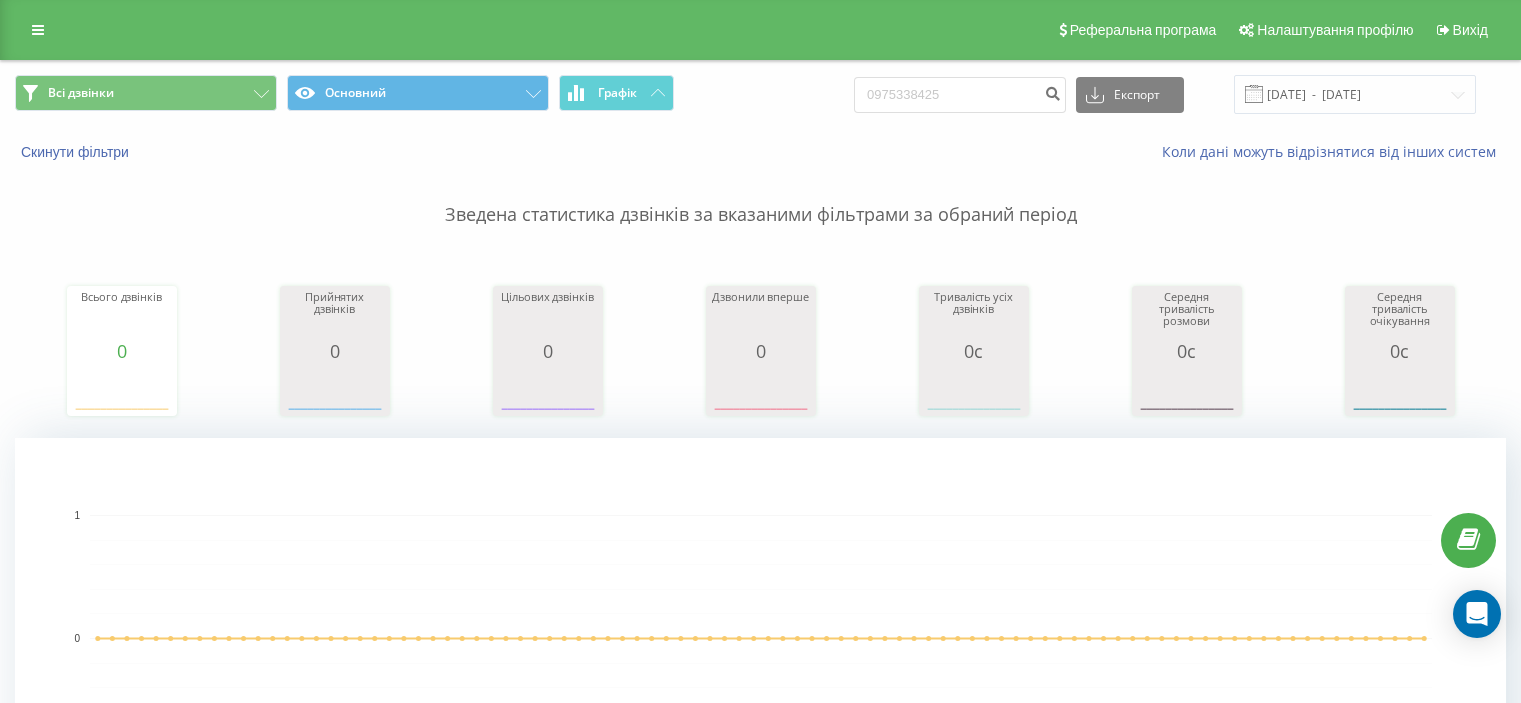 scroll, scrollTop: 0, scrollLeft: 0, axis: both 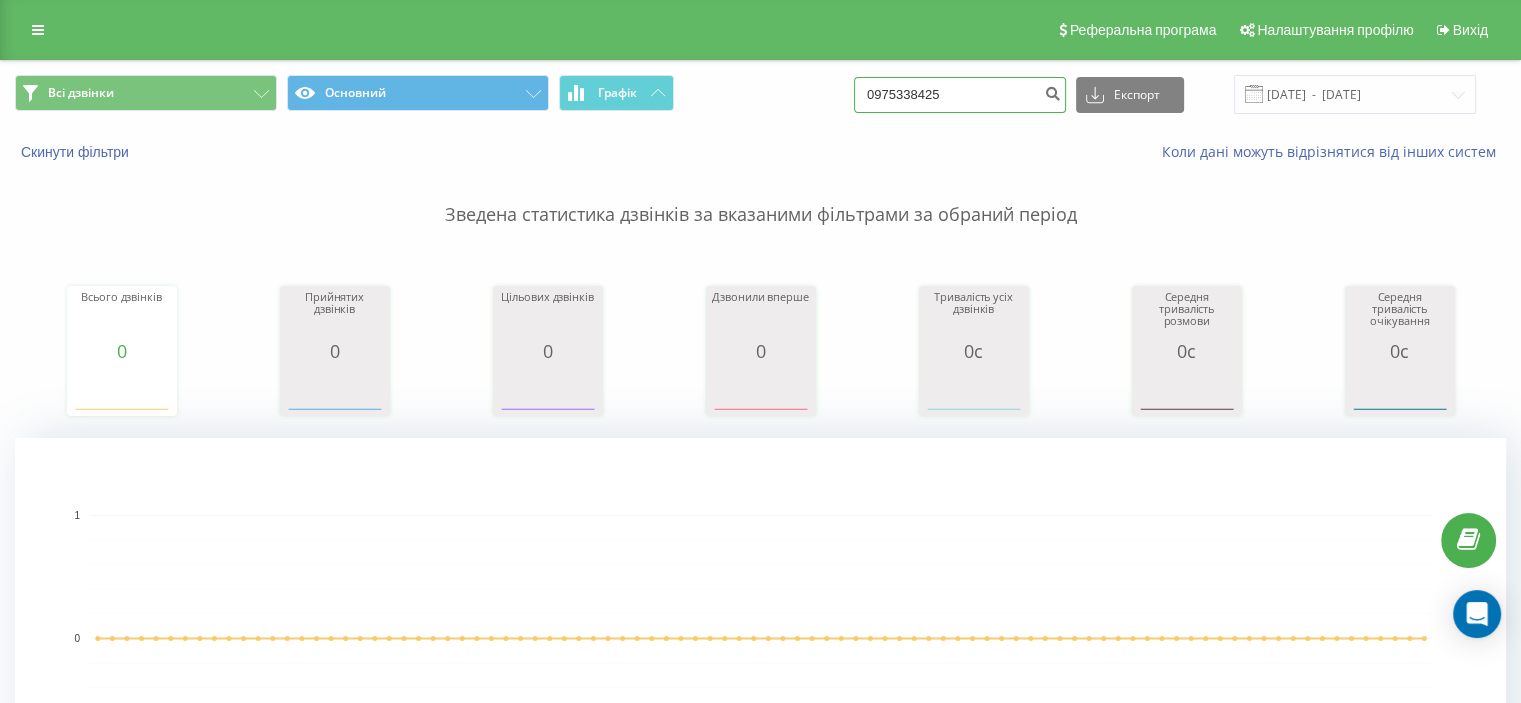drag, startPoint x: 976, startPoint y: 92, endPoint x: 678, endPoint y: 83, distance: 298.13586 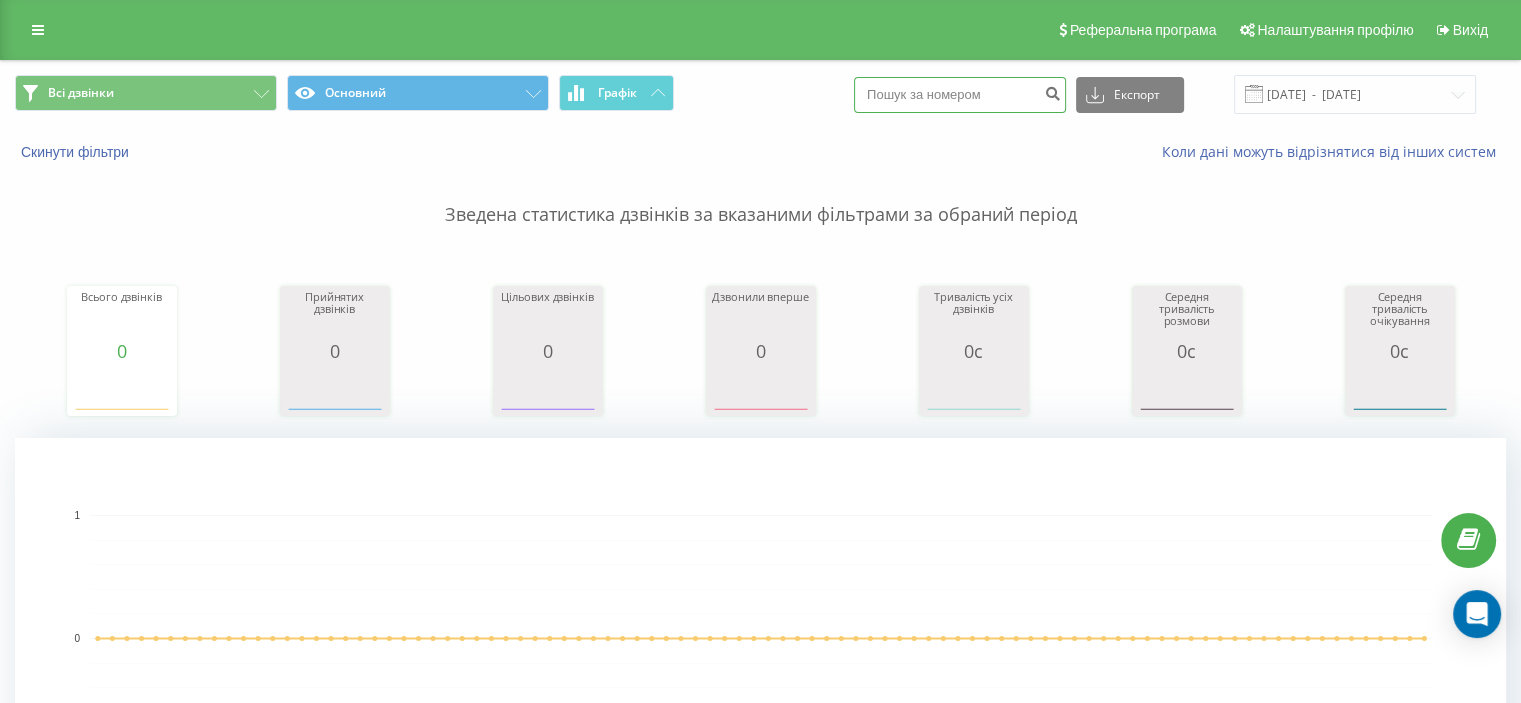 paste on "0671208887" 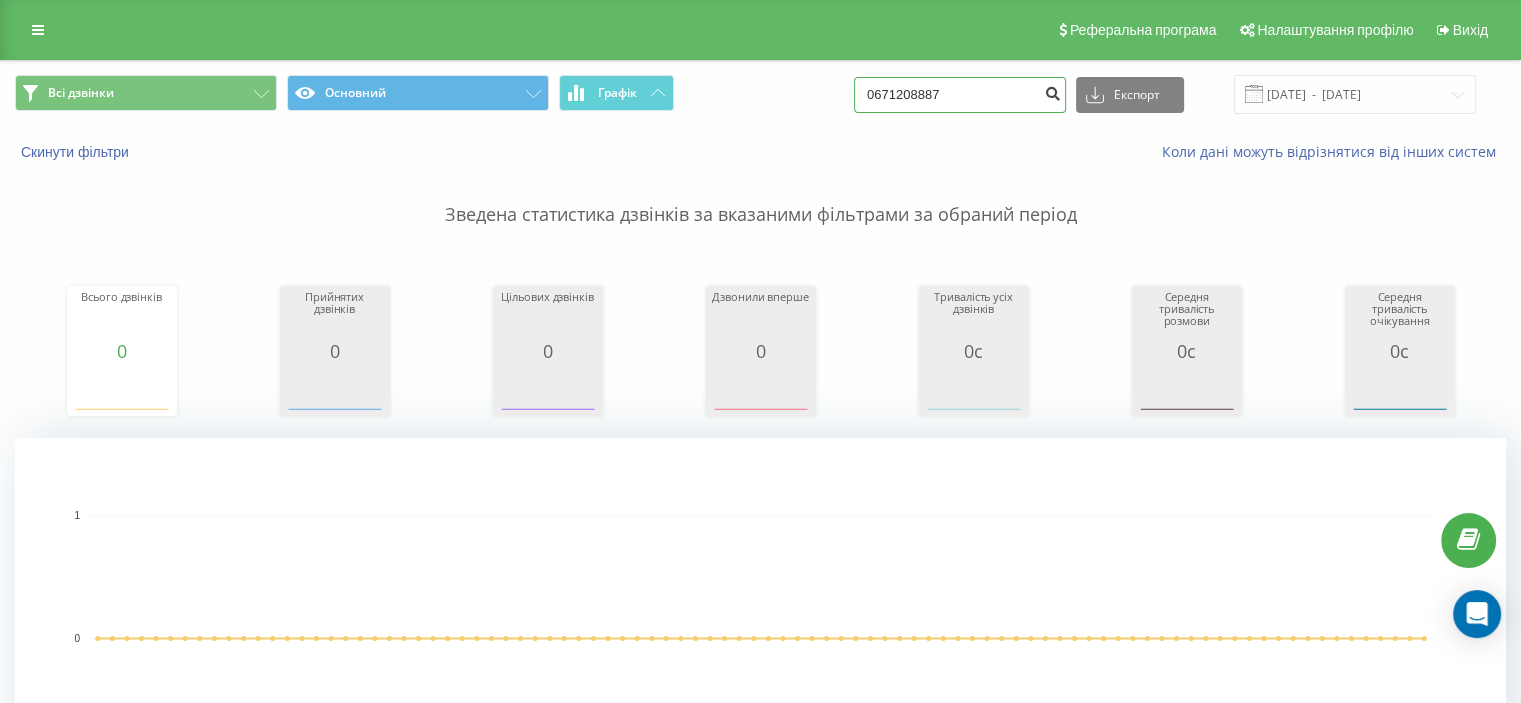 type on "0671208887" 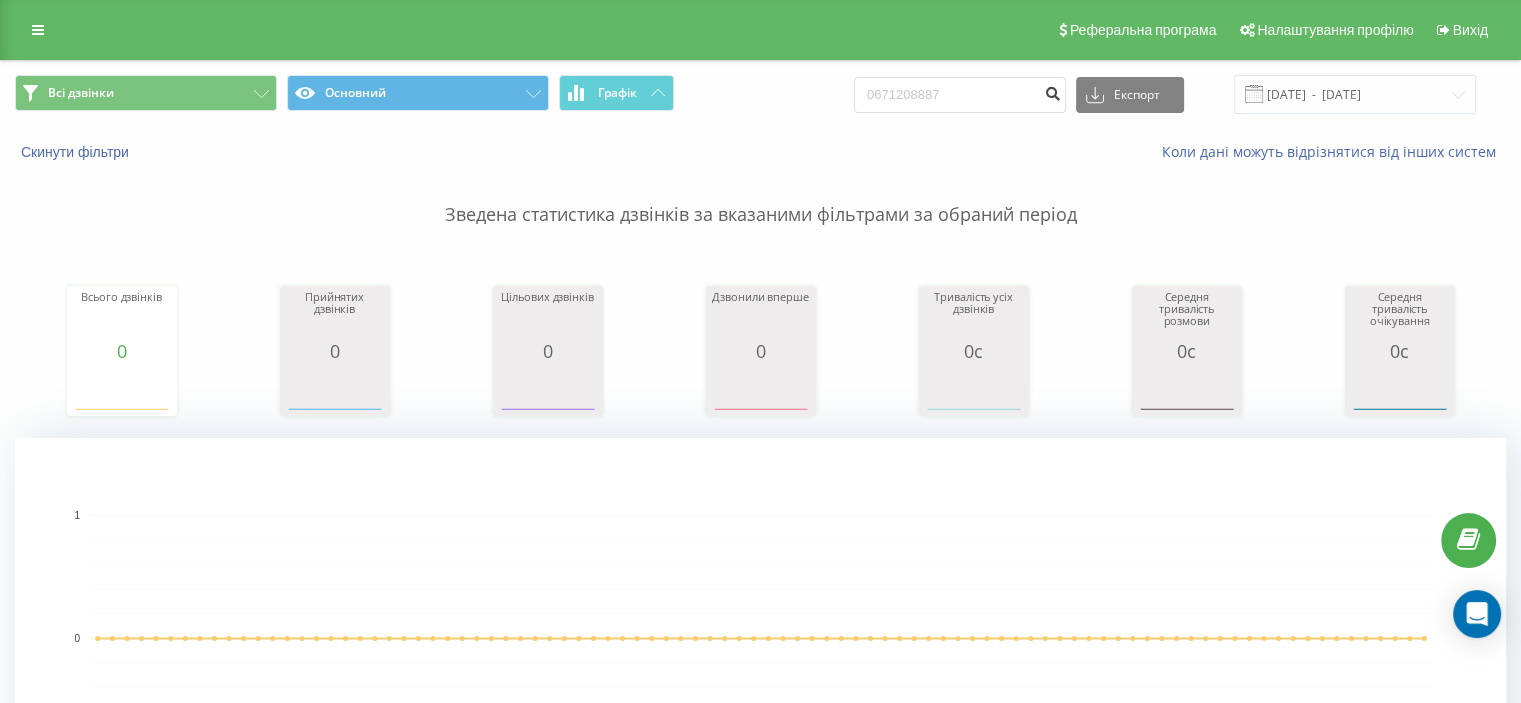 click at bounding box center (1052, 91) 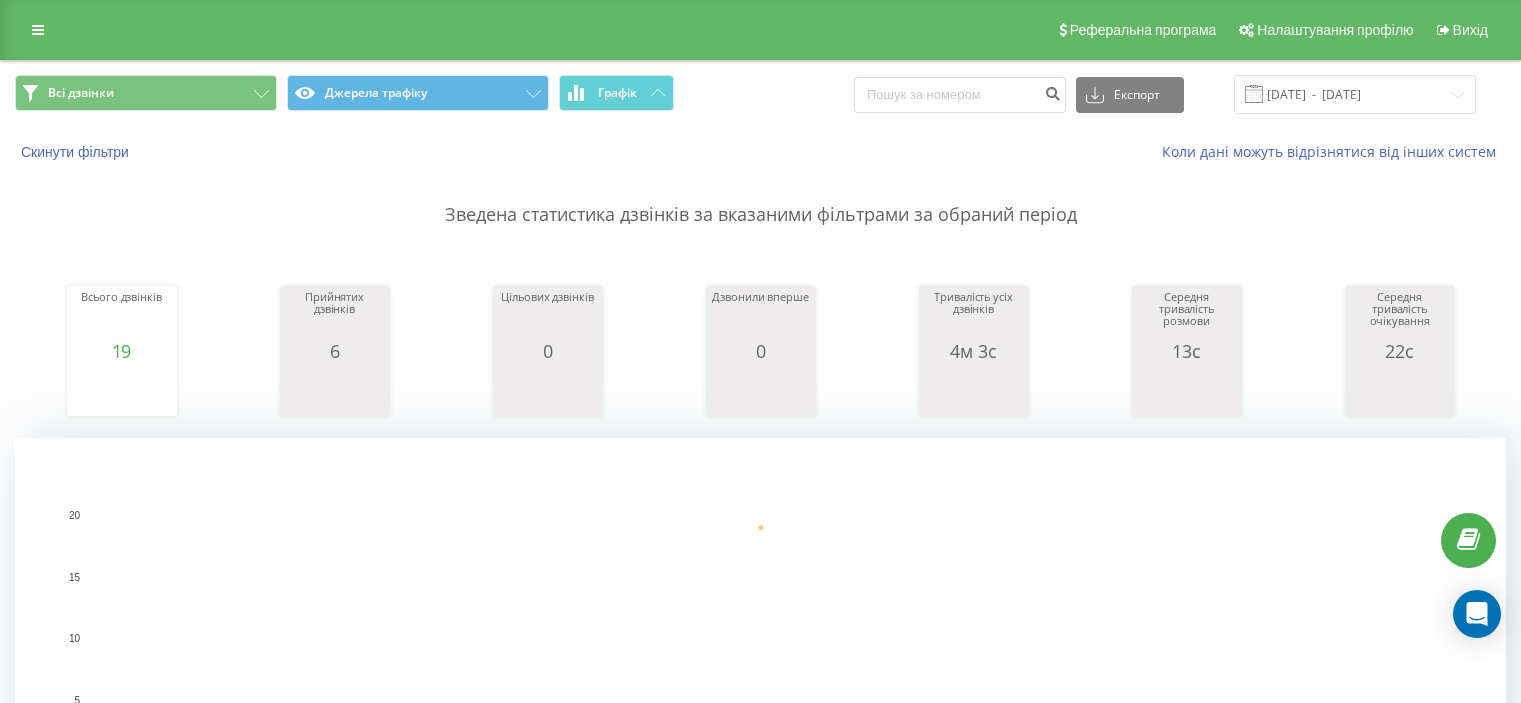 scroll, scrollTop: 0, scrollLeft: 0, axis: both 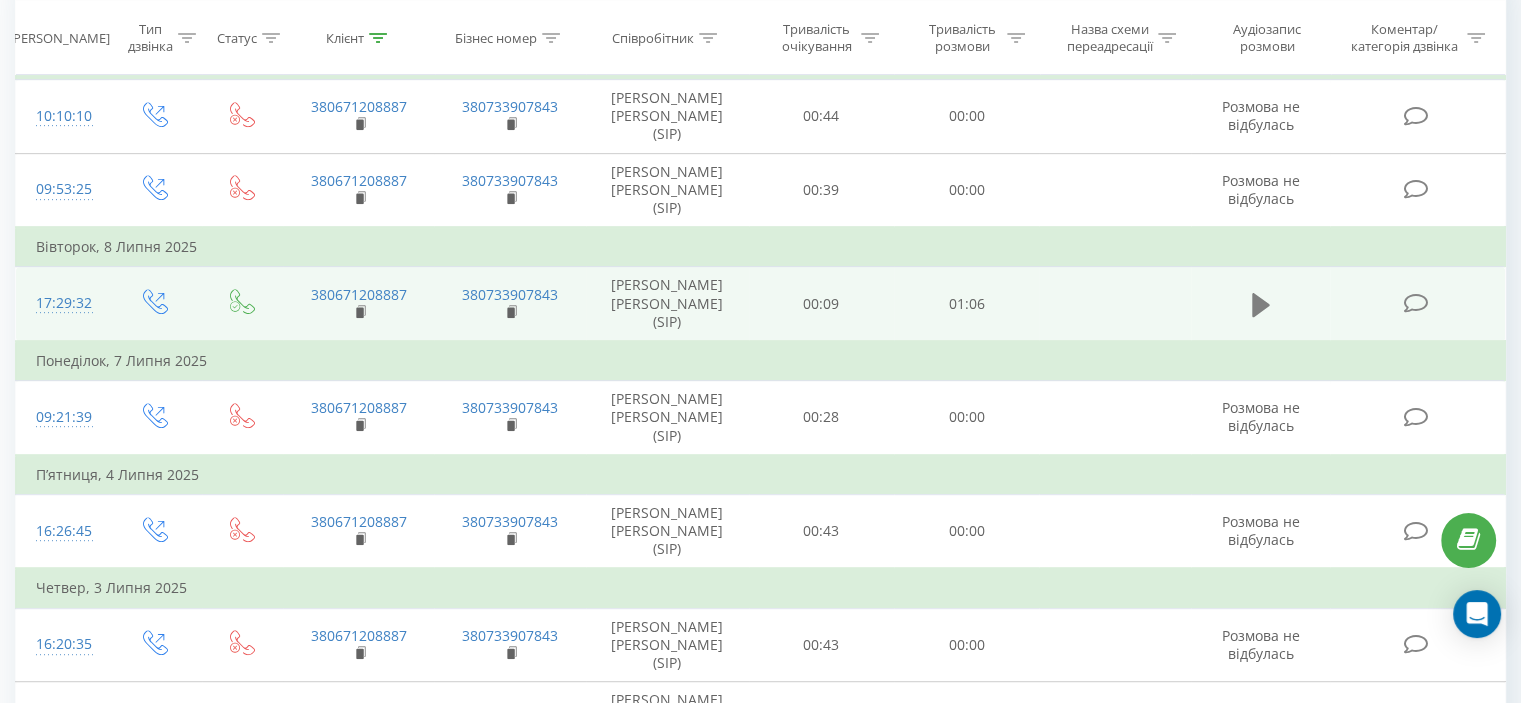 click 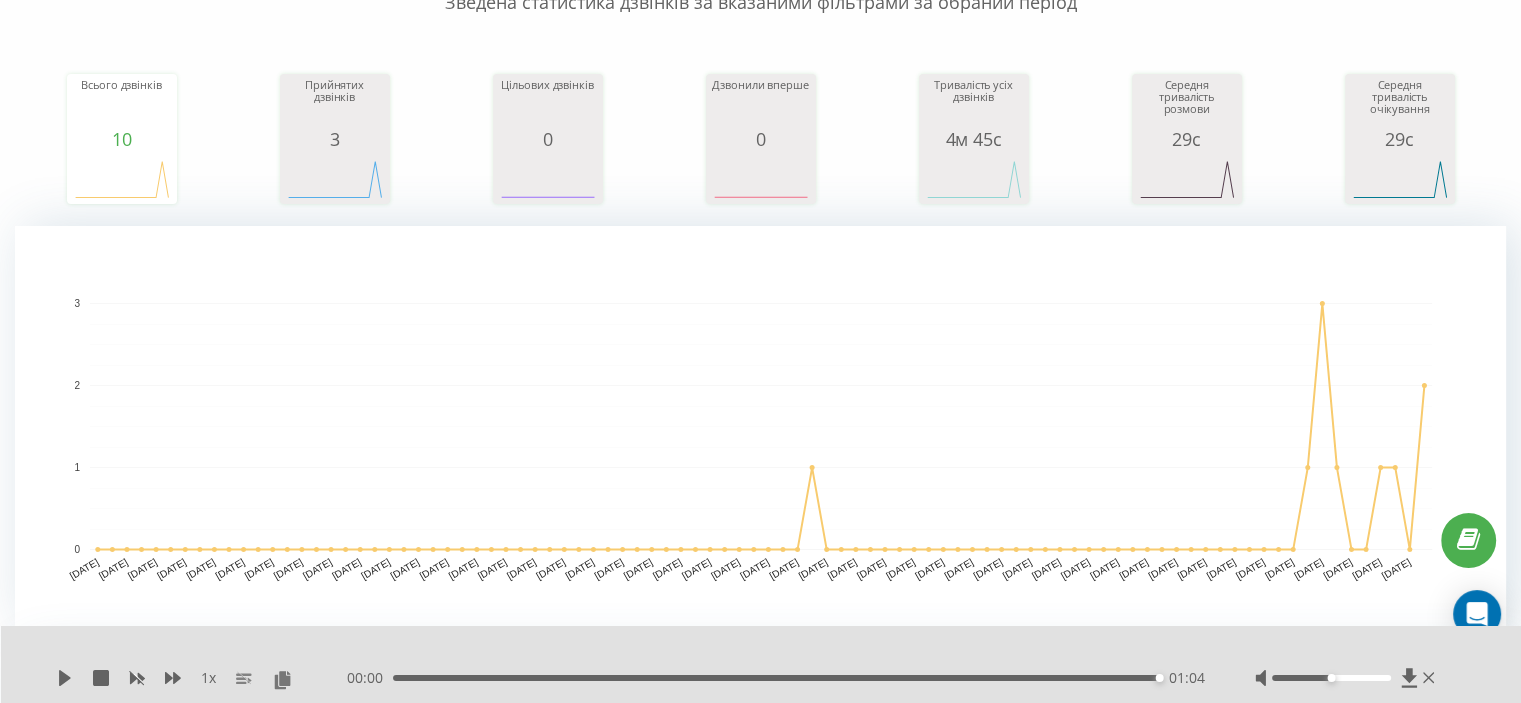 scroll, scrollTop: 0, scrollLeft: 0, axis: both 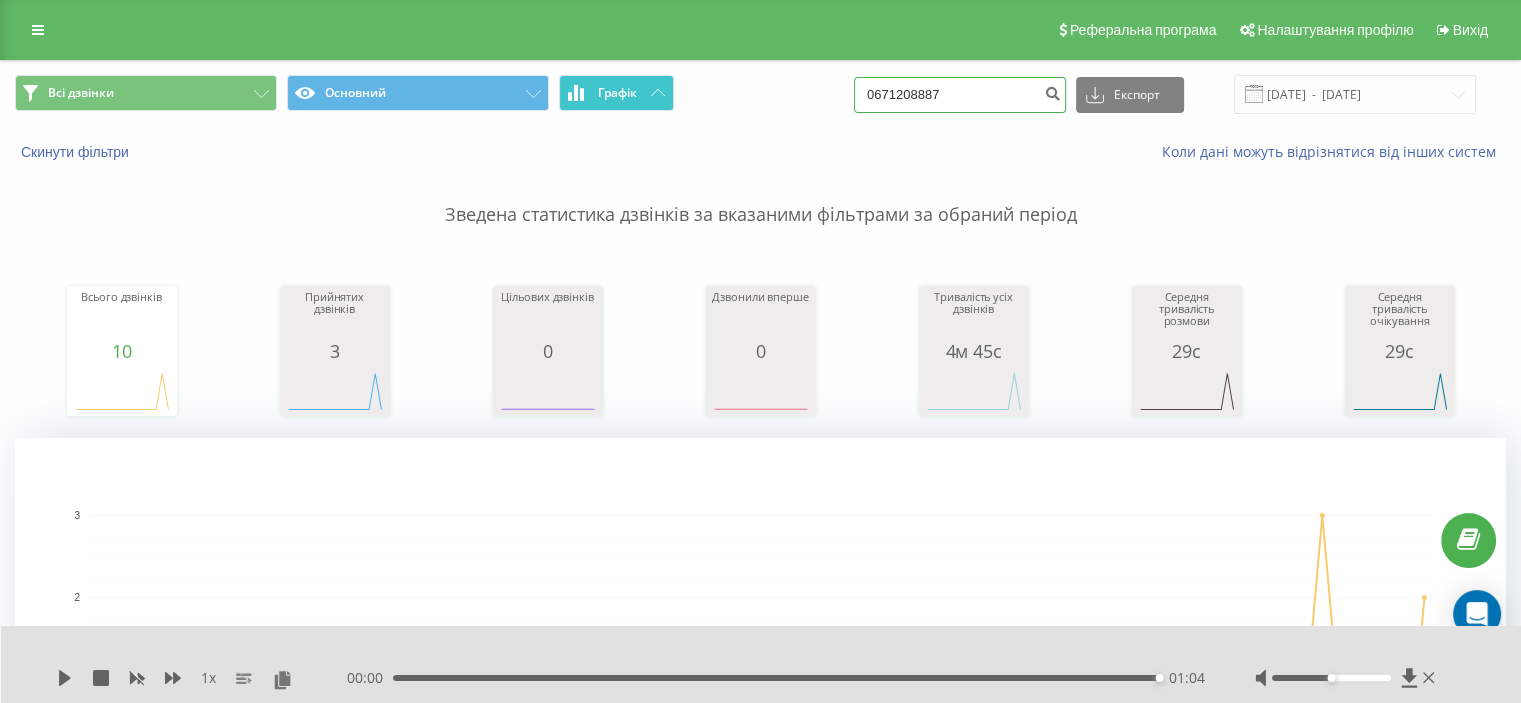 drag, startPoint x: 991, startPoint y: 97, endPoint x: 661, endPoint y: 103, distance: 330.05453 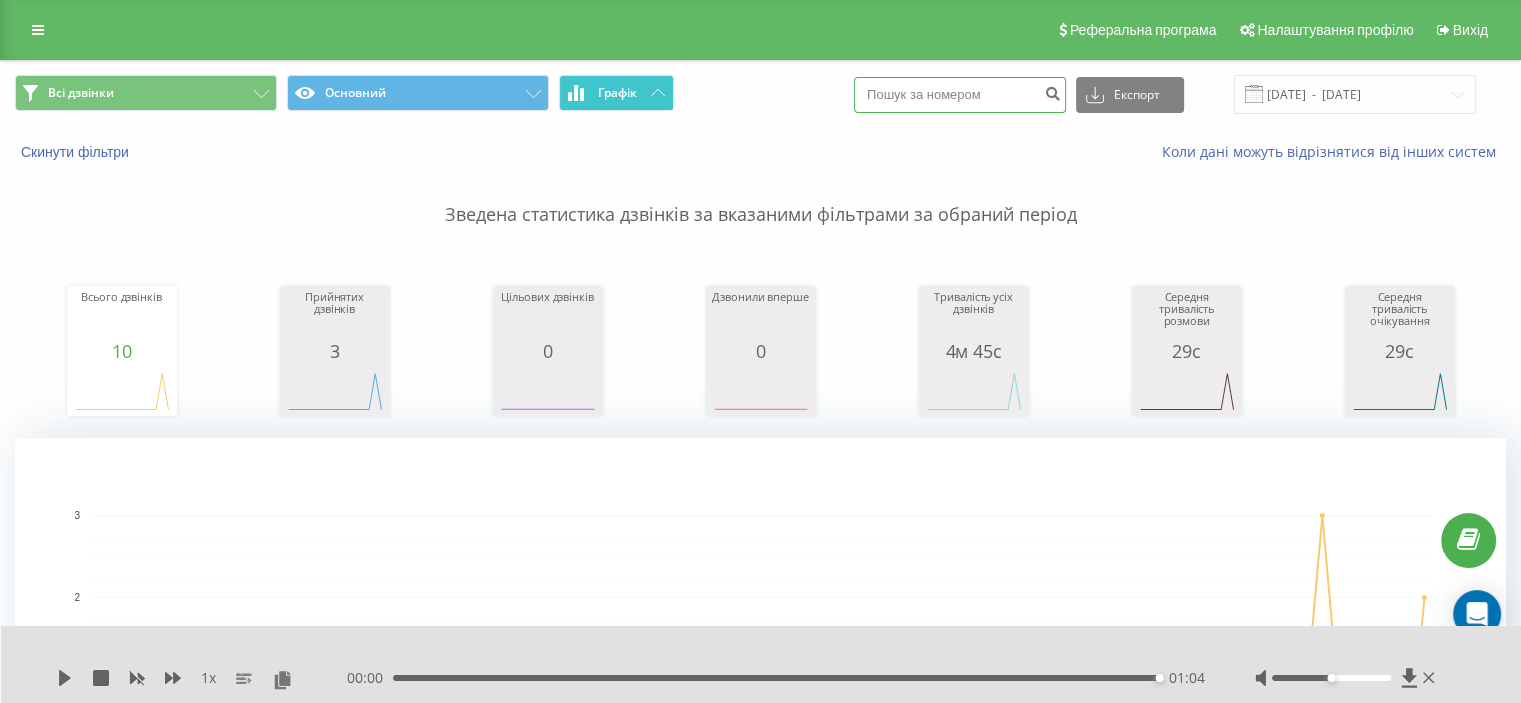 paste on "0735478009" 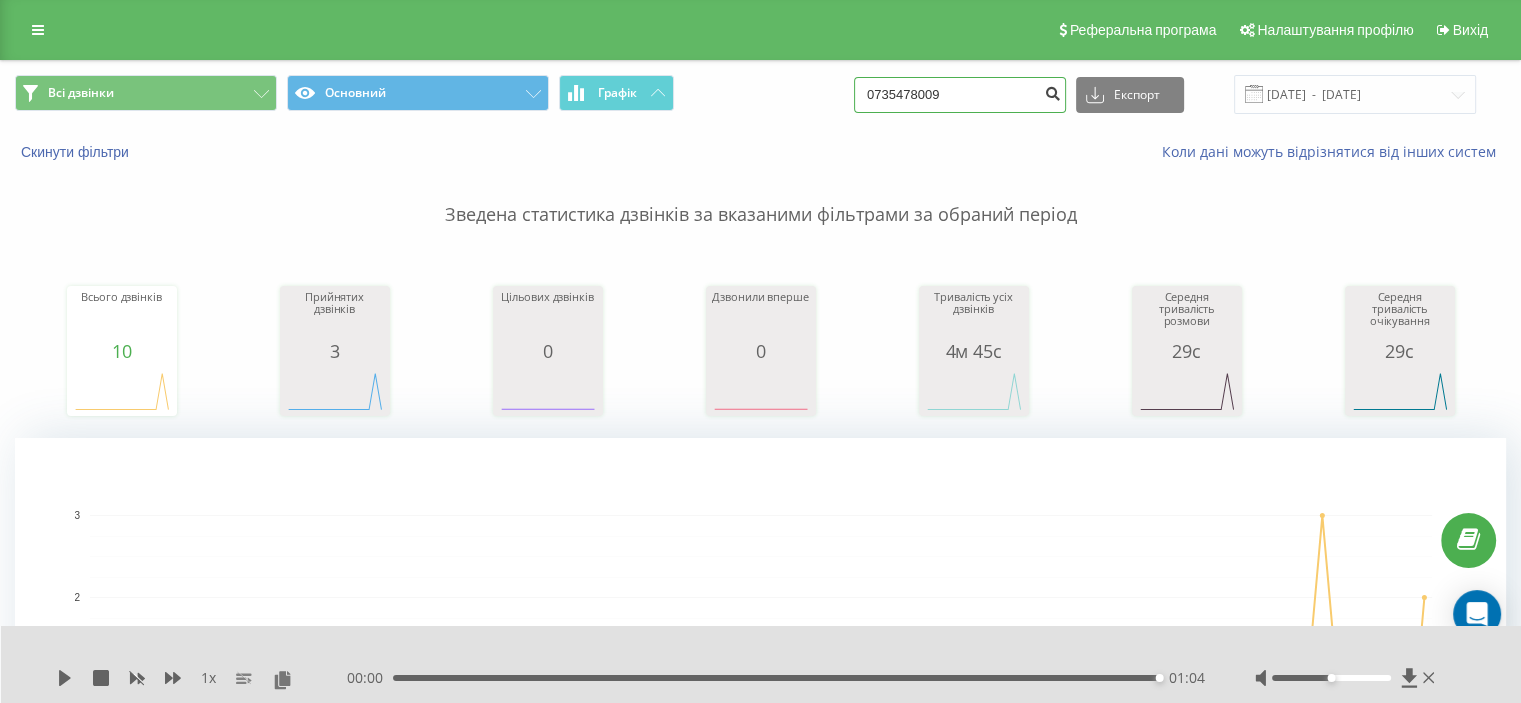 type on "0735478009" 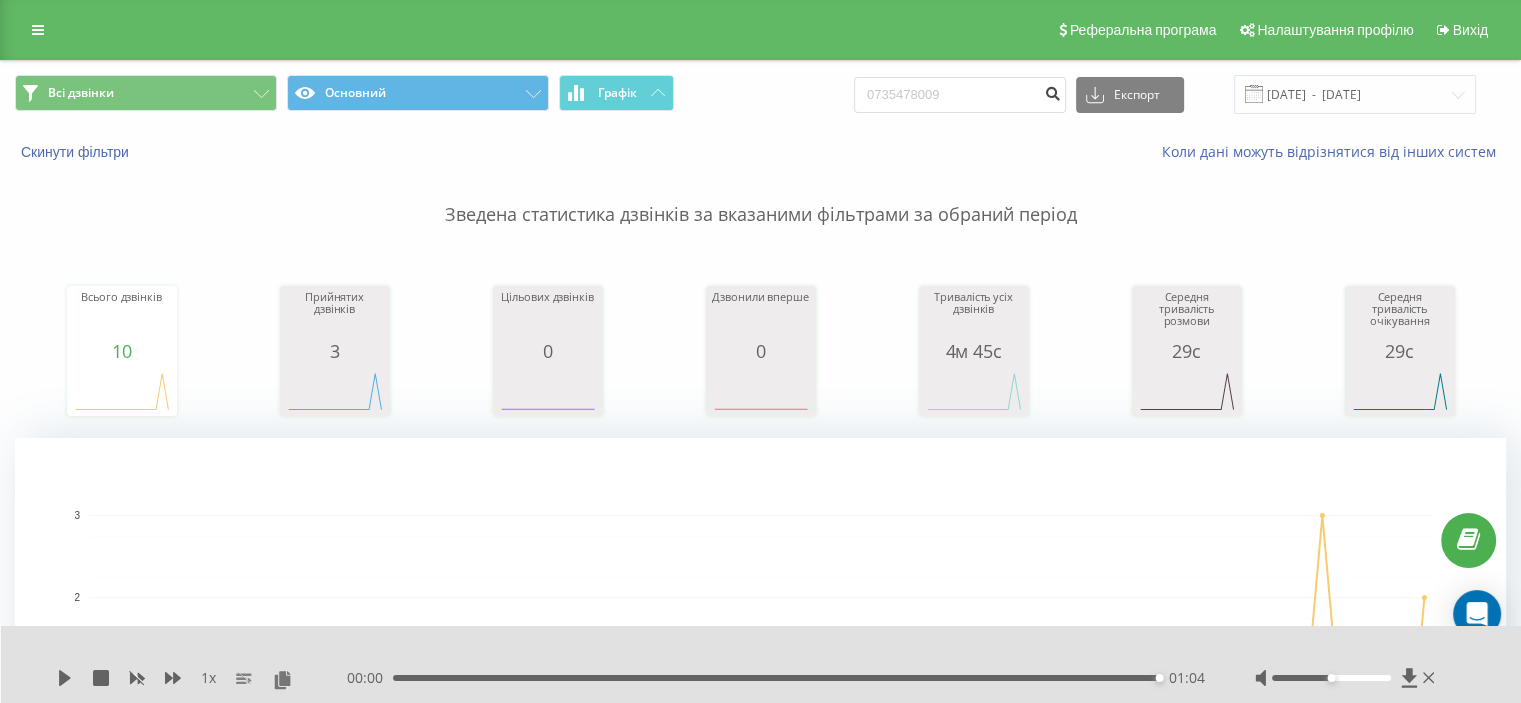 click at bounding box center [1052, 91] 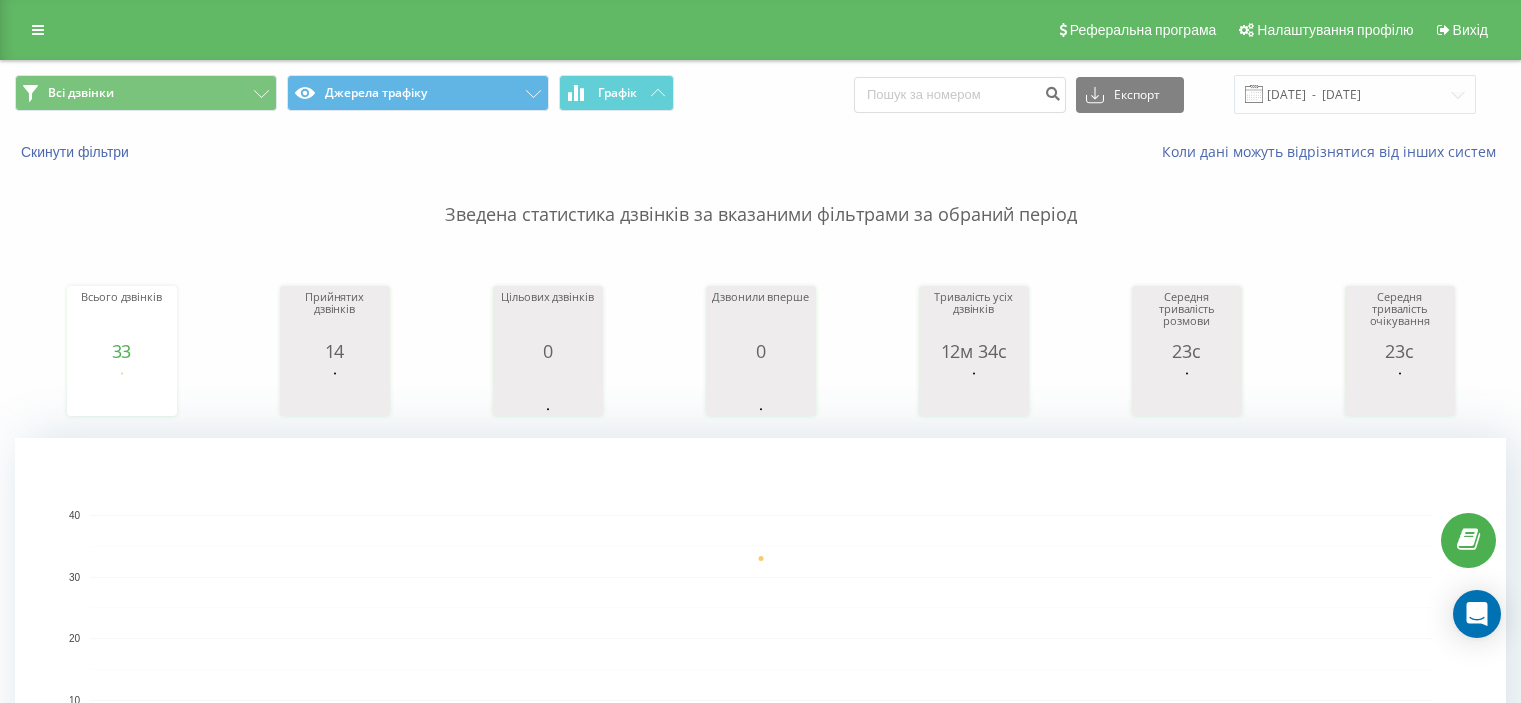 scroll, scrollTop: 0, scrollLeft: 0, axis: both 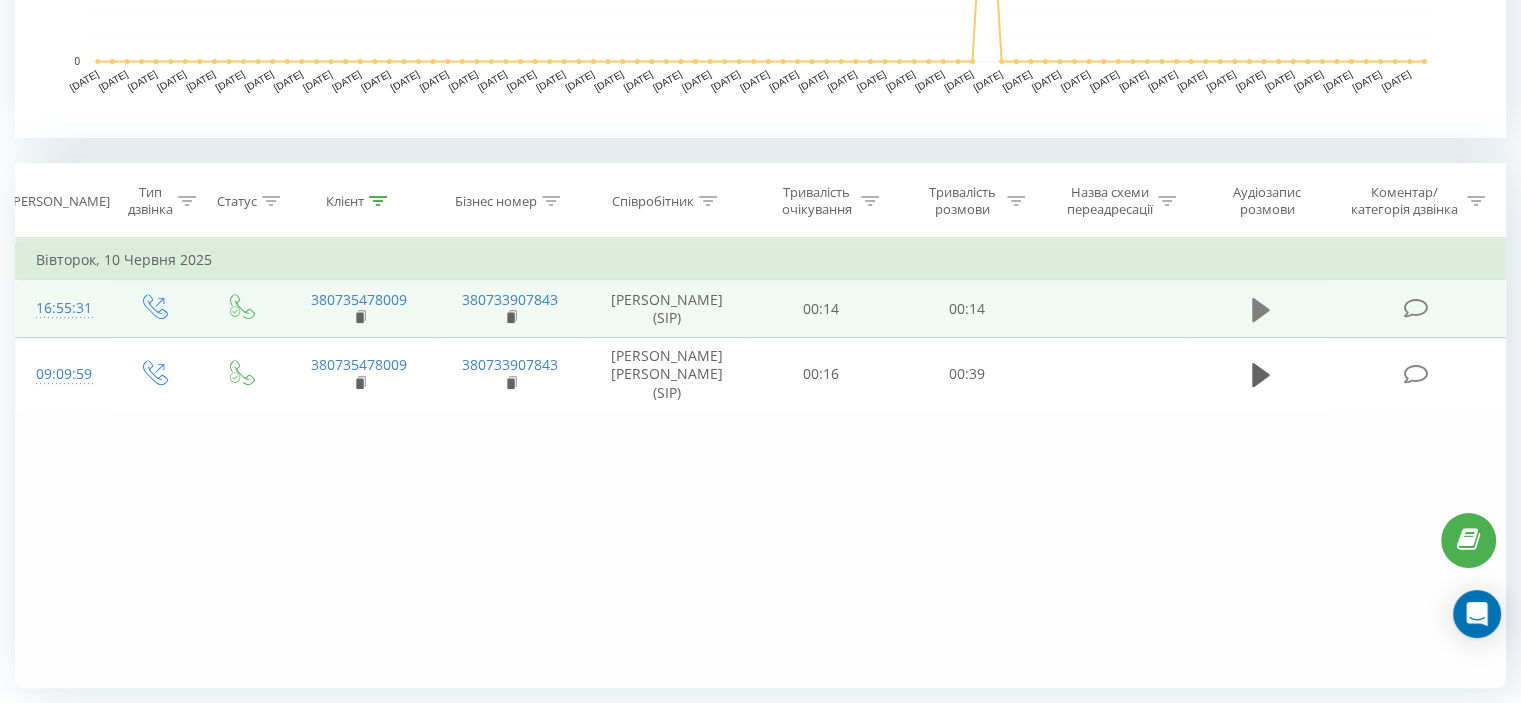 click 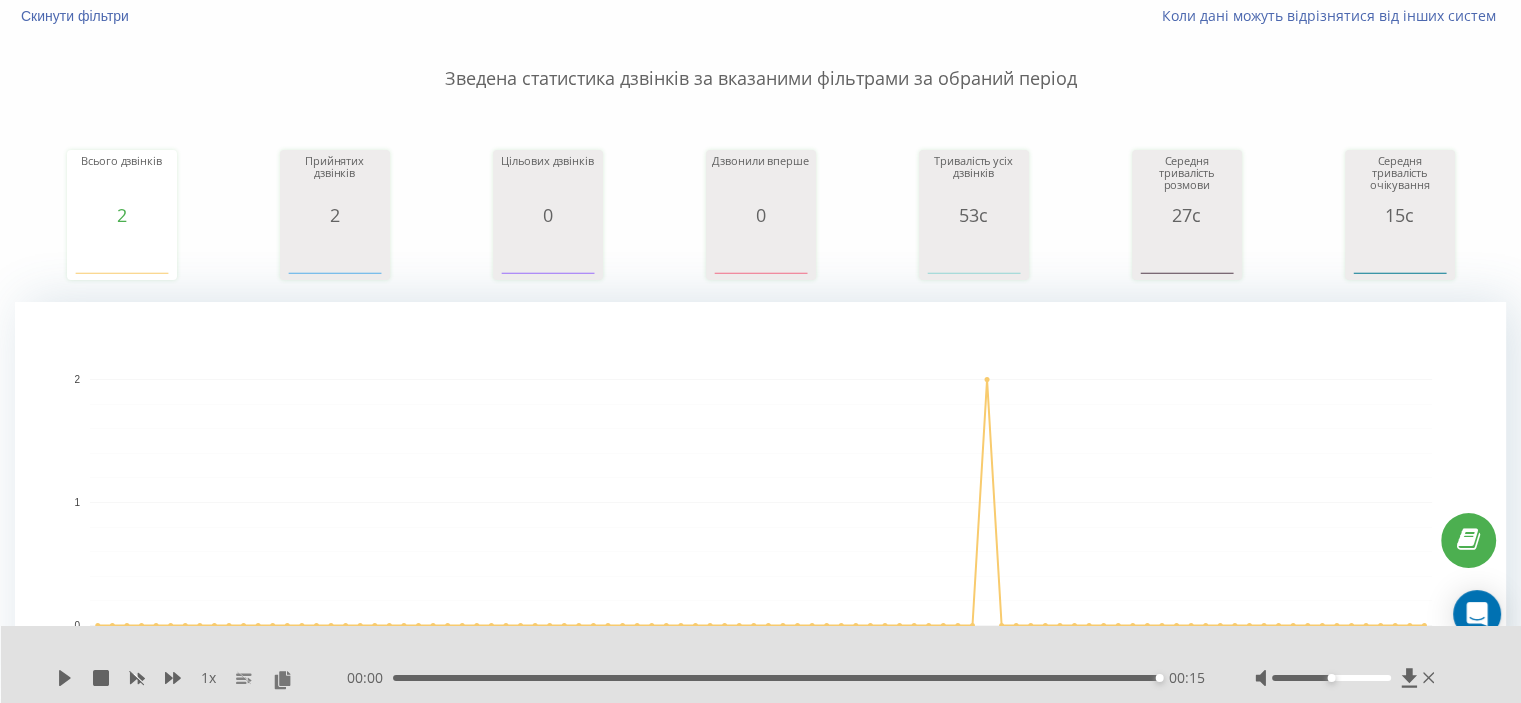 scroll, scrollTop: 0, scrollLeft: 0, axis: both 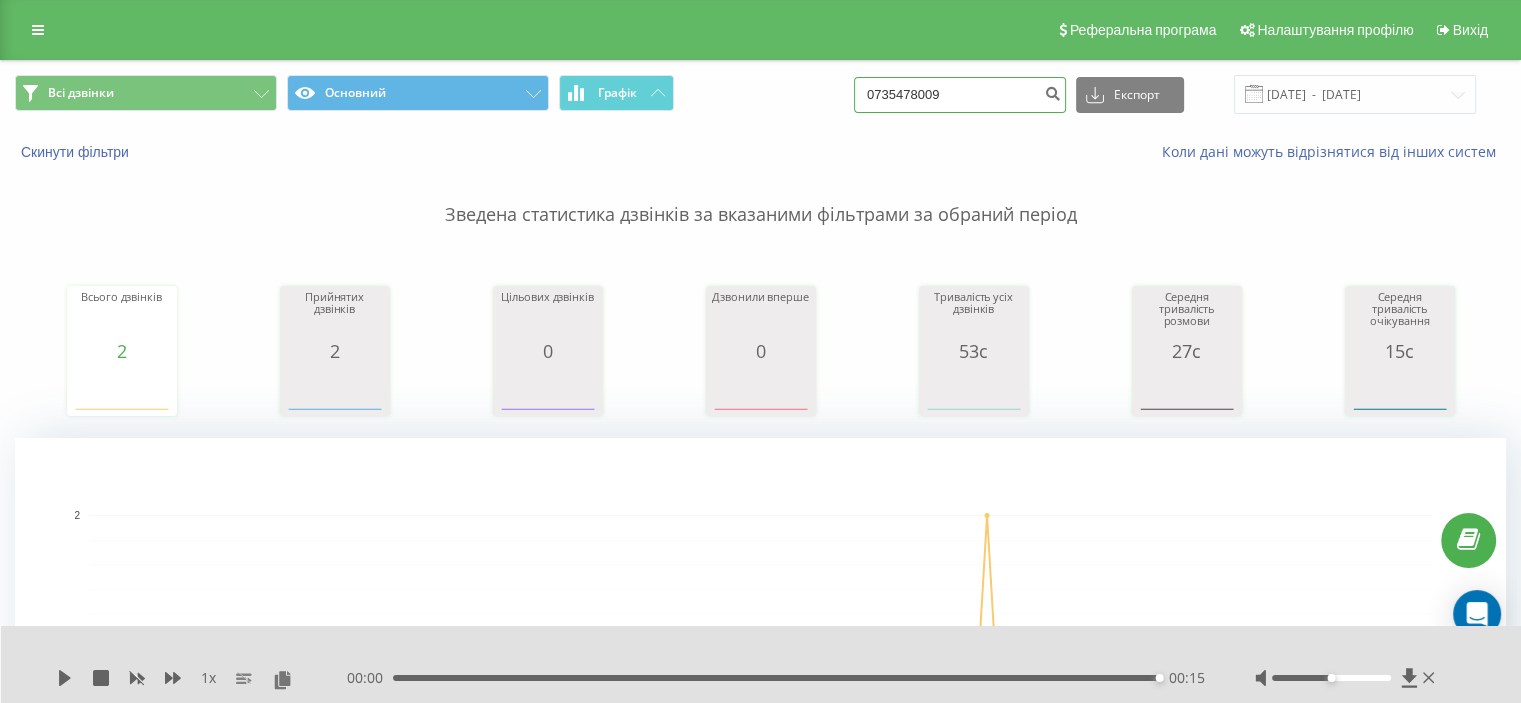 drag, startPoint x: 1006, startPoint y: 98, endPoint x: 760, endPoint y: 107, distance: 246.16458 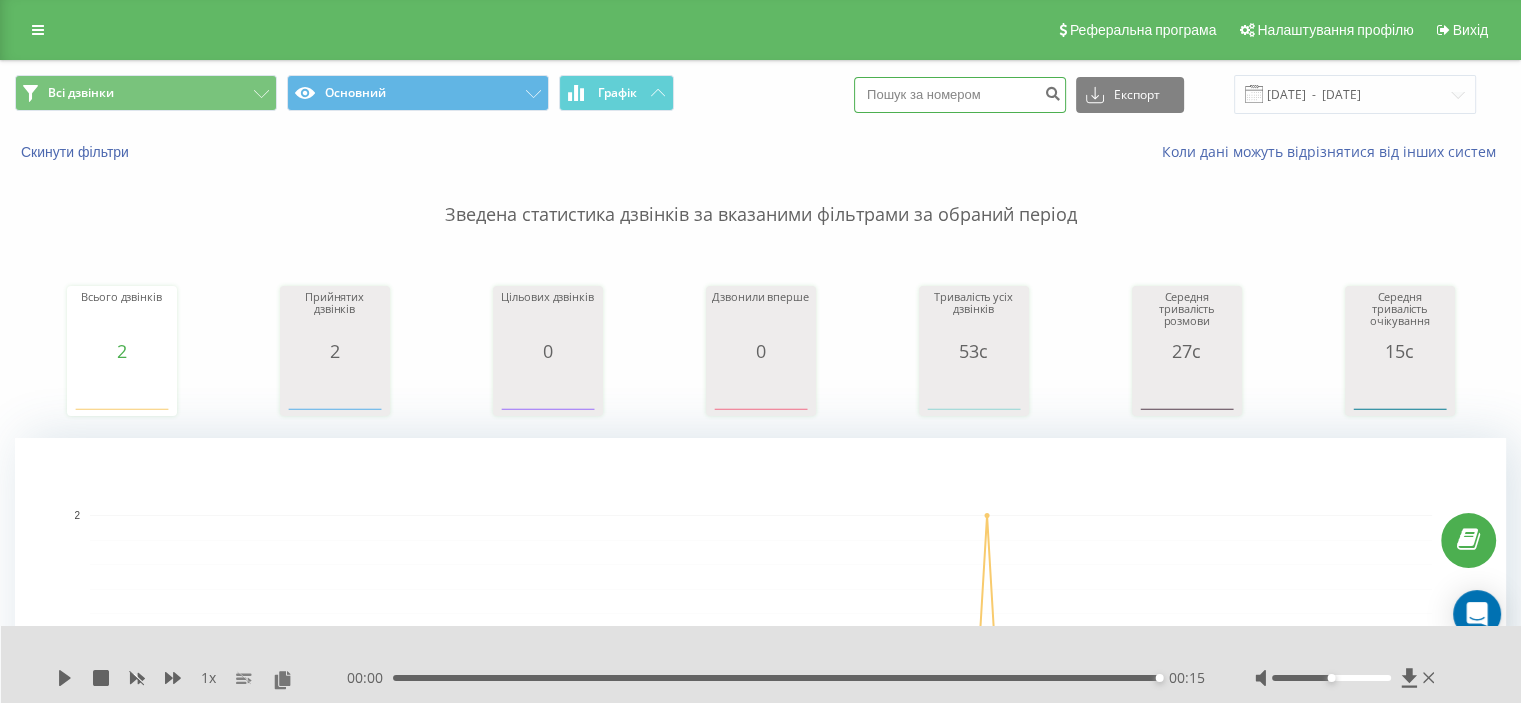 paste on "0671972324" 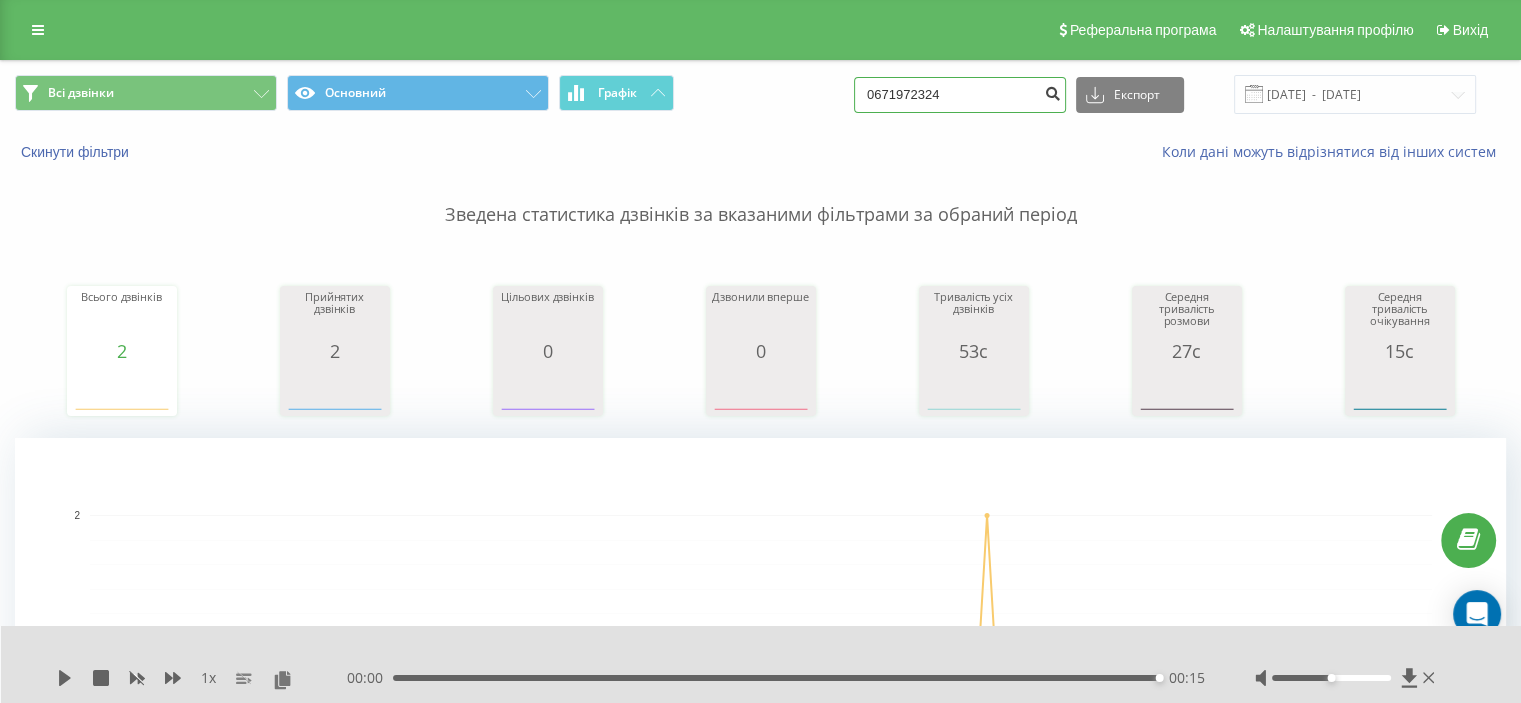 type on "0671972324" 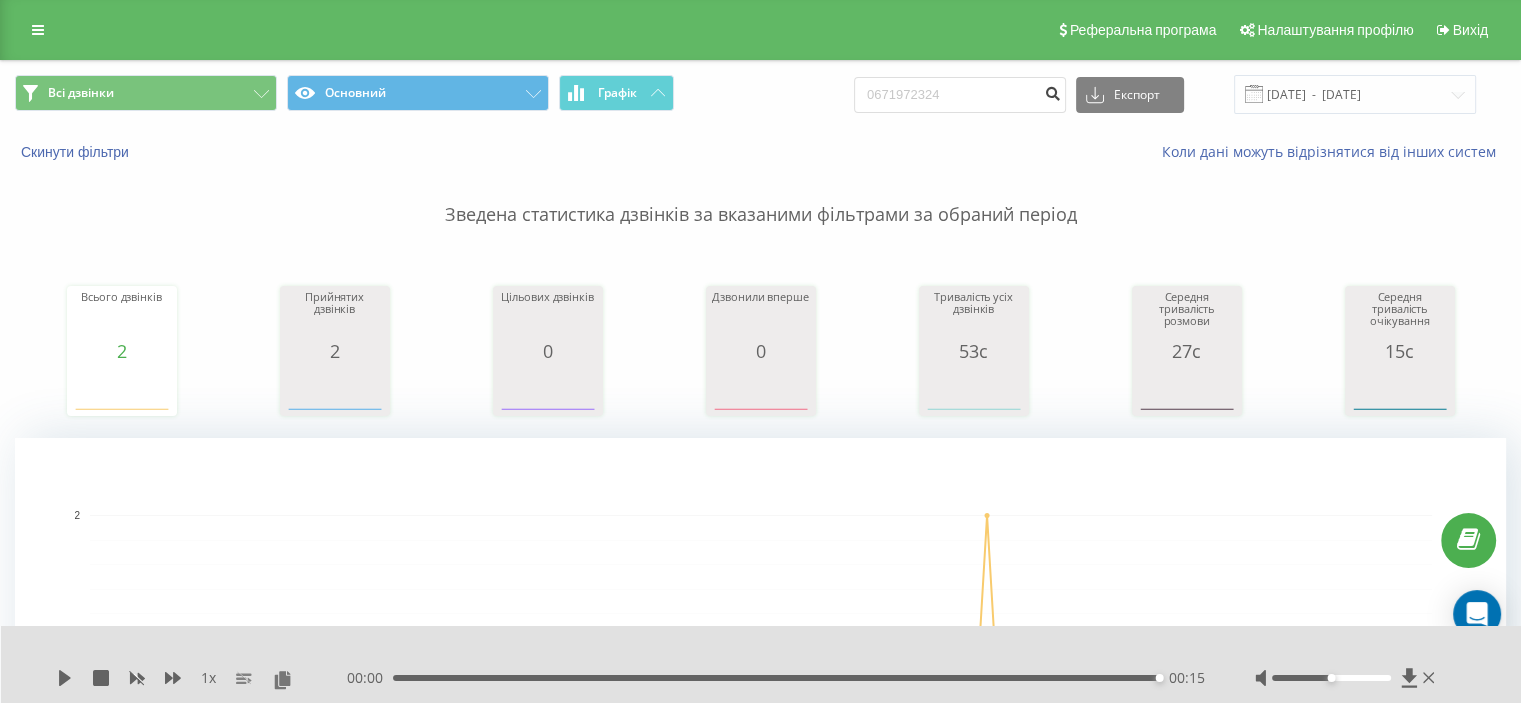 click at bounding box center [1052, 91] 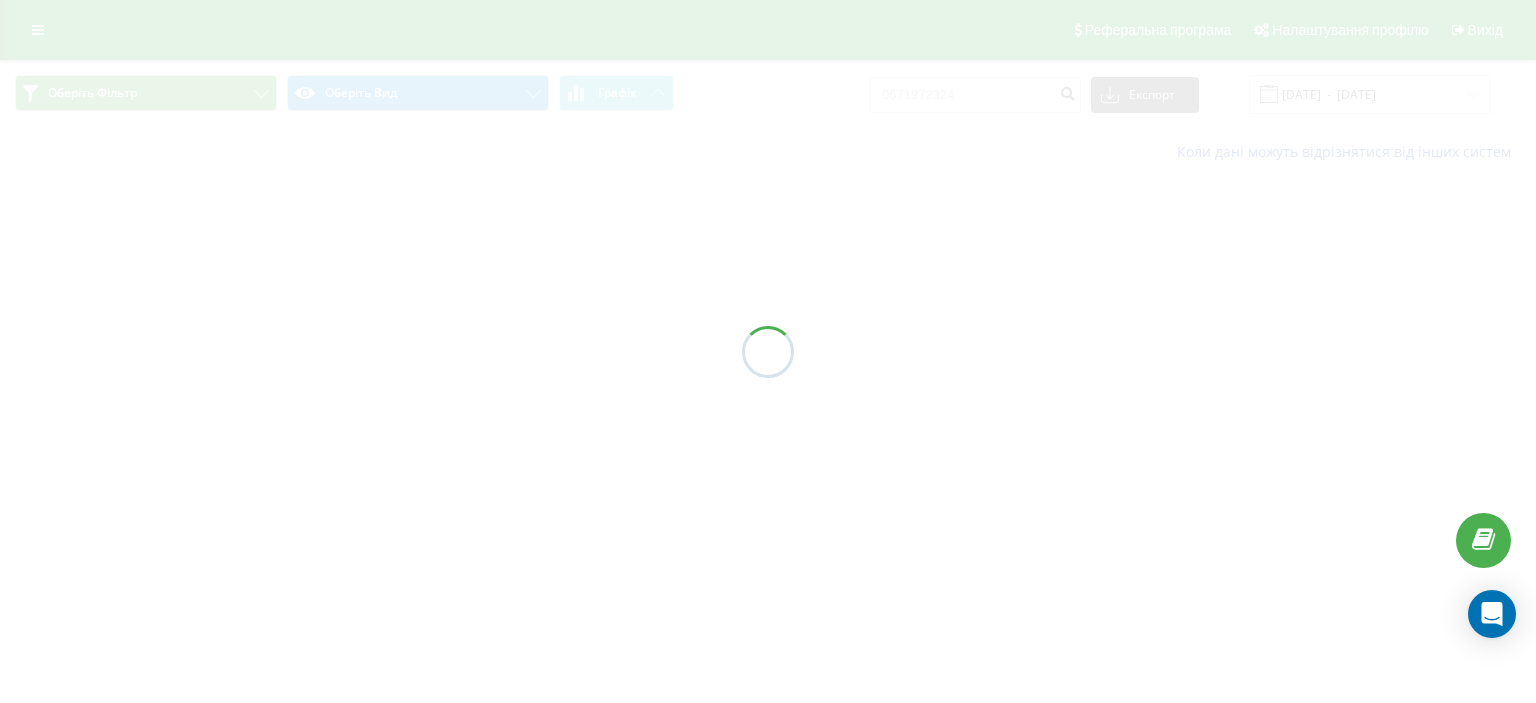 scroll, scrollTop: 0, scrollLeft: 0, axis: both 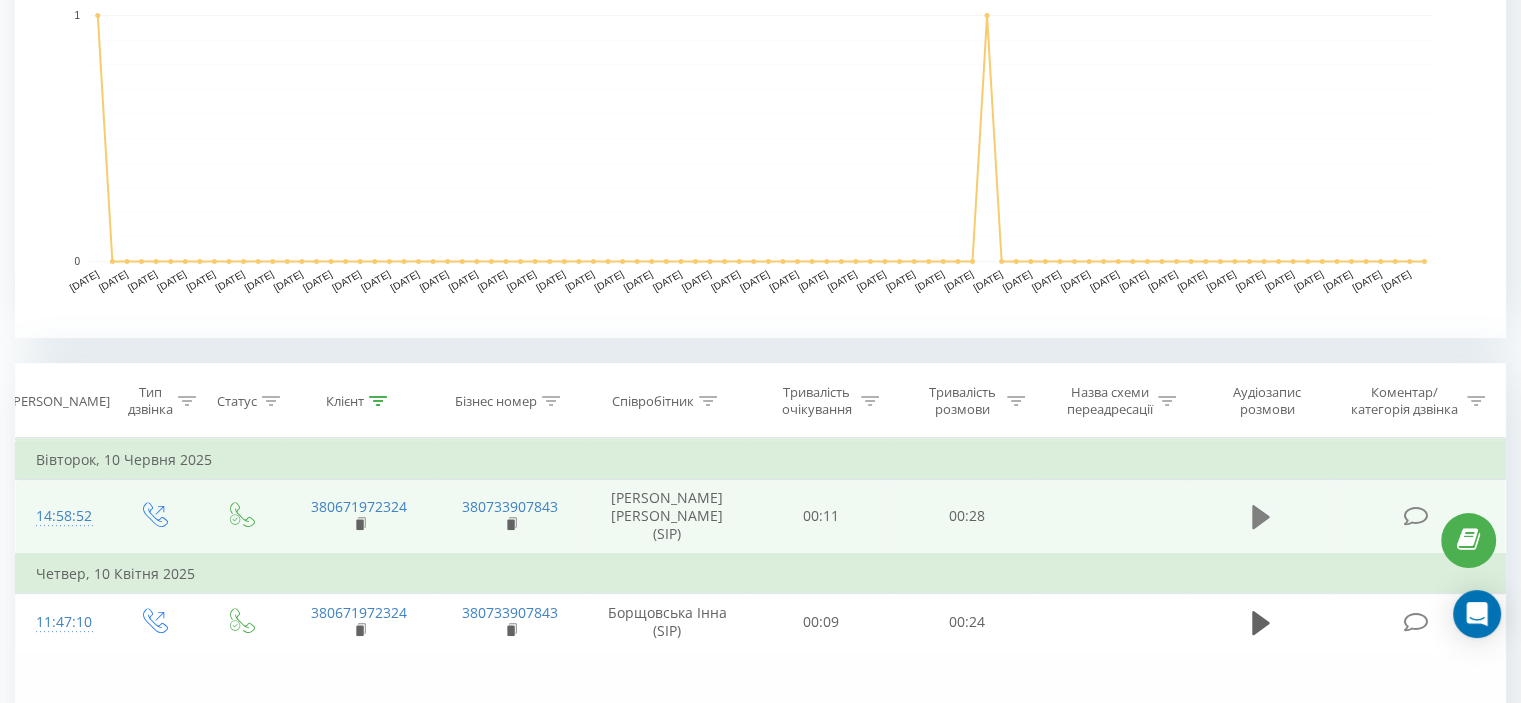 click at bounding box center (1261, 517) 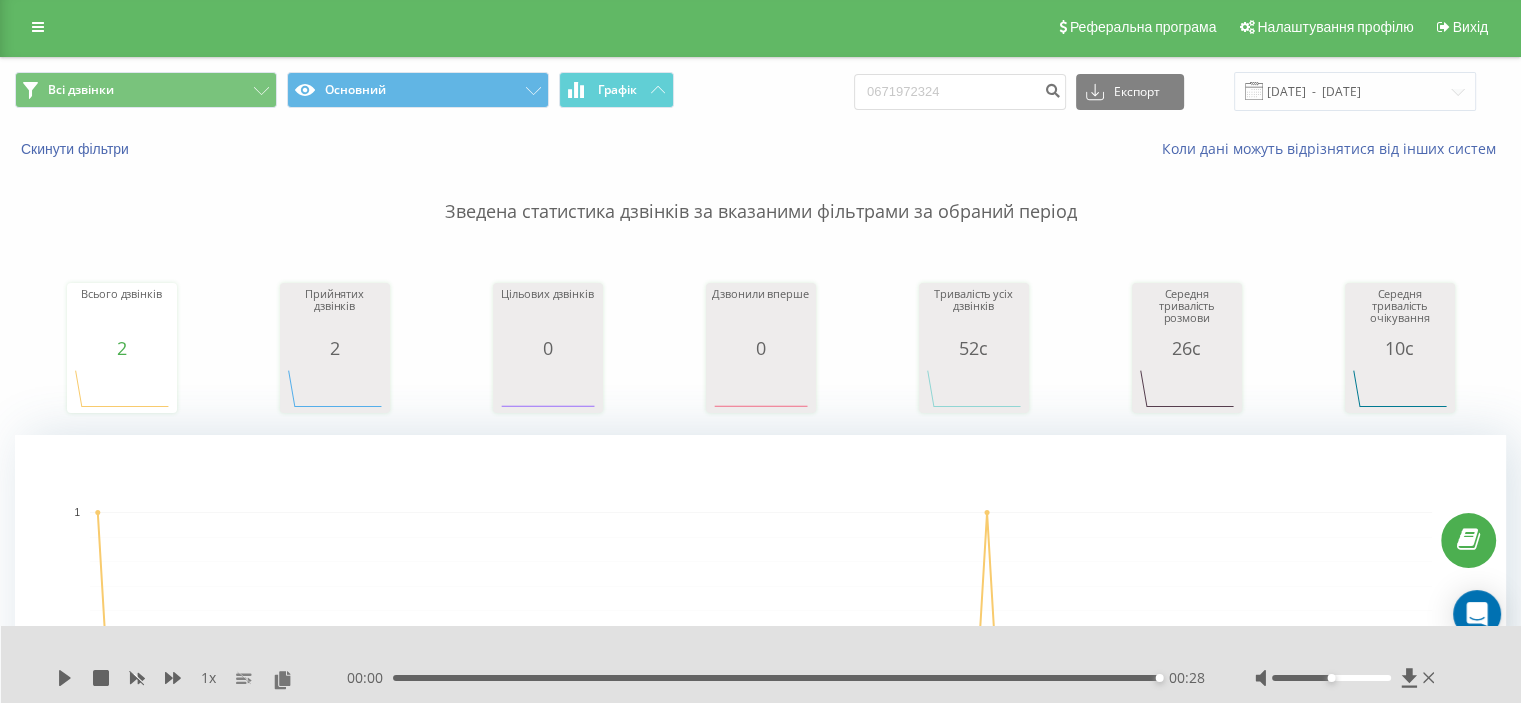 scroll, scrollTop: 0, scrollLeft: 0, axis: both 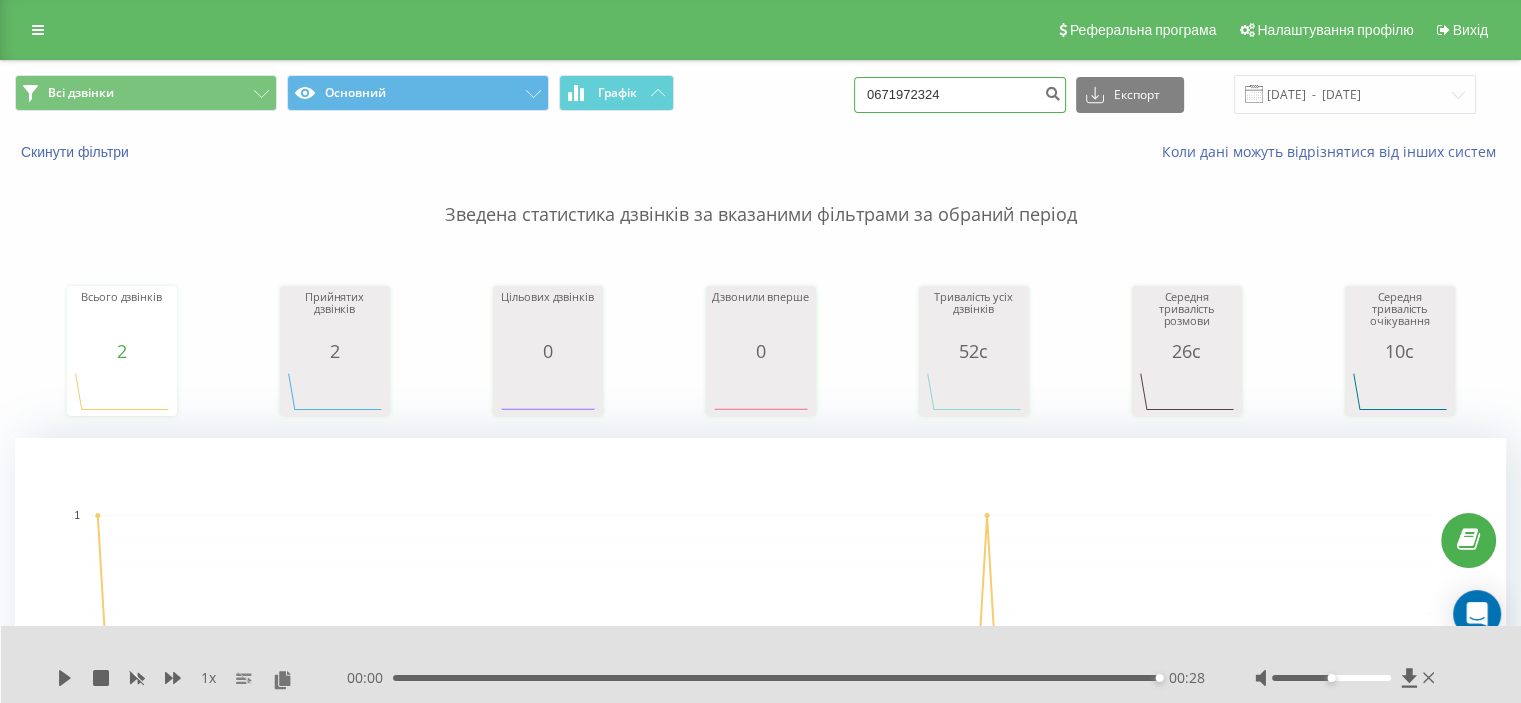 drag, startPoint x: 970, startPoint y: 96, endPoint x: 758, endPoint y: 81, distance: 212.53 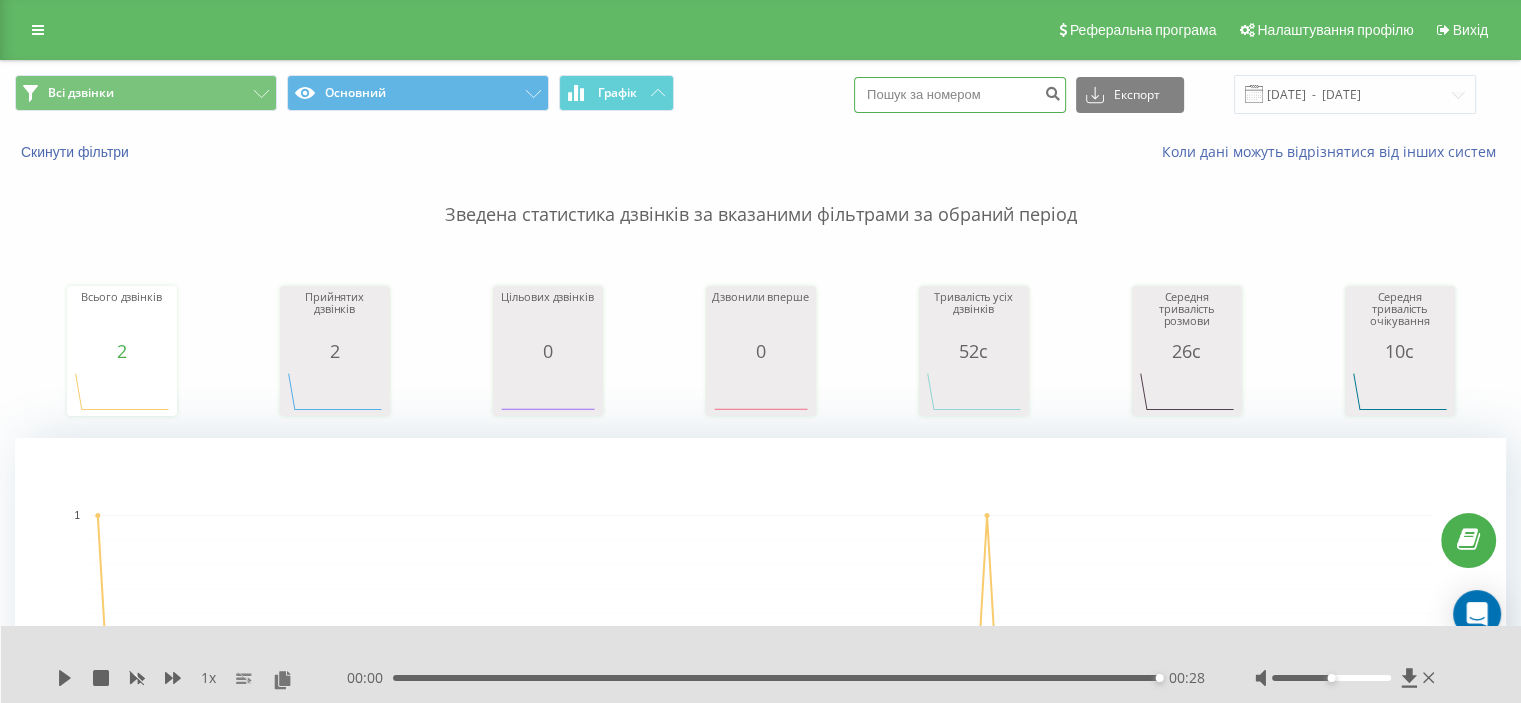 paste on "0979484300" 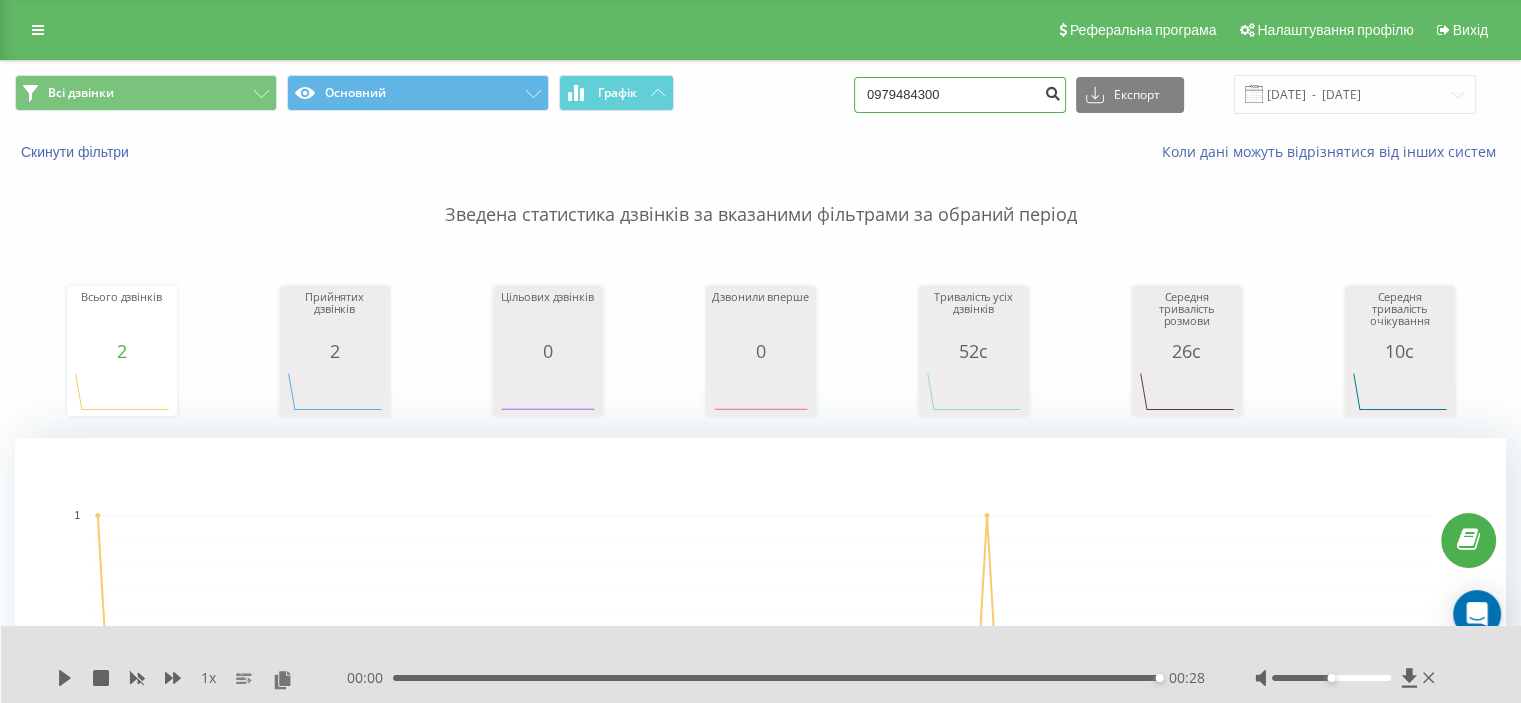 type on "0979484300" 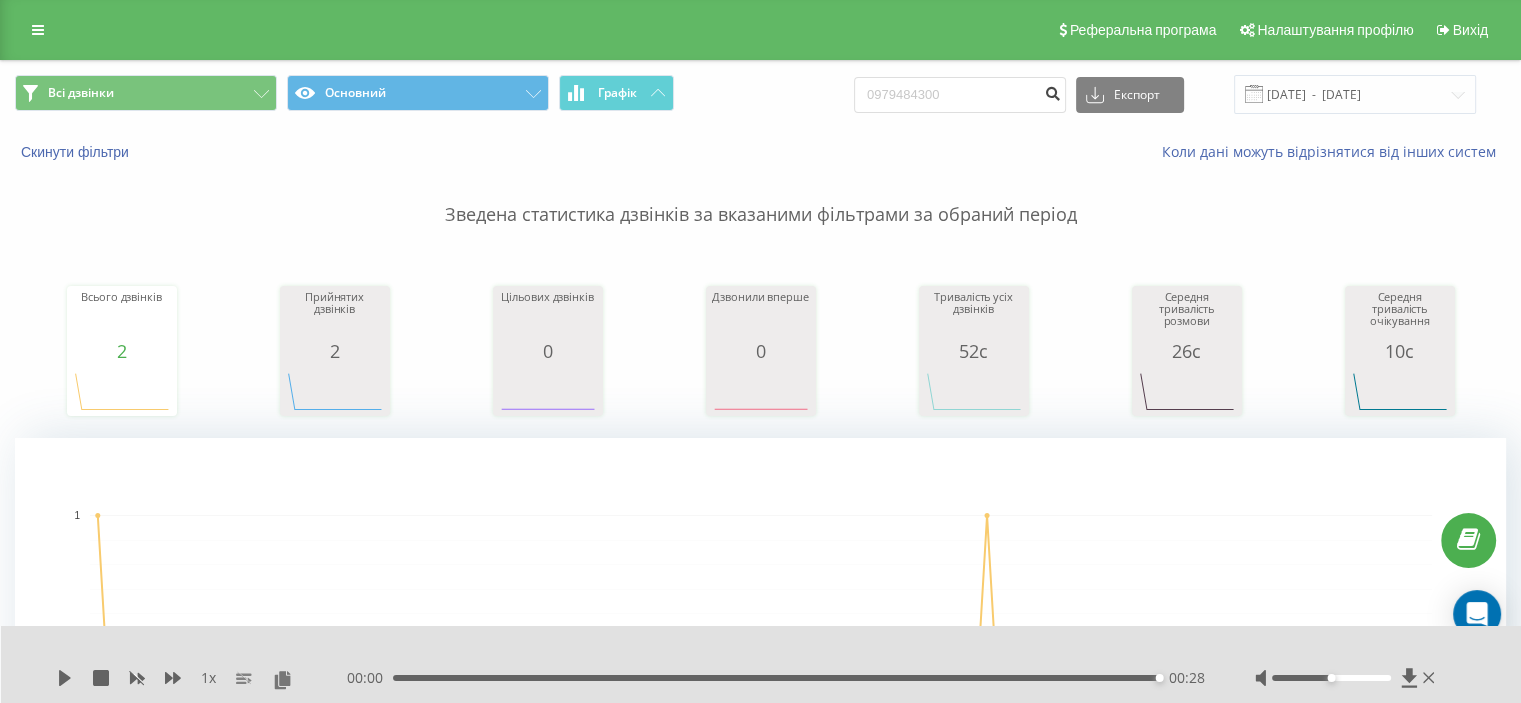 click at bounding box center [1052, 91] 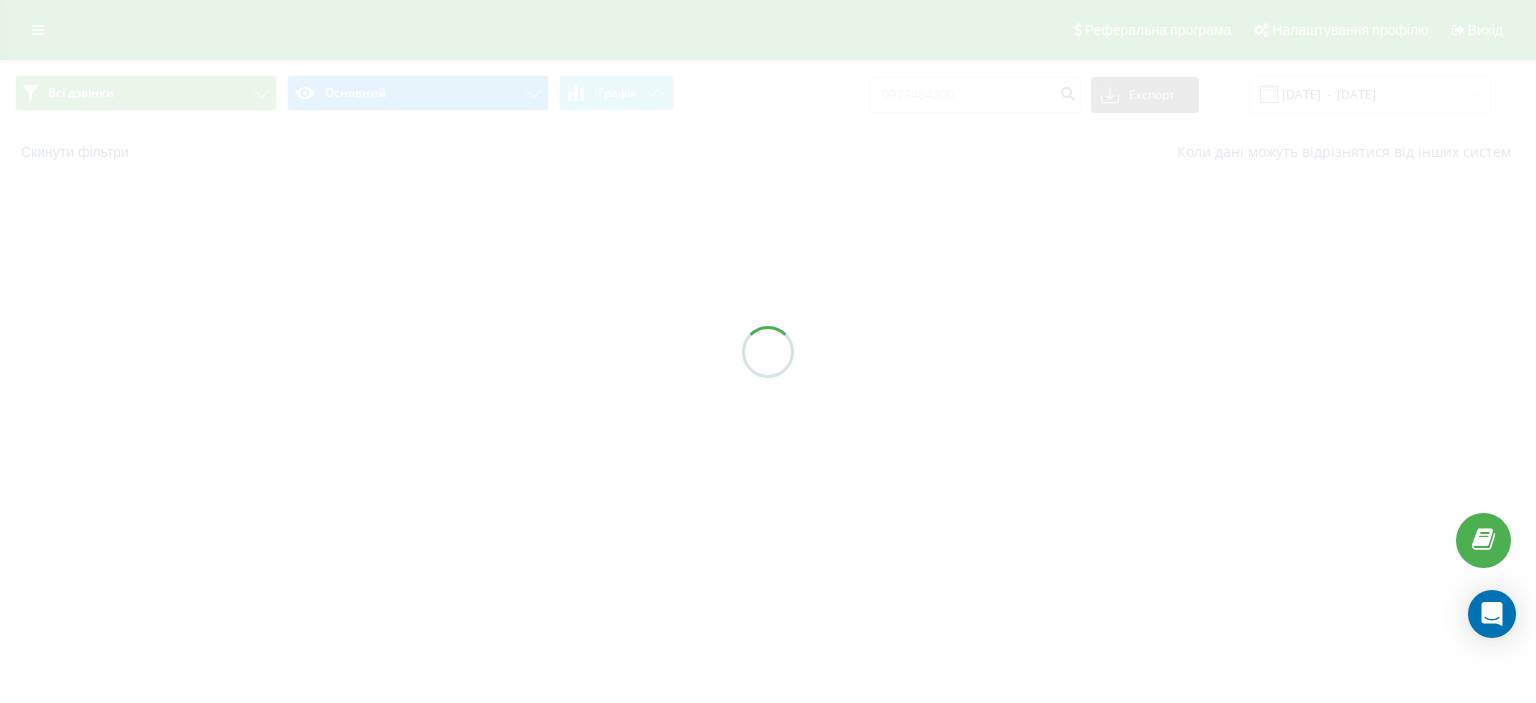 scroll, scrollTop: 0, scrollLeft: 0, axis: both 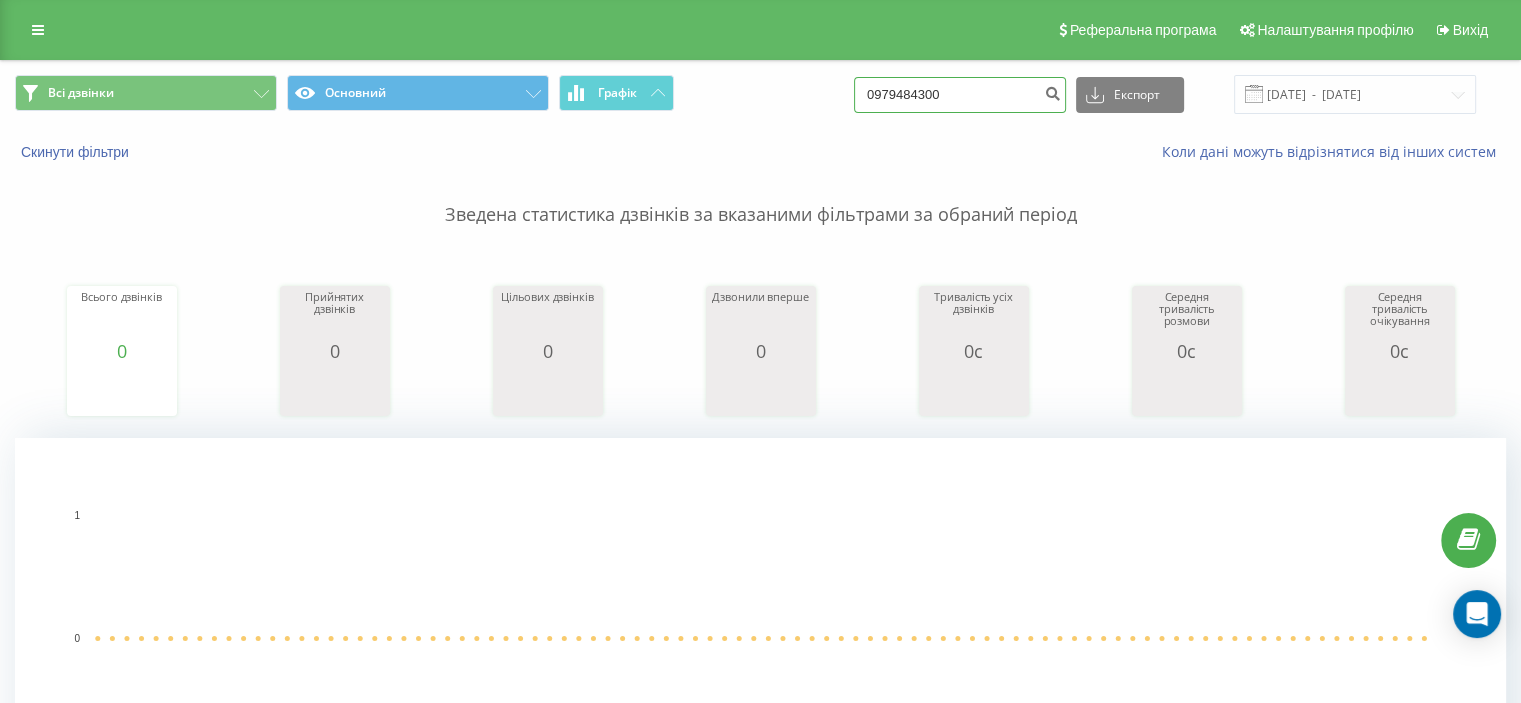 drag, startPoint x: 1012, startPoint y: 93, endPoint x: 792, endPoint y: 106, distance: 220.38376 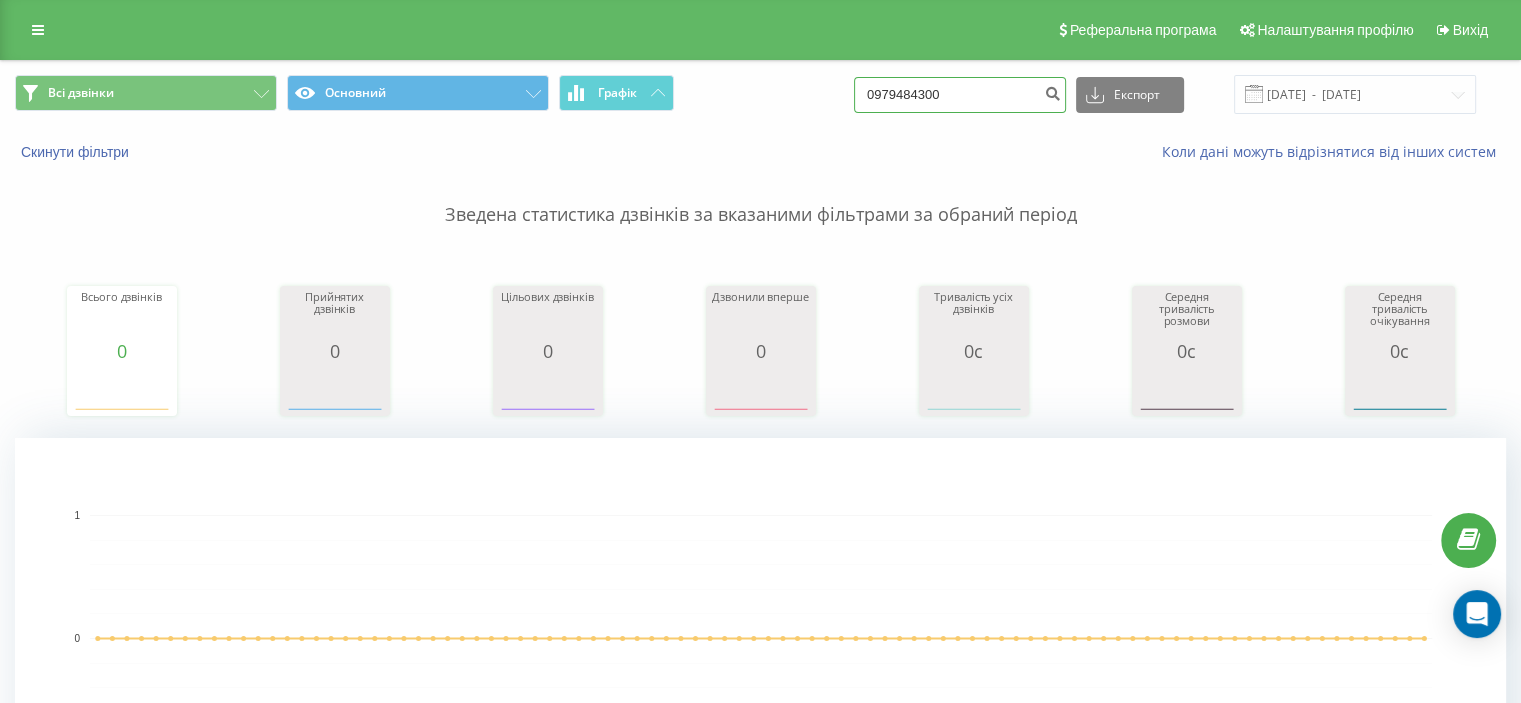 click on "Всі дзвінки Основний Графік 0979484300 Експорт .csv .xls .xlsx 10.04.2025  -  10.07.2025" at bounding box center [760, 94] 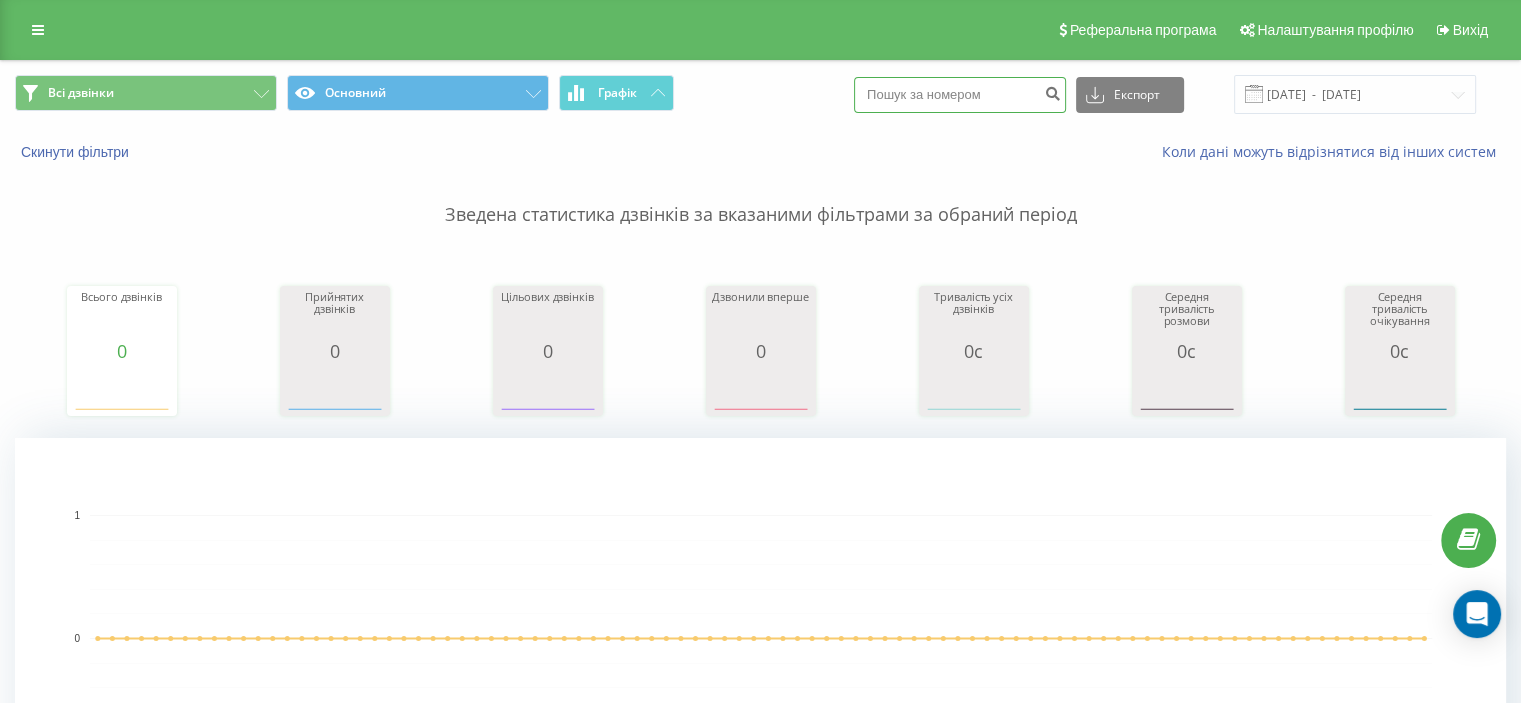 paste on "0964318382" 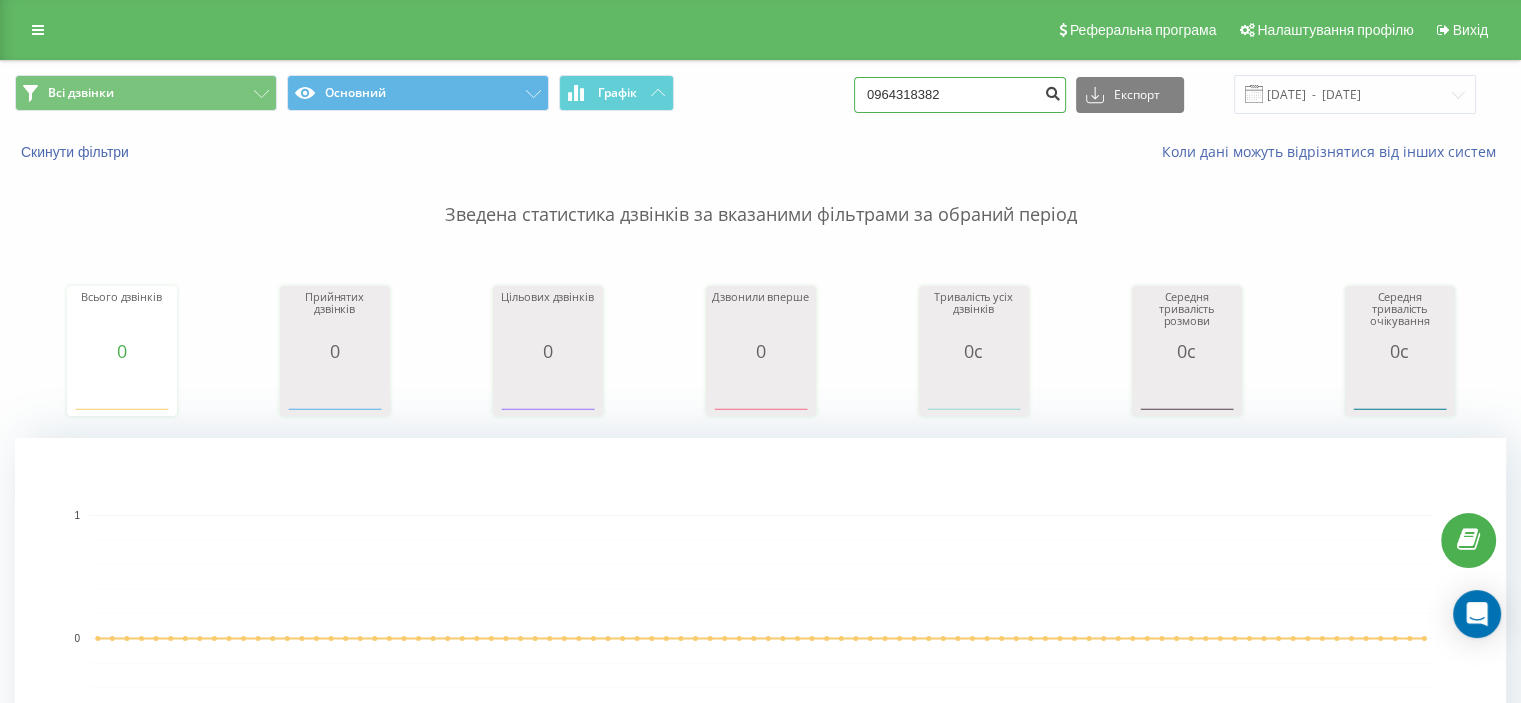 type on "0964318382" 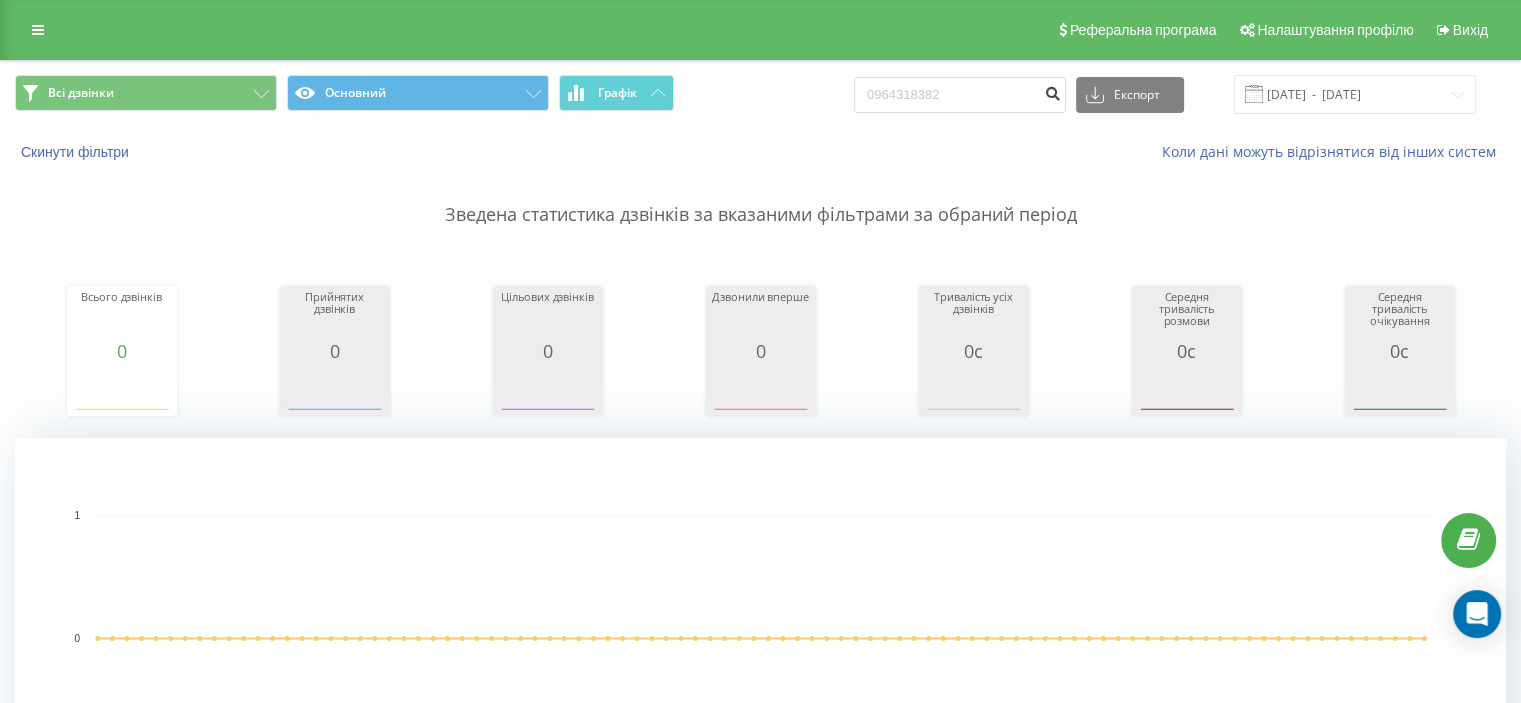 click at bounding box center (1052, 91) 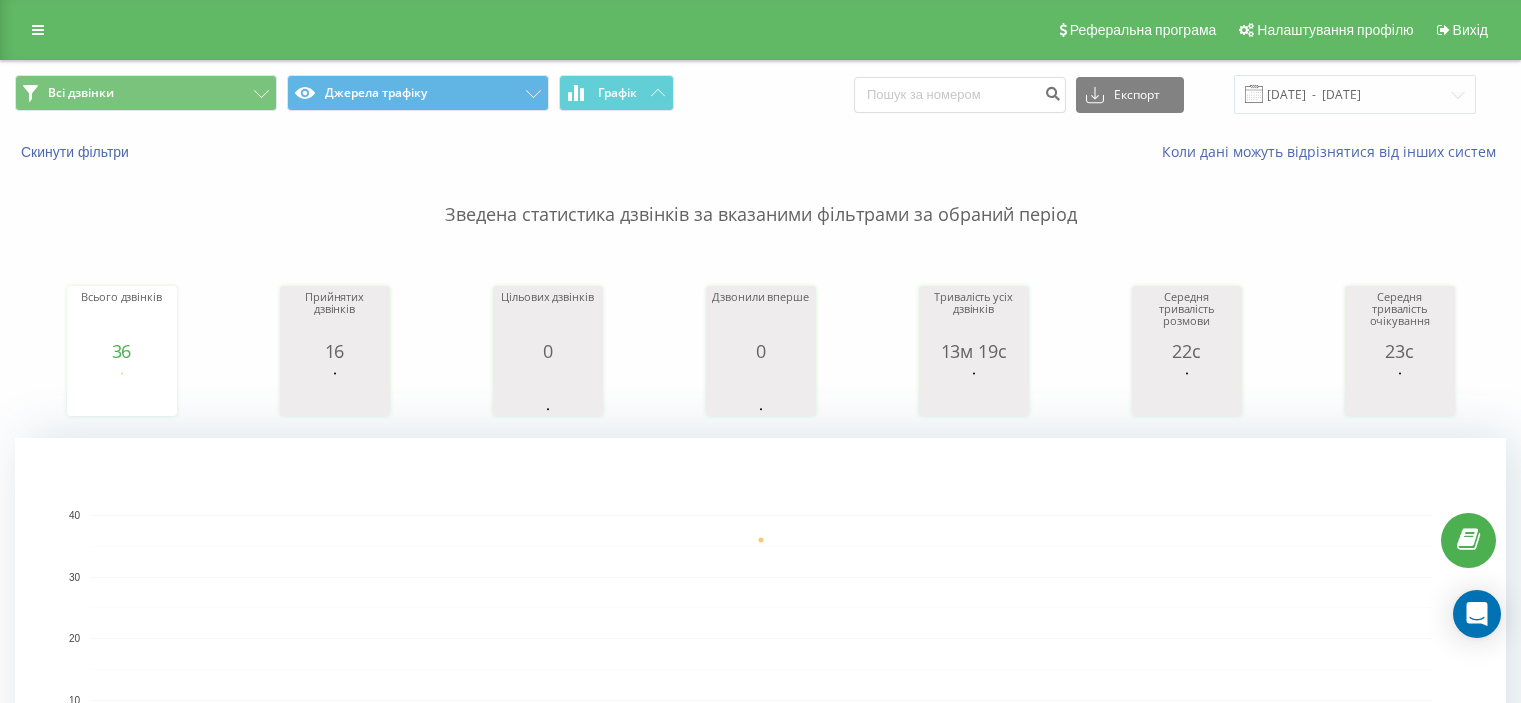 scroll, scrollTop: 0, scrollLeft: 0, axis: both 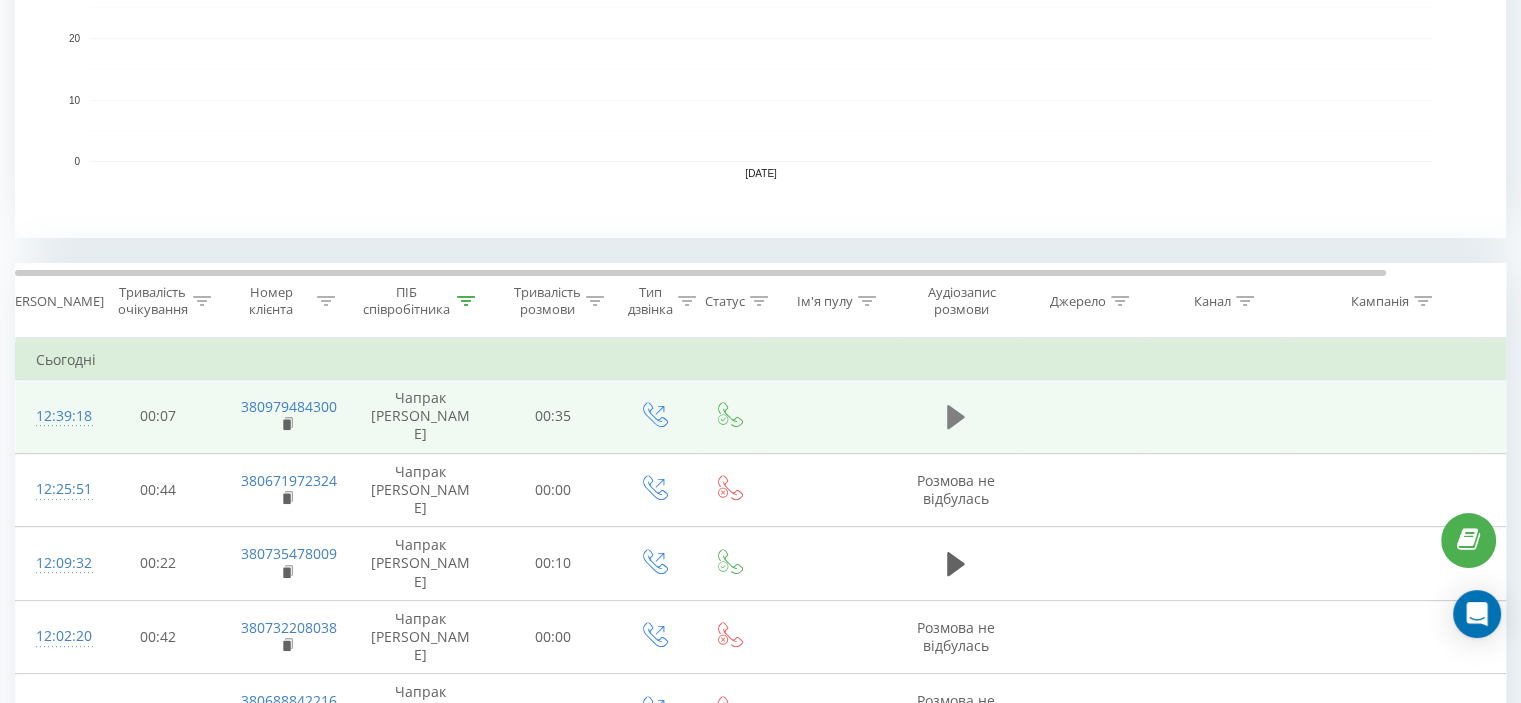 click 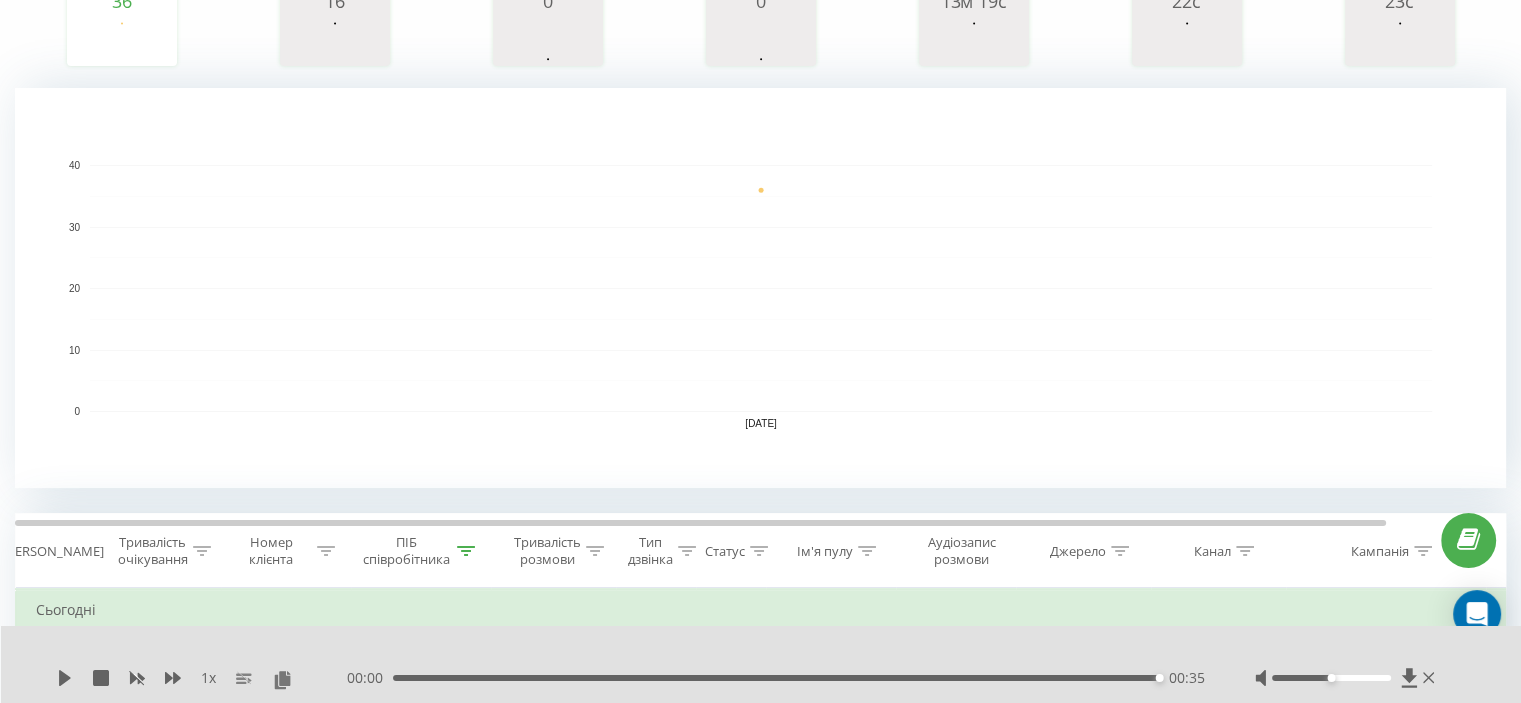 scroll, scrollTop: 200, scrollLeft: 0, axis: vertical 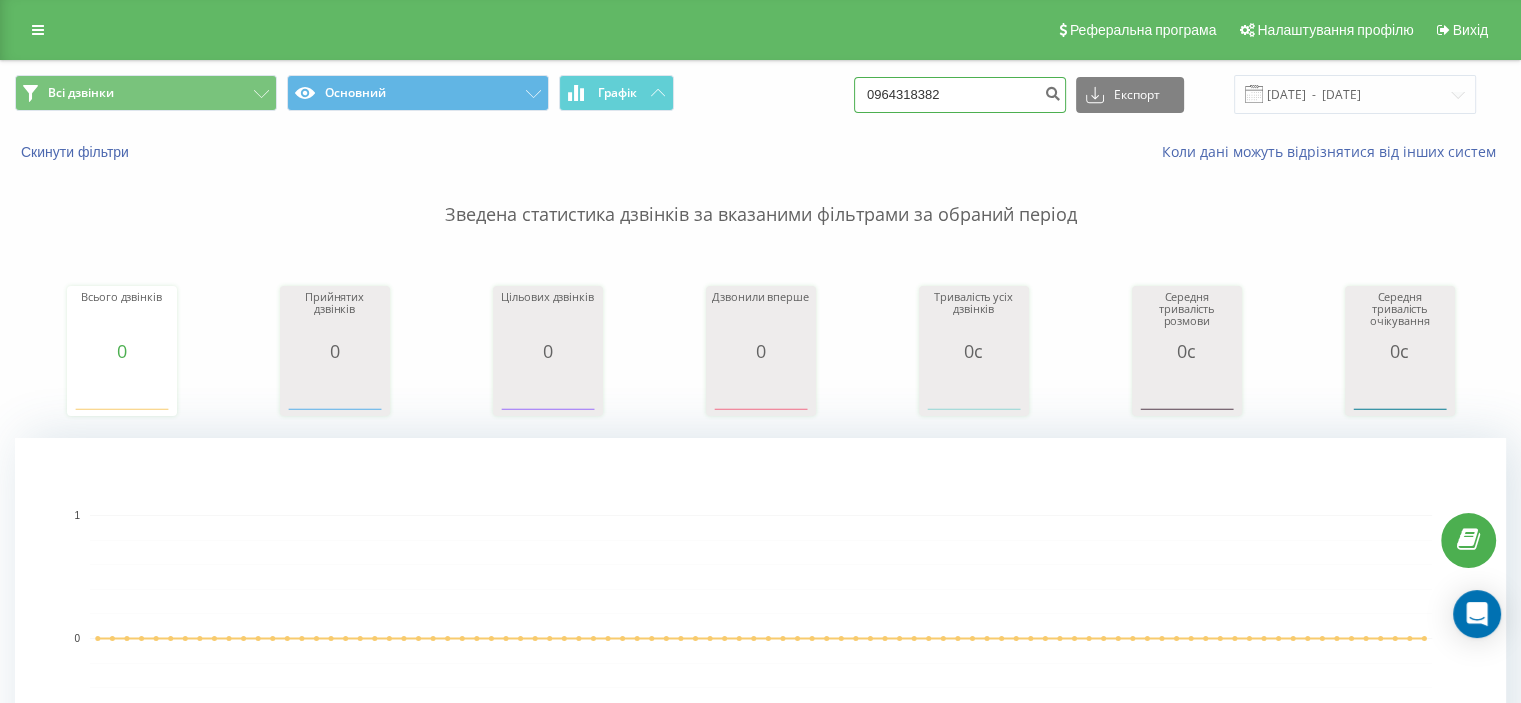 drag, startPoint x: 994, startPoint y: 101, endPoint x: 807, endPoint y: 85, distance: 187.68324 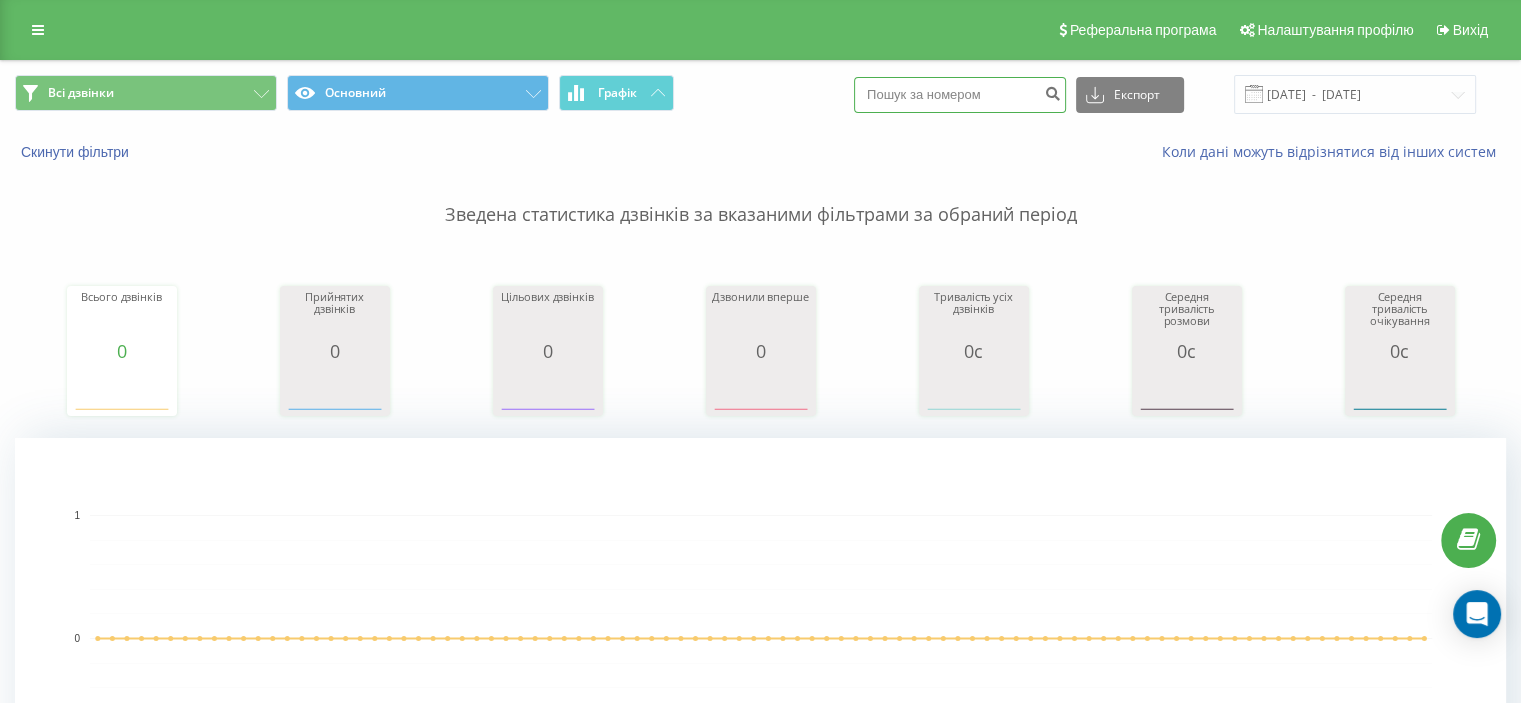 paste on "0961915452" 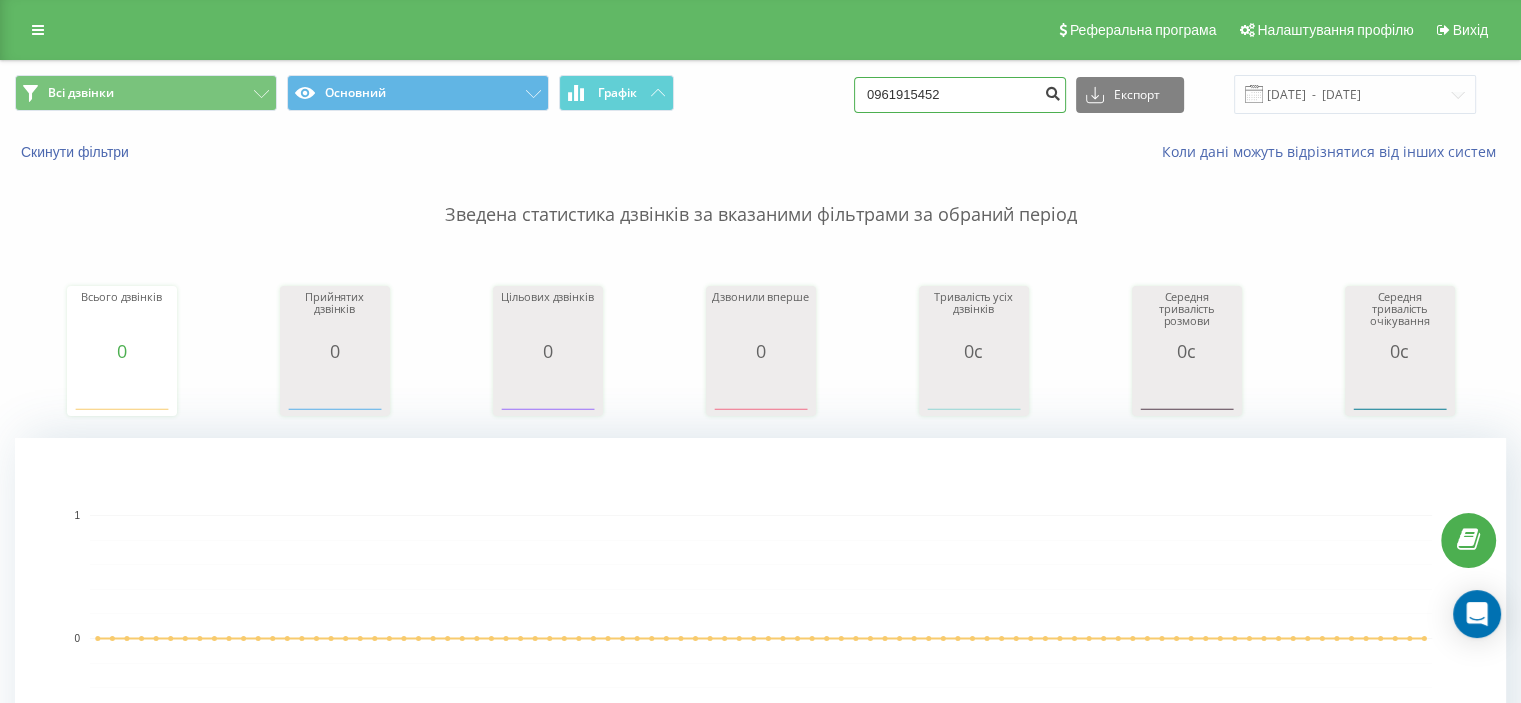 type on "0961915452" 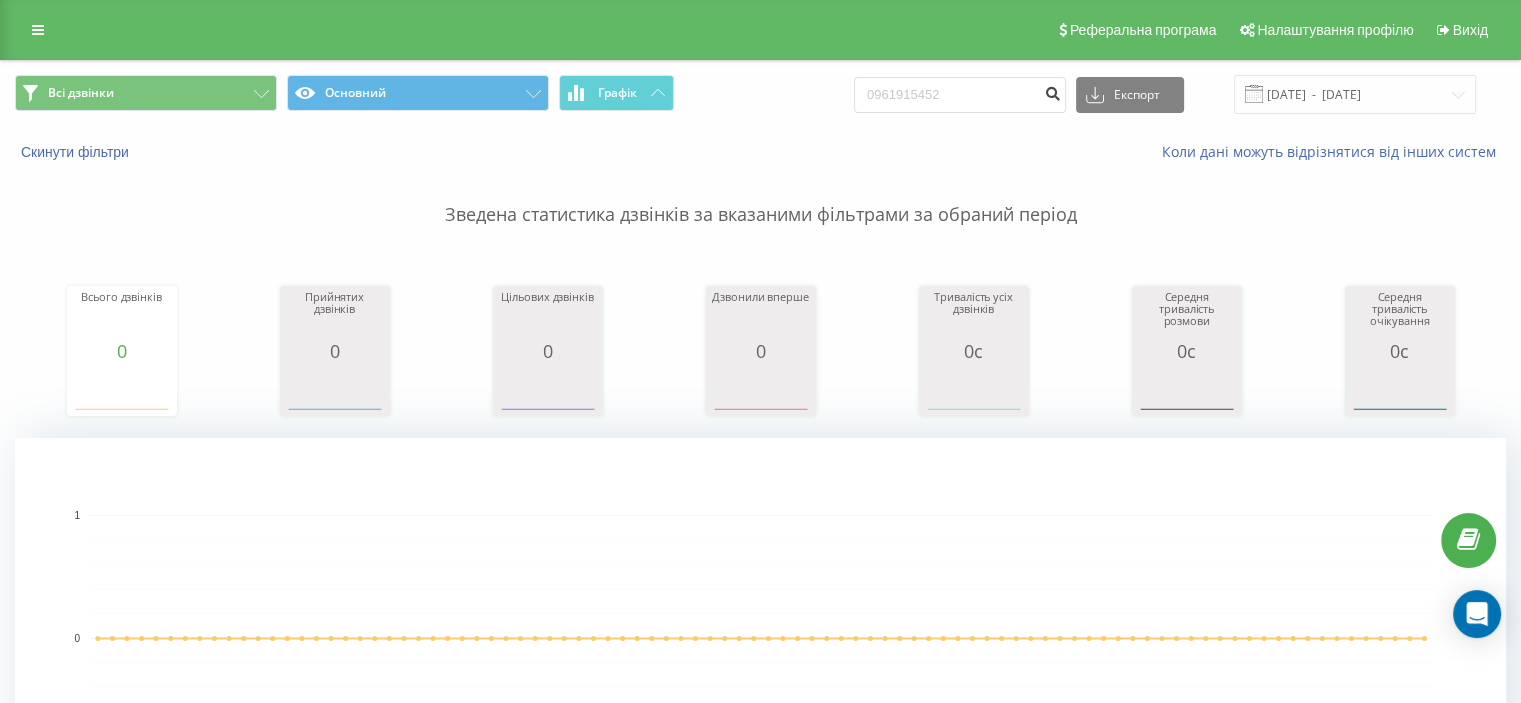 click at bounding box center [1052, 91] 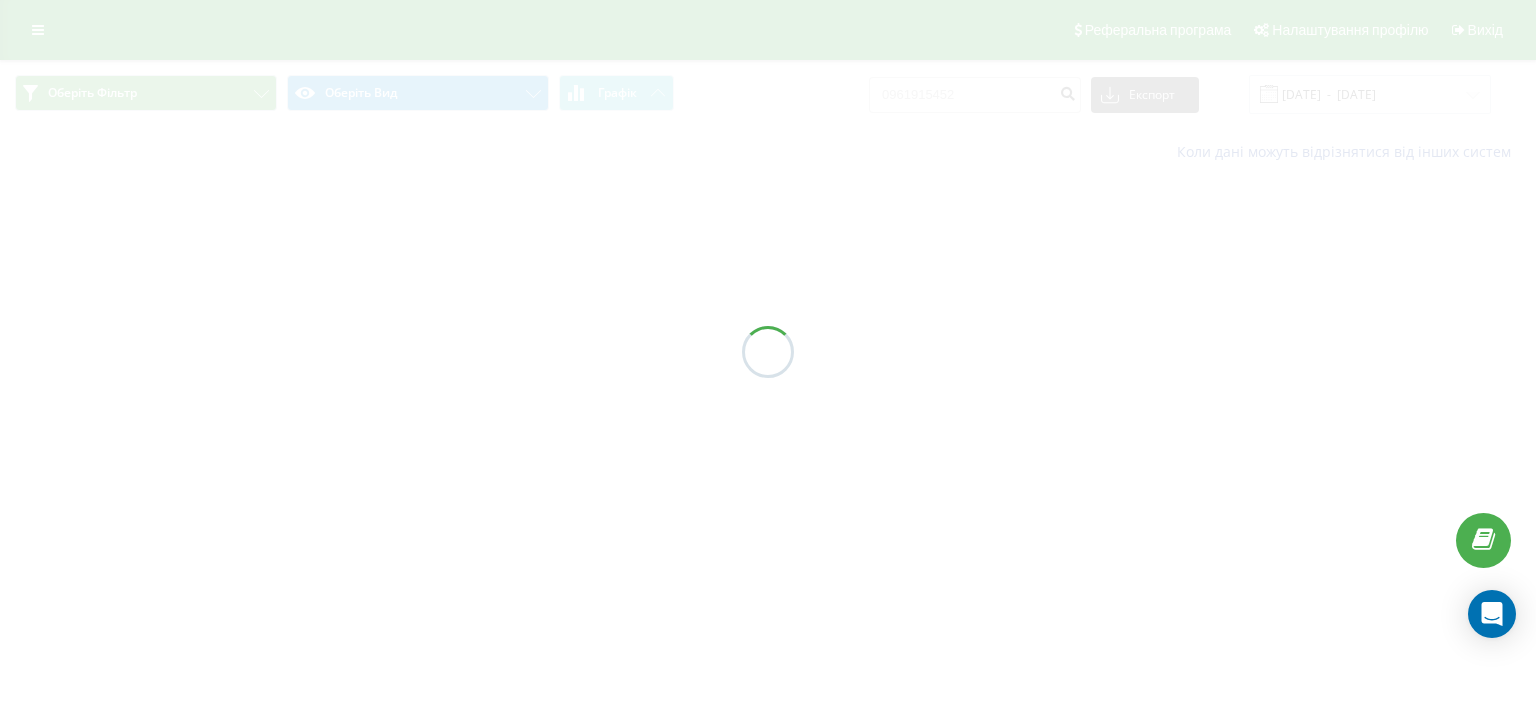 scroll, scrollTop: 0, scrollLeft: 0, axis: both 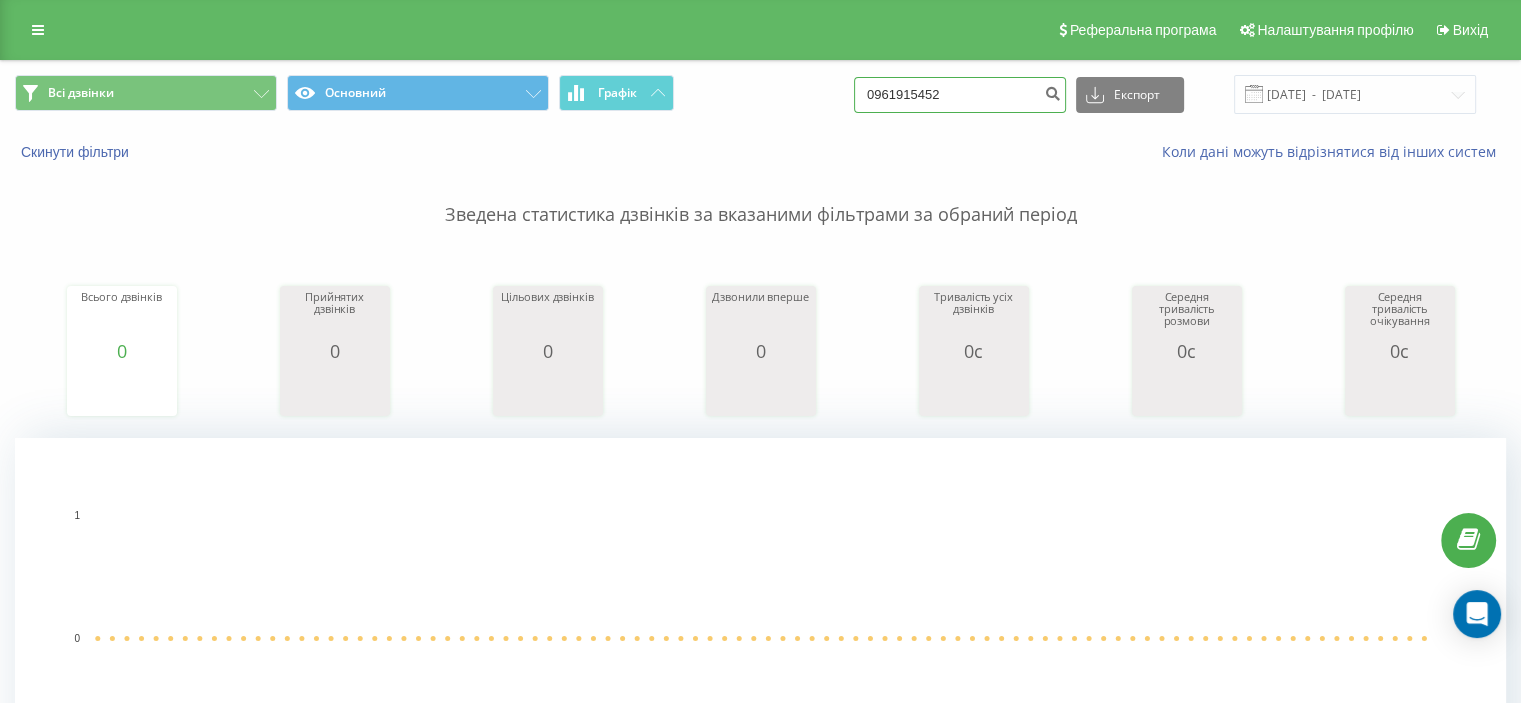 drag, startPoint x: 976, startPoint y: 95, endPoint x: 806, endPoint y: 83, distance: 170.423 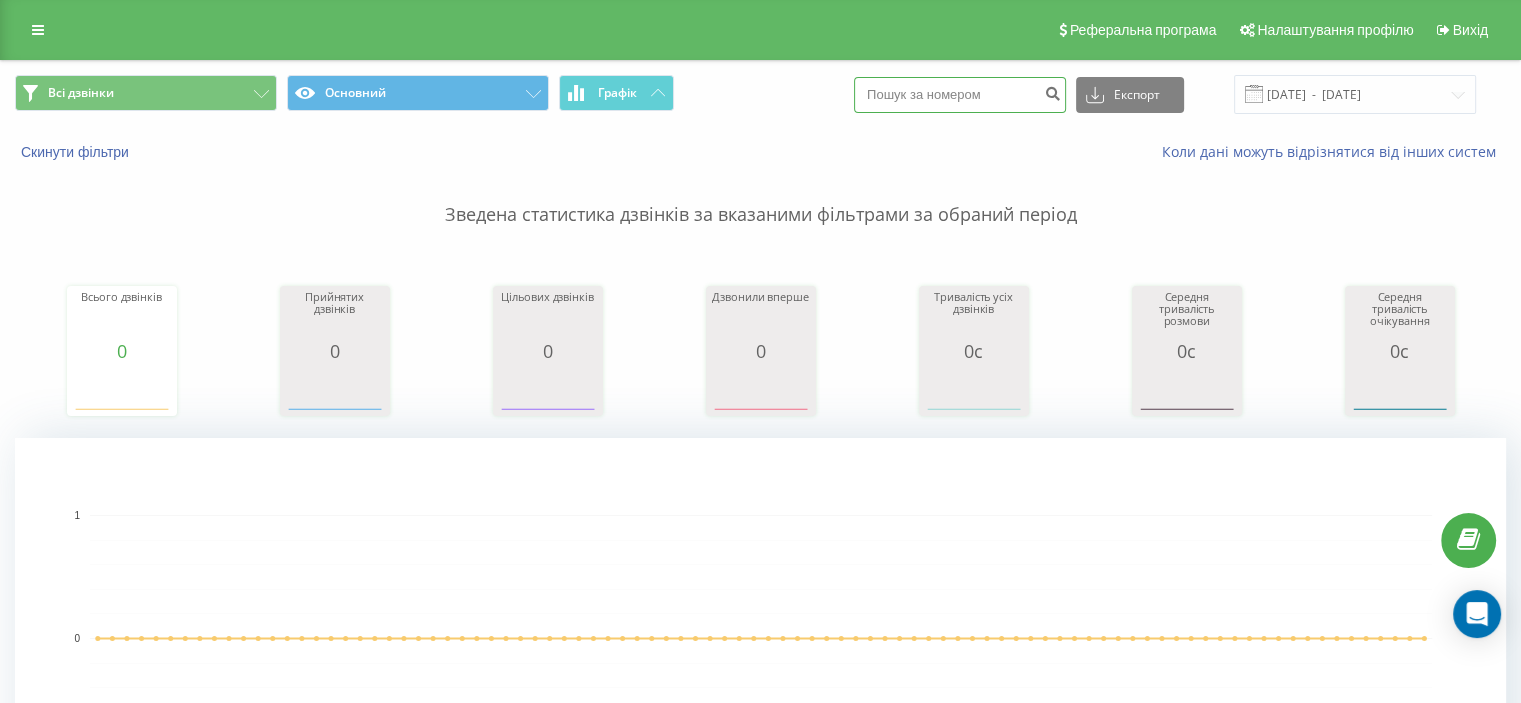 paste on "0635721031" 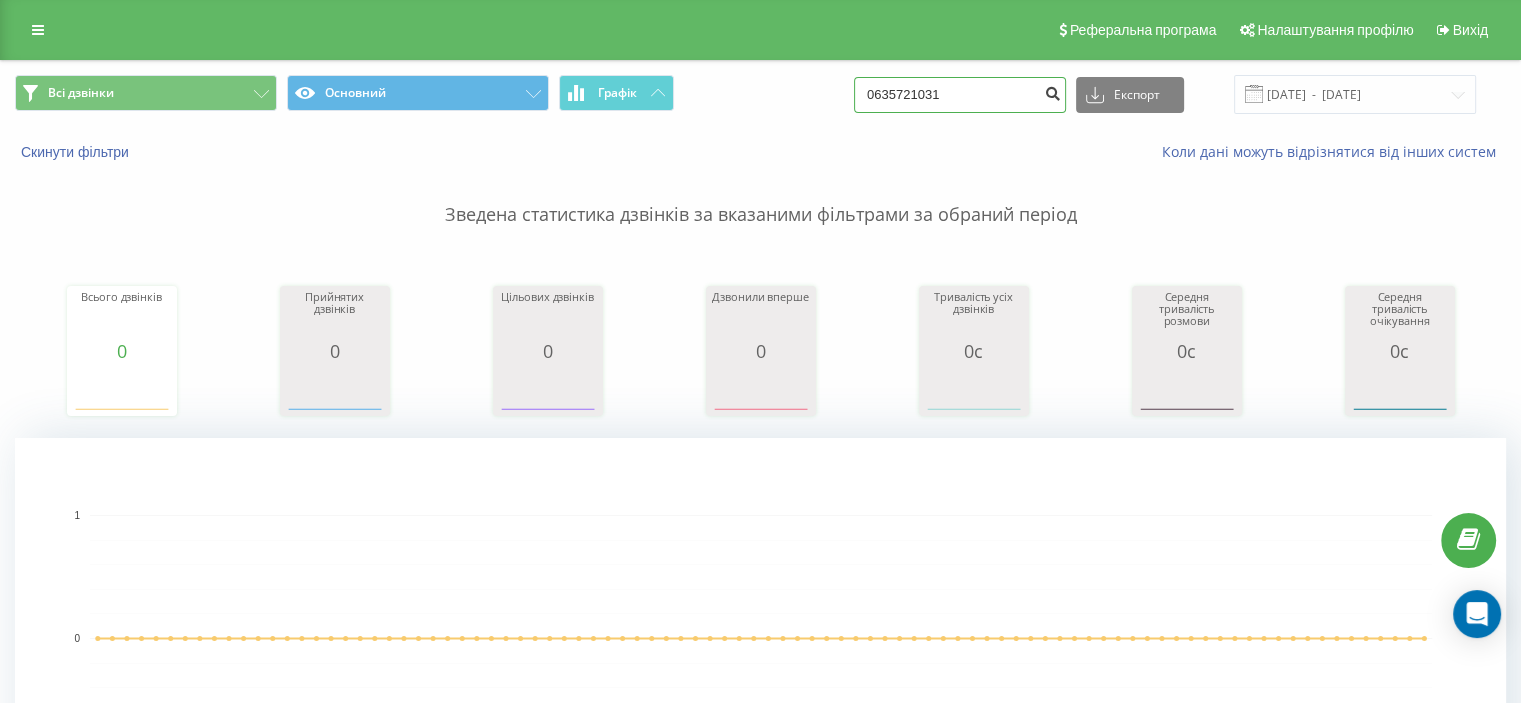 type on "0635721031" 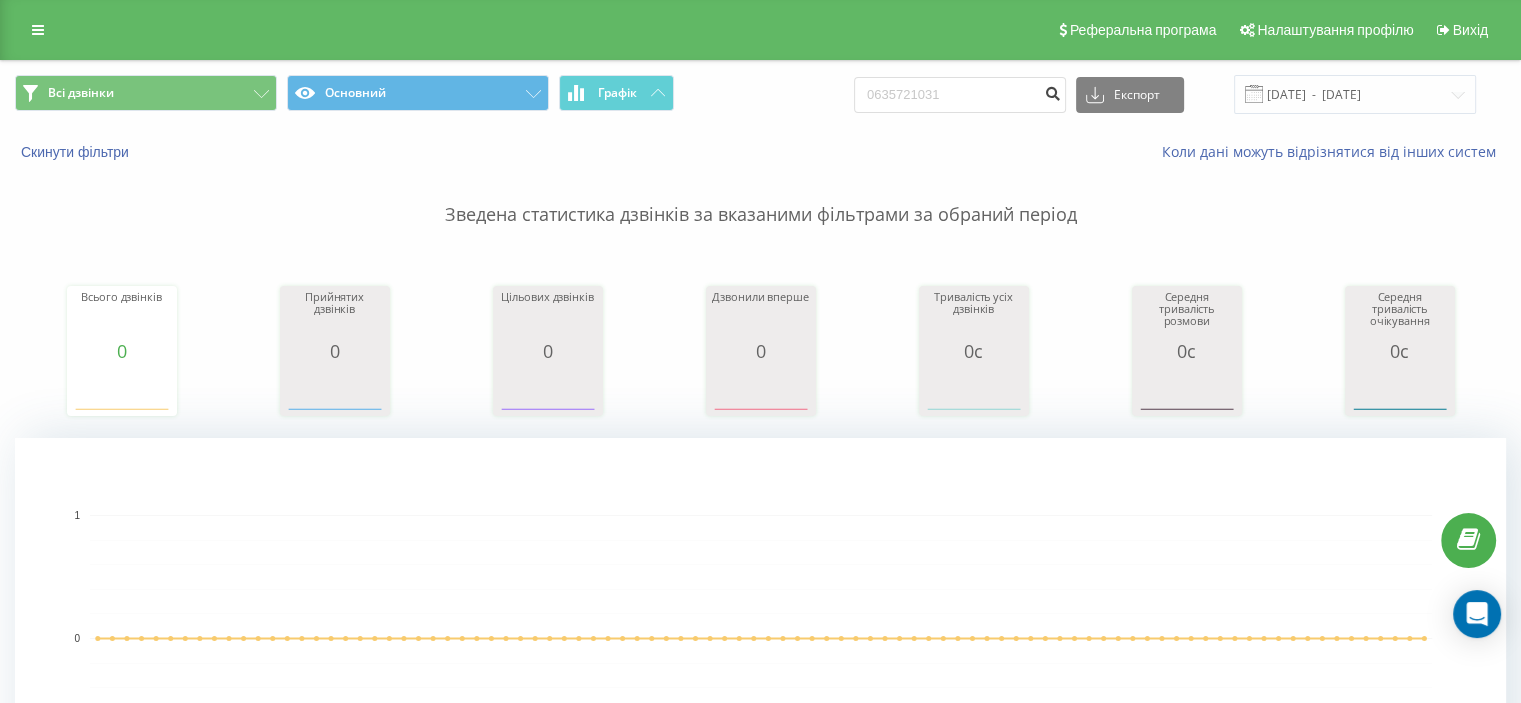 click at bounding box center [1052, 91] 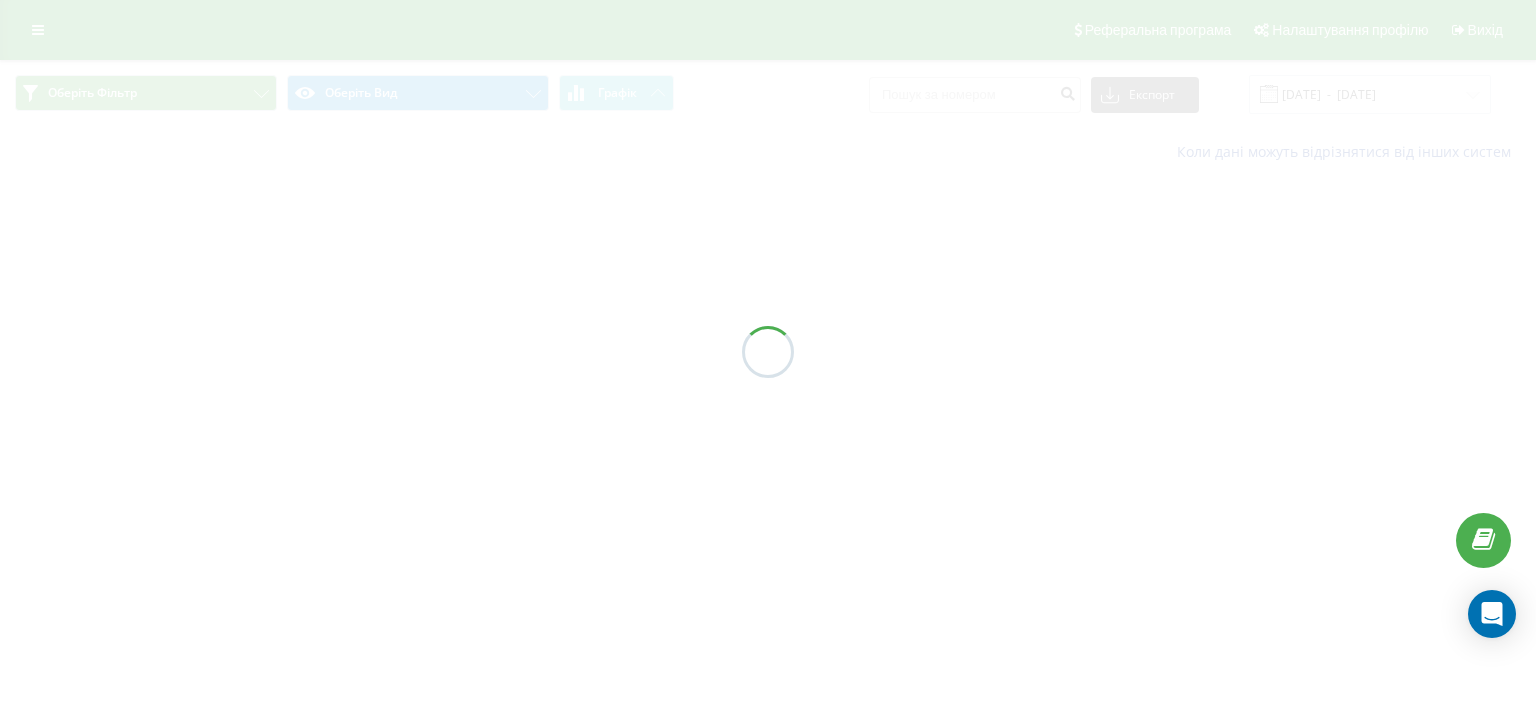 scroll, scrollTop: 0, scrollLeft: 0, axis: both 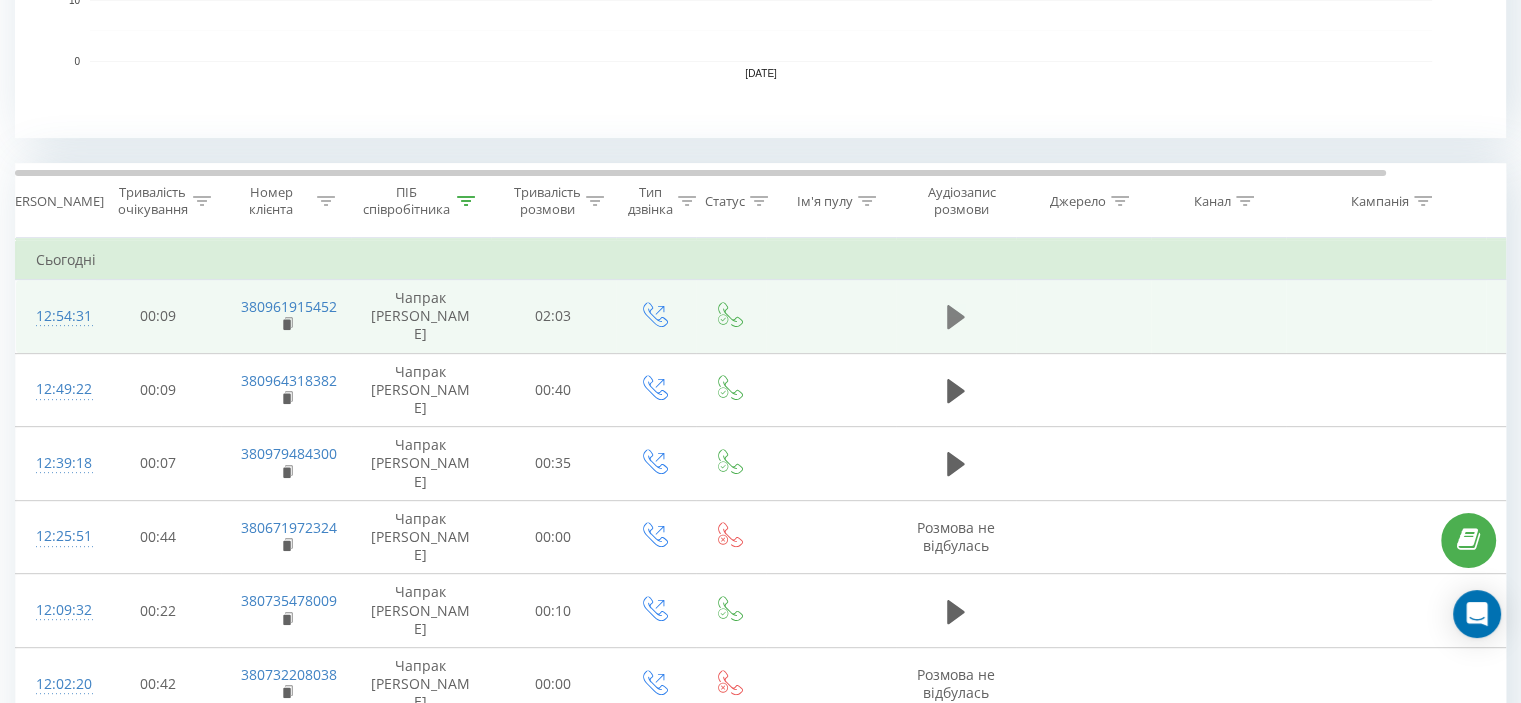 click at bounding box center [956, 317] 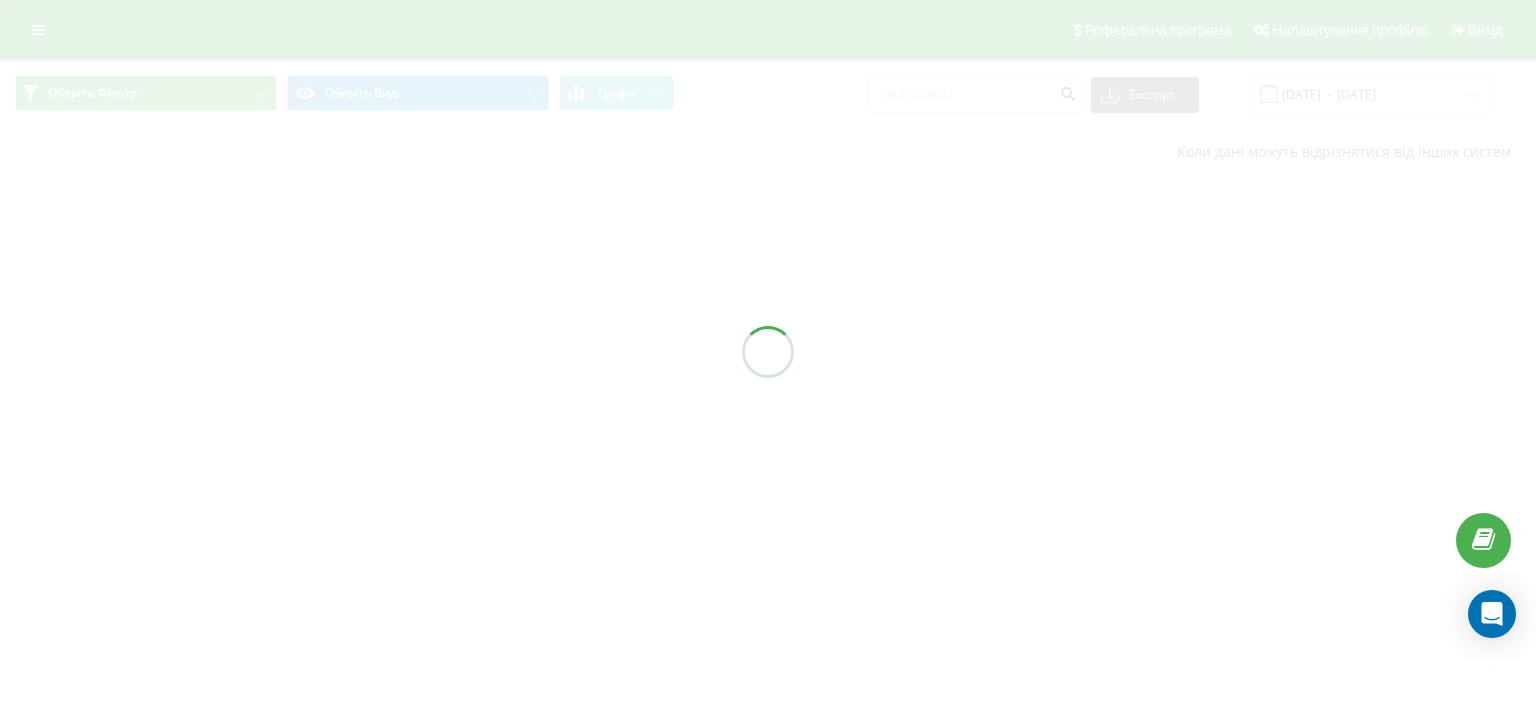 scroll, scrollTop: 0, scrollLeft: 0, axis: both 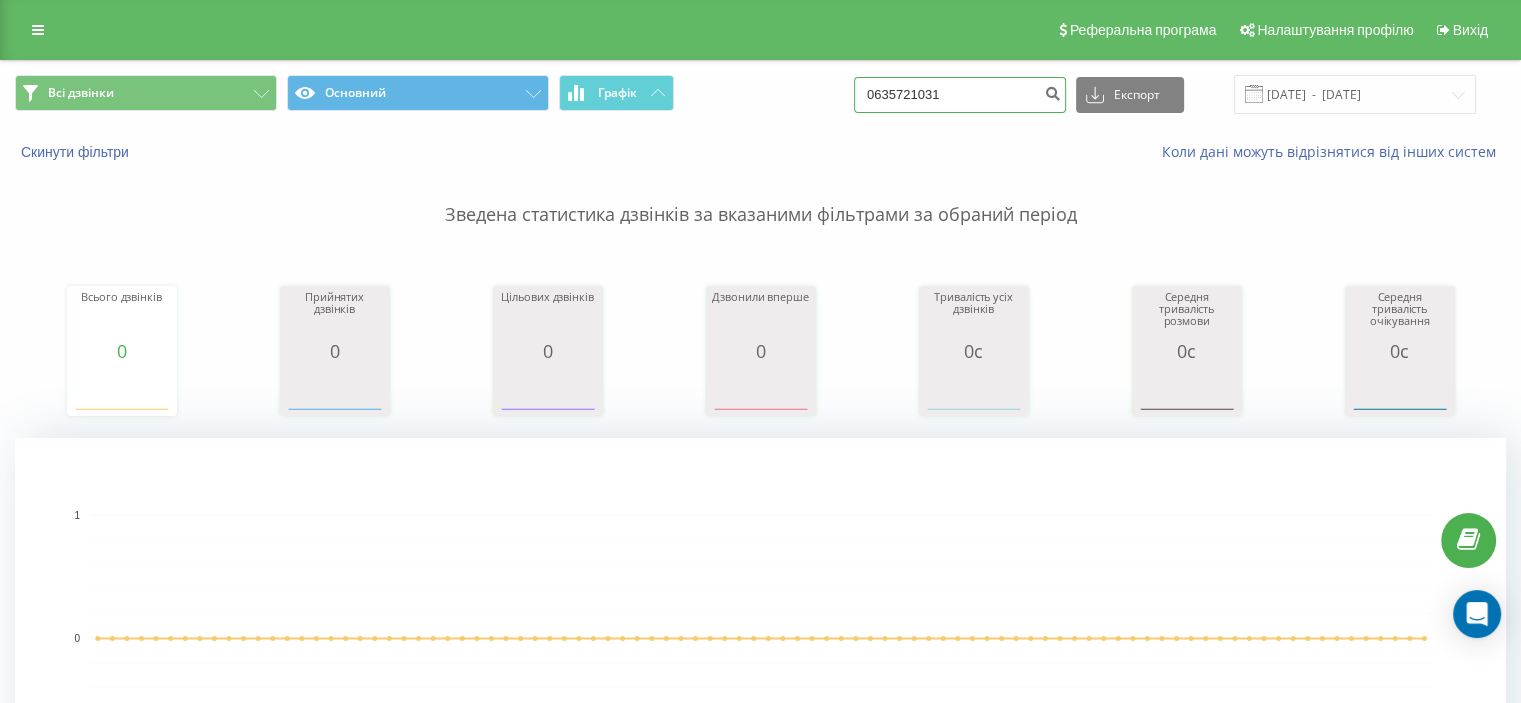 drag, startPoint x: 977, startPoint y: 96, endPoint x: 828, endPoint y: 91, distance: 149.08386 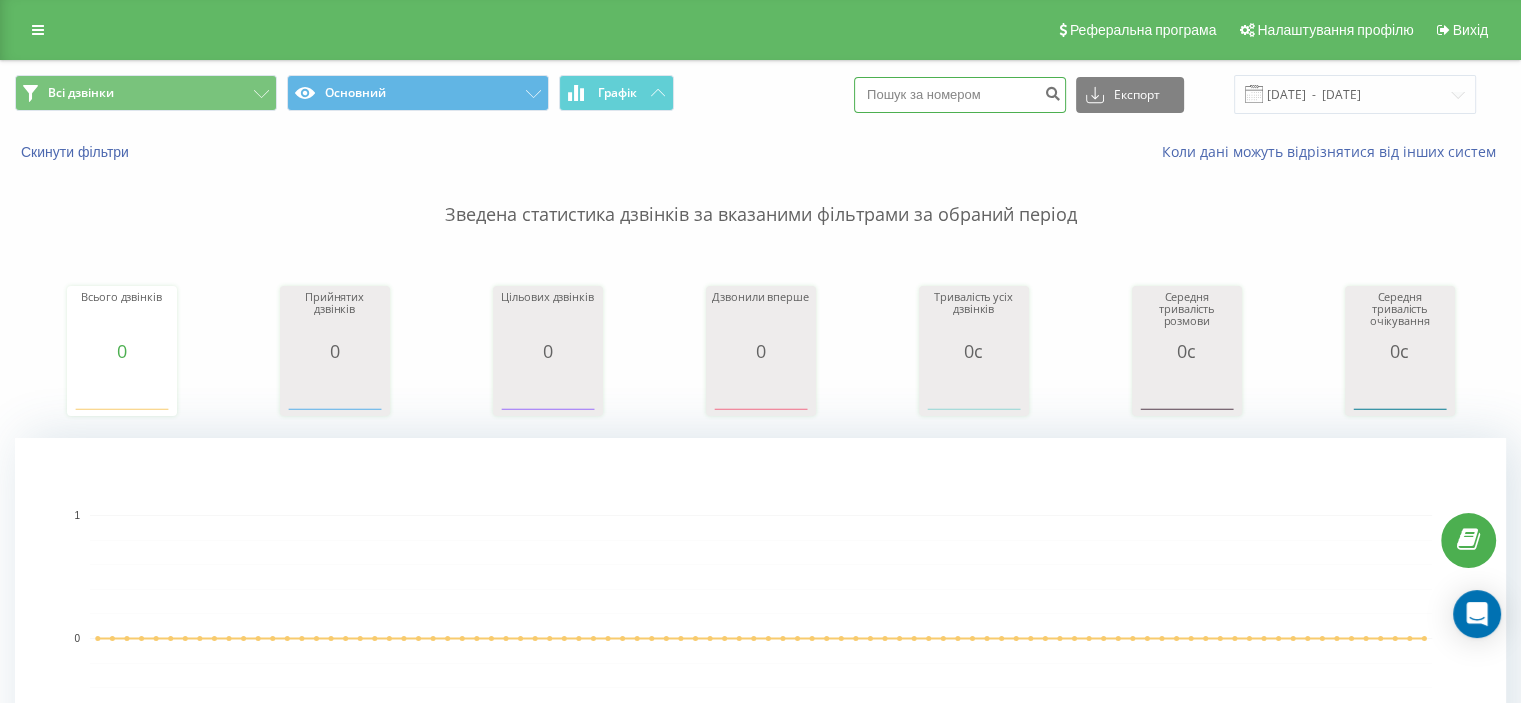 paste on "0980180298" 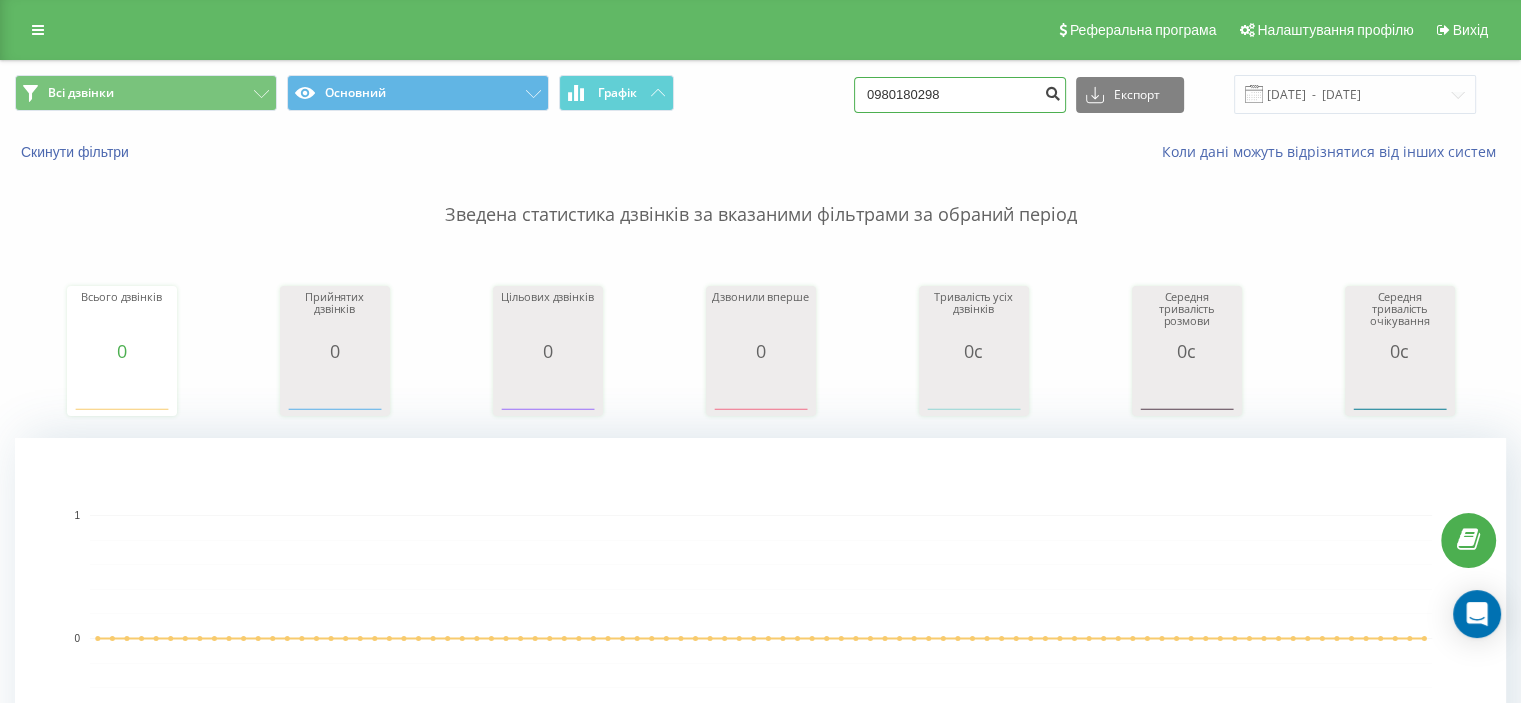 type on "0980180298" 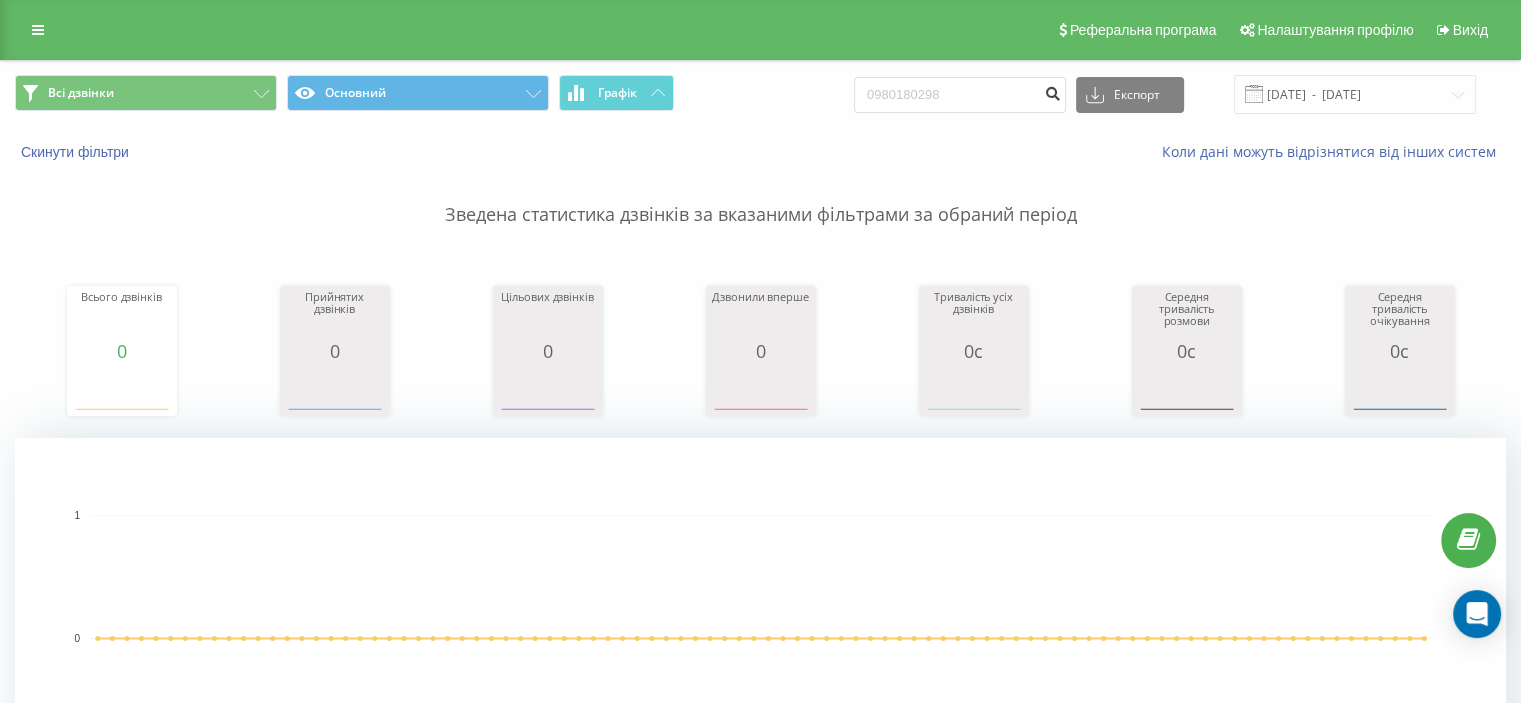 click at bounding box center (1052, 91) 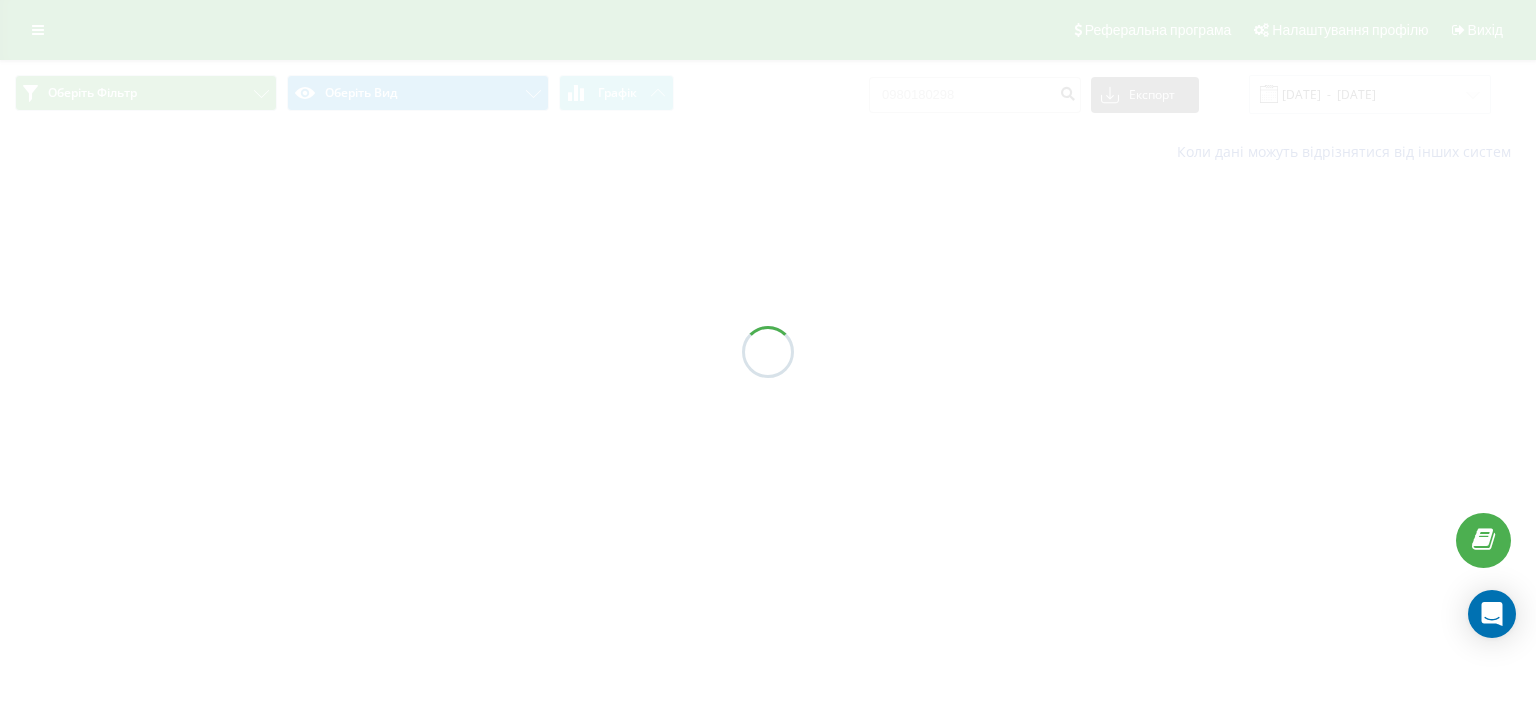 scroll, scrollTop: 0, scrollLeft: 0, axis: both 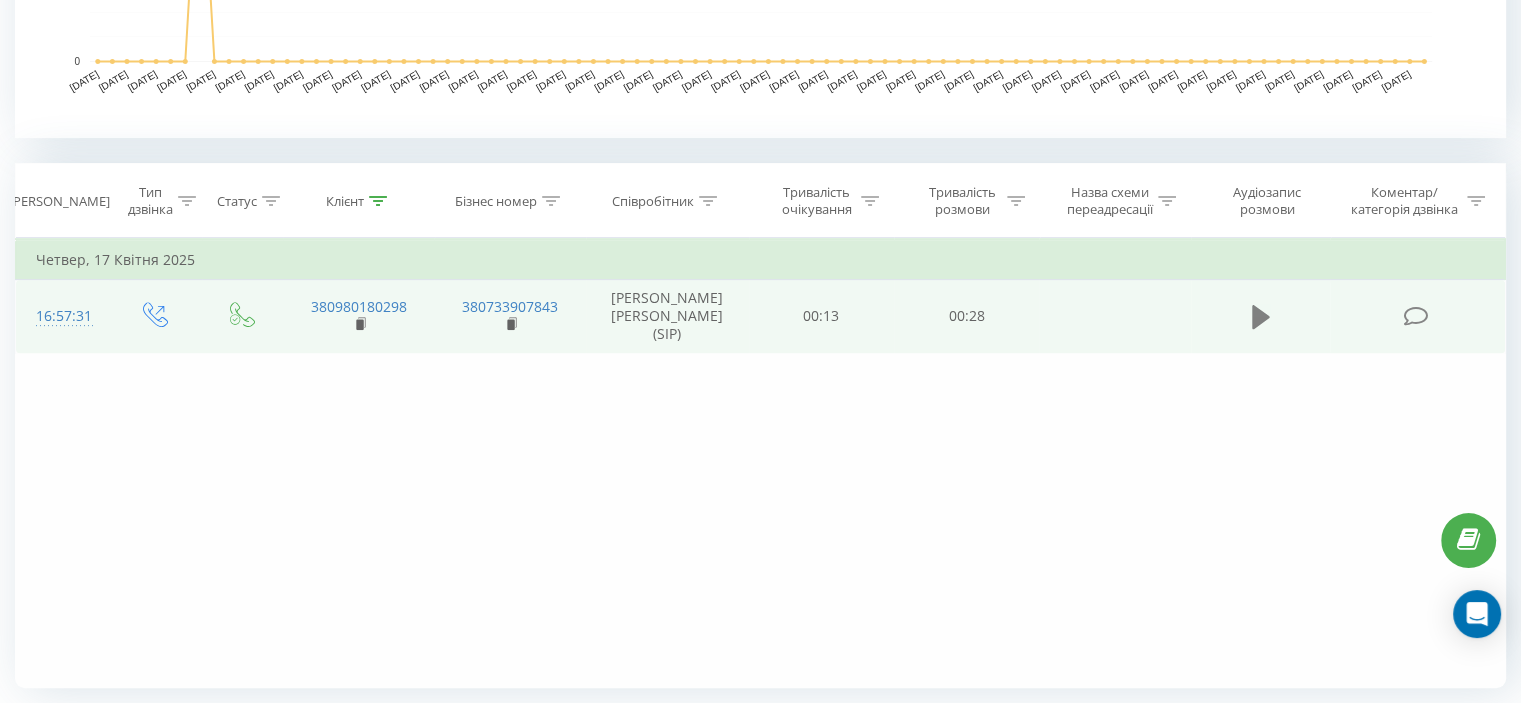 click 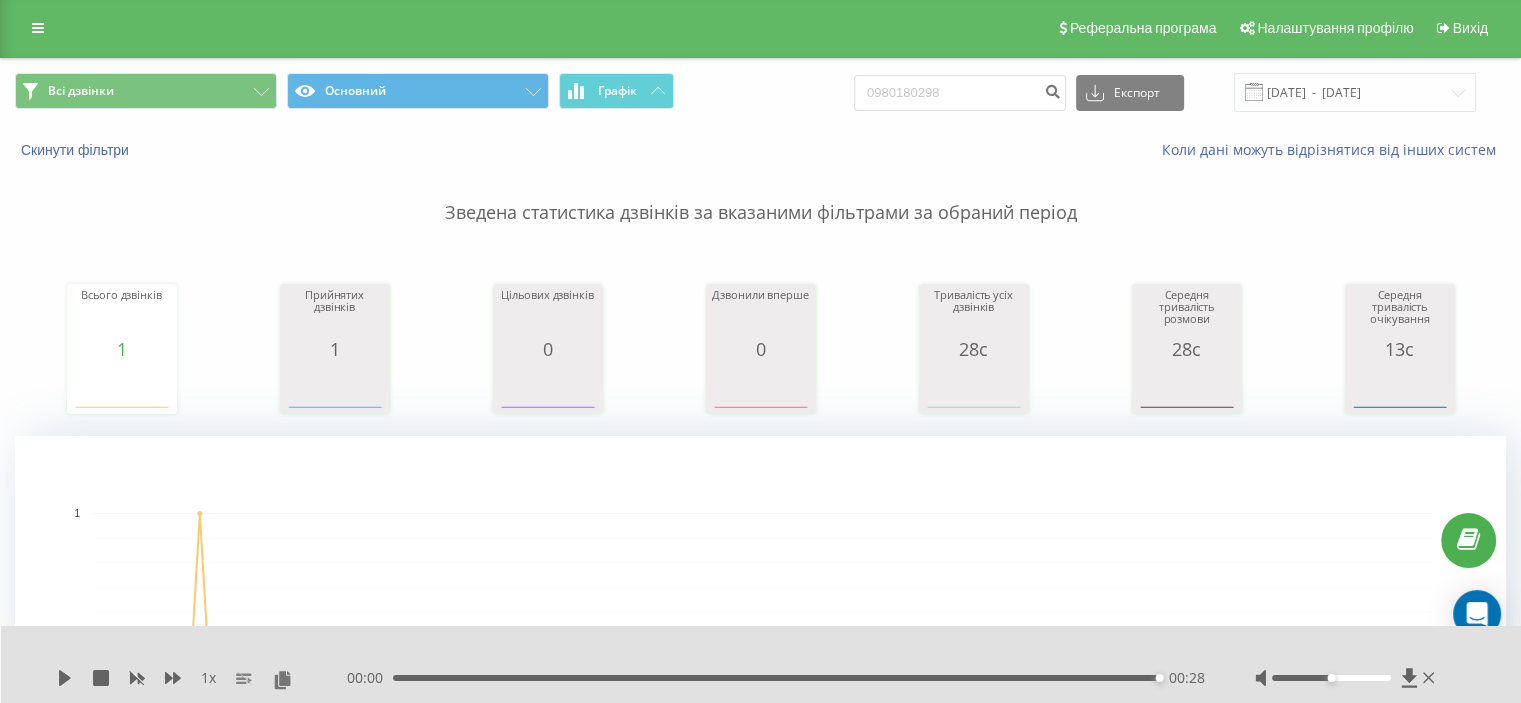 scroll, scrollTop: 0, scrollLeft: 0, axis: both 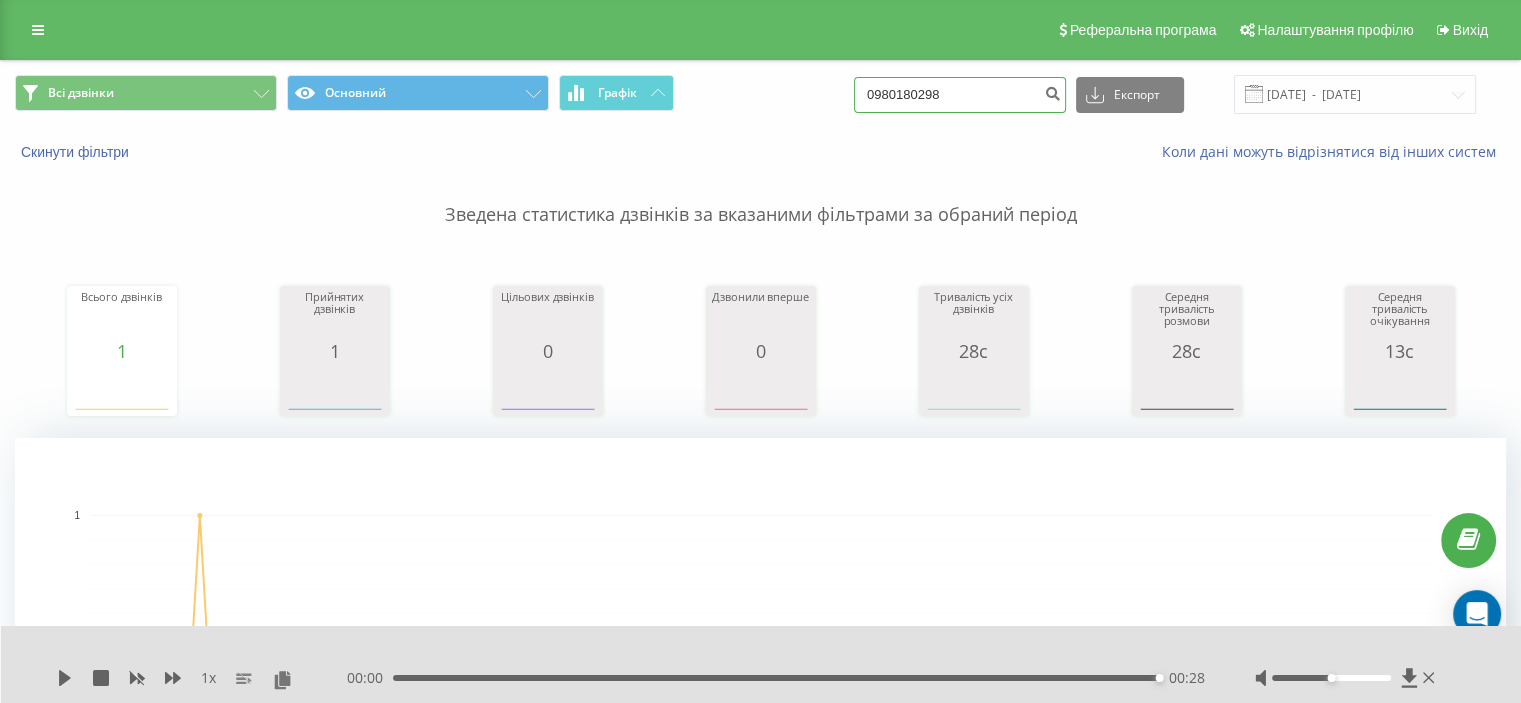 drag, startPoint x: 979, startPoint y: 94, endPoint x: 692, endPoint y: 95, distance: 287.00174 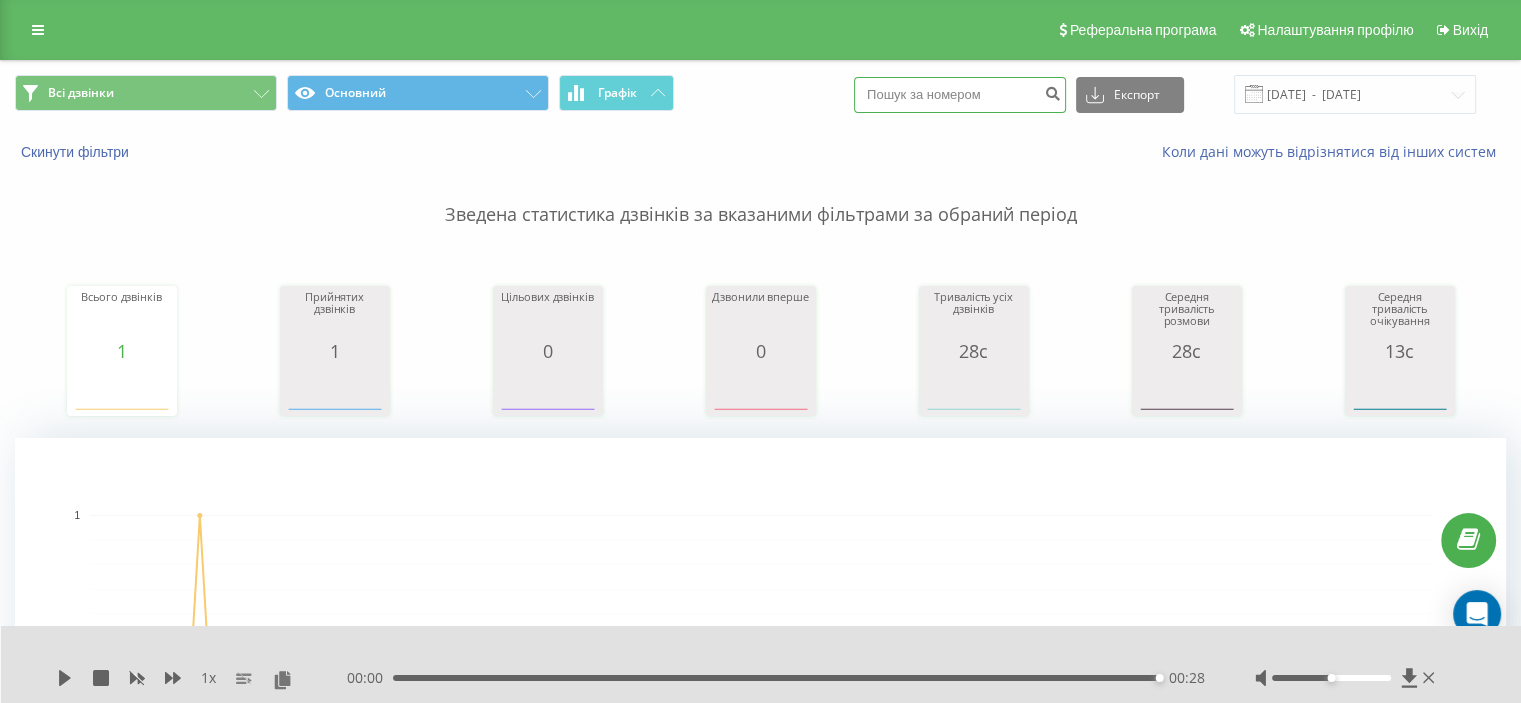 paste on "0937367509" 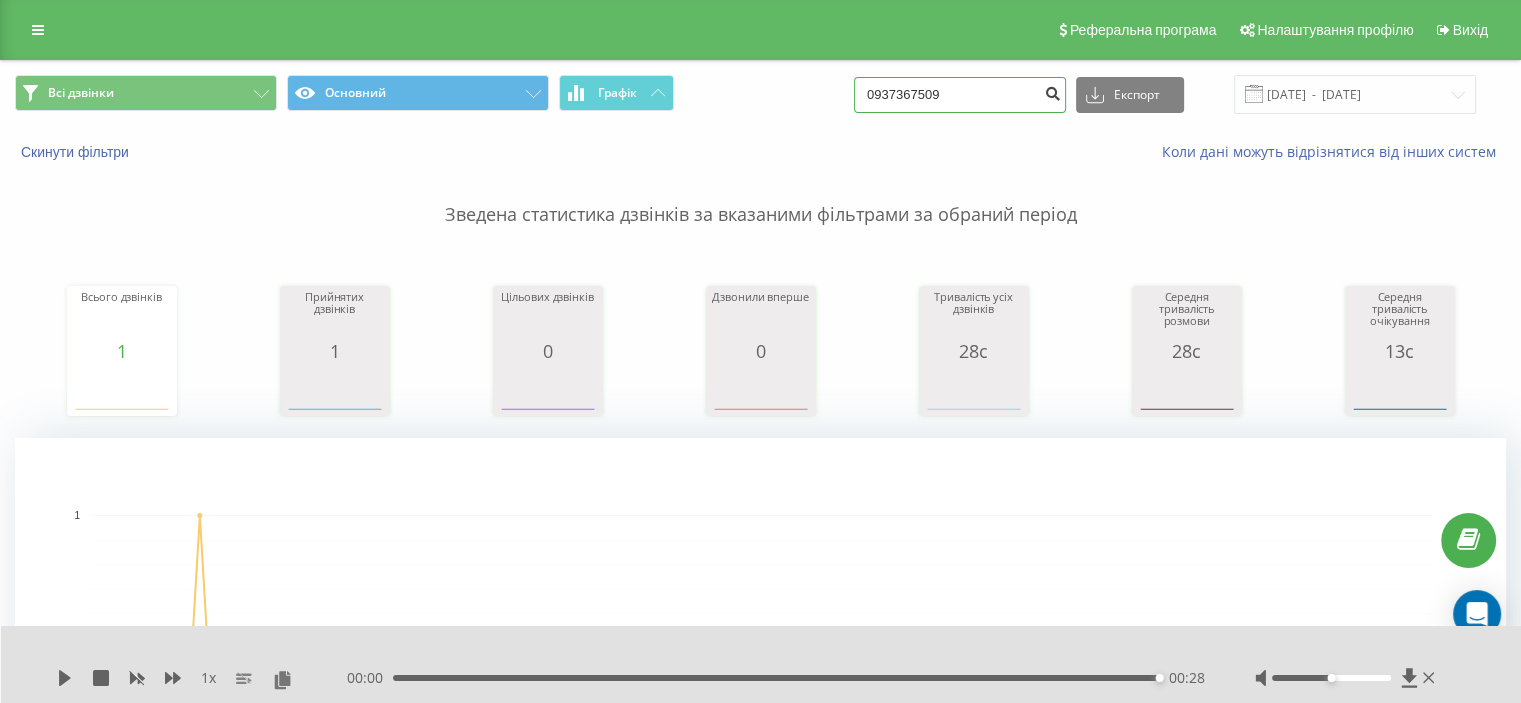 type on "0937367509" 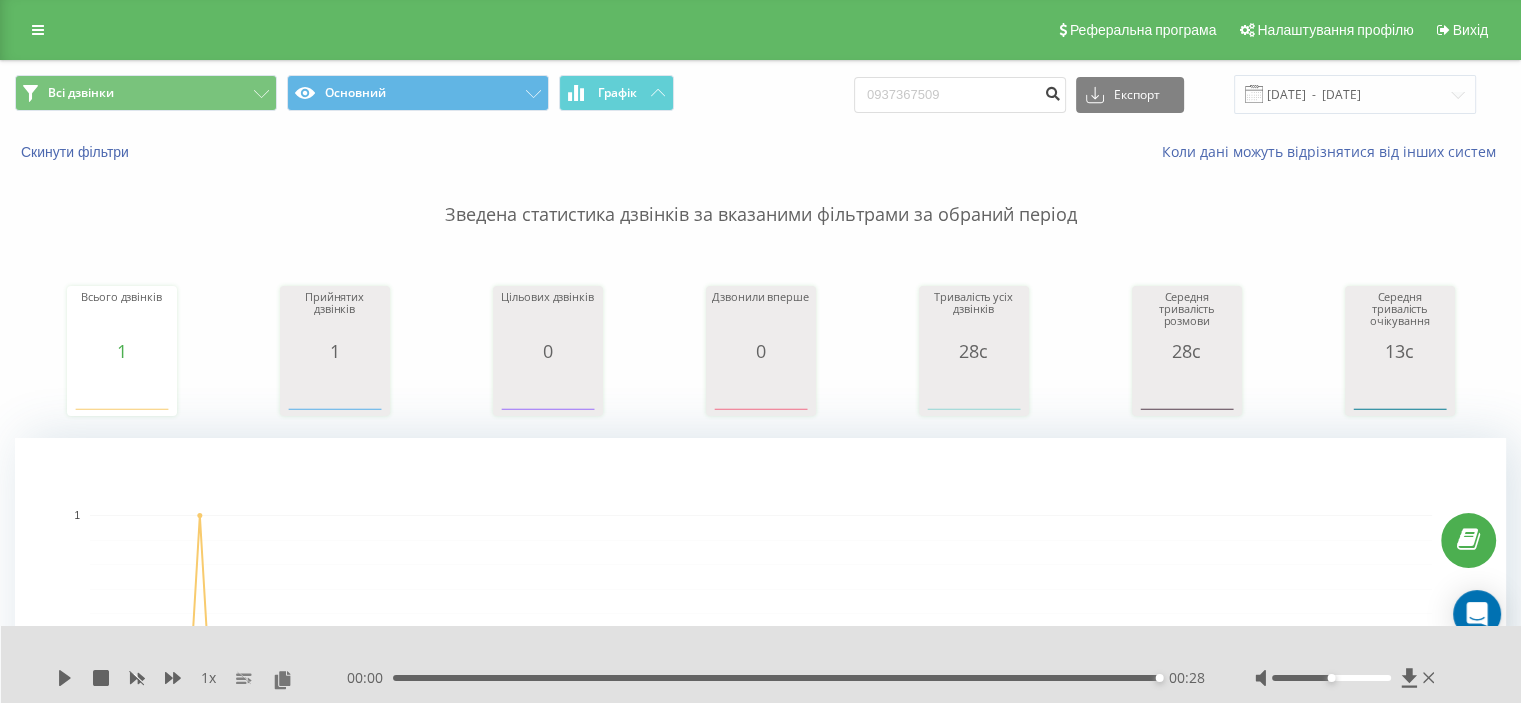 click at bounding box center [1052, 91] 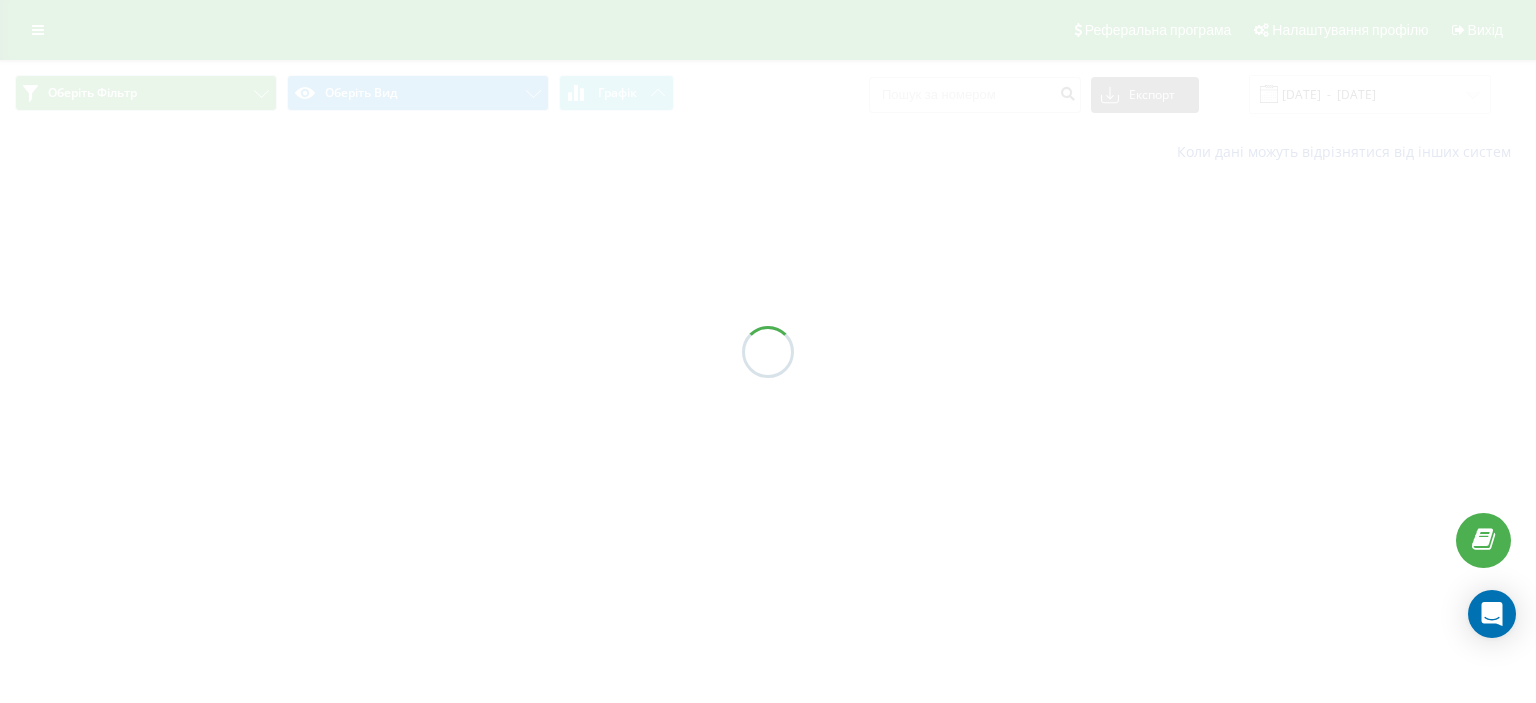 scroll, scrollTop: 0, scrollLeft: 0, axis: both 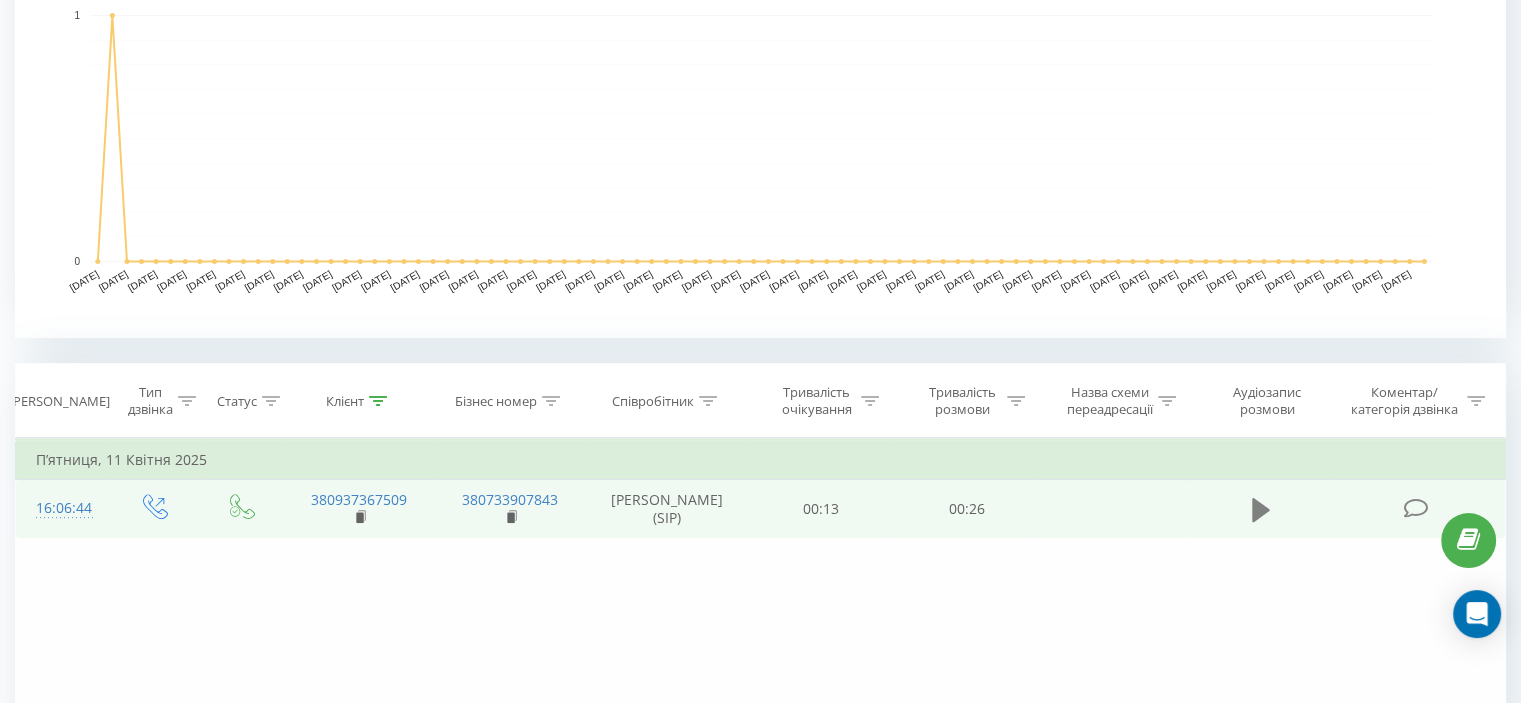 click 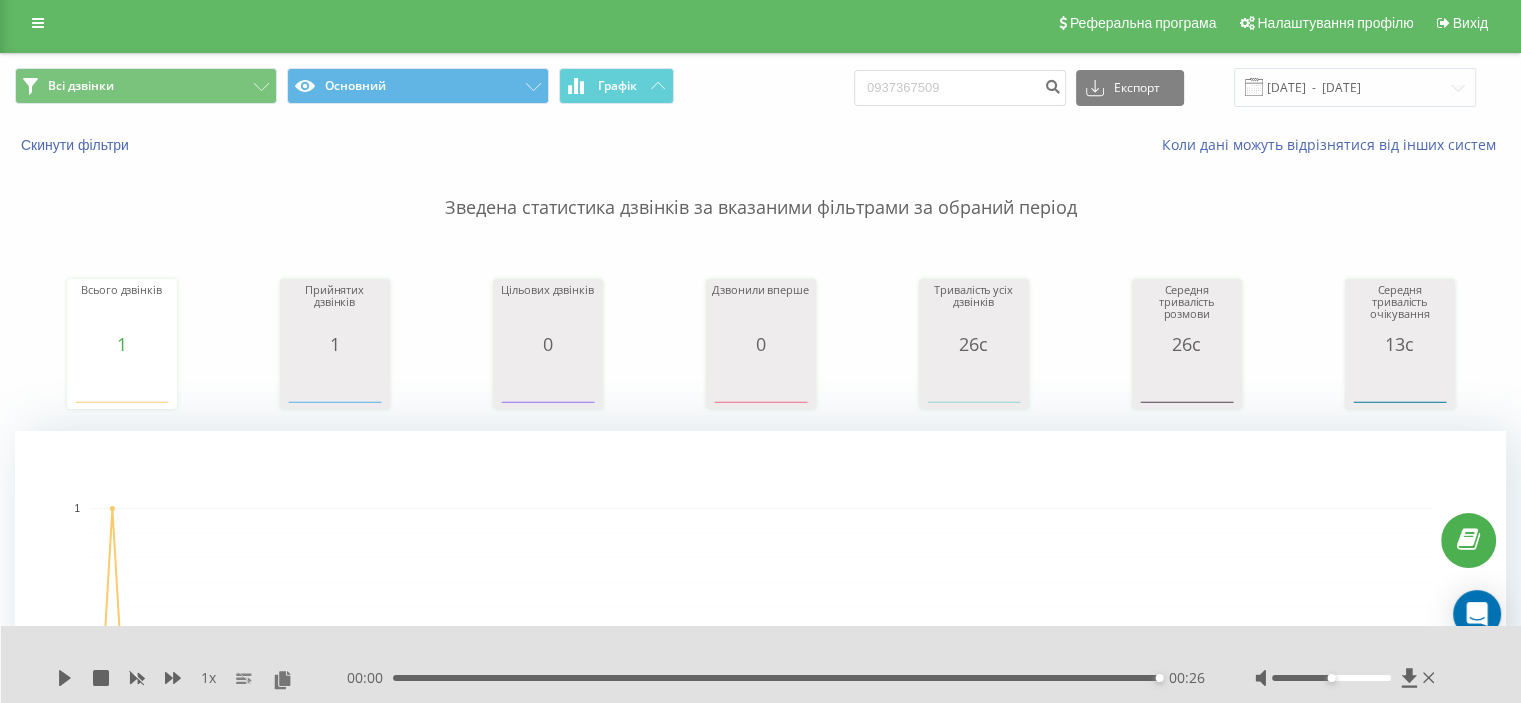 scroll, scrollTop: 0, scrollLeft: 0, axis: both 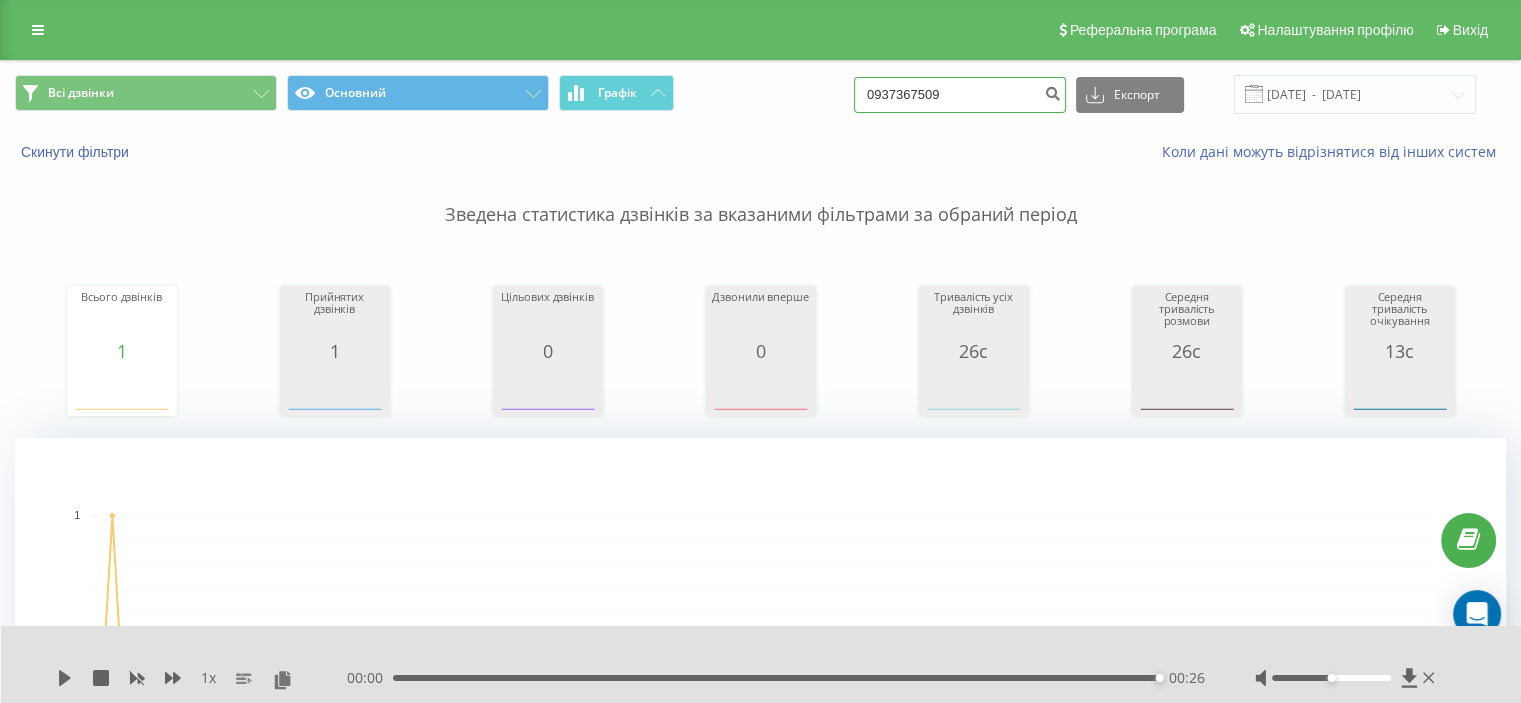 drag, startPoint x: 955, startPoint y: 93, endPoint x: 745, endPoint y: 63, distance: 212.13203 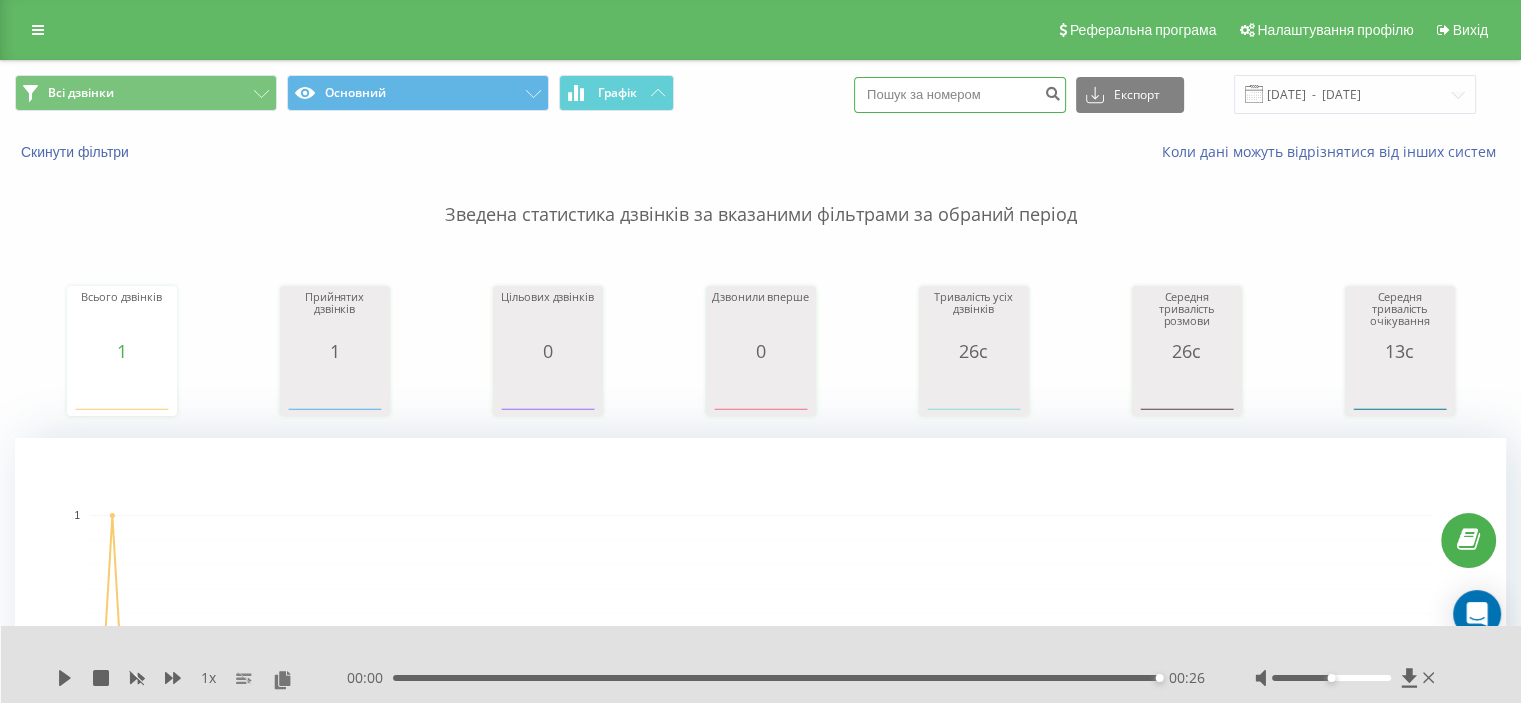 paste on "0686979362" 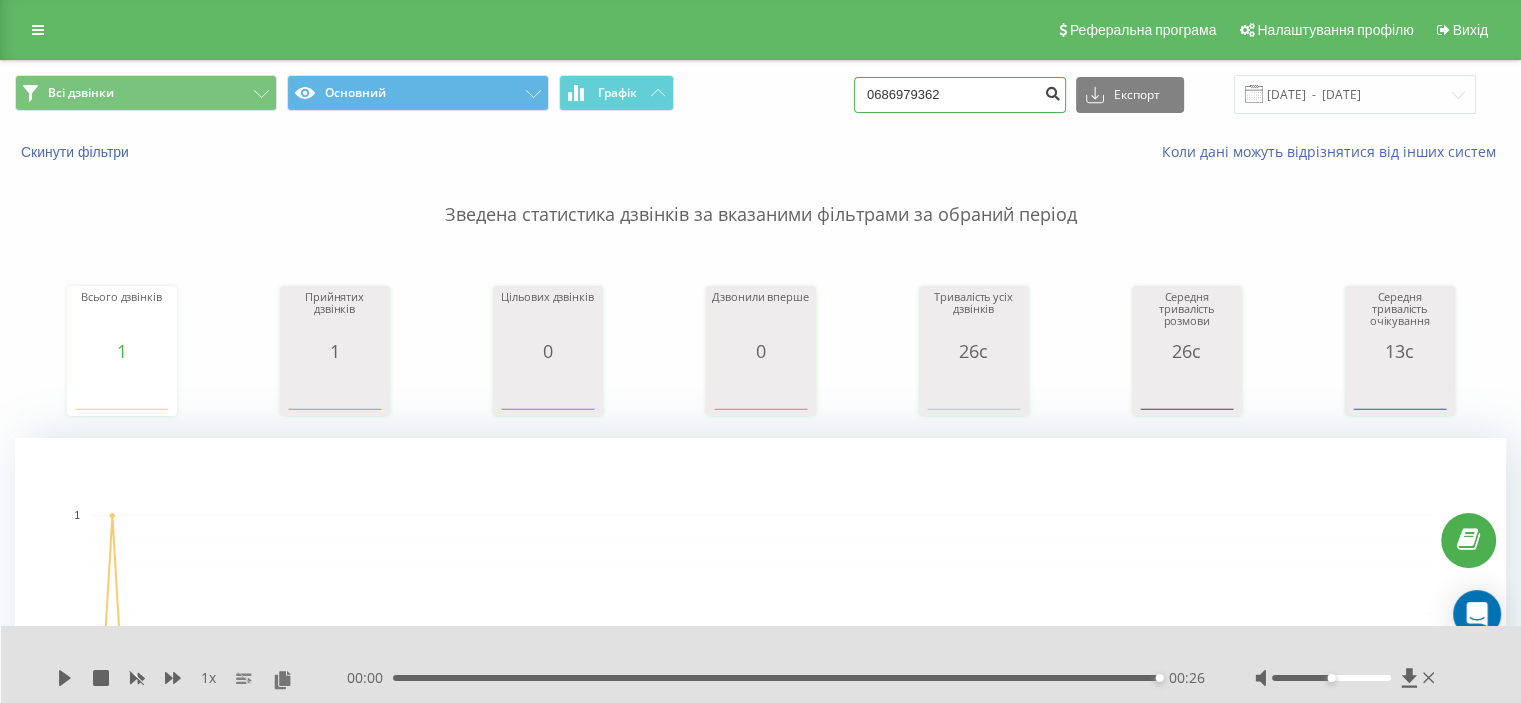 type on "0686979362" 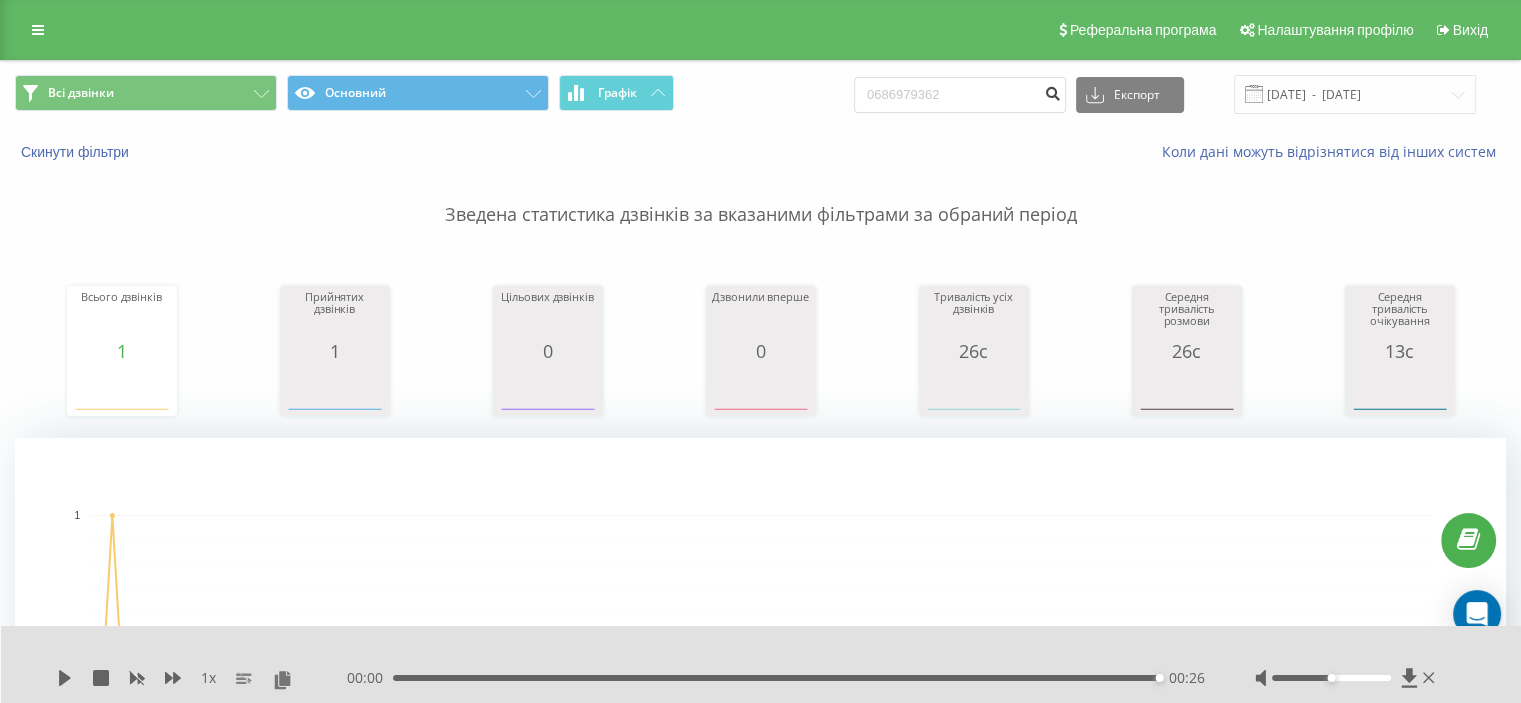 click at bounding box center [1052, 91] 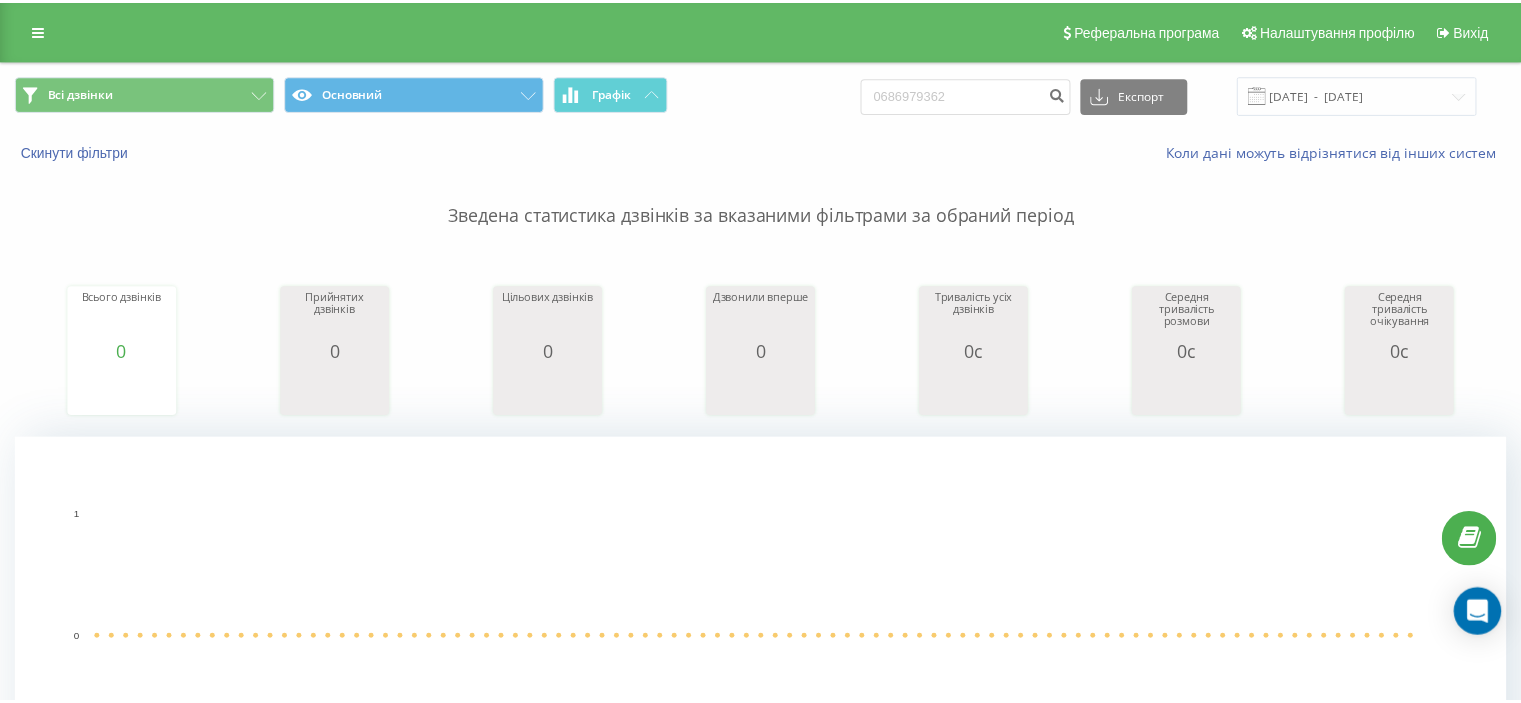 scroll, scrollTop: 0, scrollLeft: 0, axis: both 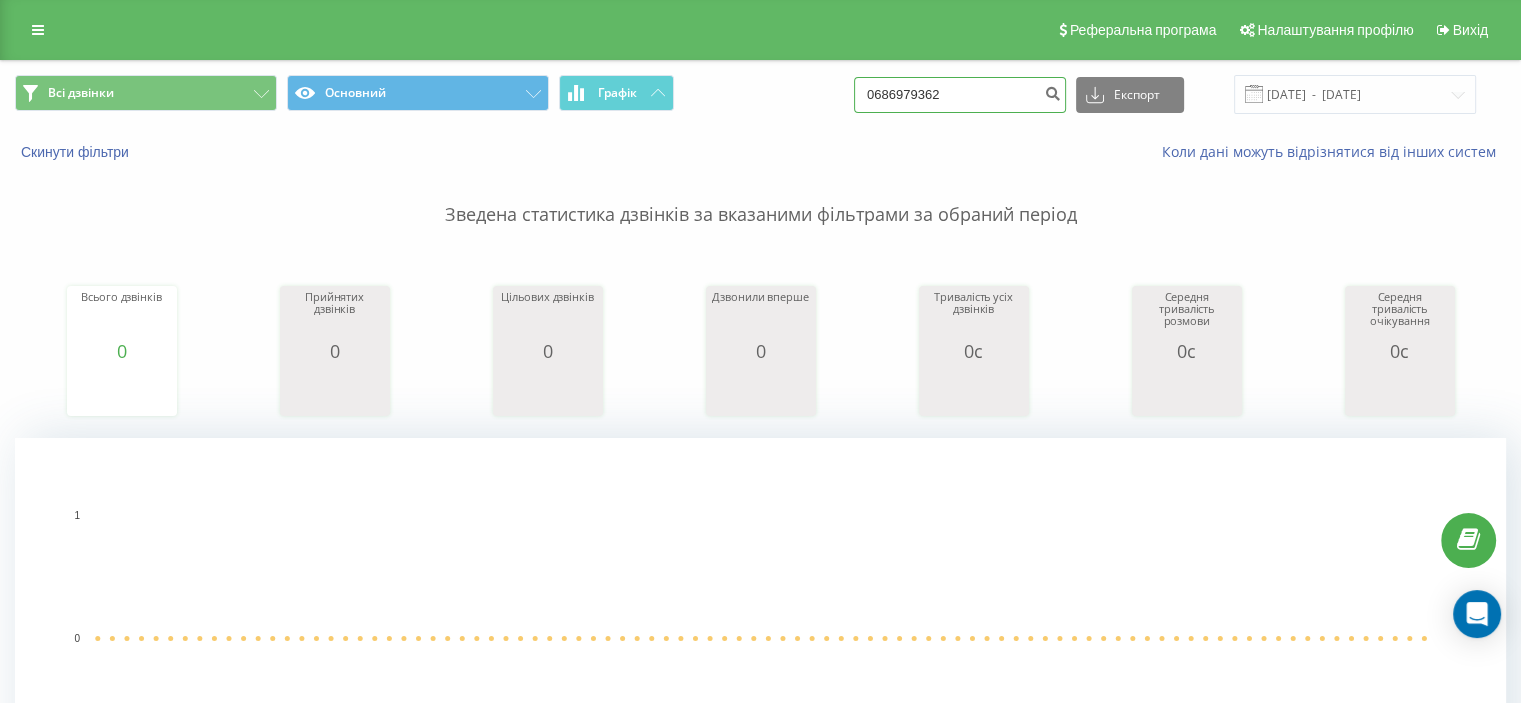 drag, startPoint x: 996, startPoint y: 99, endPoint x: 767, endPoint y: 108, distance: 229.17679 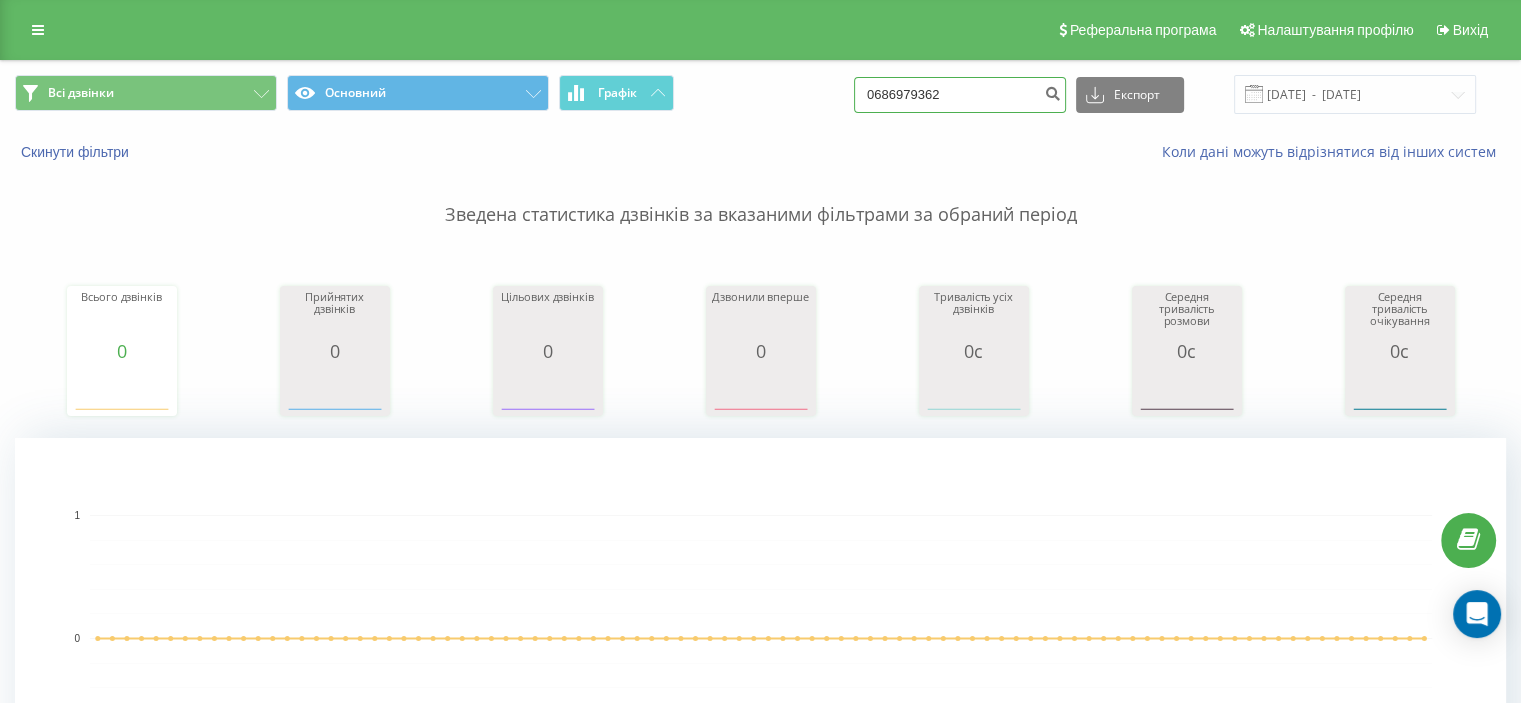 click on "Всі дзвінки Основний Графік 0686979362 Експорт .csv .xls .xlsx [DATE]  -  [DATE]" at bounding box center (760, 94) 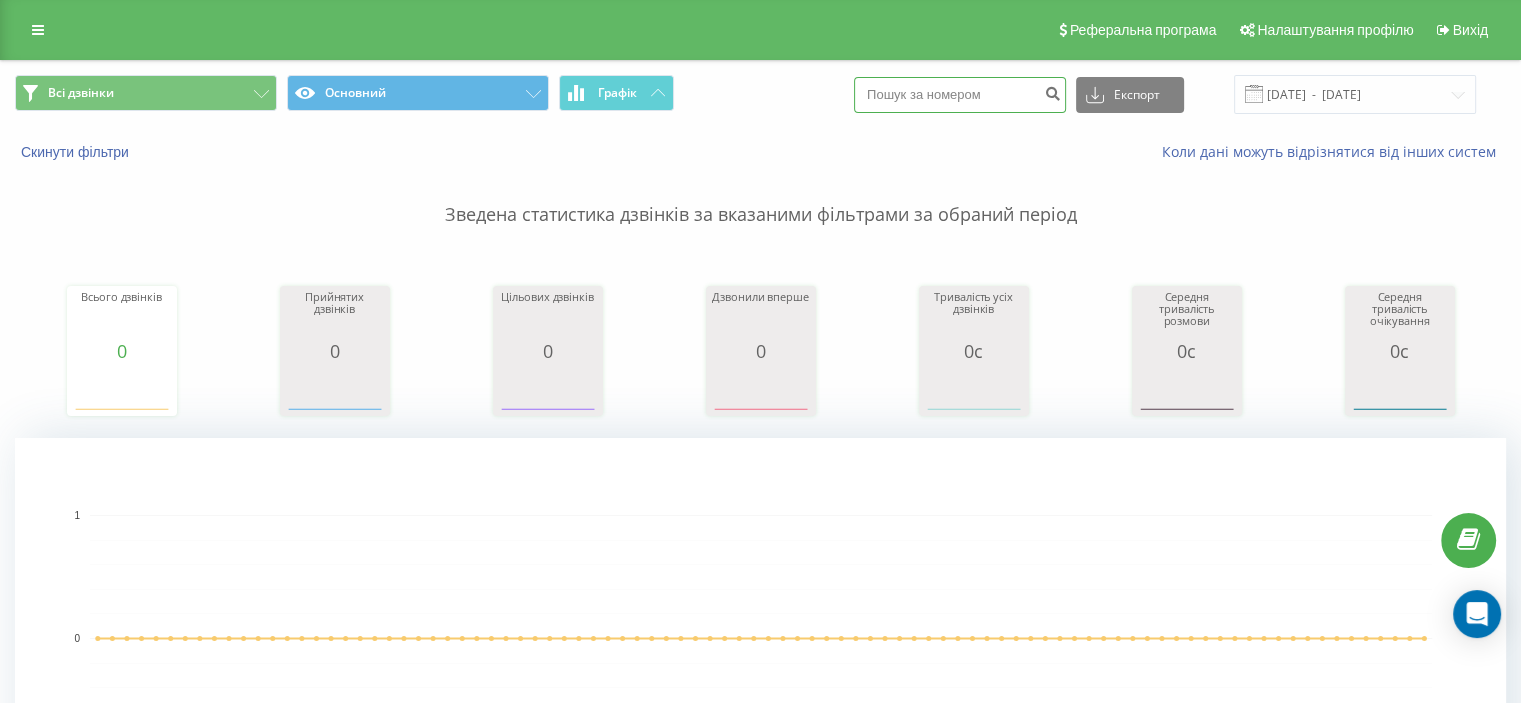 paste on "0984273630" 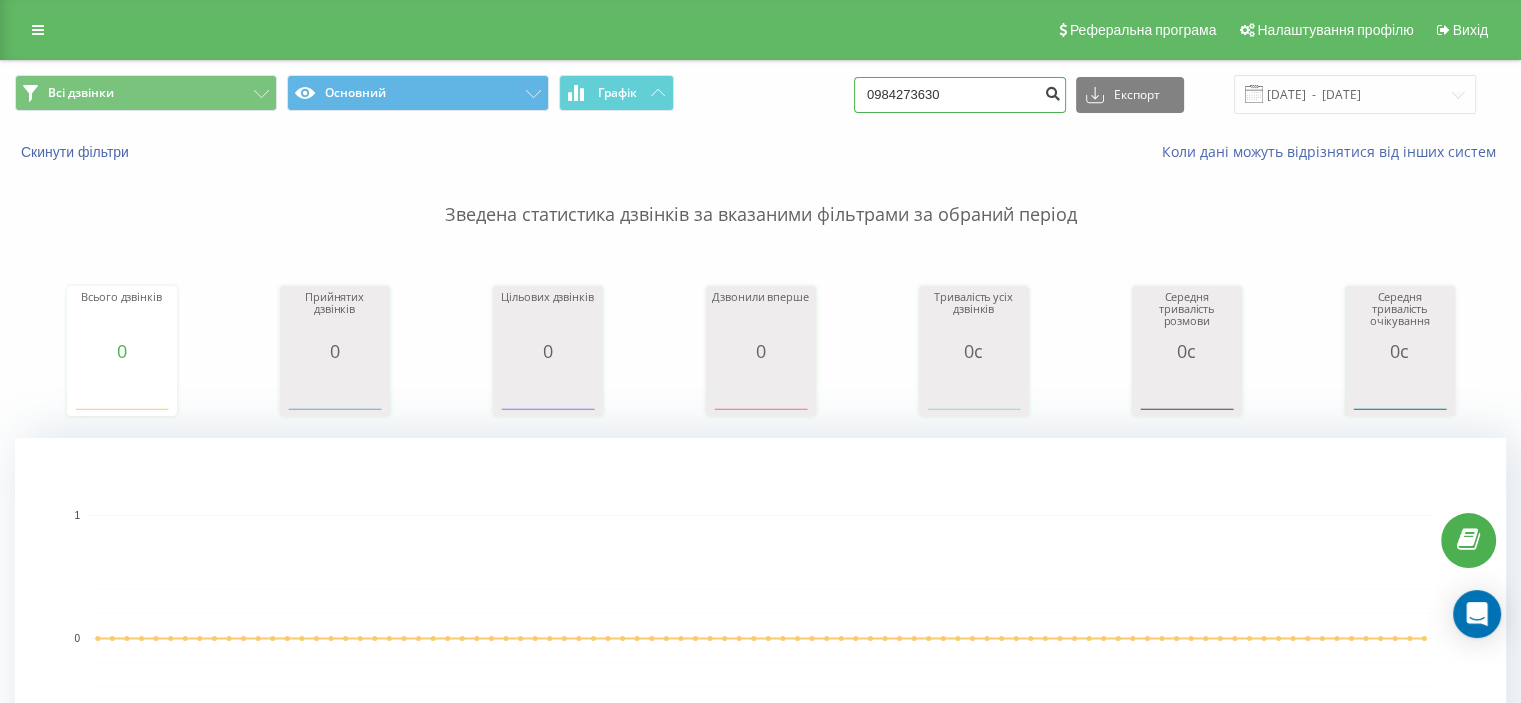 type on "0984273630" 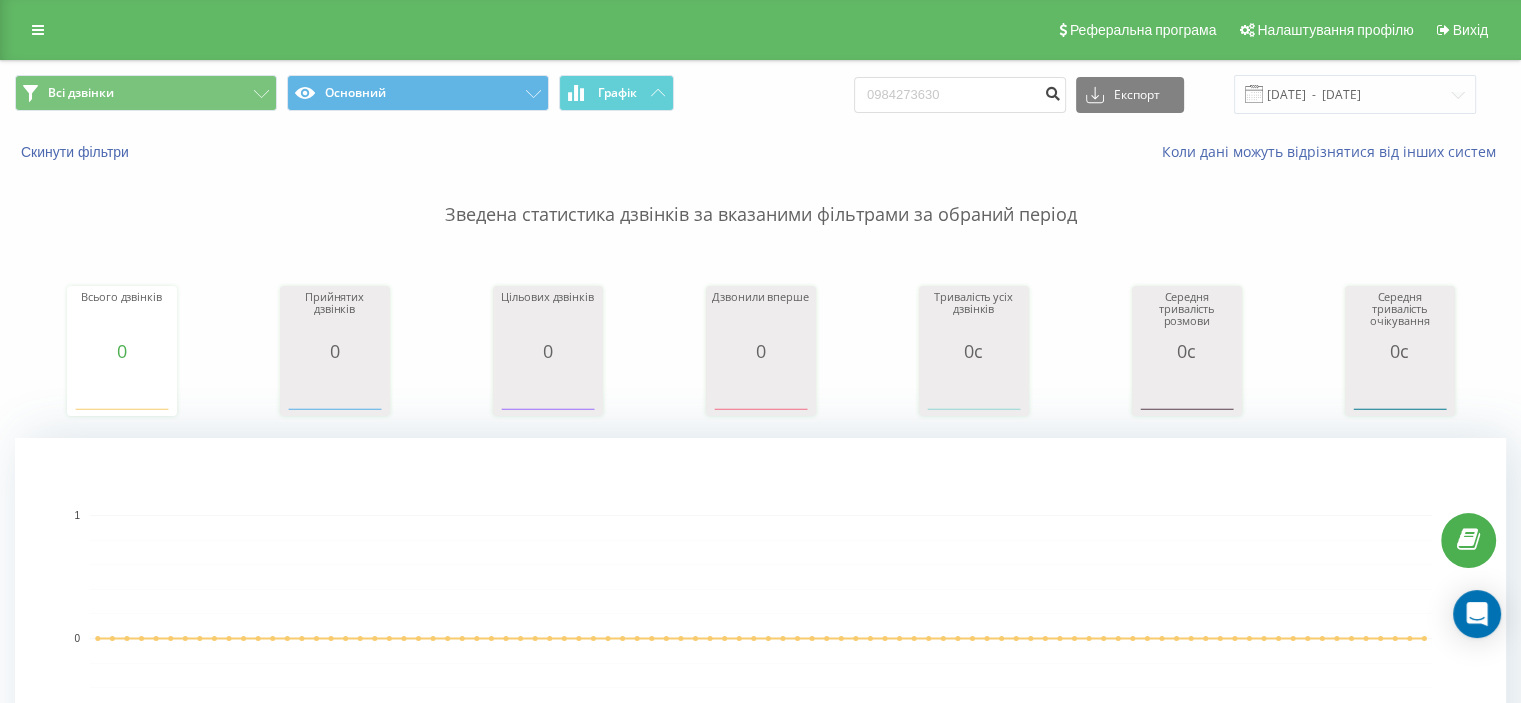 click at bounding box center (1052, 91) 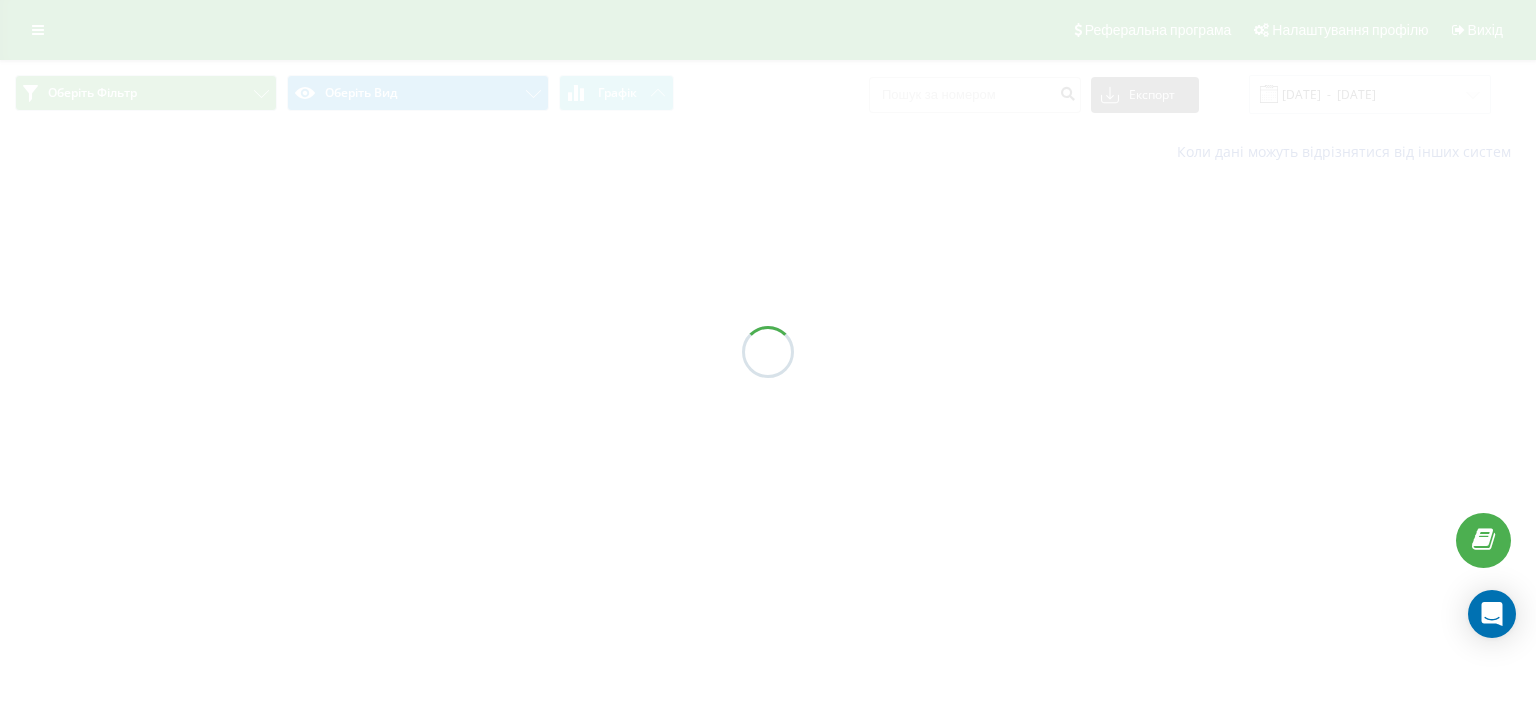 scroll, scrollTop: 0, scrollLeft: 0, axis: both 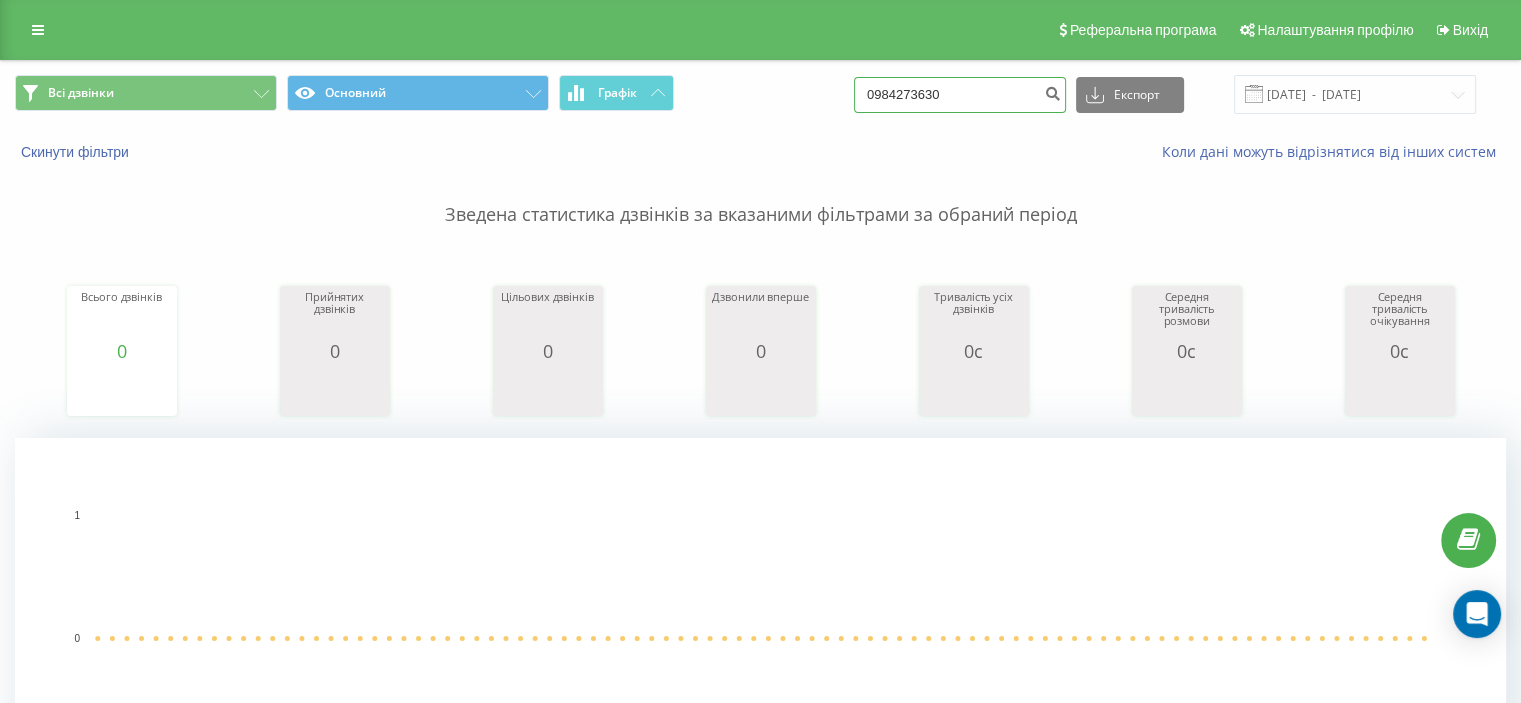 drag, startPoint x: 985, startPoint y: 89, endPoint x: 716, endPoint y: 94, distance: 269.04648 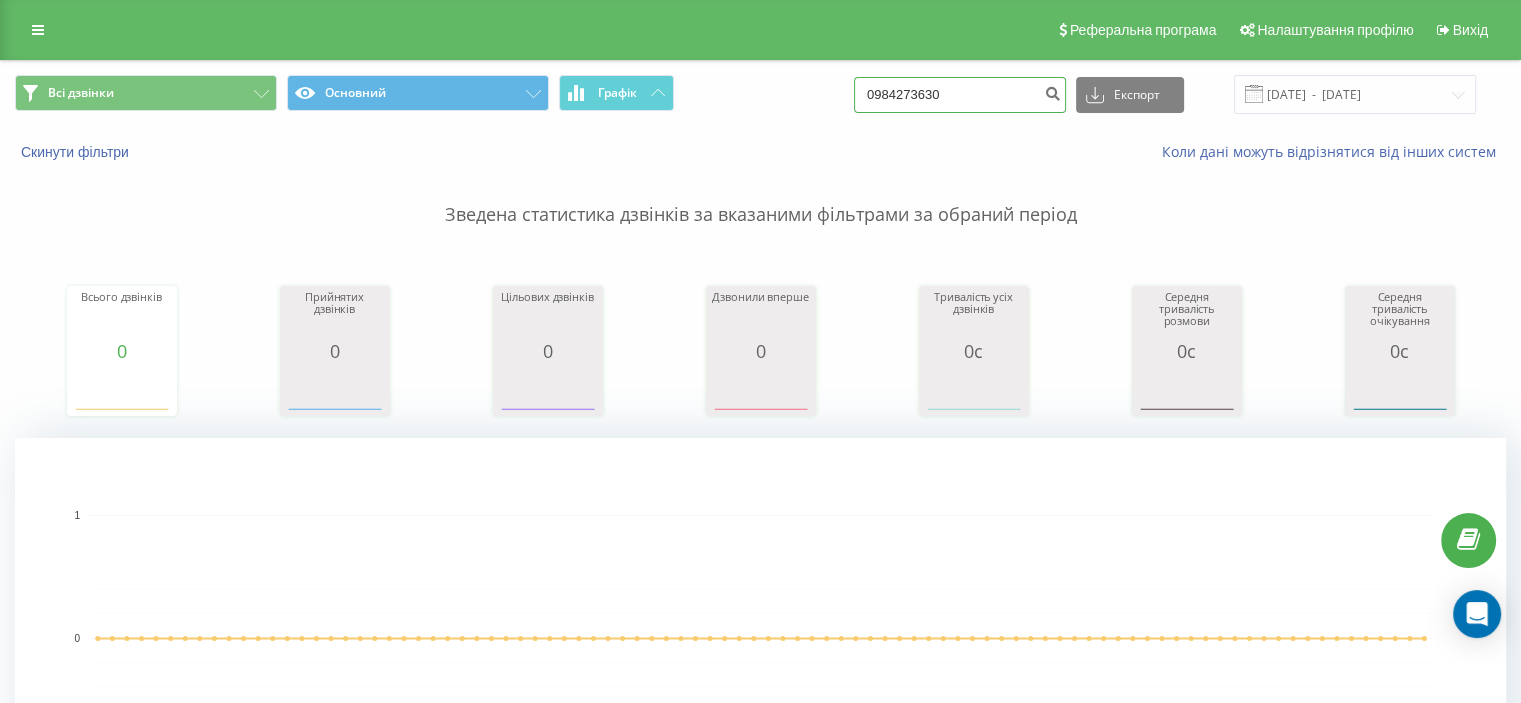 click on "Всі дзвінки Основний Графік 0984273630 Експорт .csv .xls .xlsx 10.04.2025  -  10.07.2025" at bounding box center [760, 94] 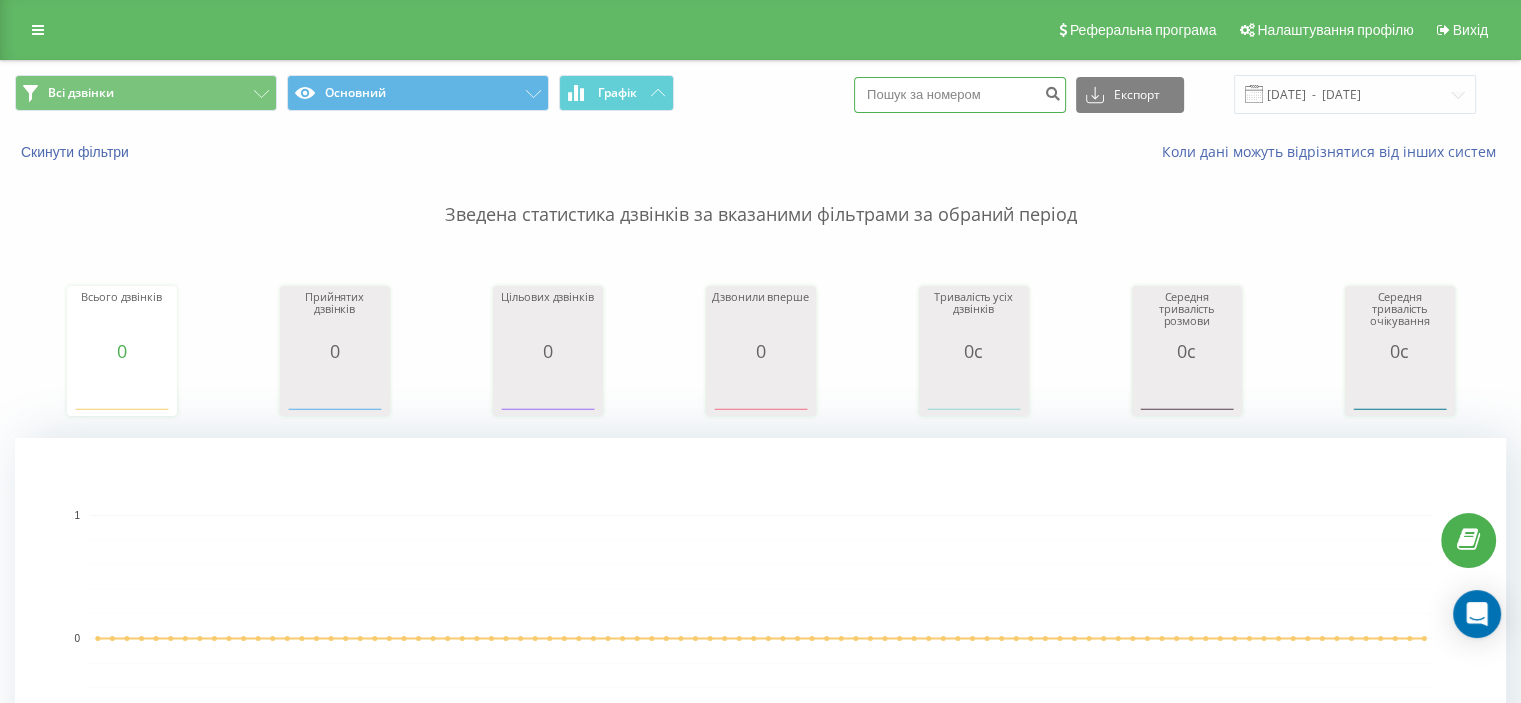 paste on "0962138177" 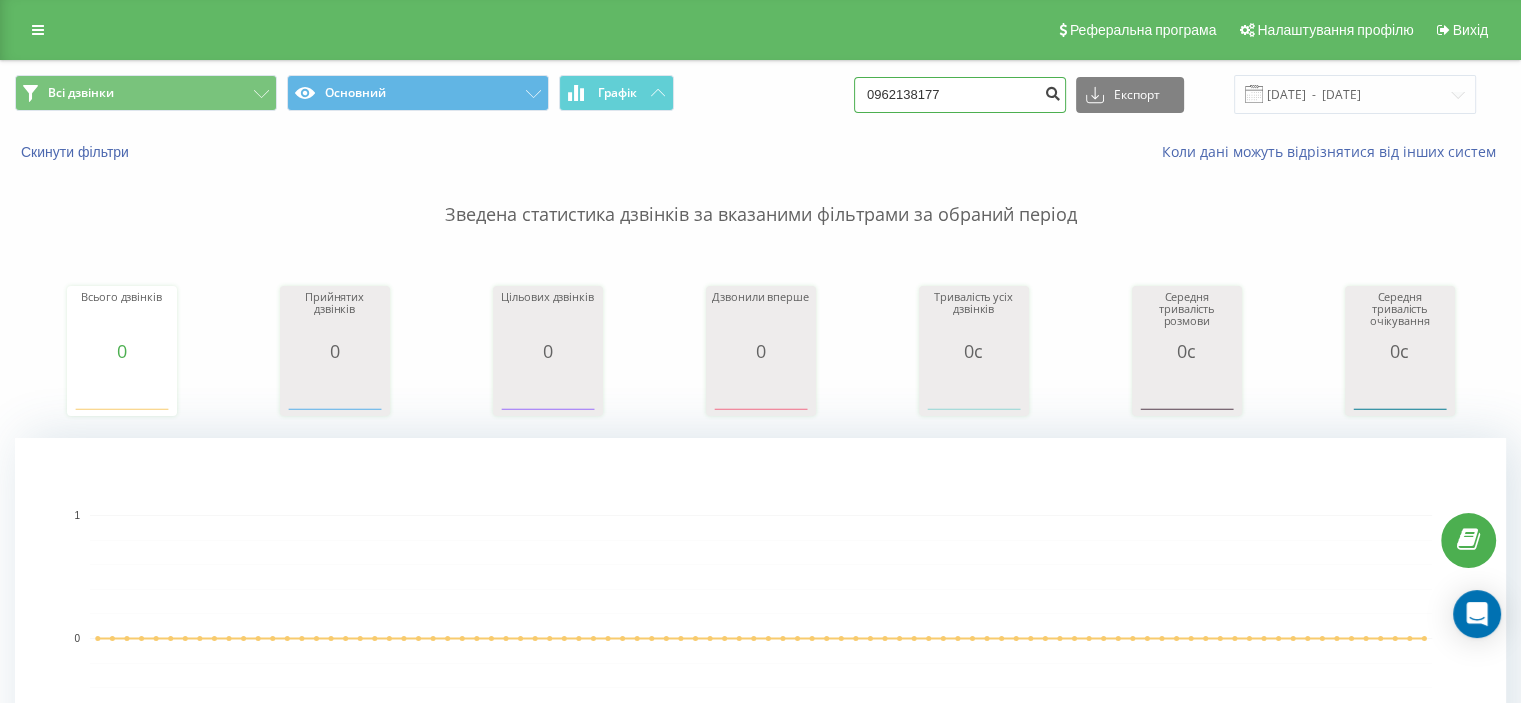 type on "0962138177" 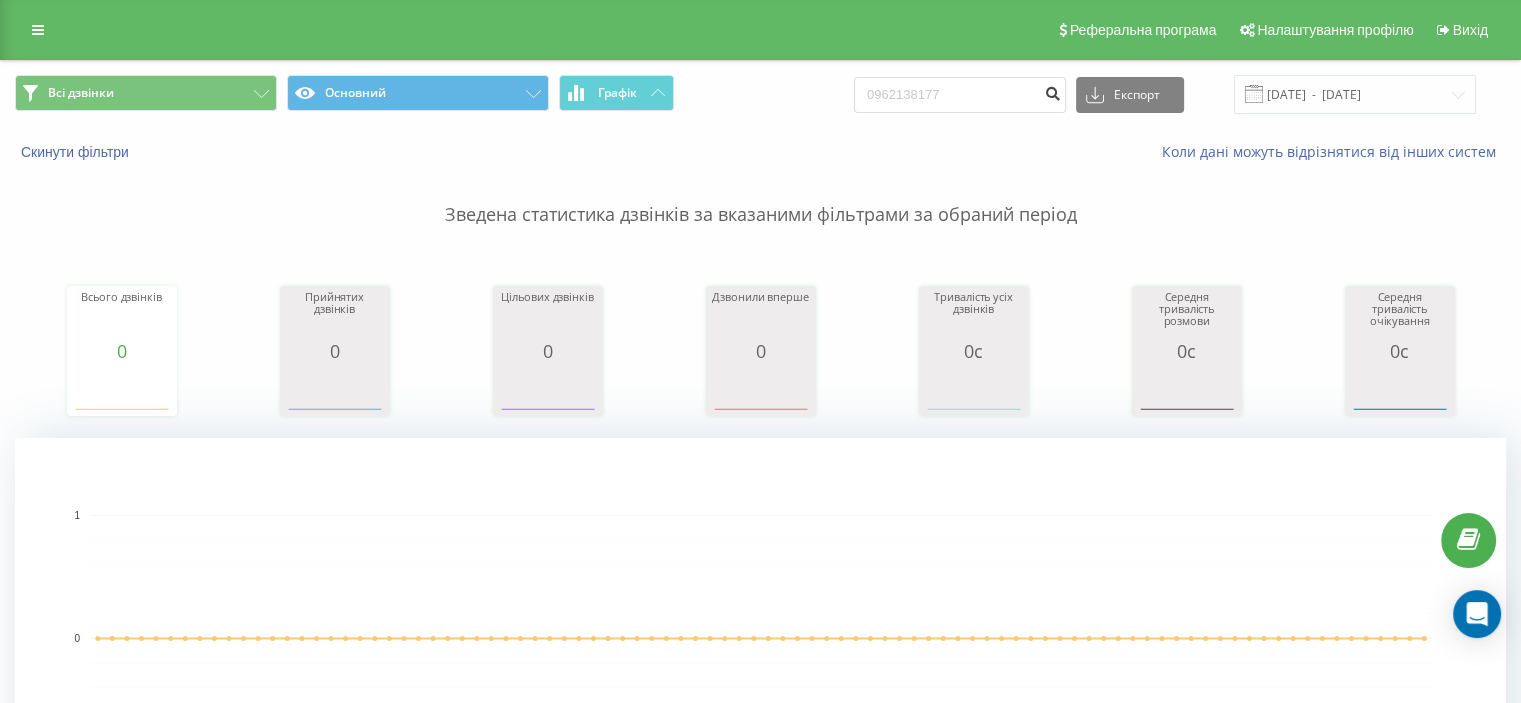 click at bounding box center [1052, 91] 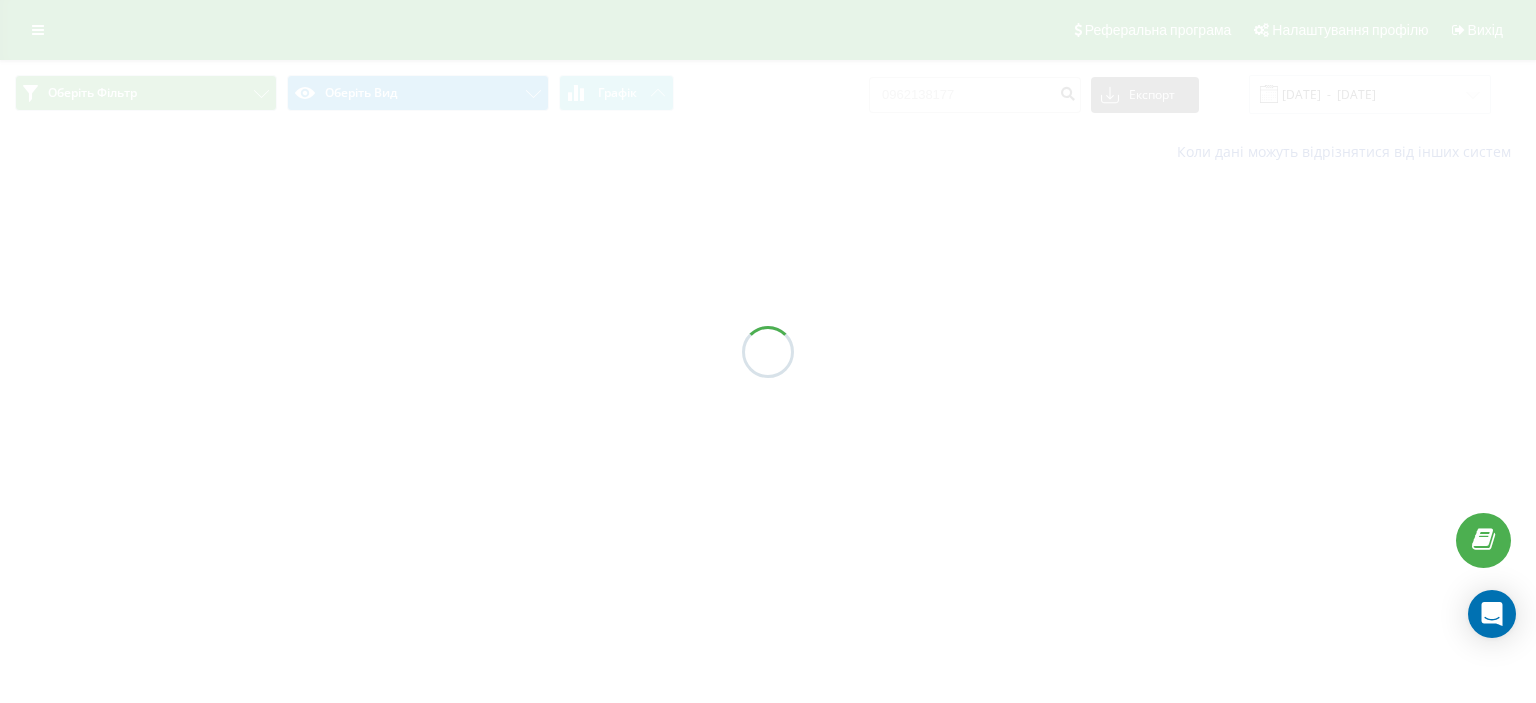 scroll, scrollTop: 0, scrollLeft: 0, axis: both 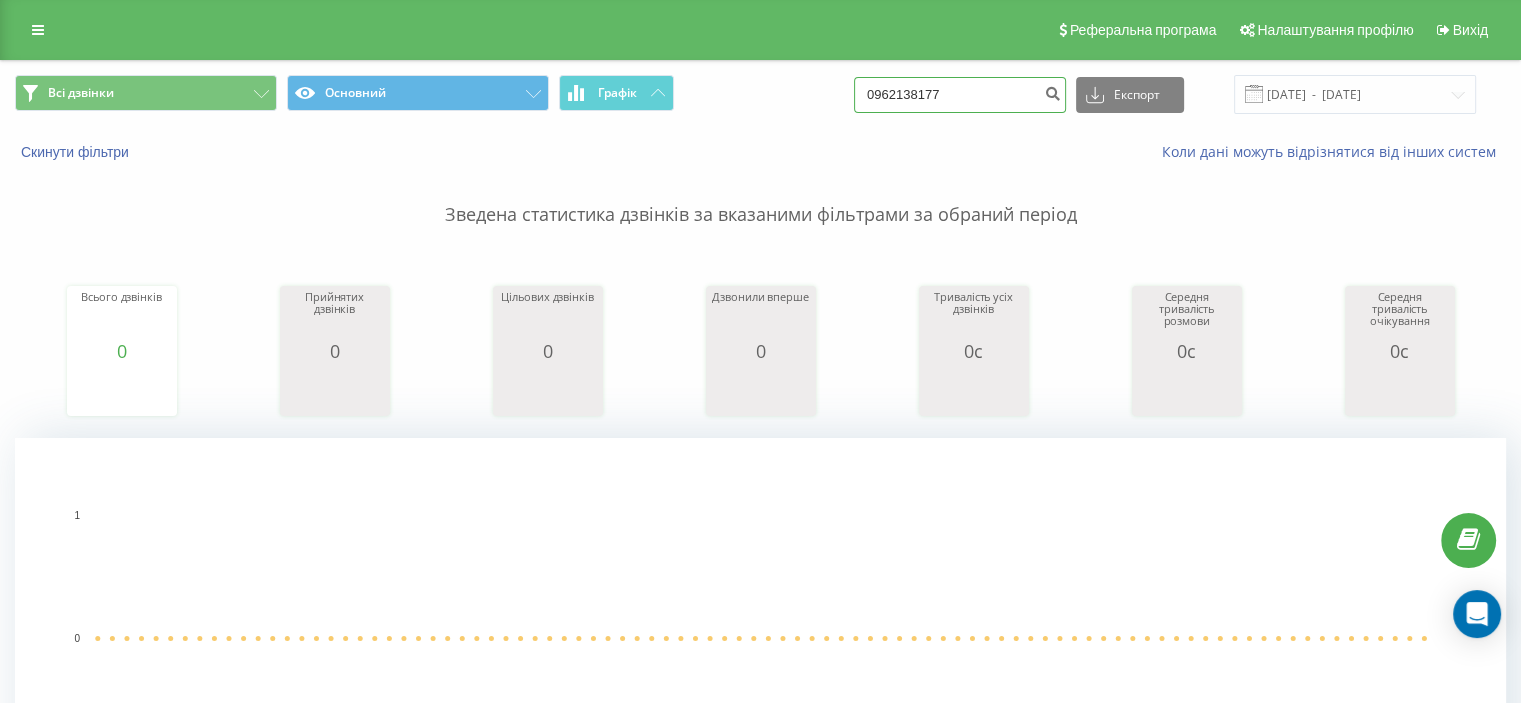 drag, startPoint x: 995, startPoint y: 100, endPoint x: 832, endPoint y: 87, distance: 163.51758 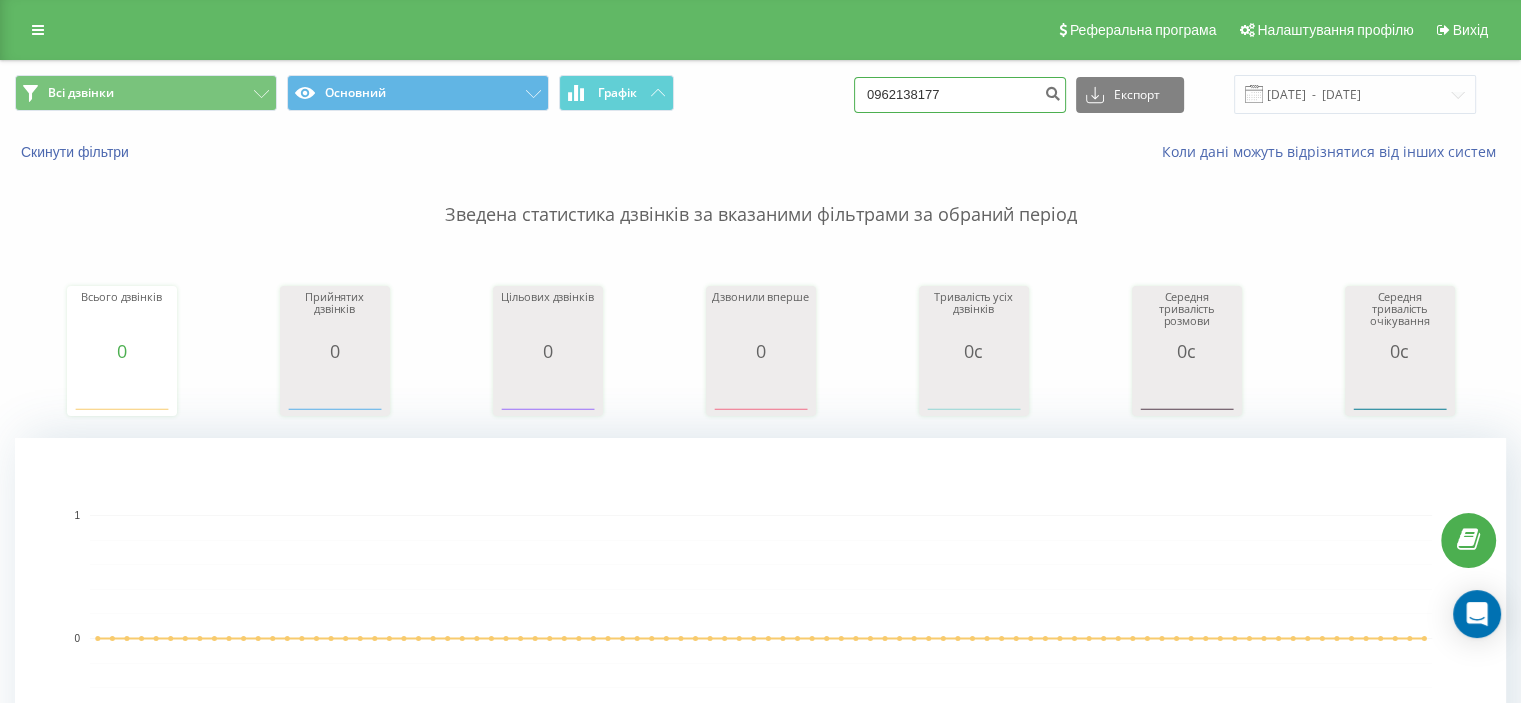click on "Всі дзвінки Основний Графік 0962138177 Експорт .csv .xls .xlsx 10.04.2025  -  10.07.2025" at bounding box center (760, 94) 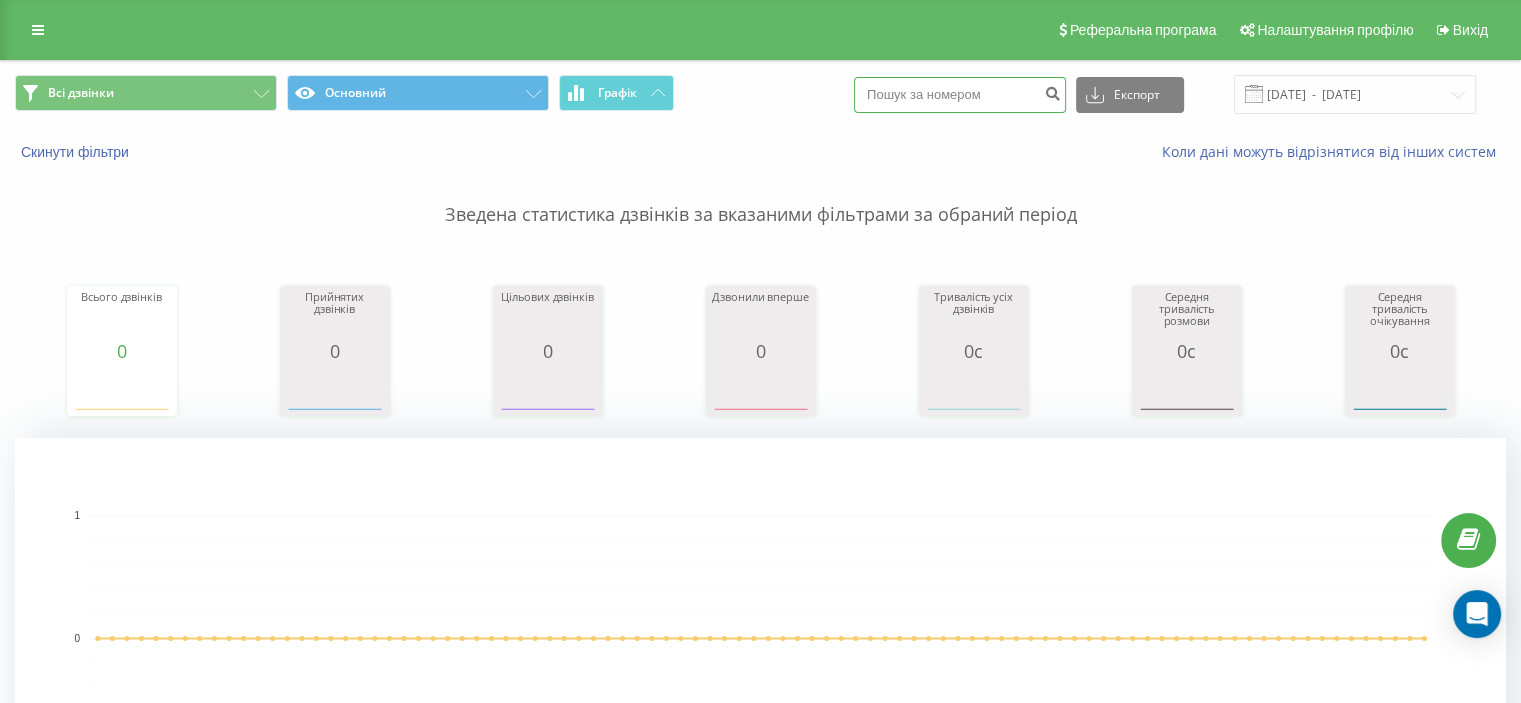 paste on "0932661516" 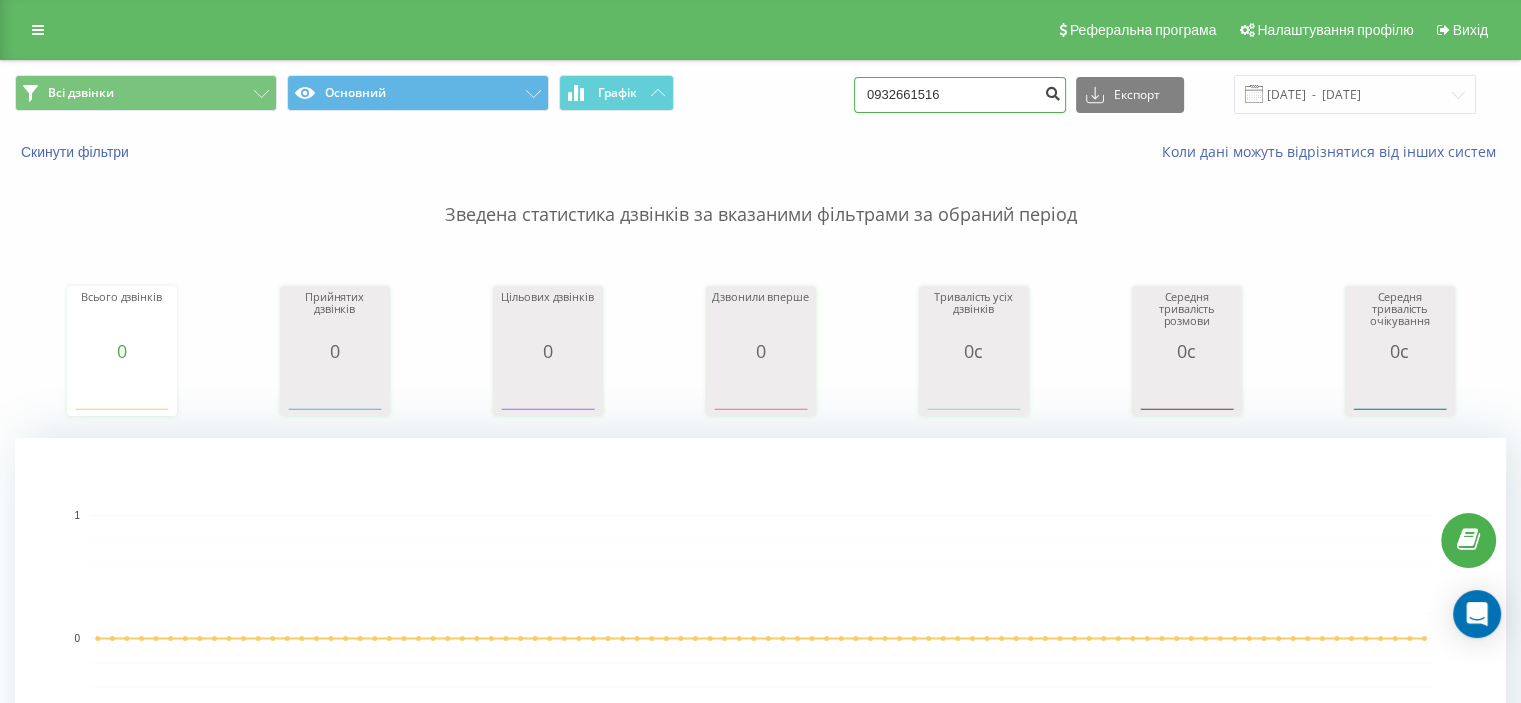 type on "0932661516" 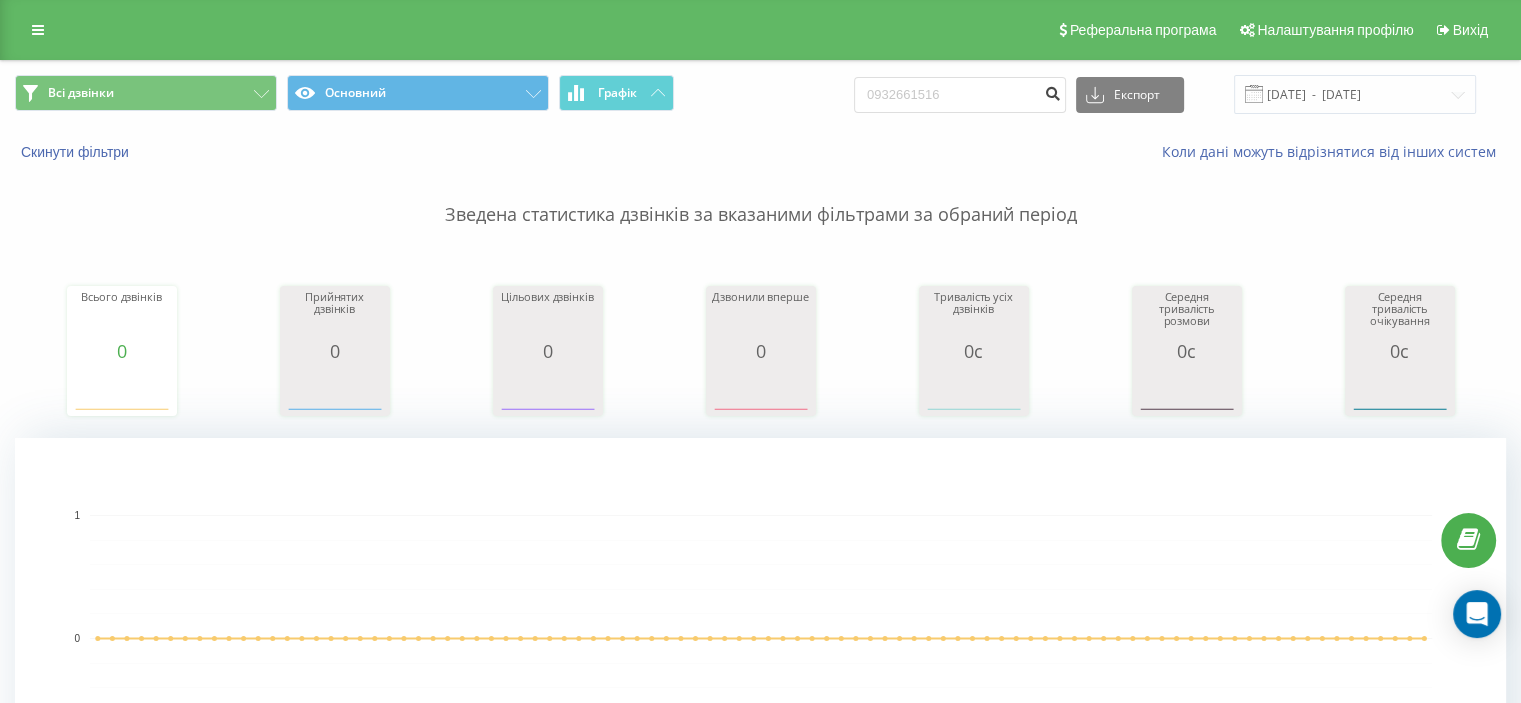 click at bounding box center (1052, 91) 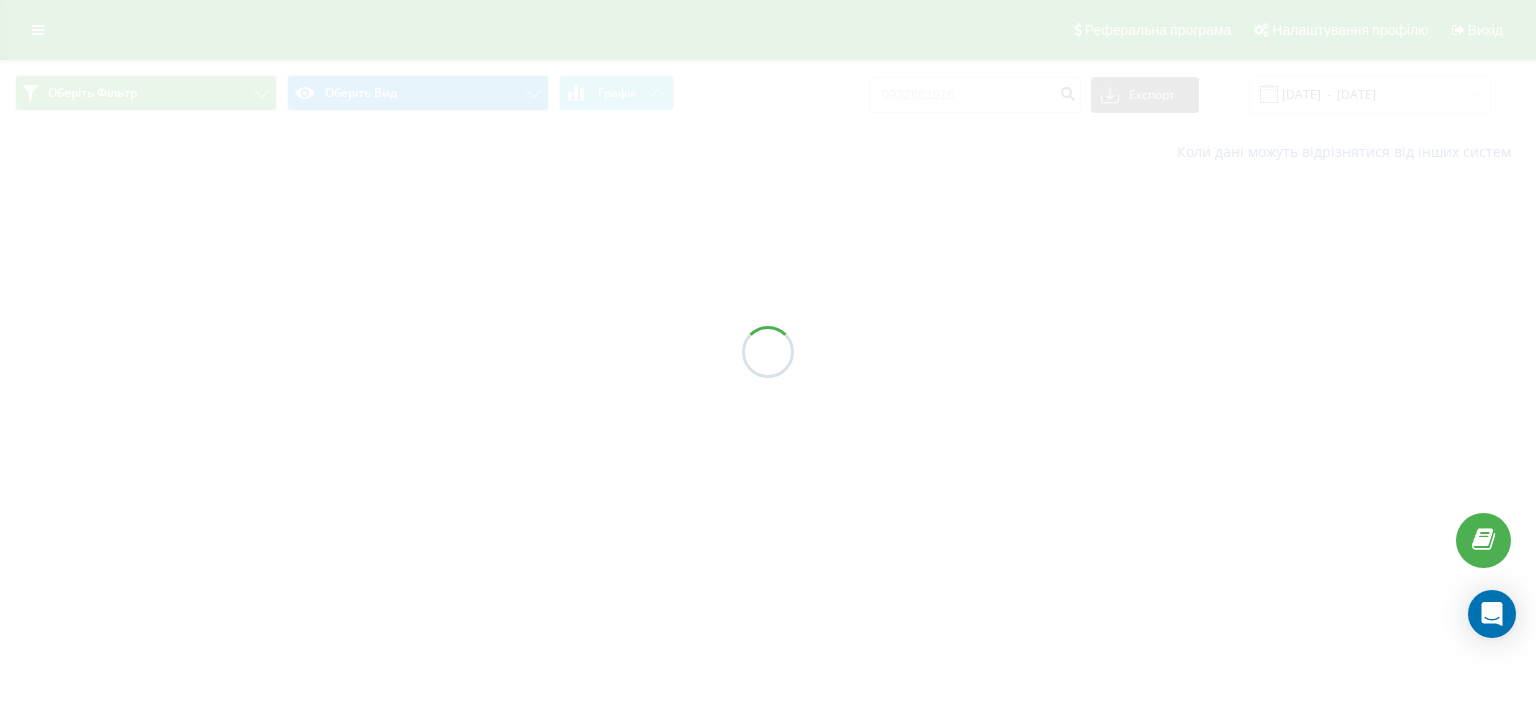 scroll, scrollTop: 0, scrollLeft: 0, axis: both 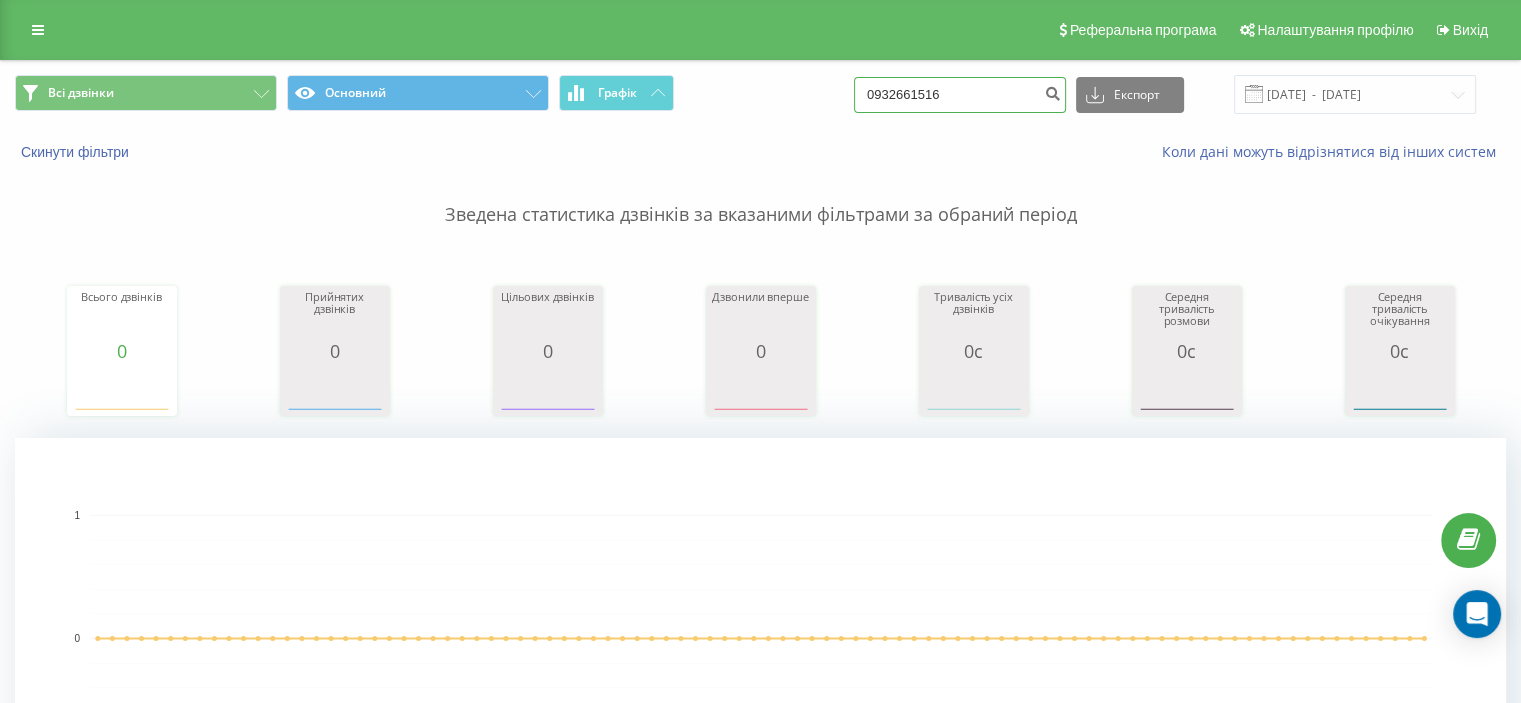 drag, startPoint x: 1006, startPoint y: 87, endPoint x: 815, endPoint y: 111, distance: 192.50195 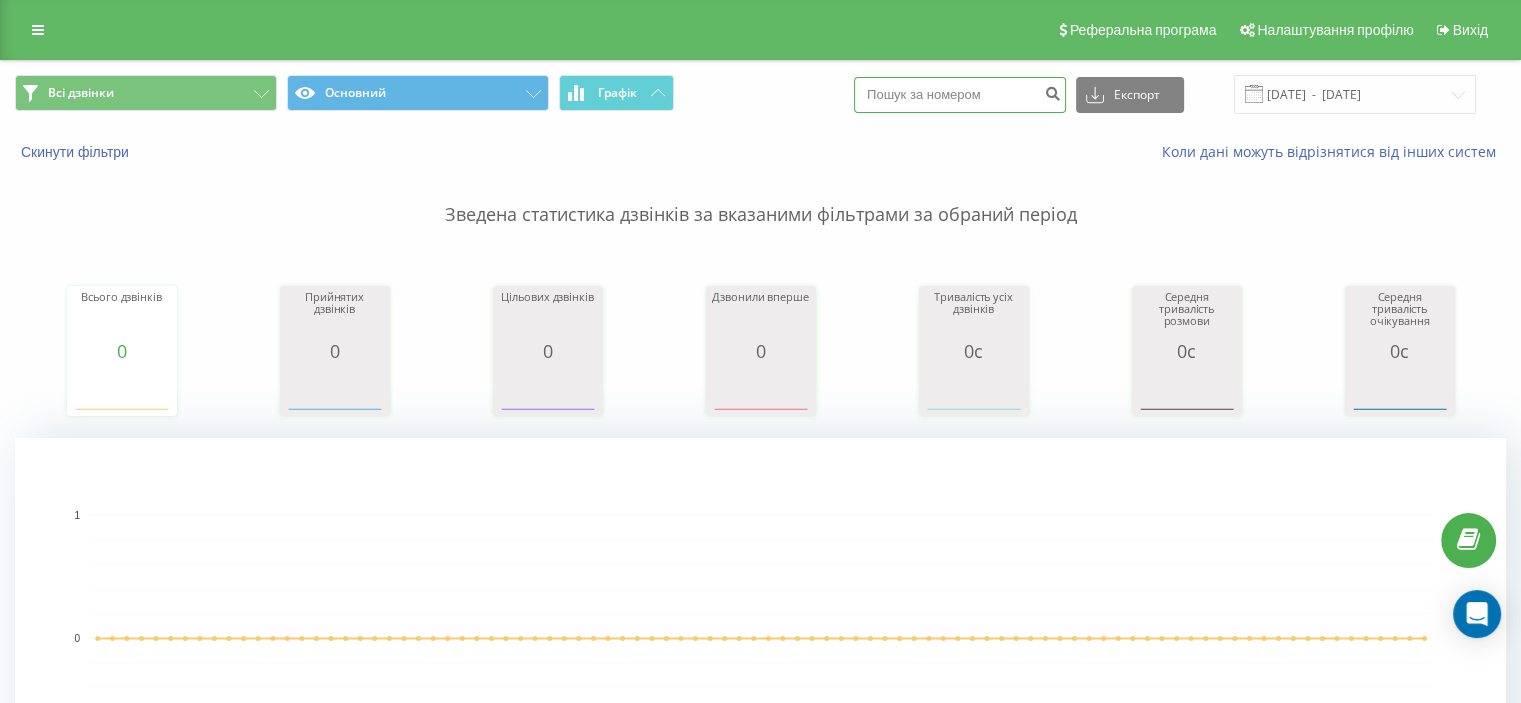 paste on "0962596877" 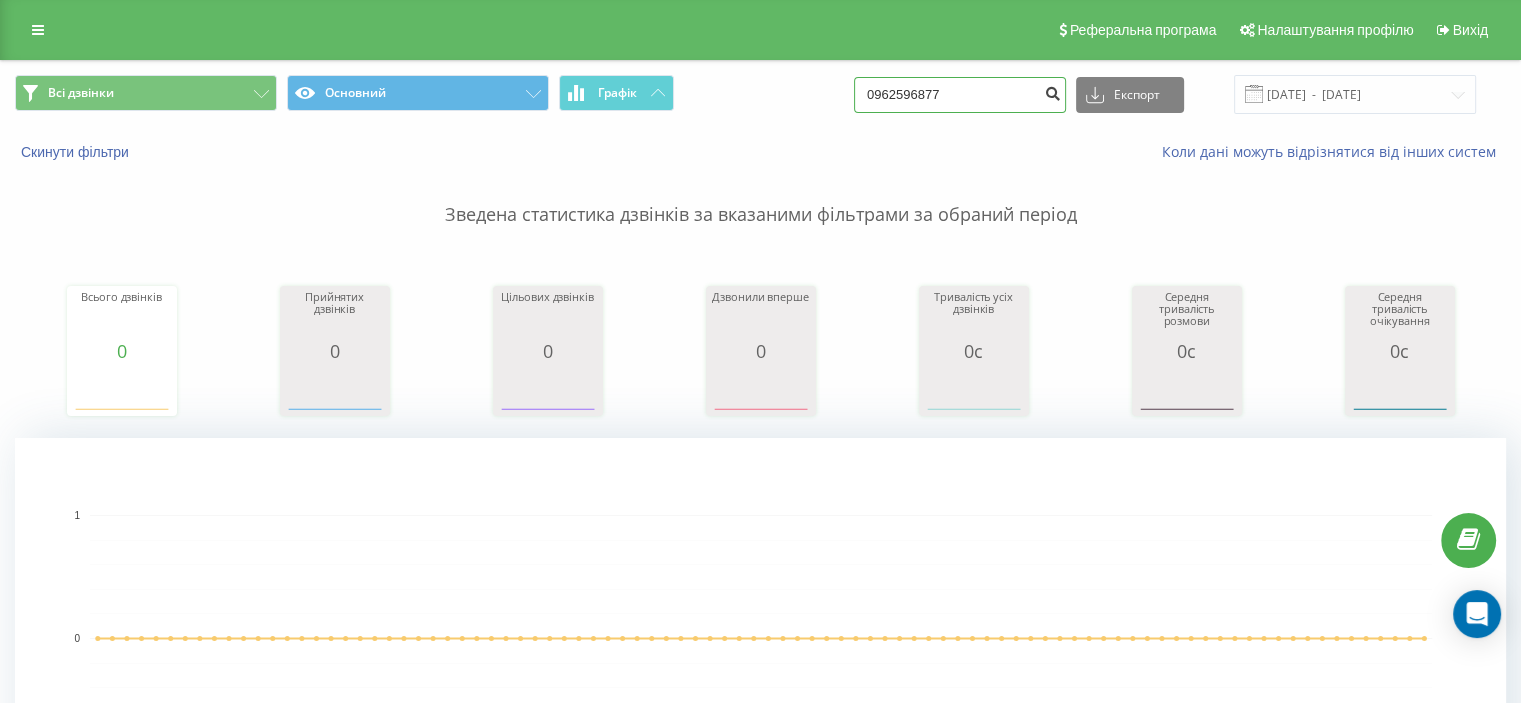 type on "0962596877" 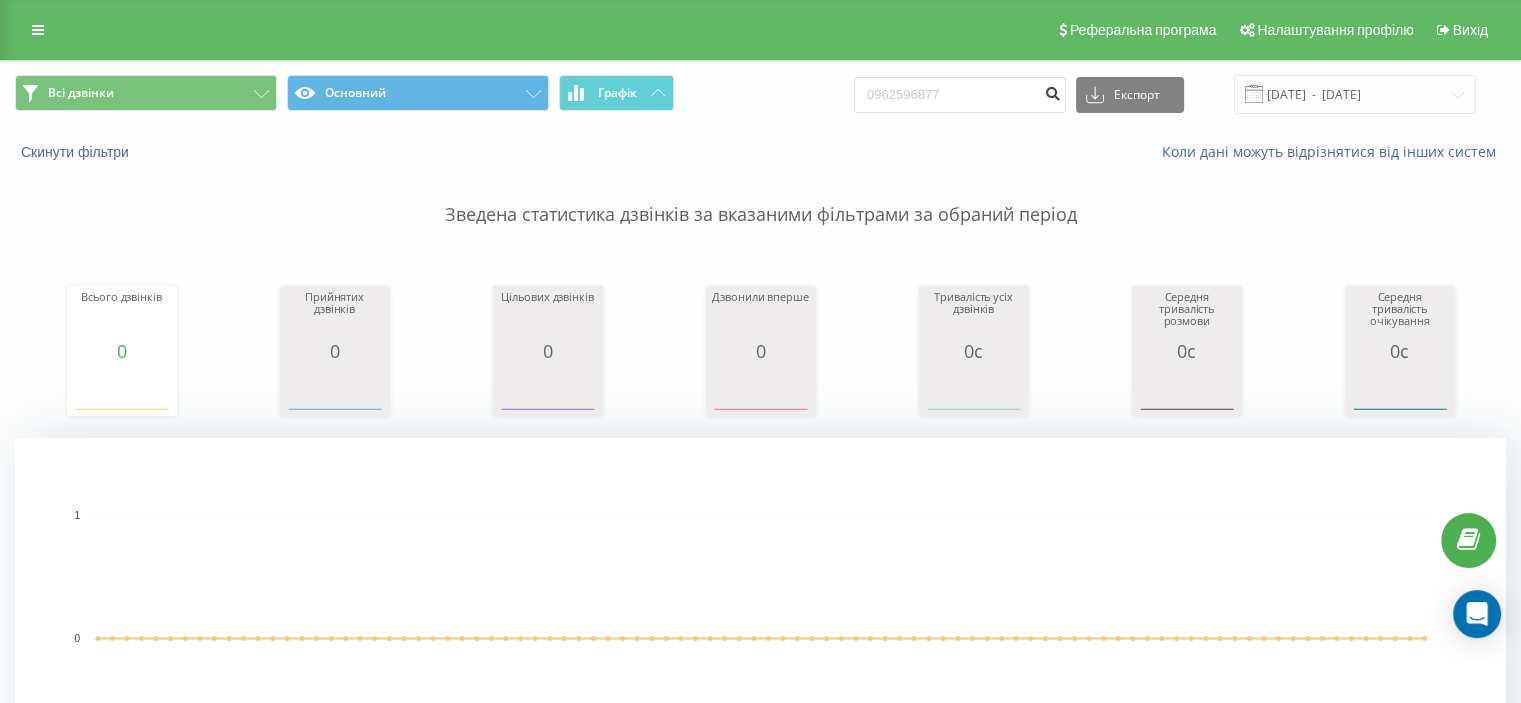 click at bounding box center (1052, 91) 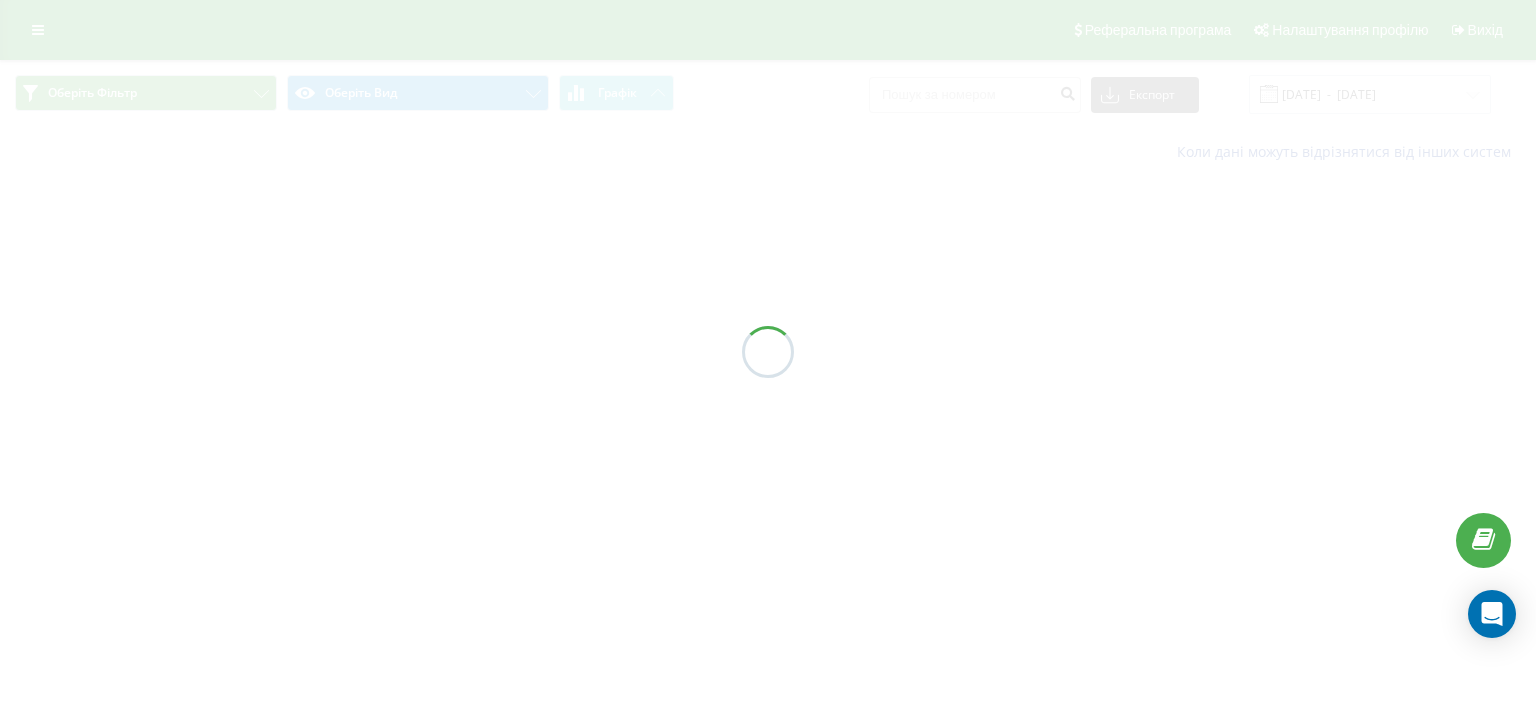 scroll, scrollTop: 0, scrollLeft: 0, axis: both 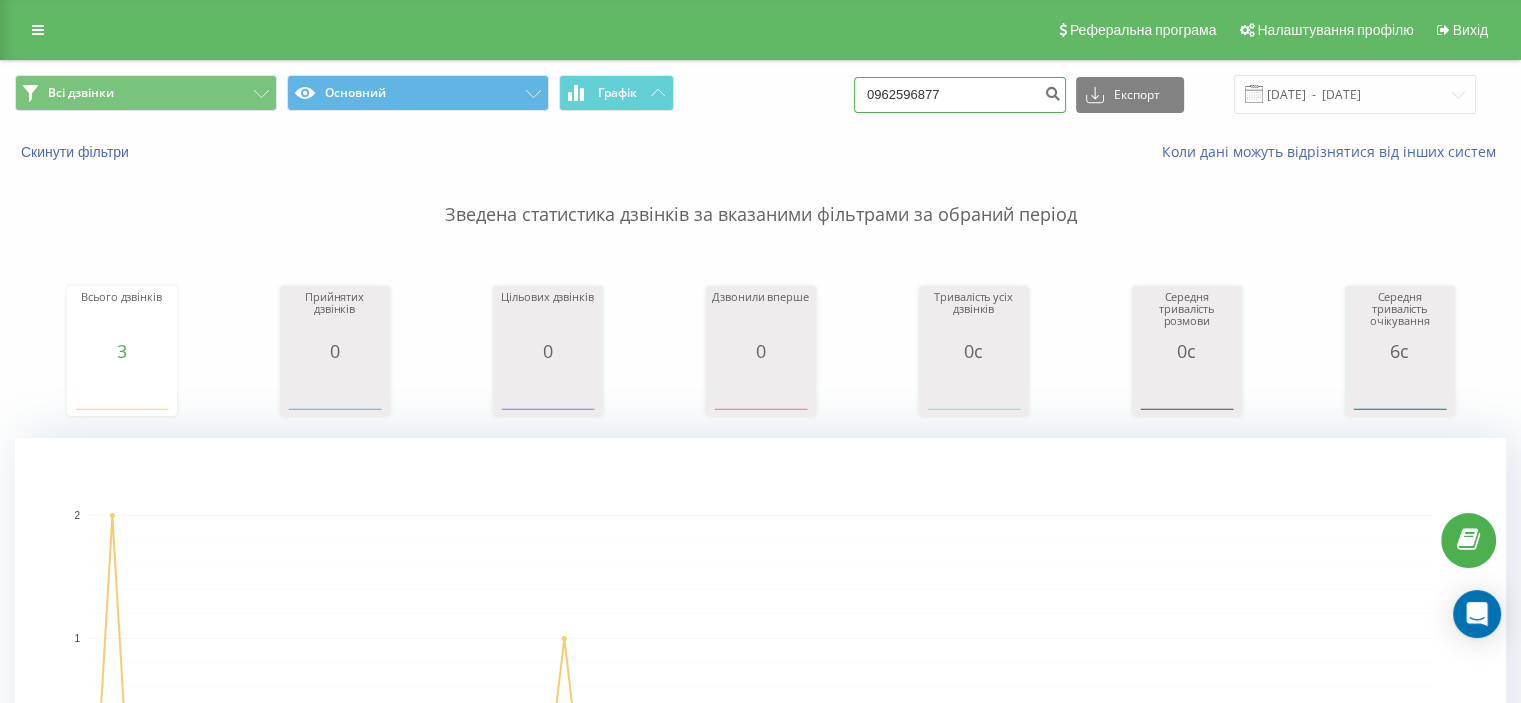 drag, startPoint x: 979, startPoint y: 96, endPoint x: 809, endPoint y: 78, distance: 170.95029 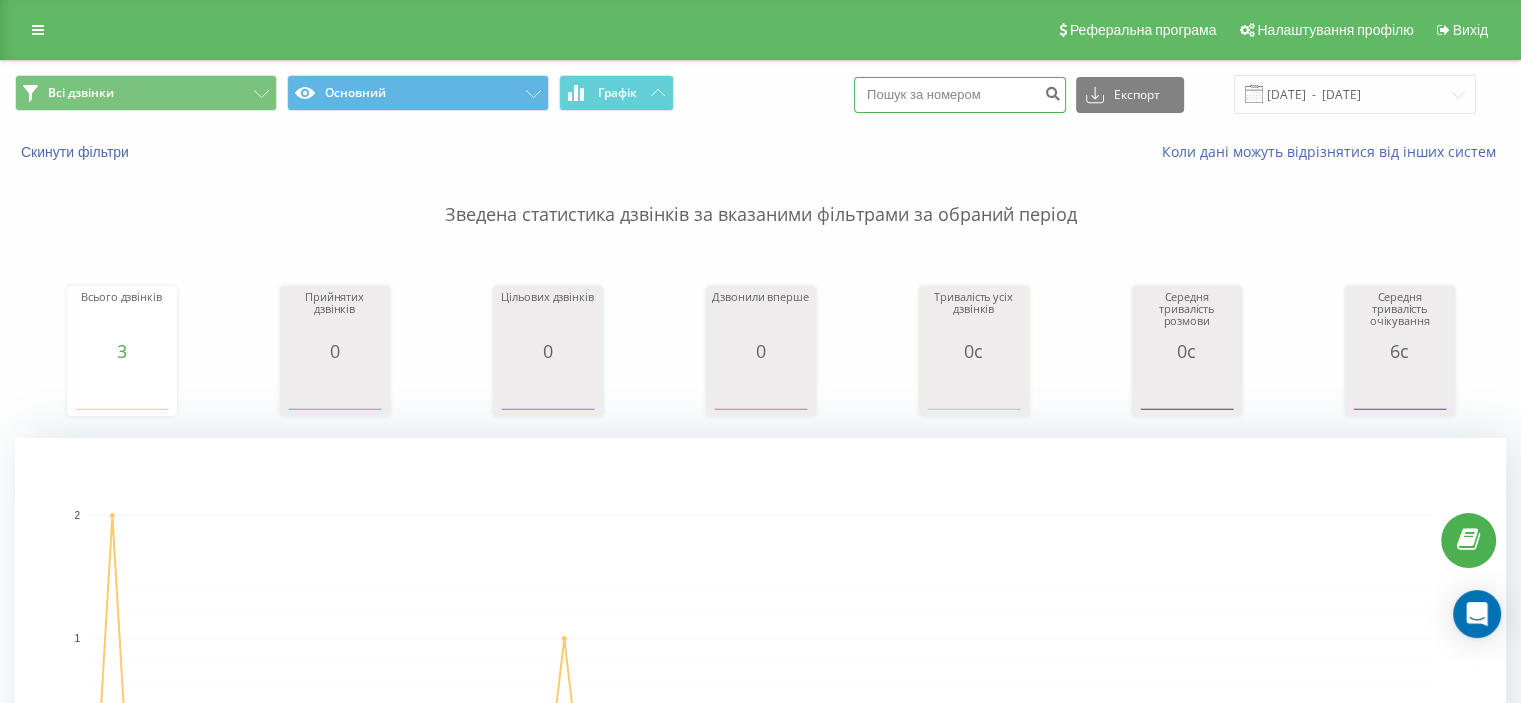 paste on "0967646424" 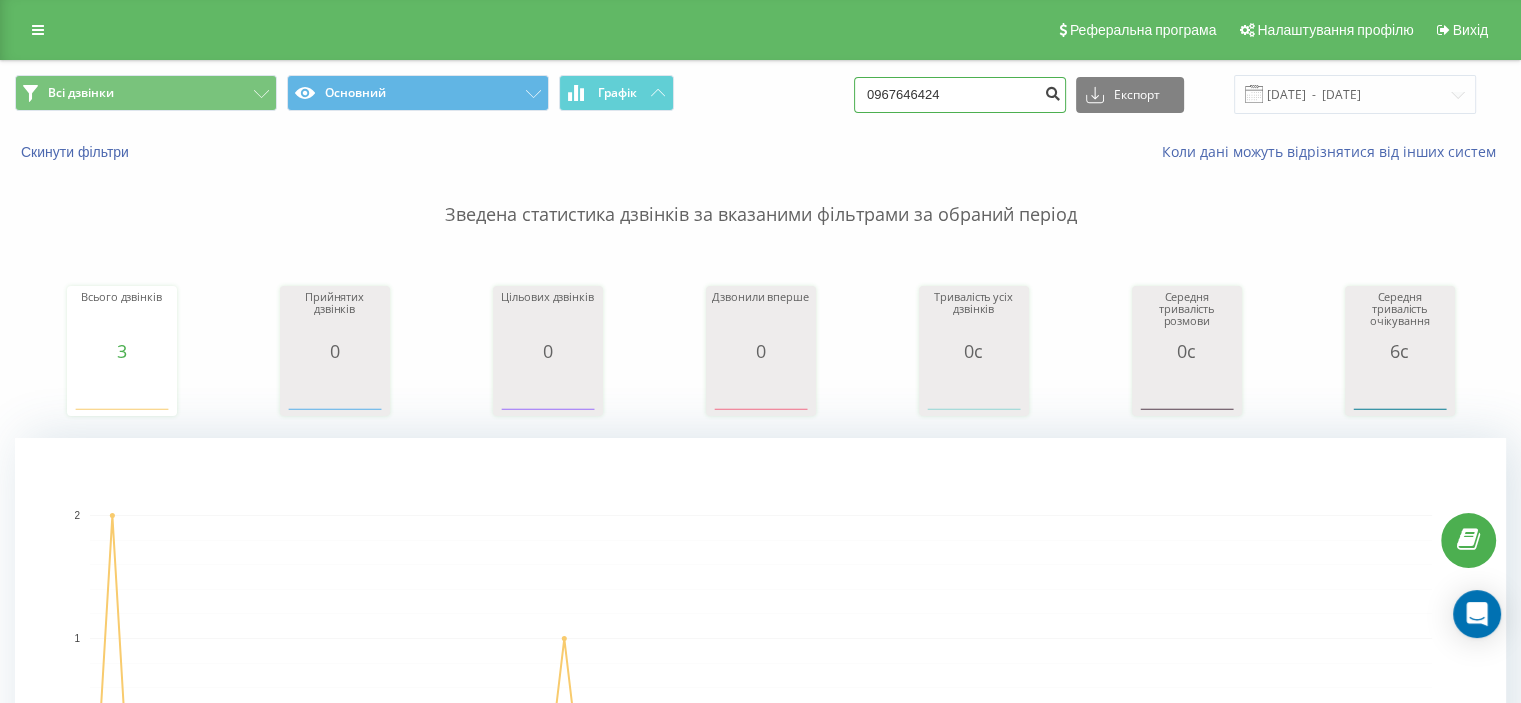 type on "0967646424" 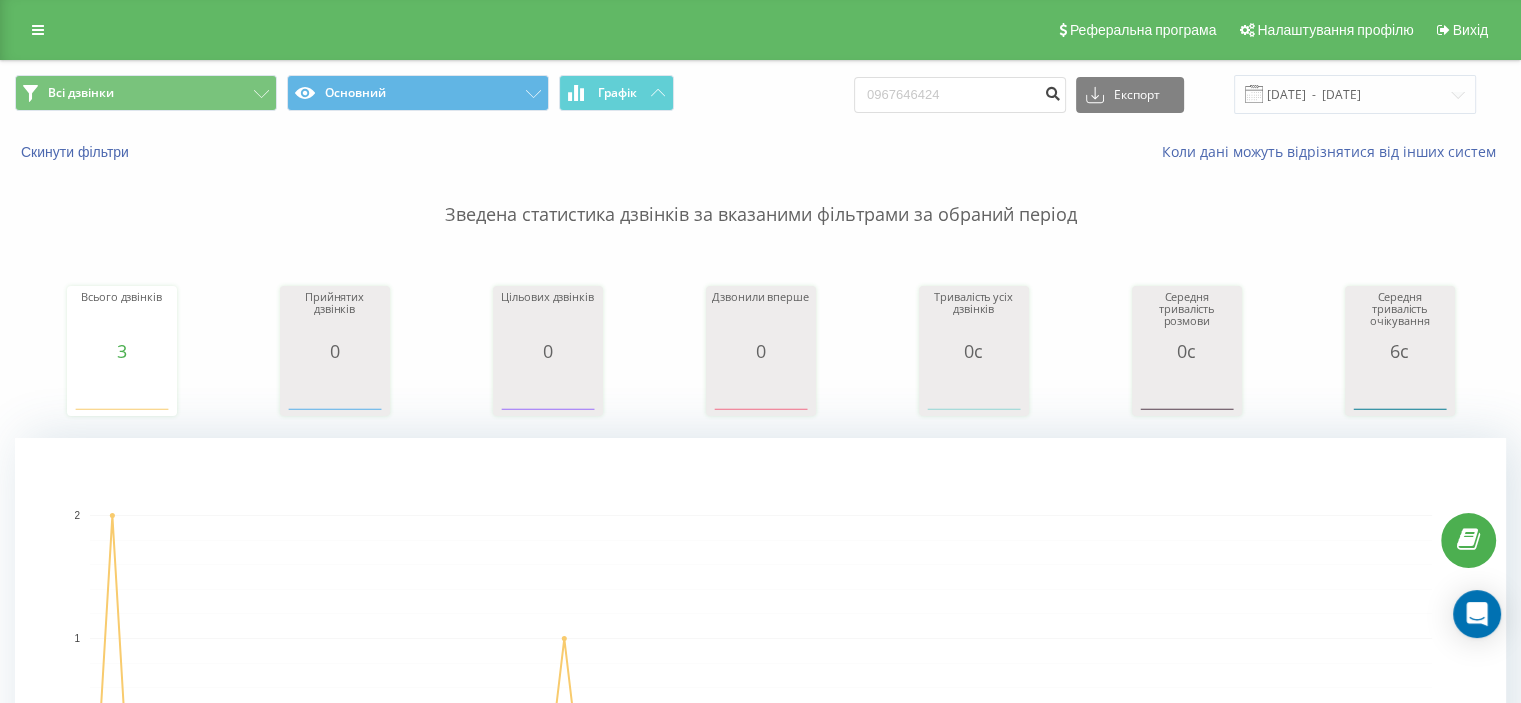 click at bounding box center (1052, 91) 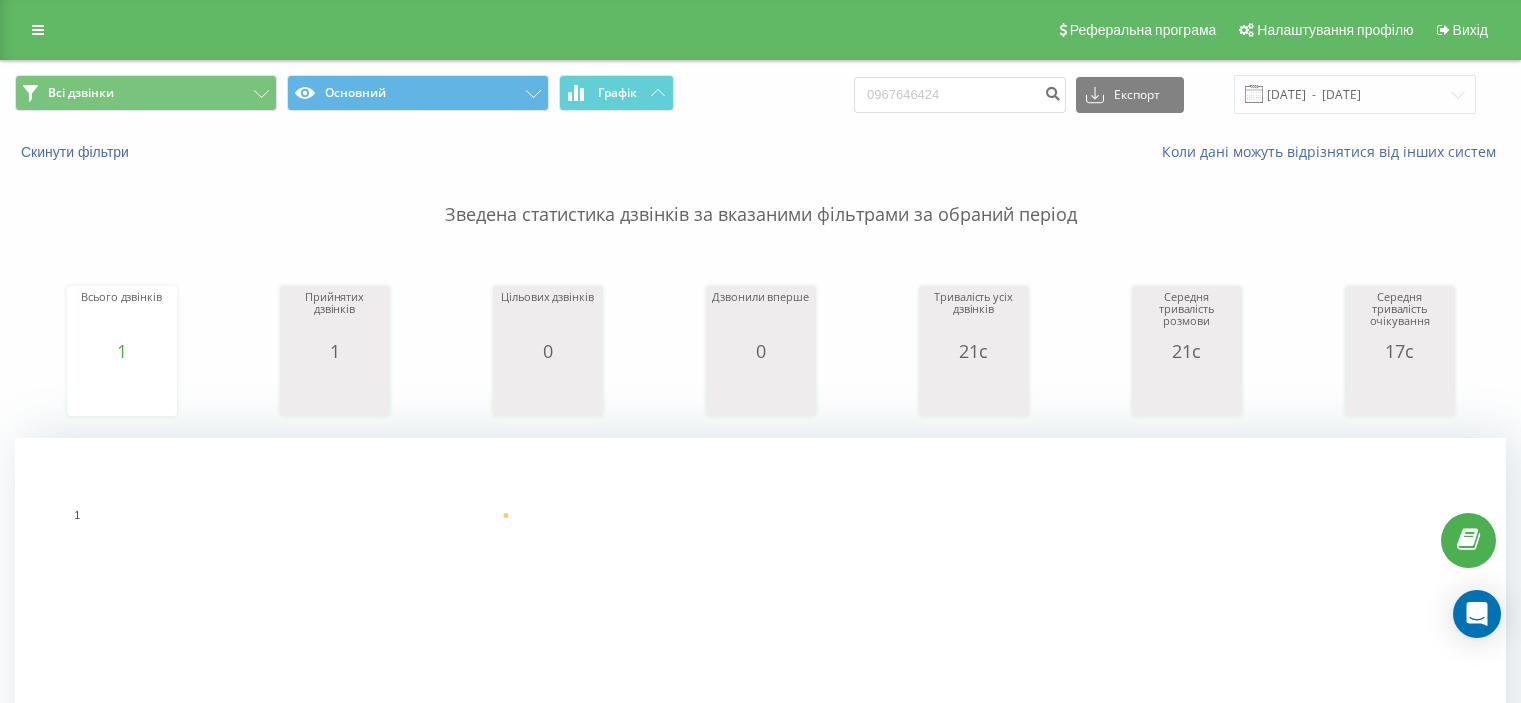scroll, scrollTop: 0, scrollLeft: 0, axis: both 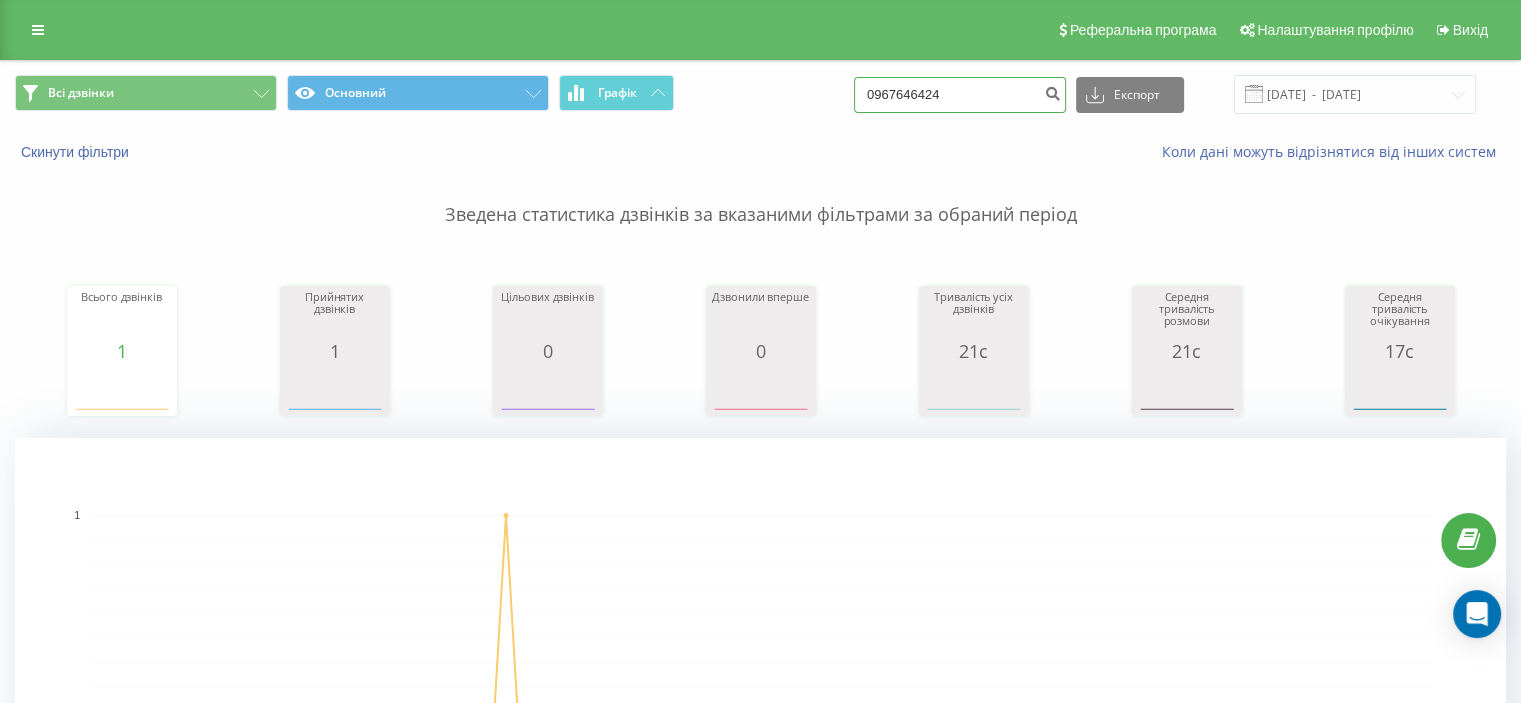 drag, startPoint x: 987, startPoint y: 99, endPoint x: 782, endPoint y: 95, distance: 205.03902 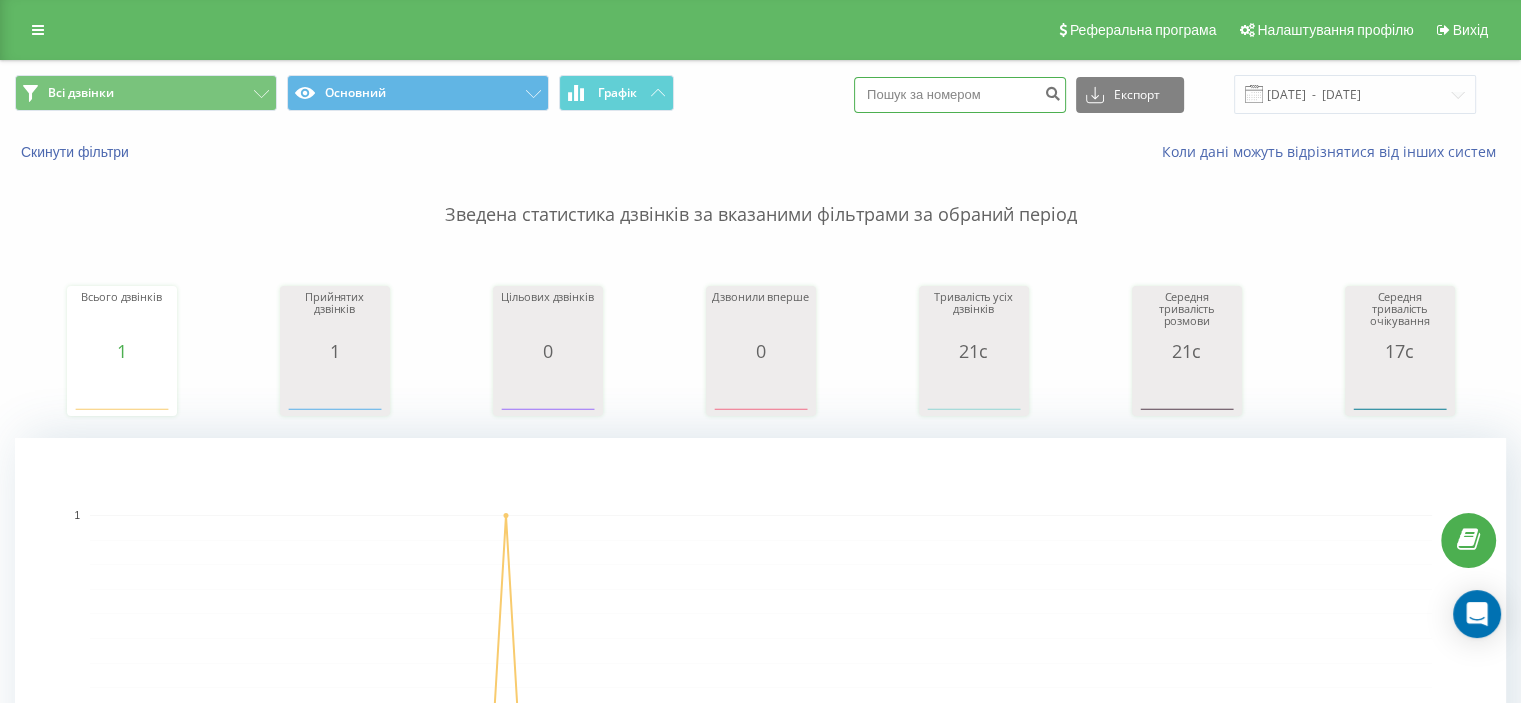 paste on "0936152331" 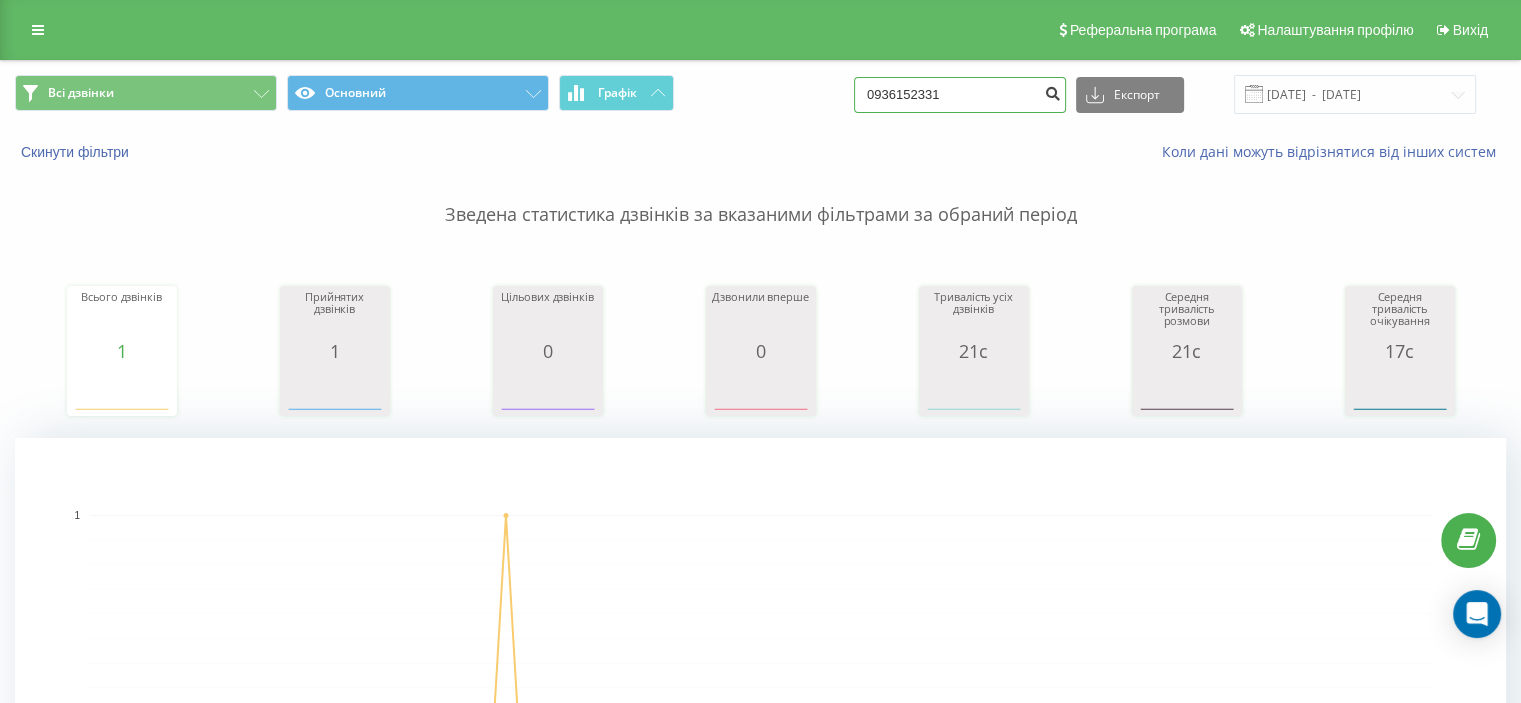 type on "0936152331" 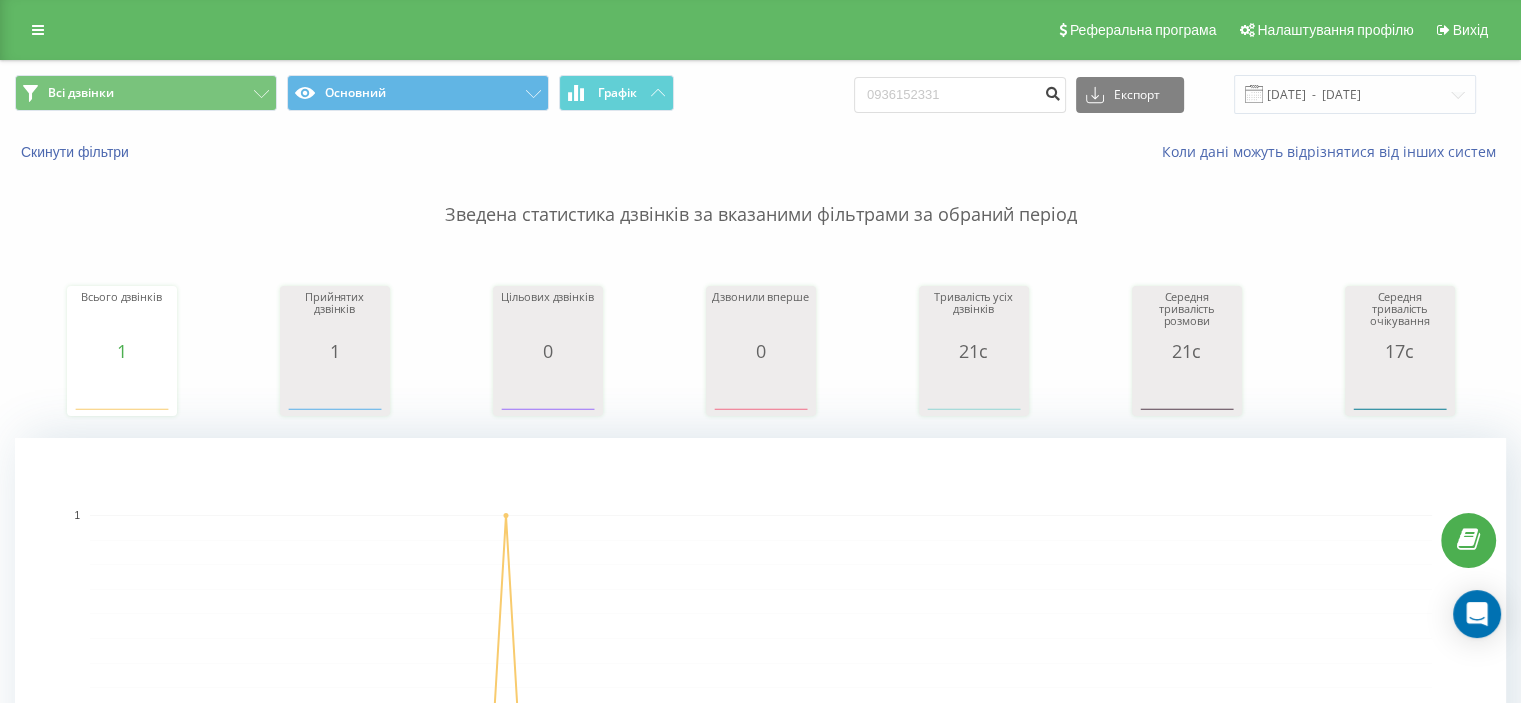 click at bounding box center [1052, 91] 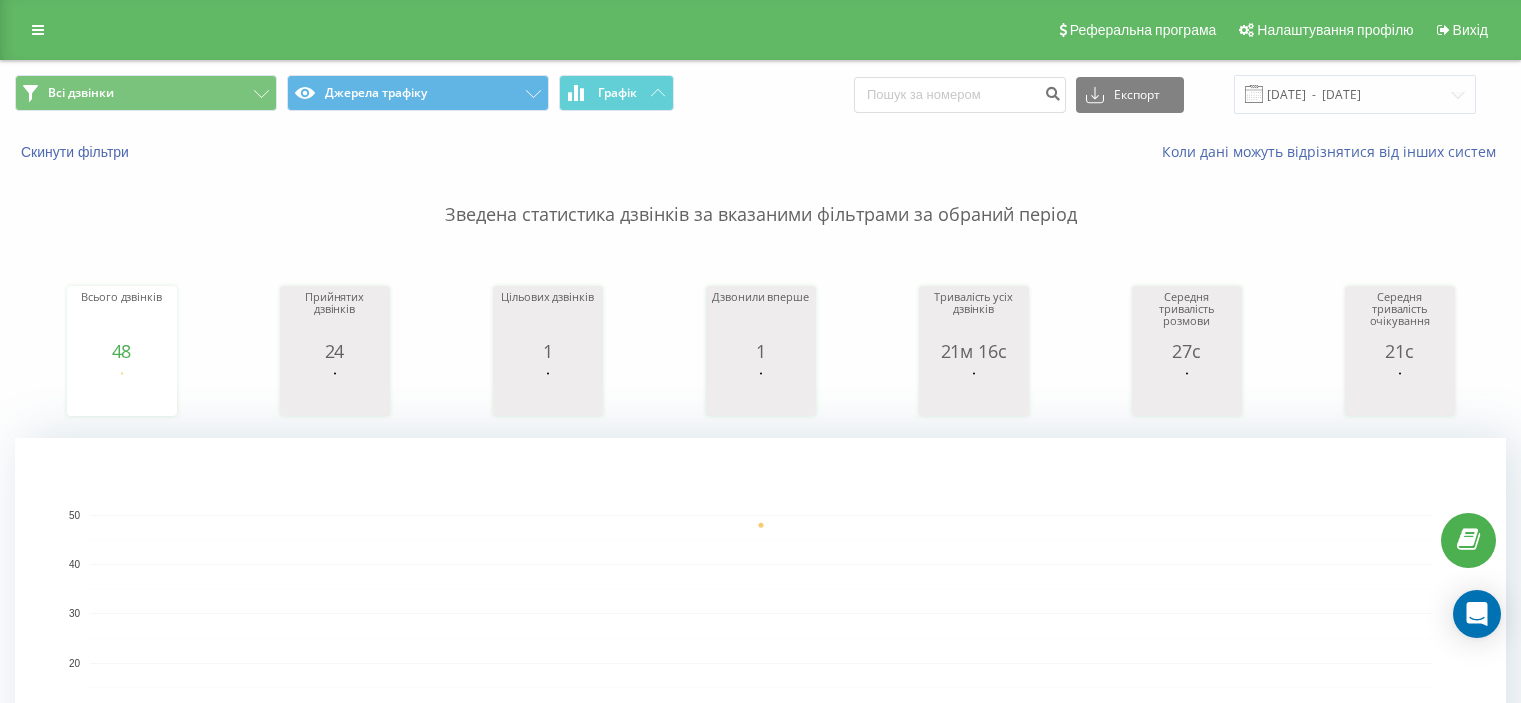 scroll, scrollTop: 0, scrollLeft: 0, axis: both 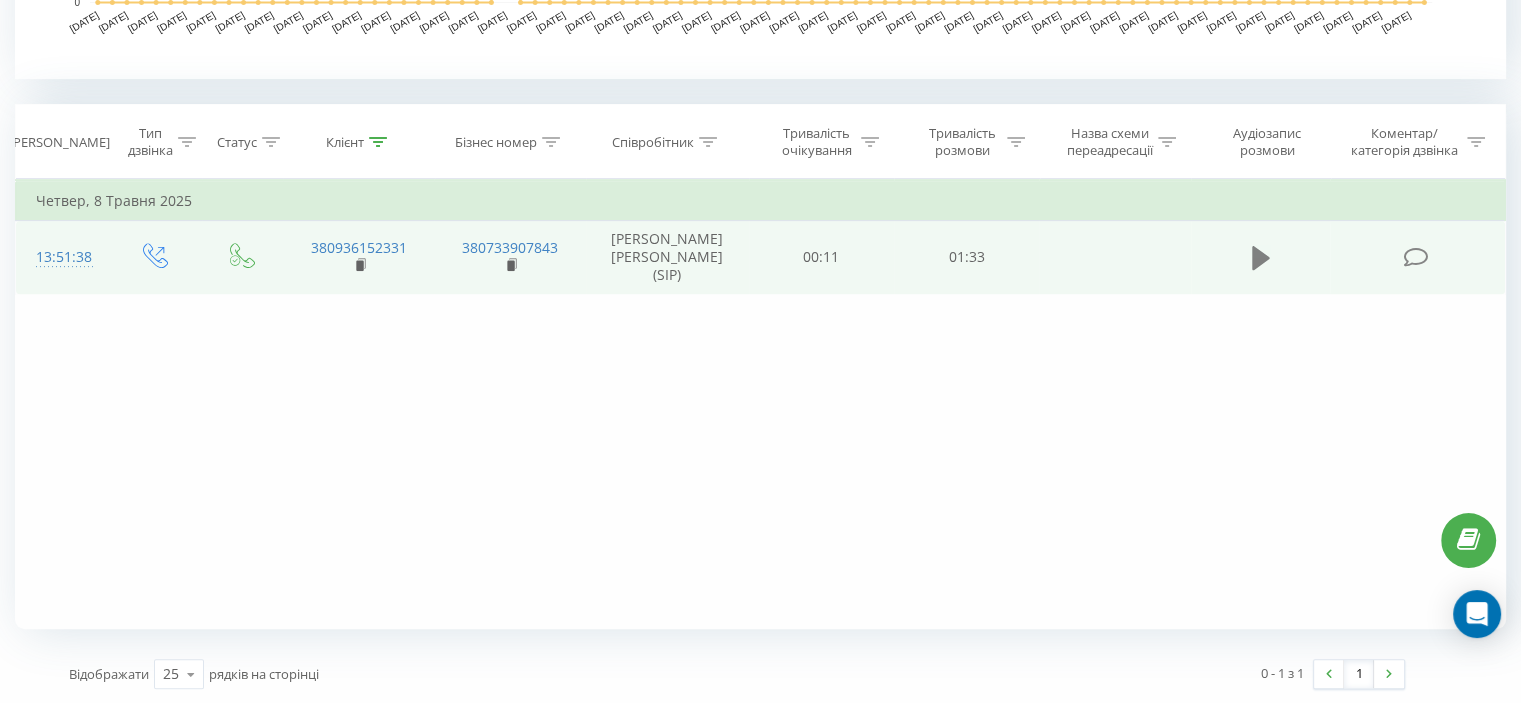 click 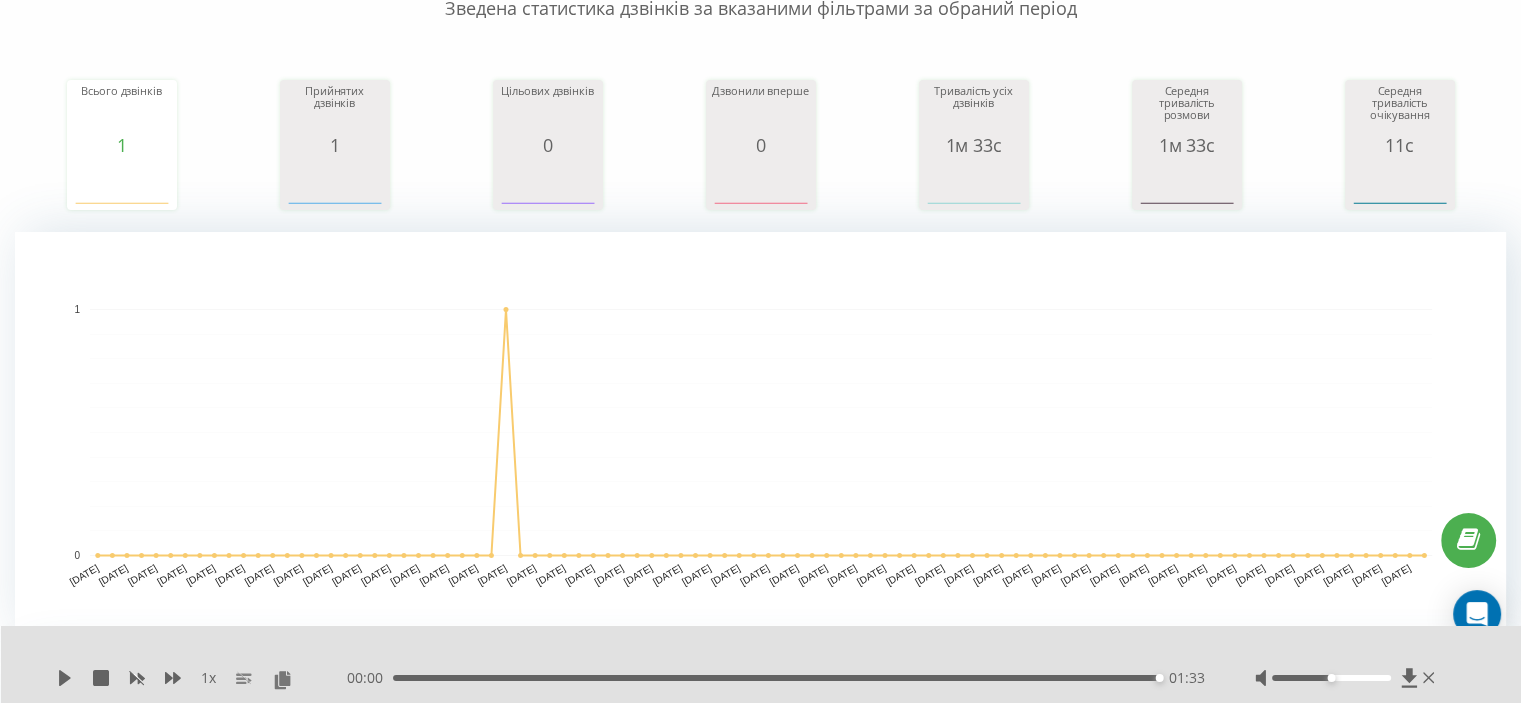 scroll, scrollTop: 0, scrollLeft: 0, axis: both 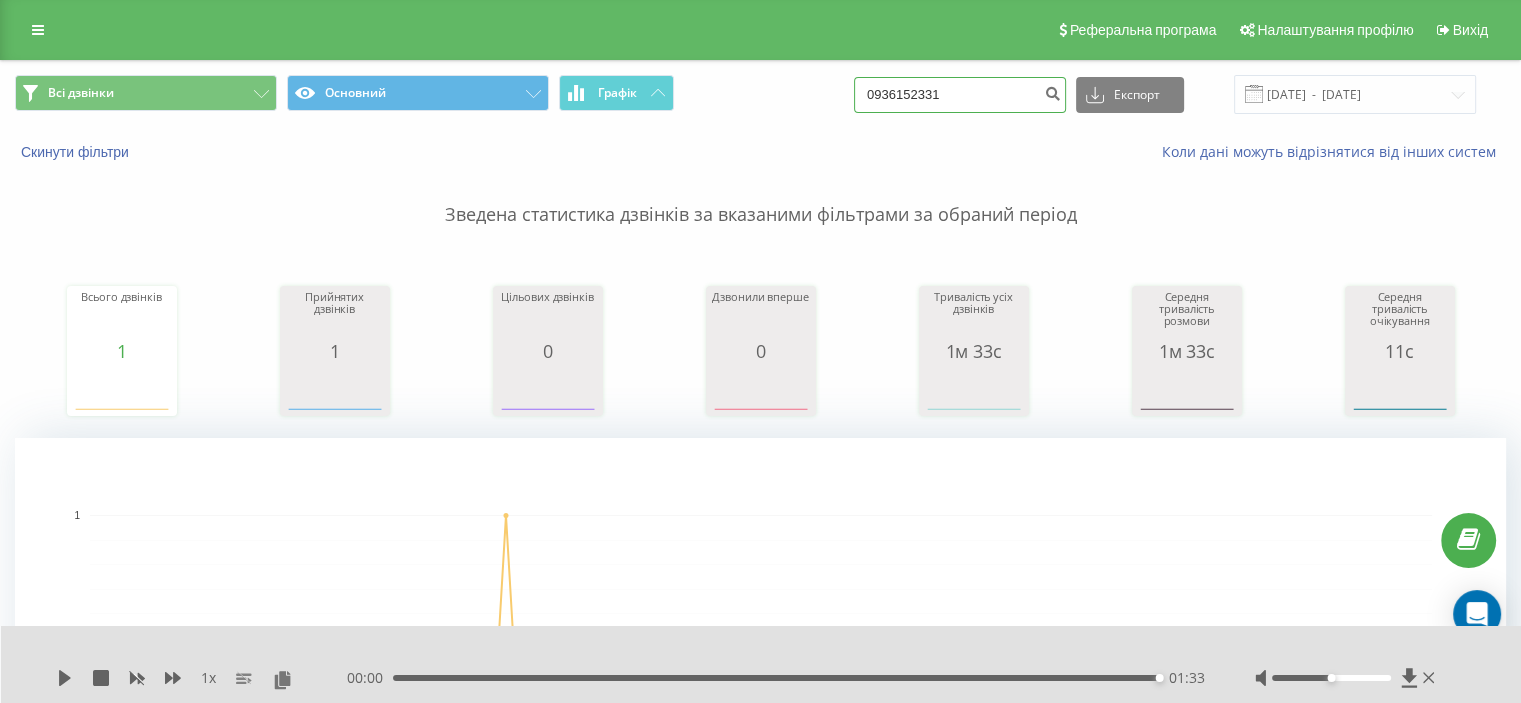 drag, startPoint x: 1000, startPoint y: 99, endPoint x: 780, endPoint y: 99, distance: 220 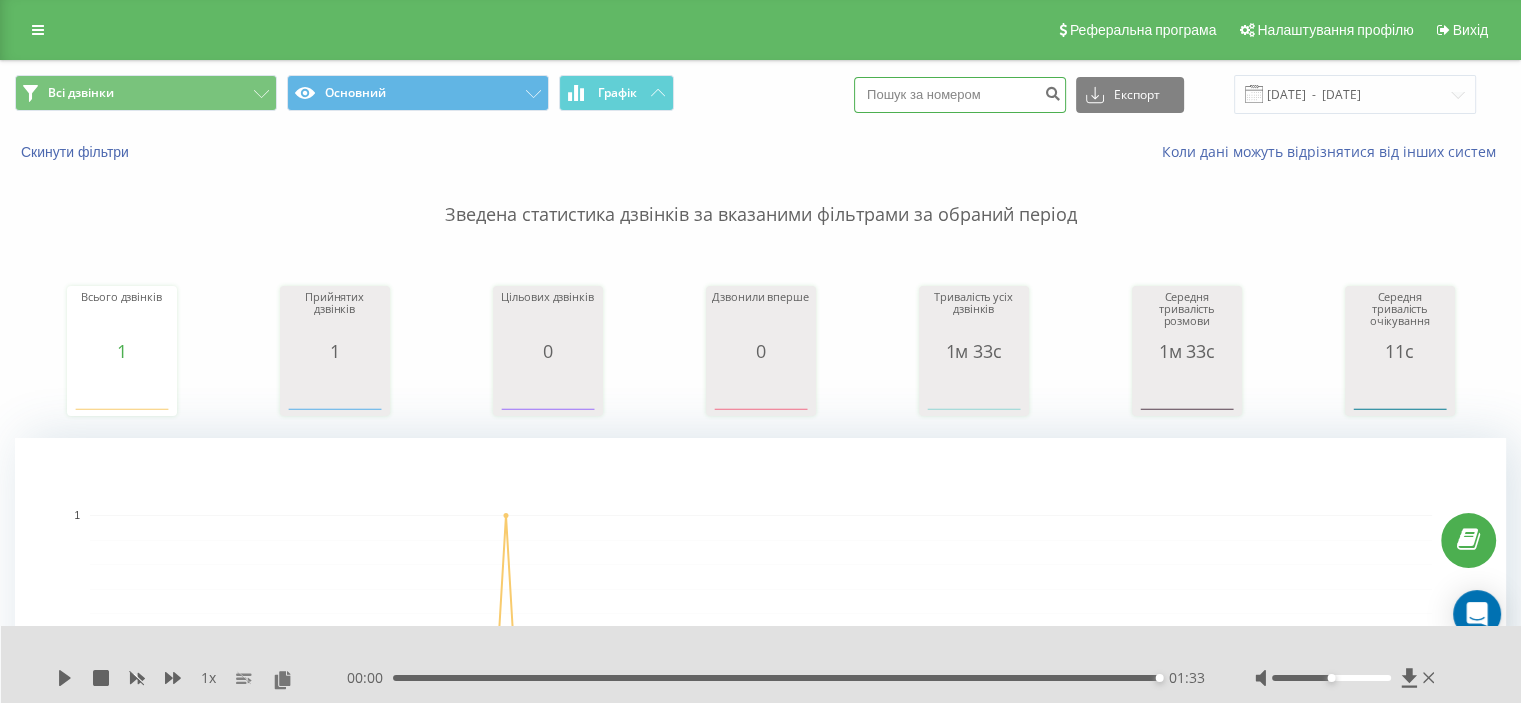 paste on "0969002017" 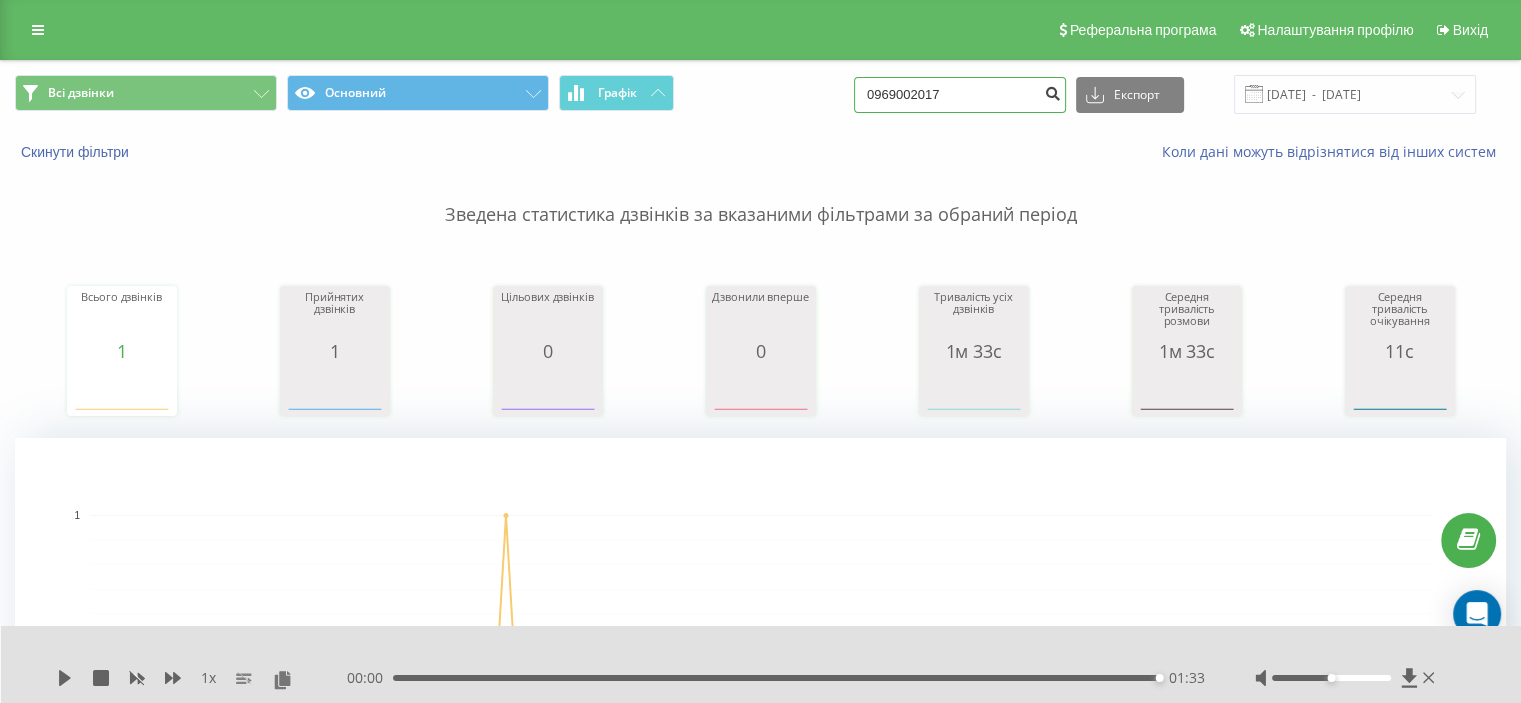 type on "0969002017" 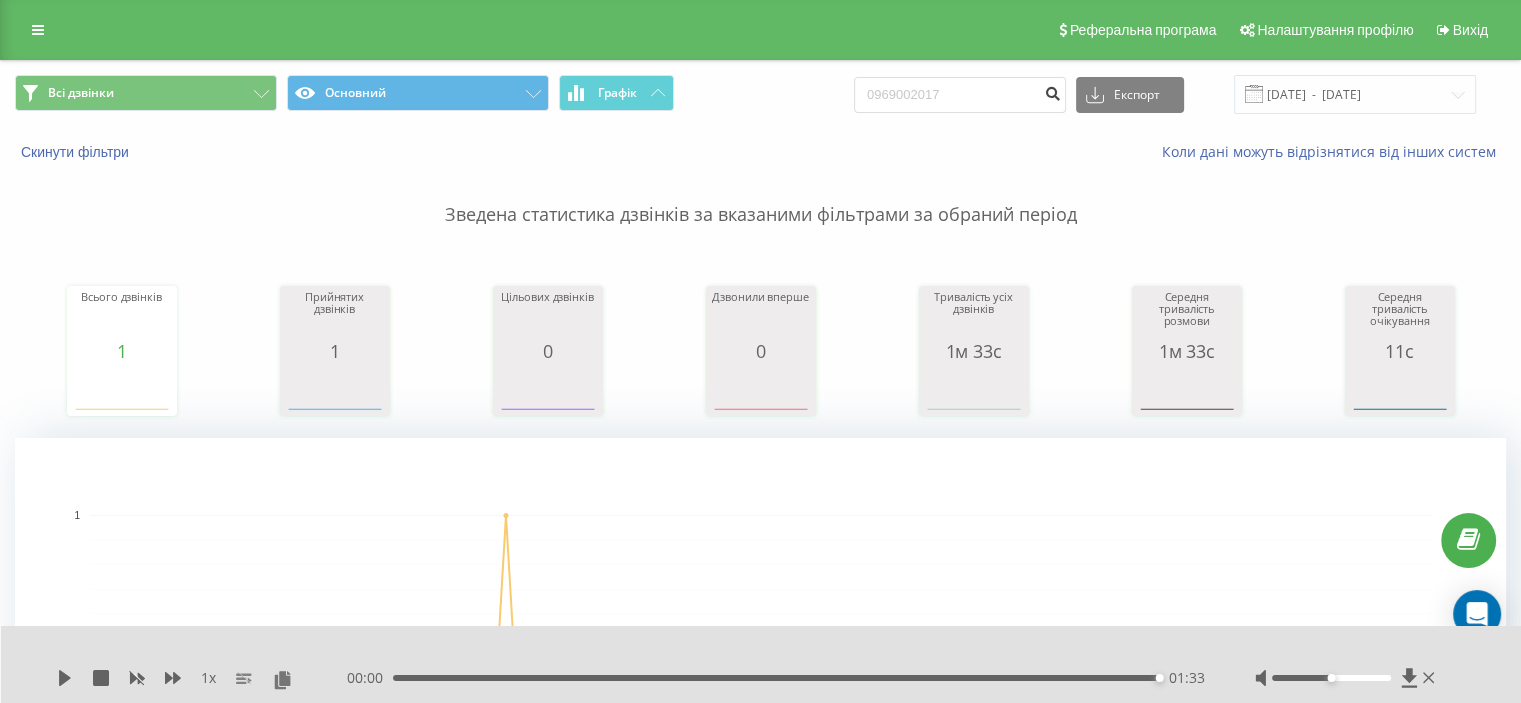 click at bounding box center (1052, 91) 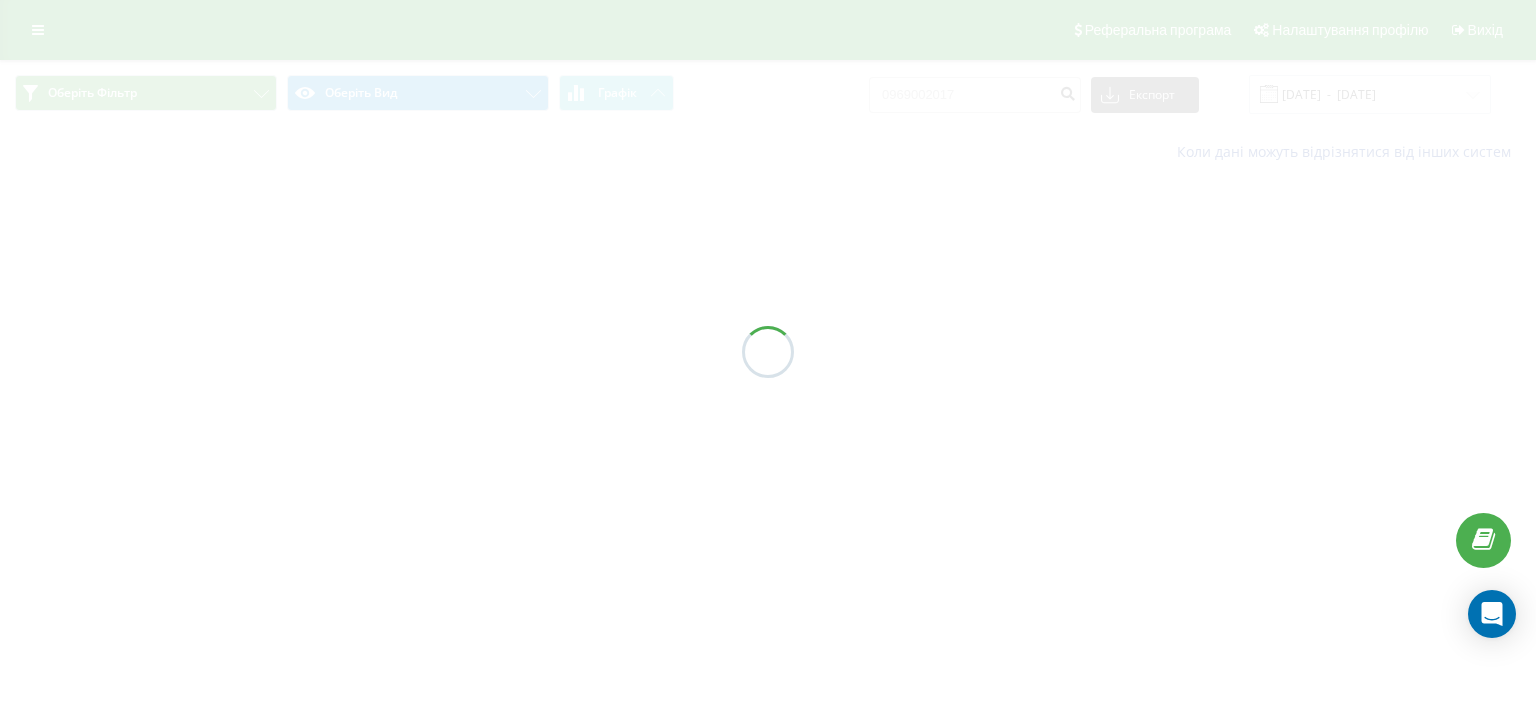scroll, scrollTop: 0, scrollLeft: 0, axis: both 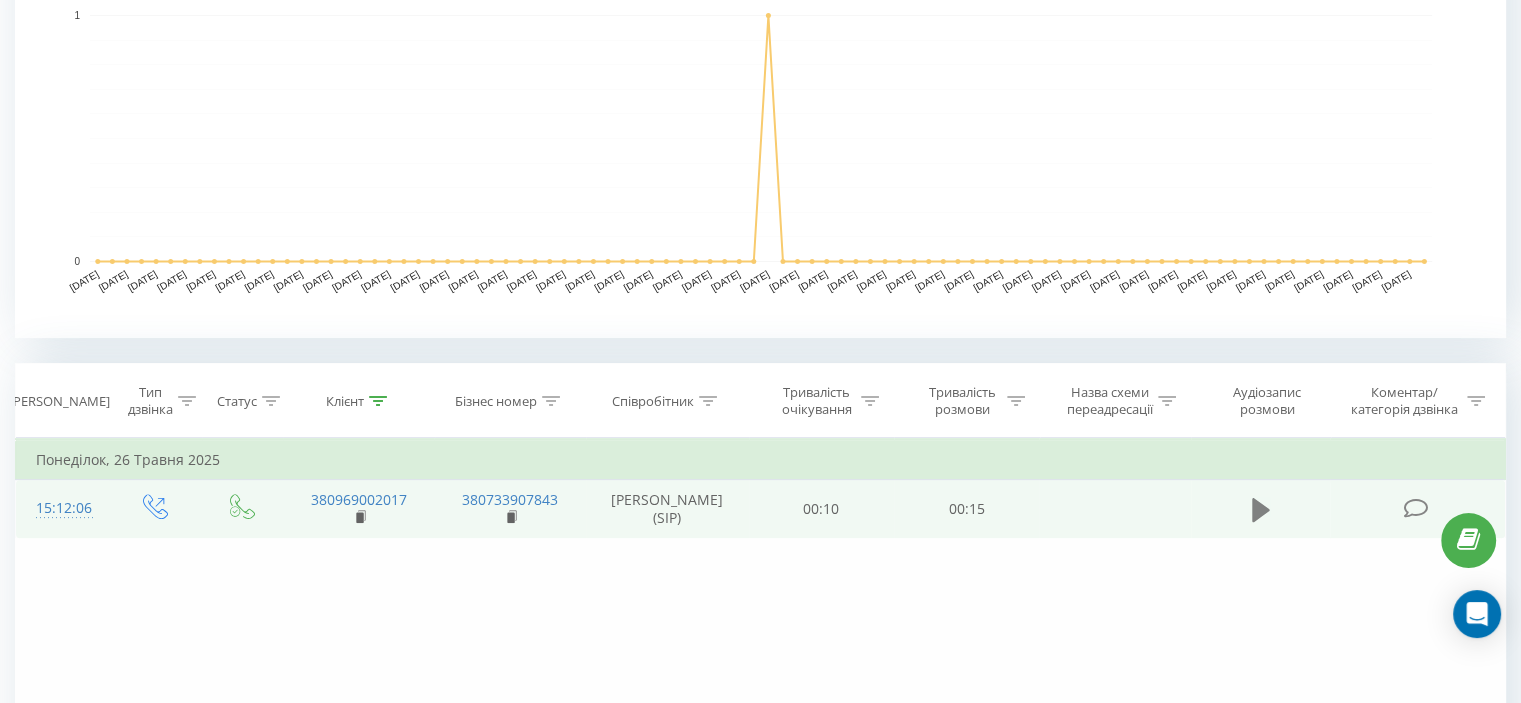 click 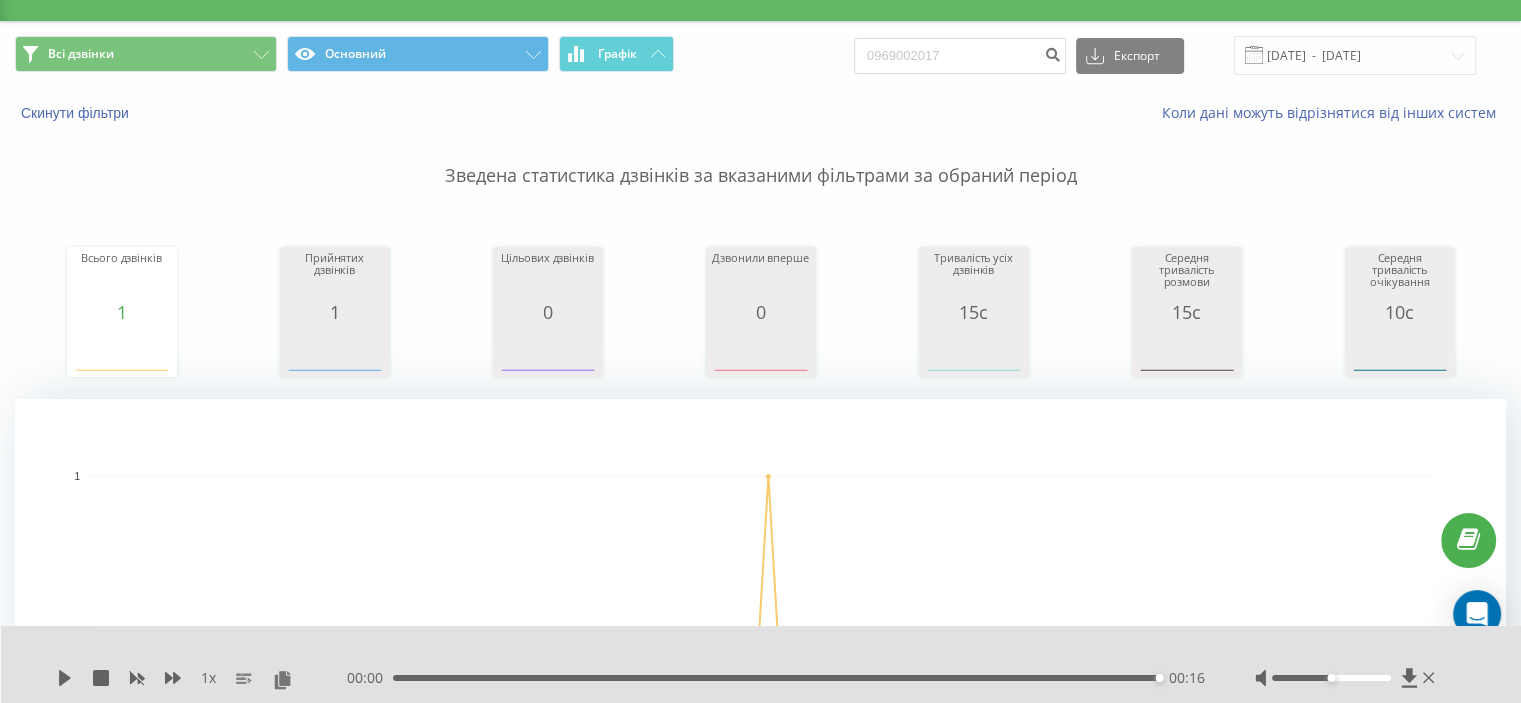 scroll, scrollTop: 0, scrollLeft: 0, axis: both 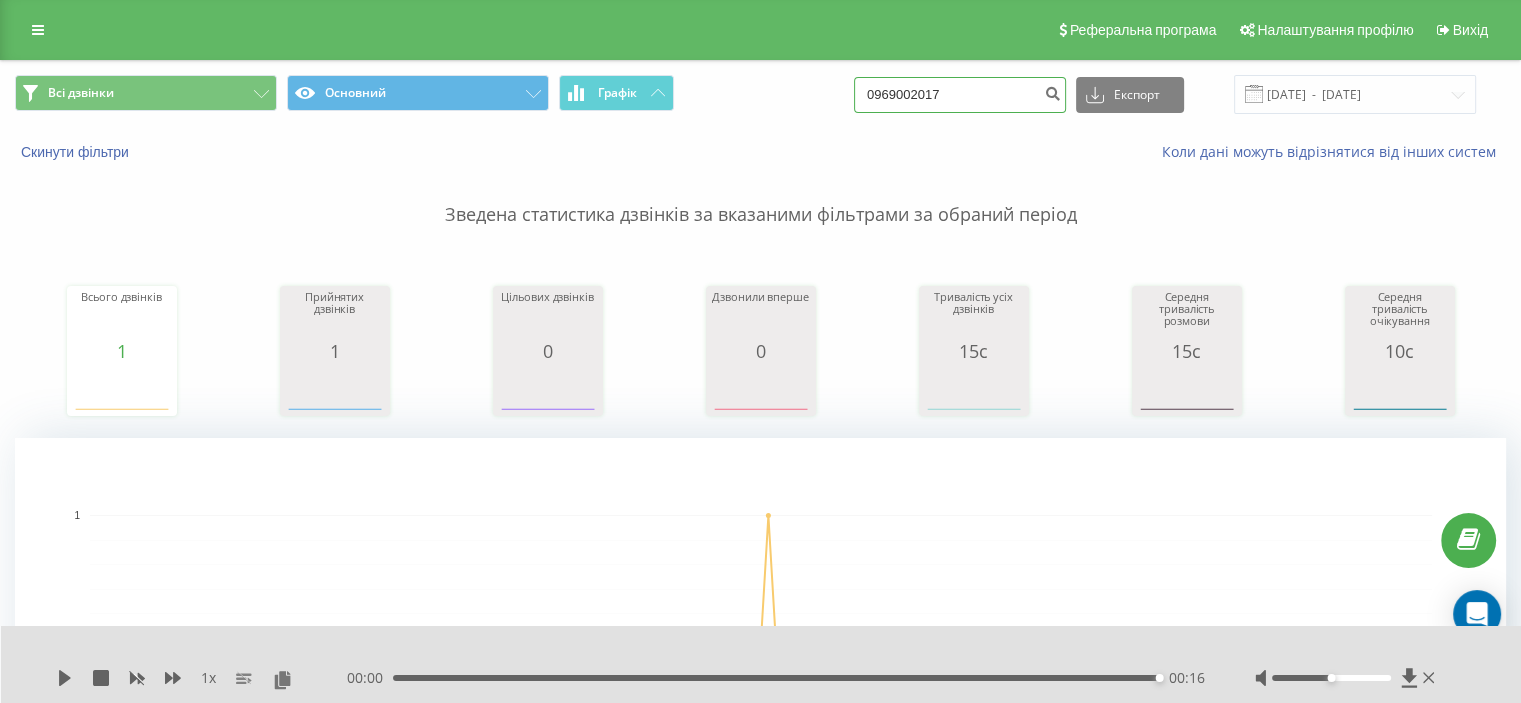 drag, startPoint x: 995, startPoint y: 100, endPoint x: 738, endPoint y: 104, distance: 257.03113 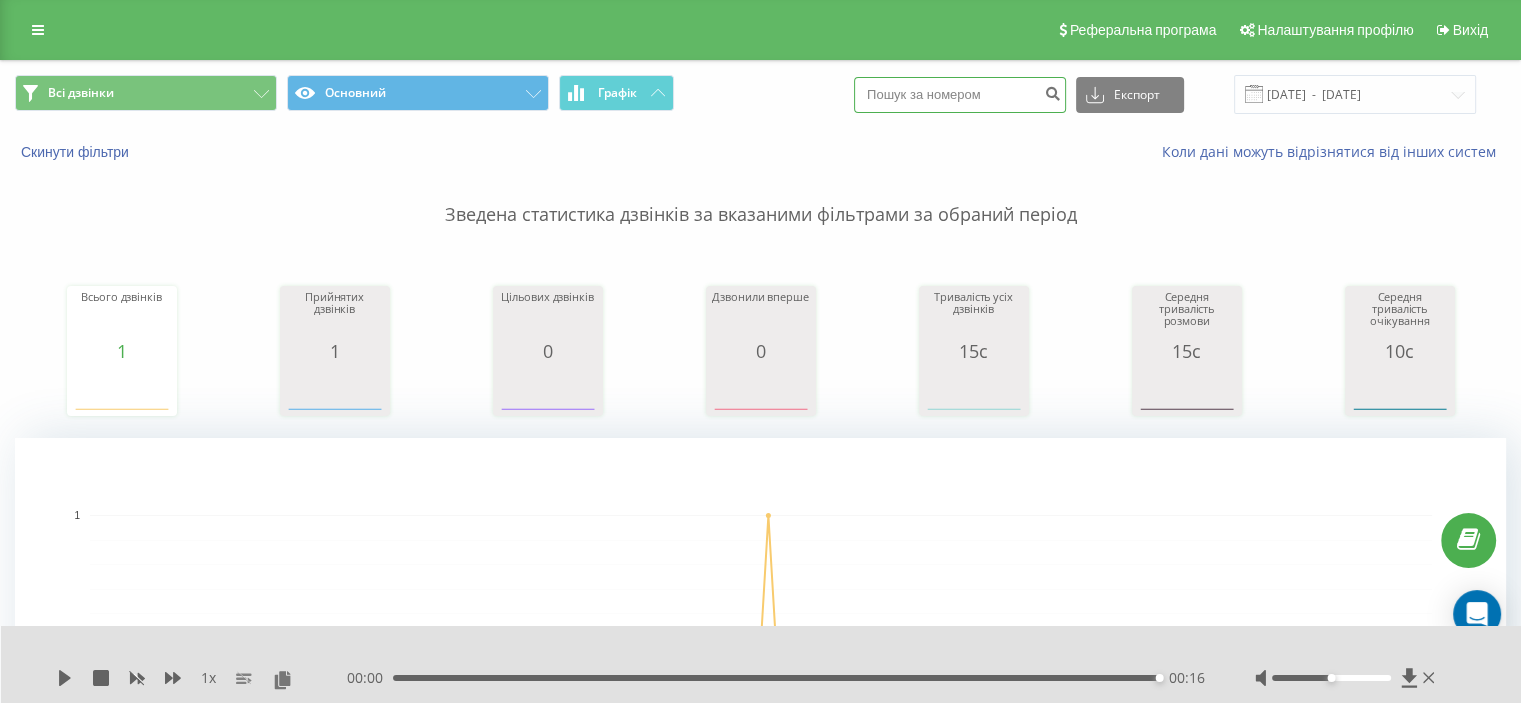 paste on "0634897636" 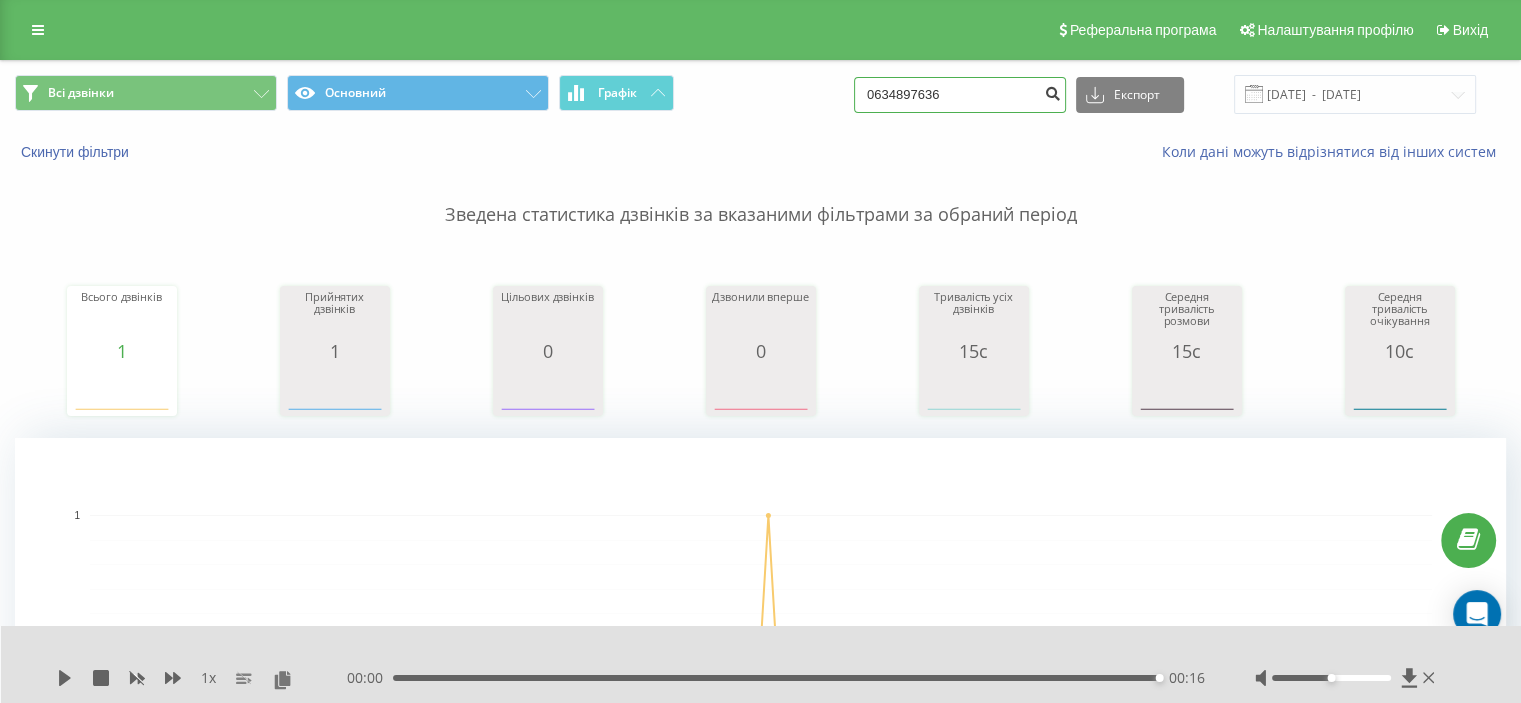 type on "0634897636" 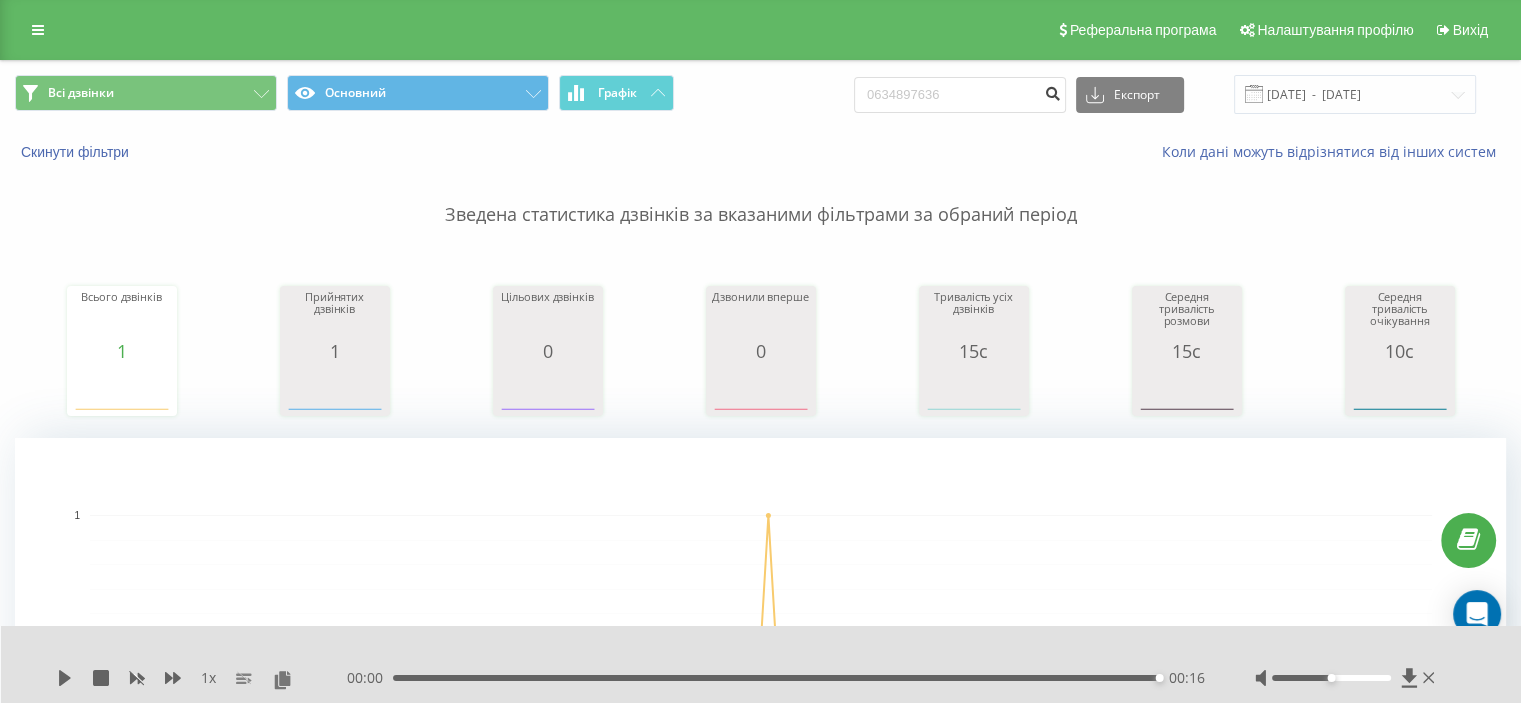 click at bounding box center [1052, 91] 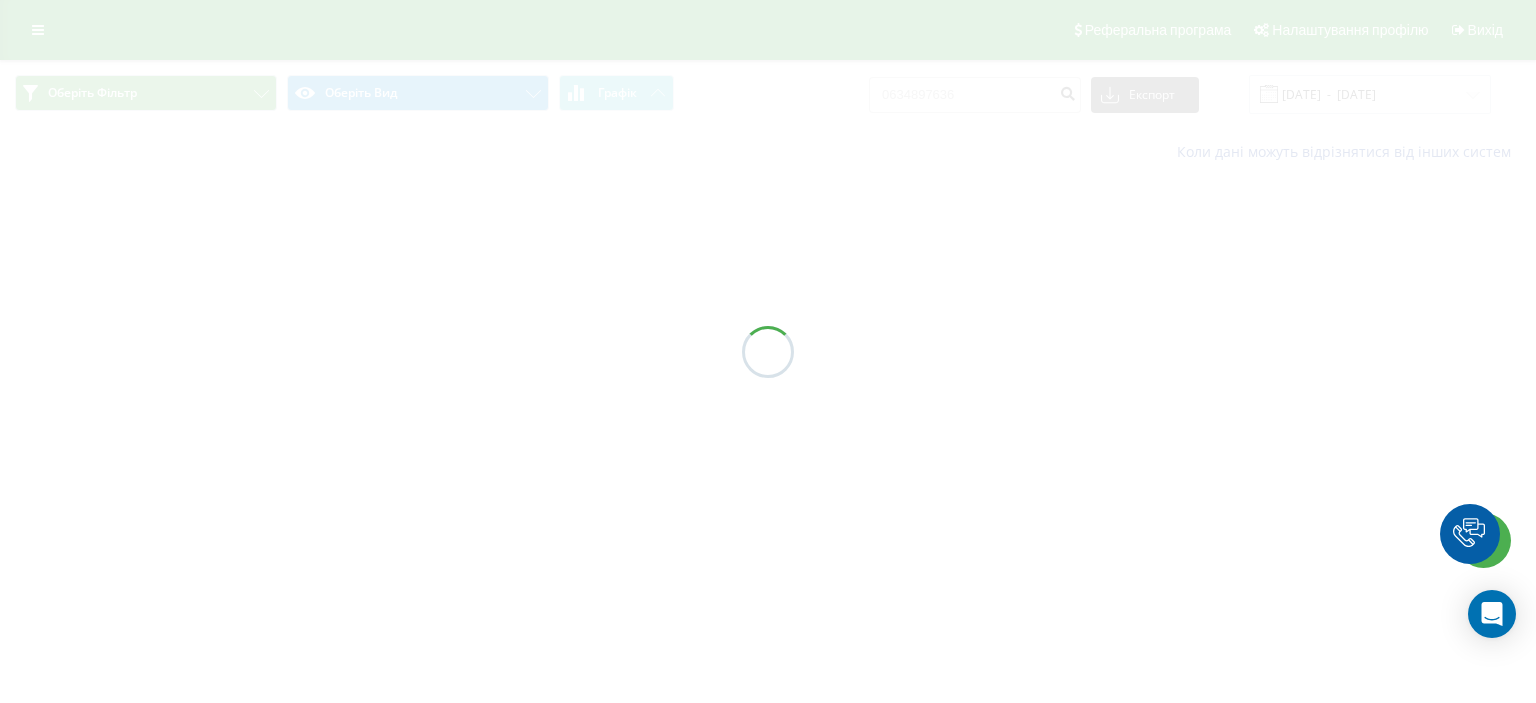 scroll, scrollTop: 0, scrollLeft: 0, axis: both 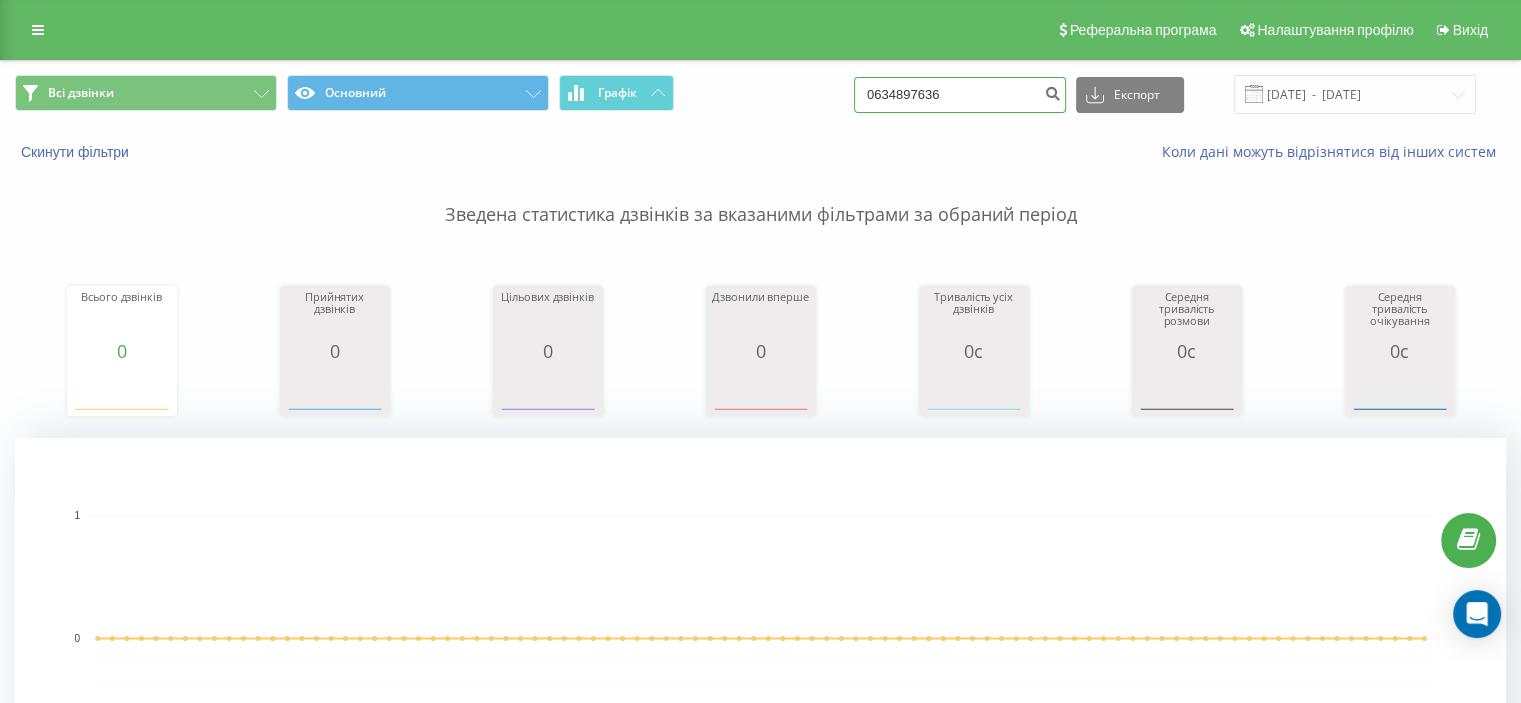drag, startPoint x: 1012, startPoint y: 107, endPoint x: 792, endPoint y: 96, distance: 220.27483 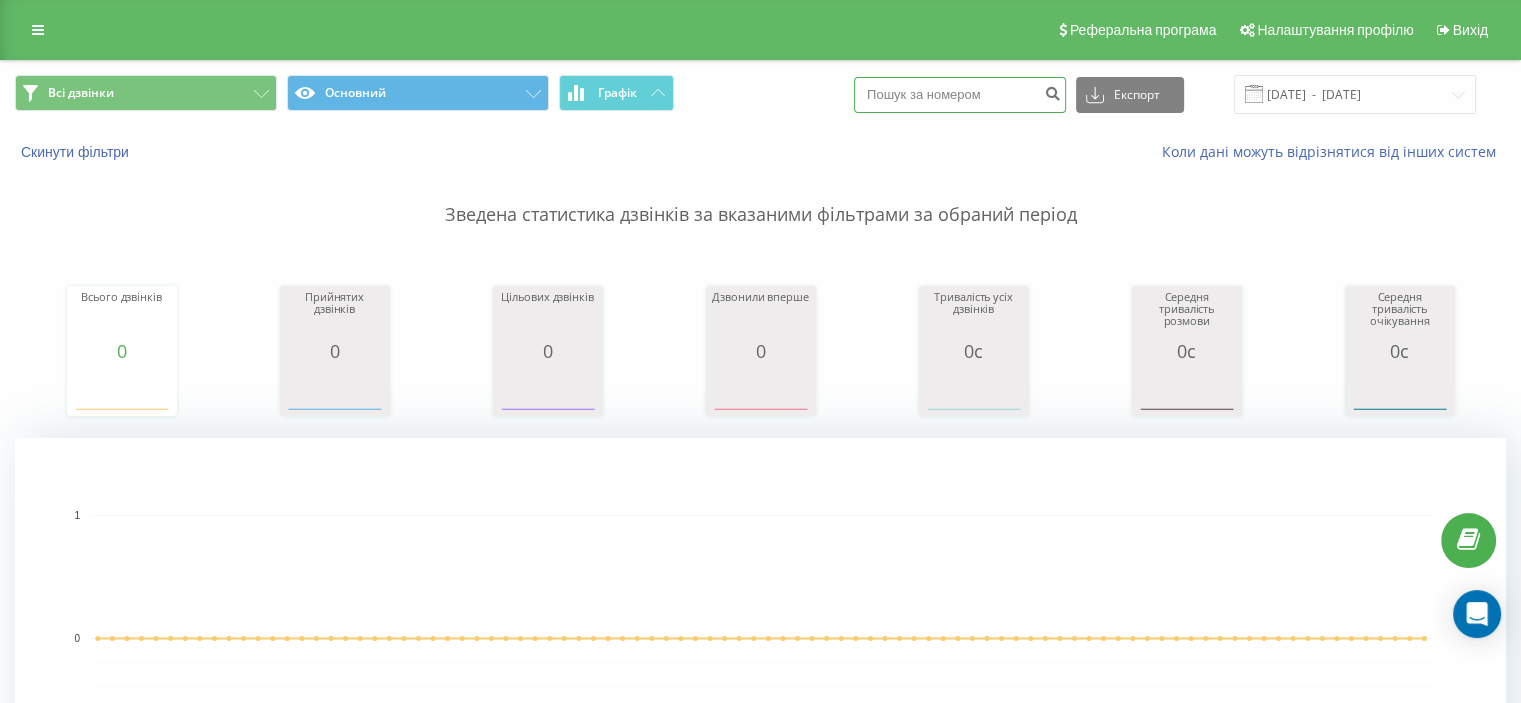 paste on "(067) 424 80 90" 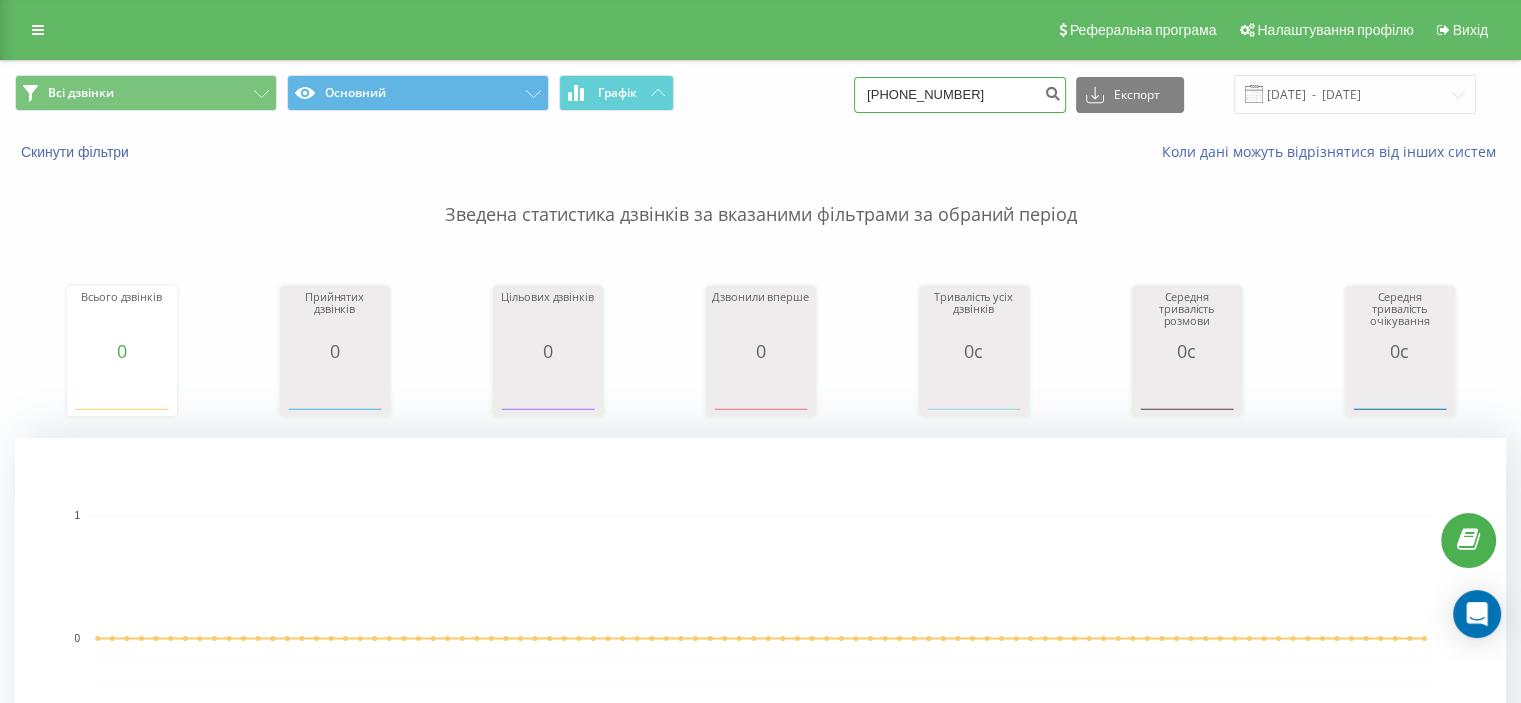 drag, startPoint x: 929, startPoint y: 93, endPoint x: 679, endPoint y: 61, distance: 252.03967 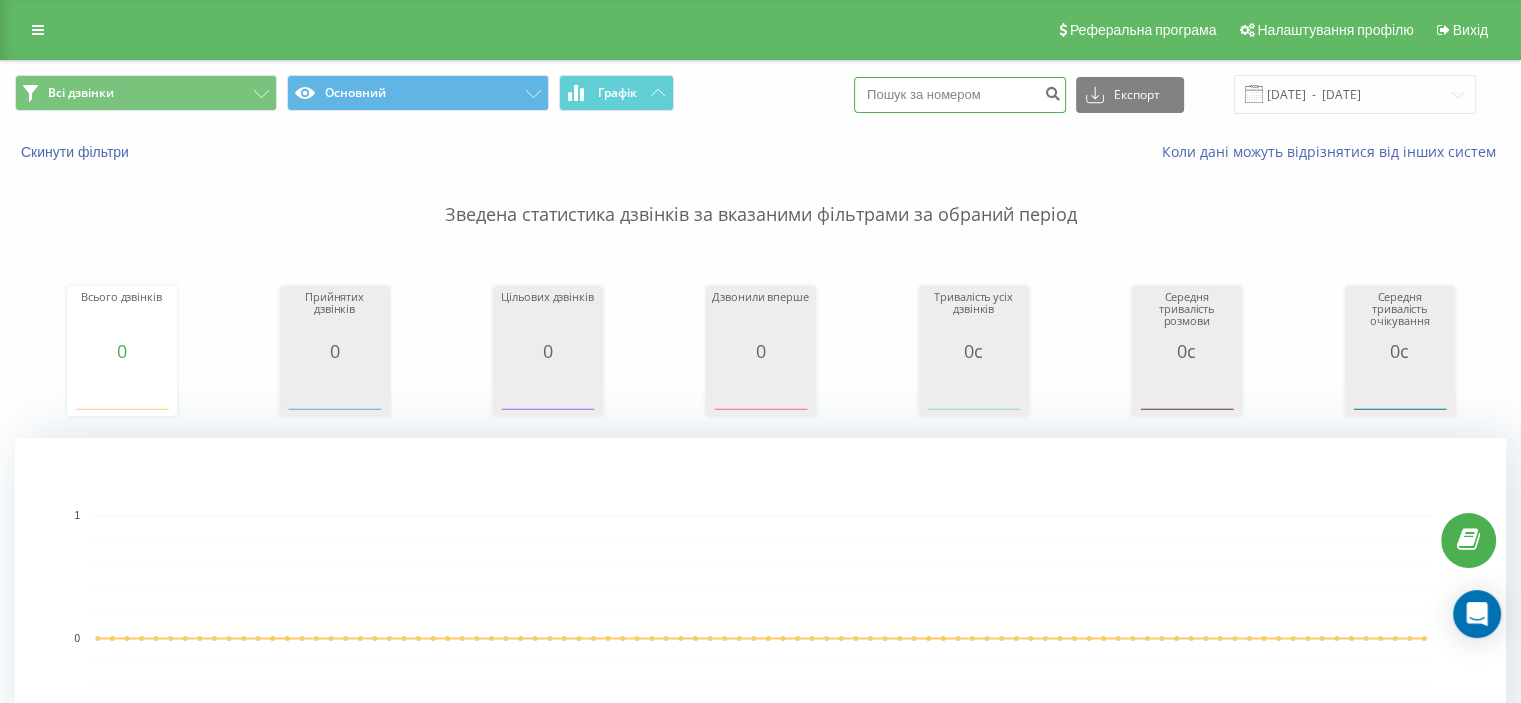 click at bounding box center [960, 95] 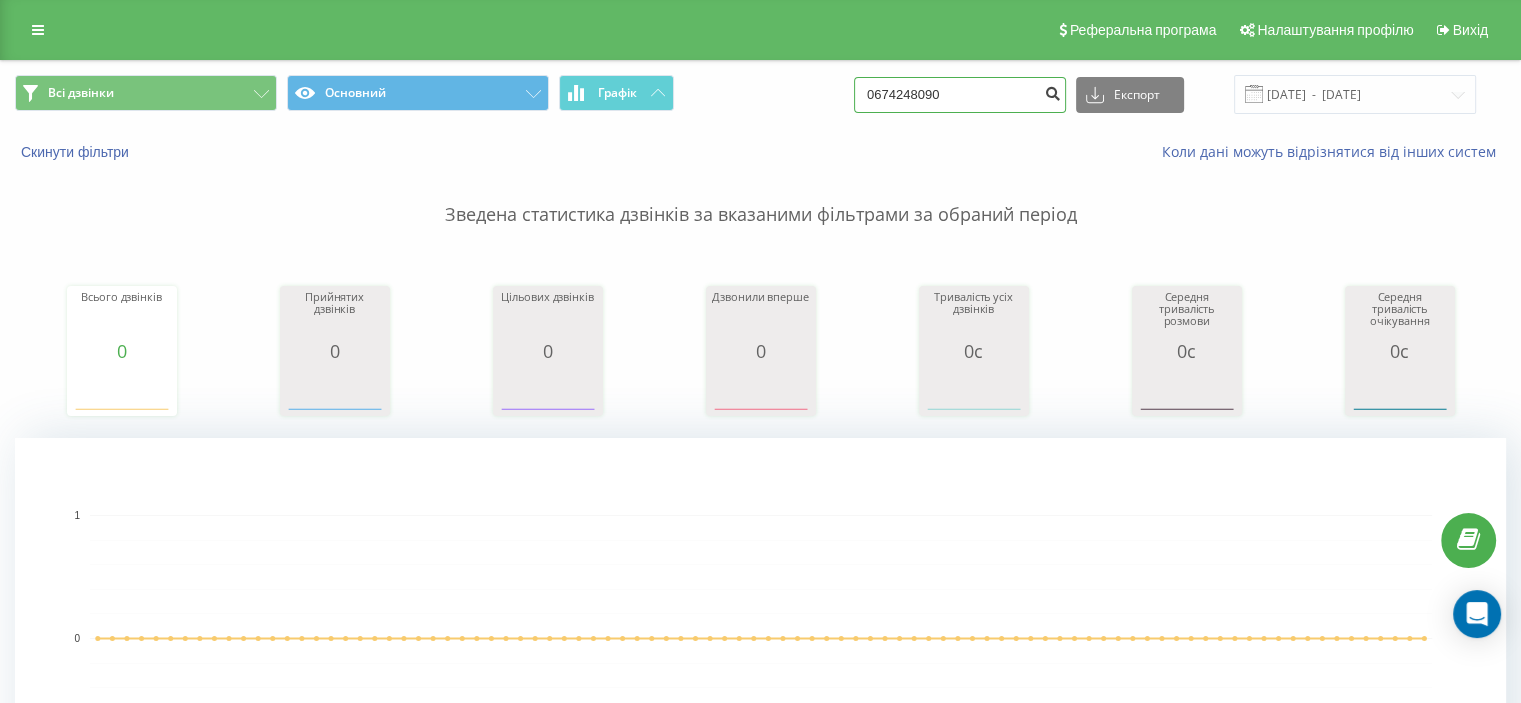 type on "0674248090" 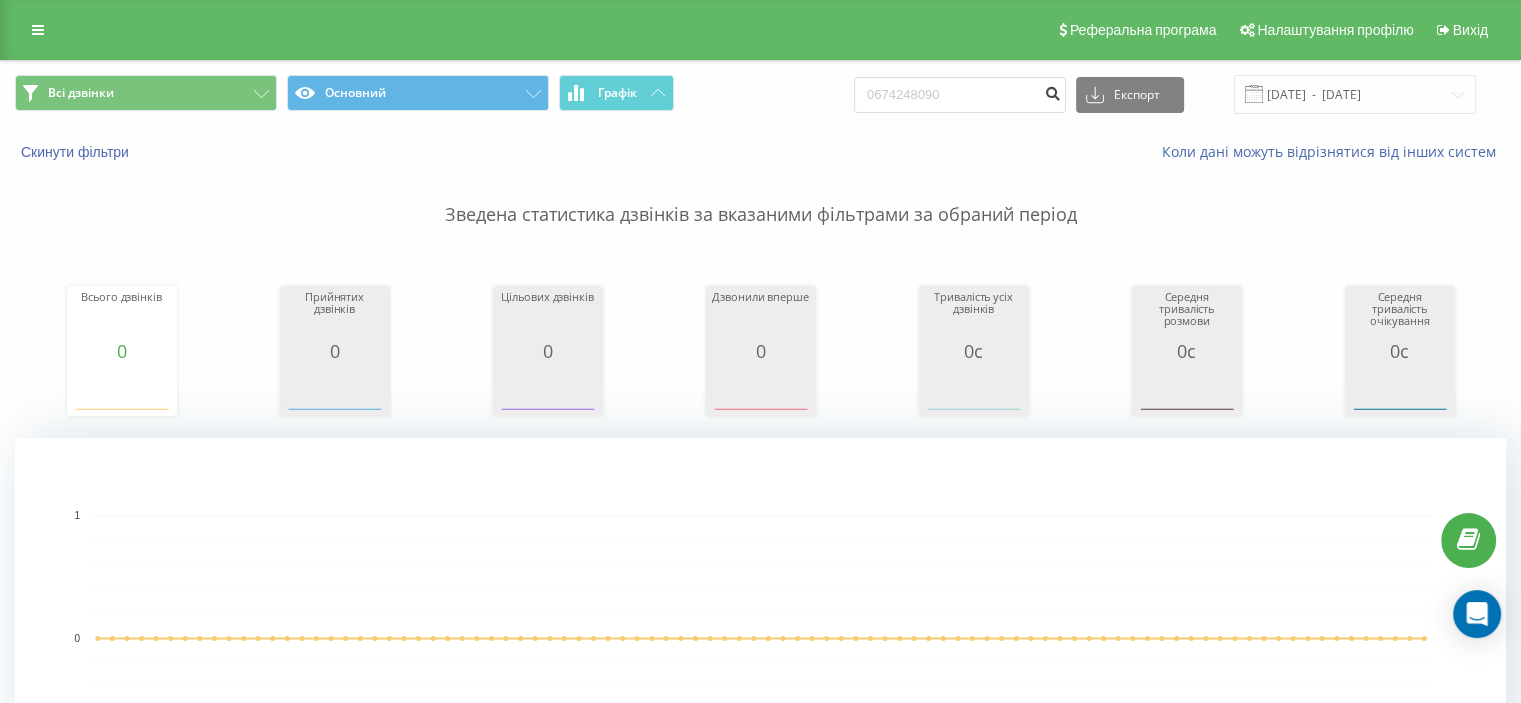 drag, startPoint x: 1070, startPoint y: 91, endPoint x: 1030, endPoint y: 196, distance: 112.36102 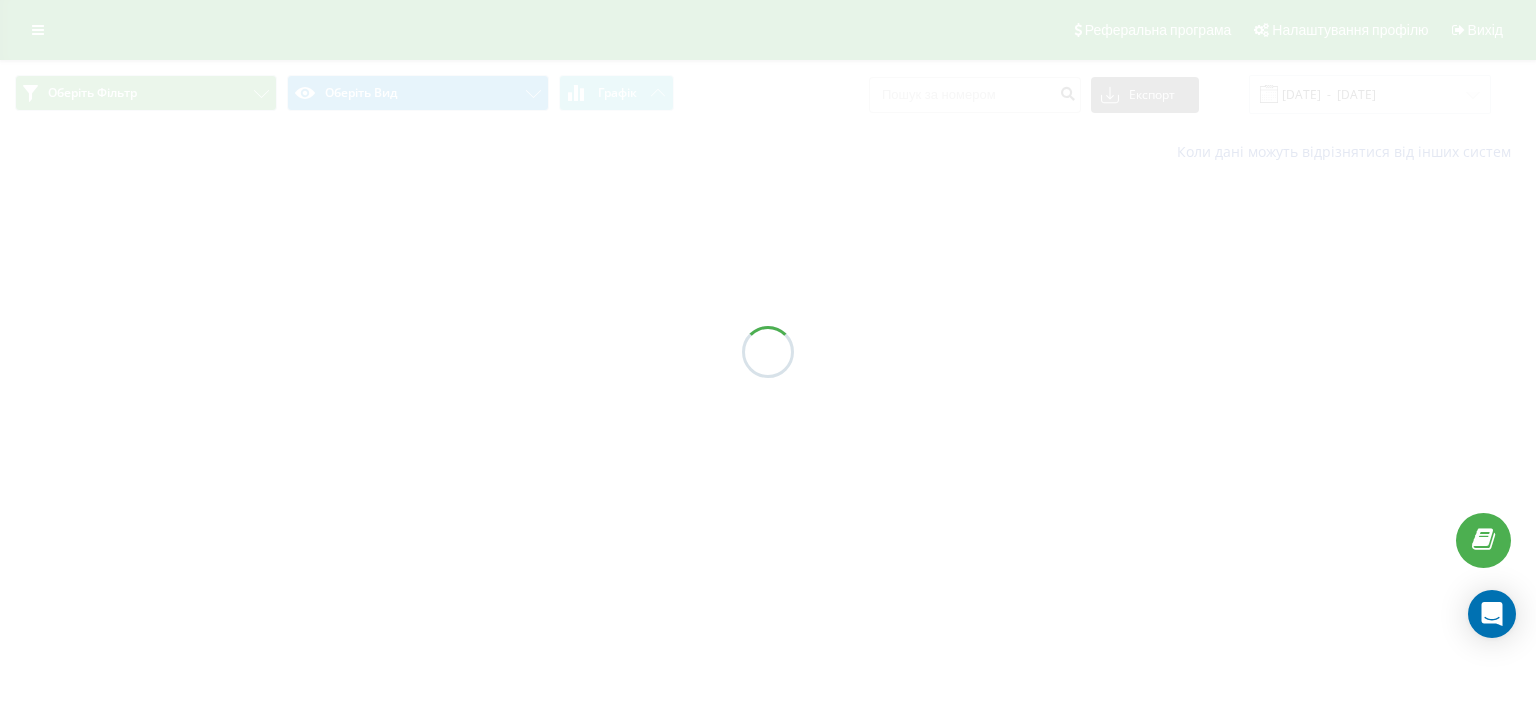scroll, scrollTop: 0, scrollLeft: 0, axis: both 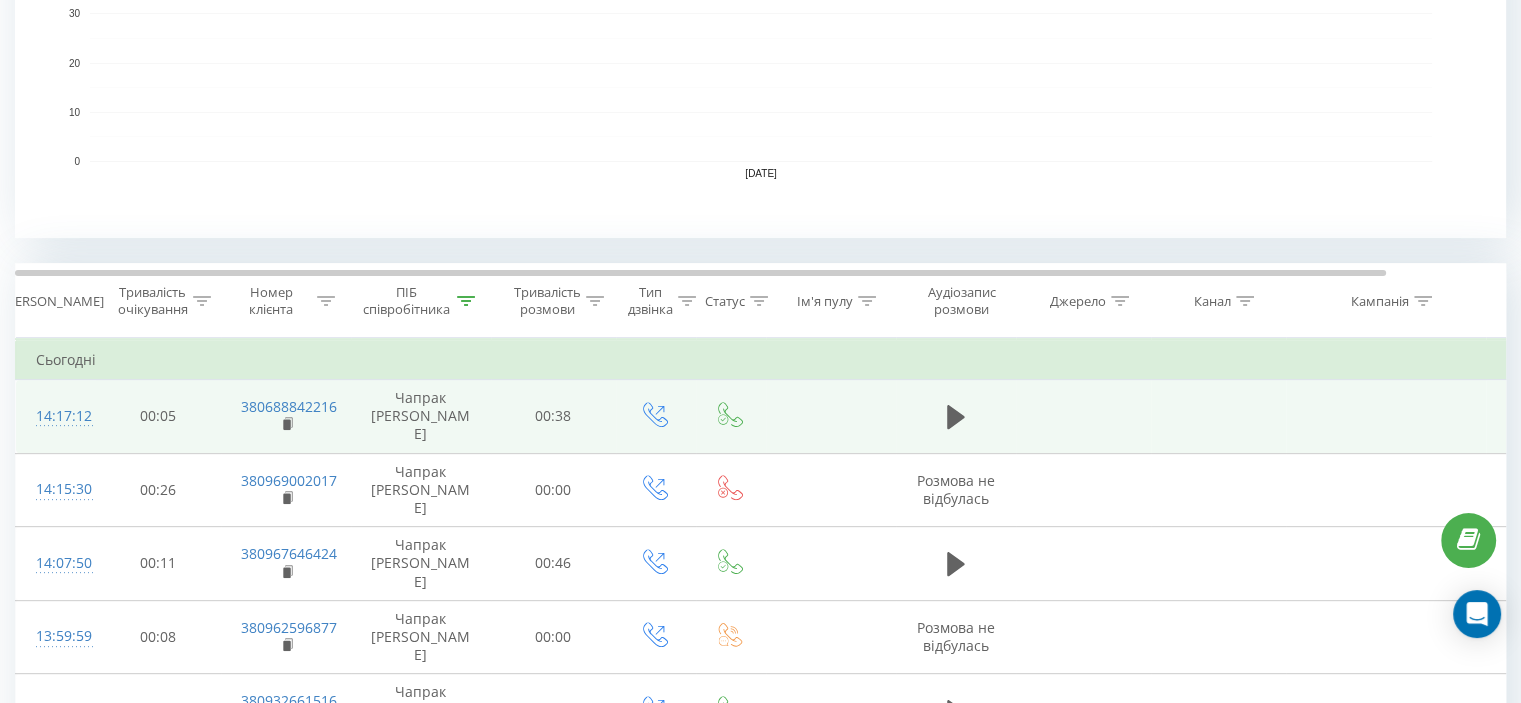 click at bounding box center (956, 417) 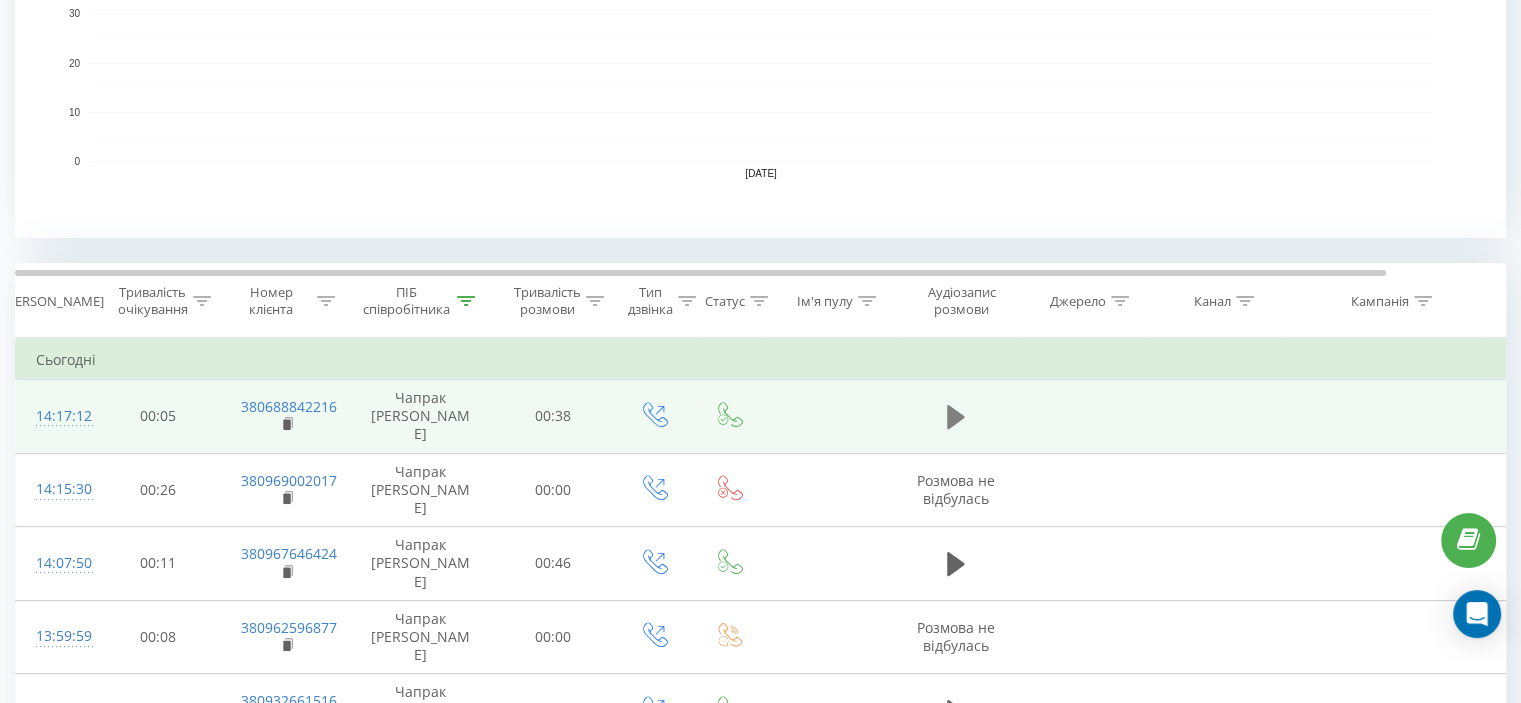 click 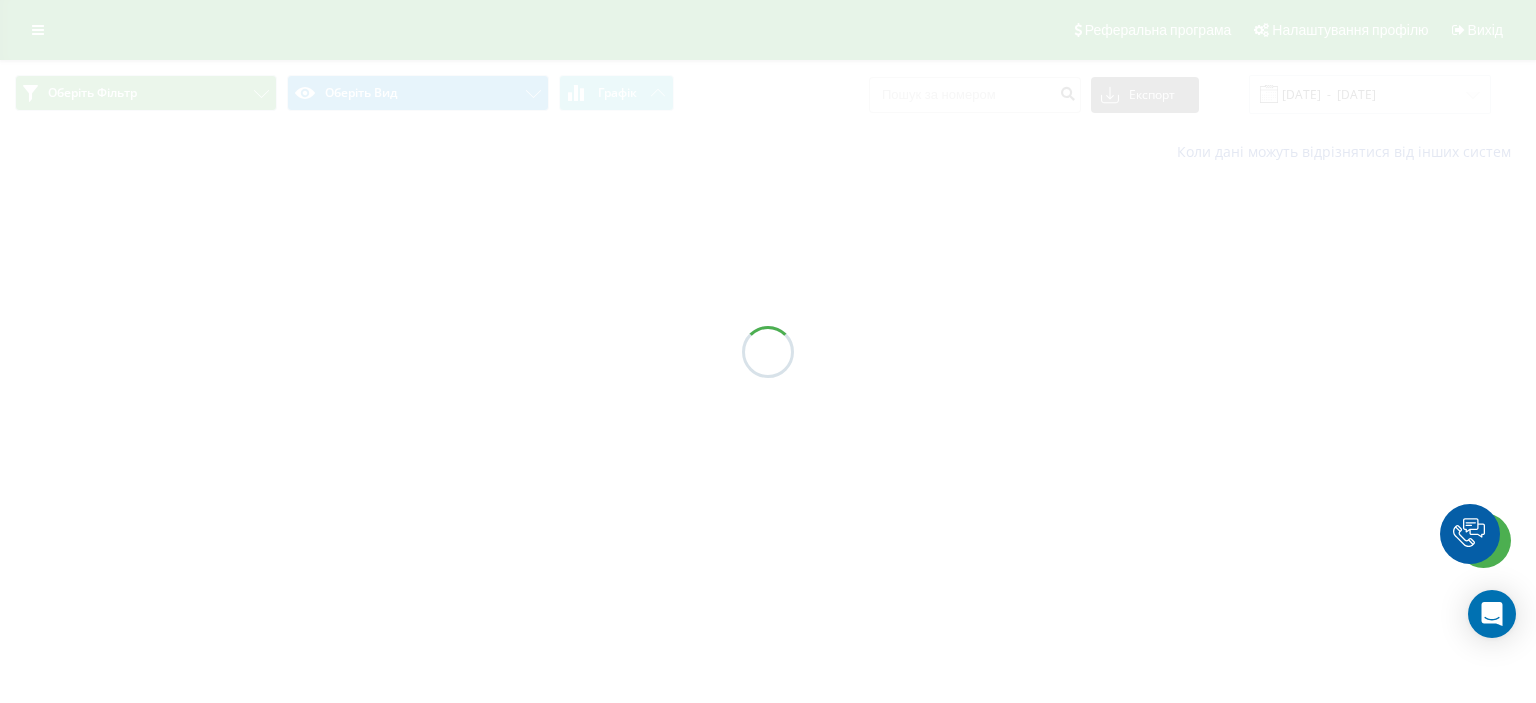 scroll, scrollTop: 0, scrollLeft: 0, axis: both 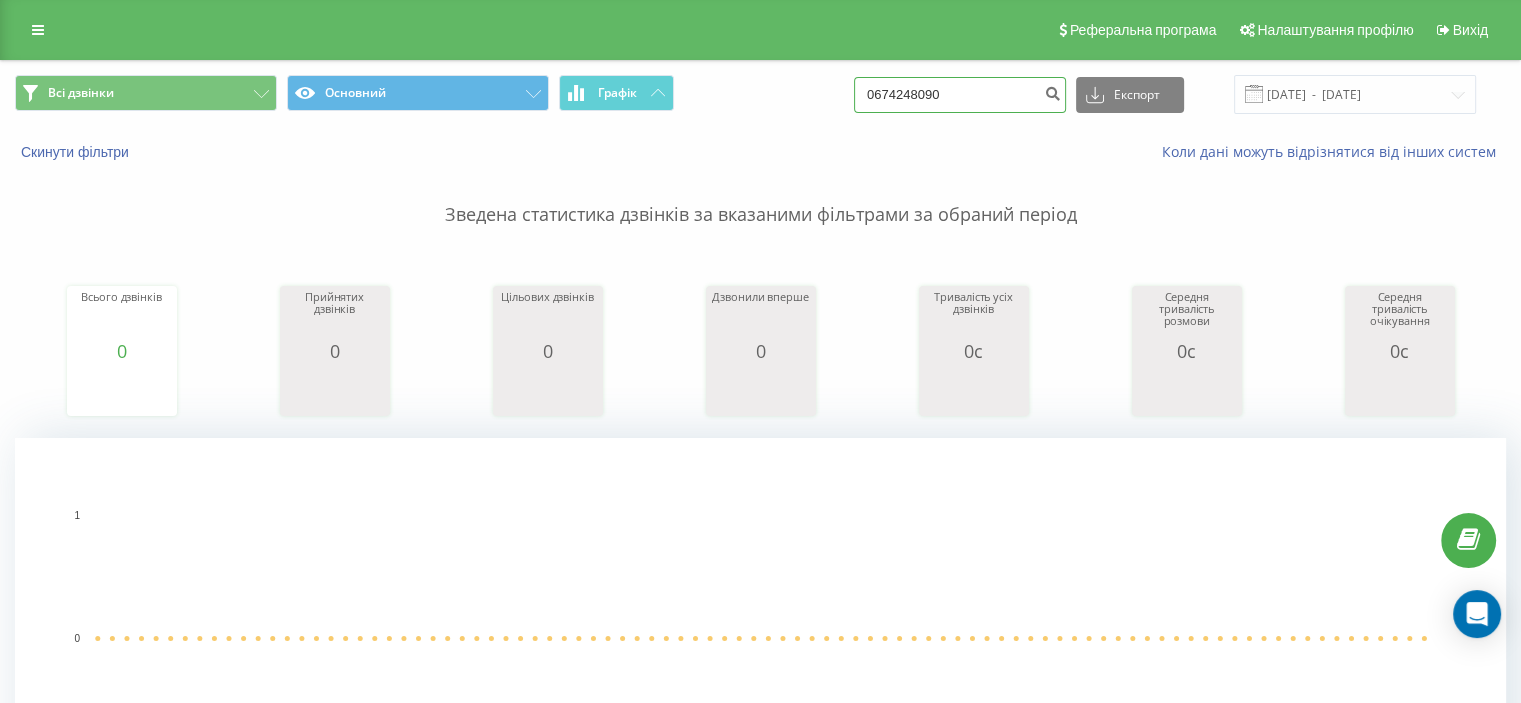 drag, startPoint x: 980, startPoint y: 103, endPoint x: 795, endPoint y: 83, distance: 186.07794 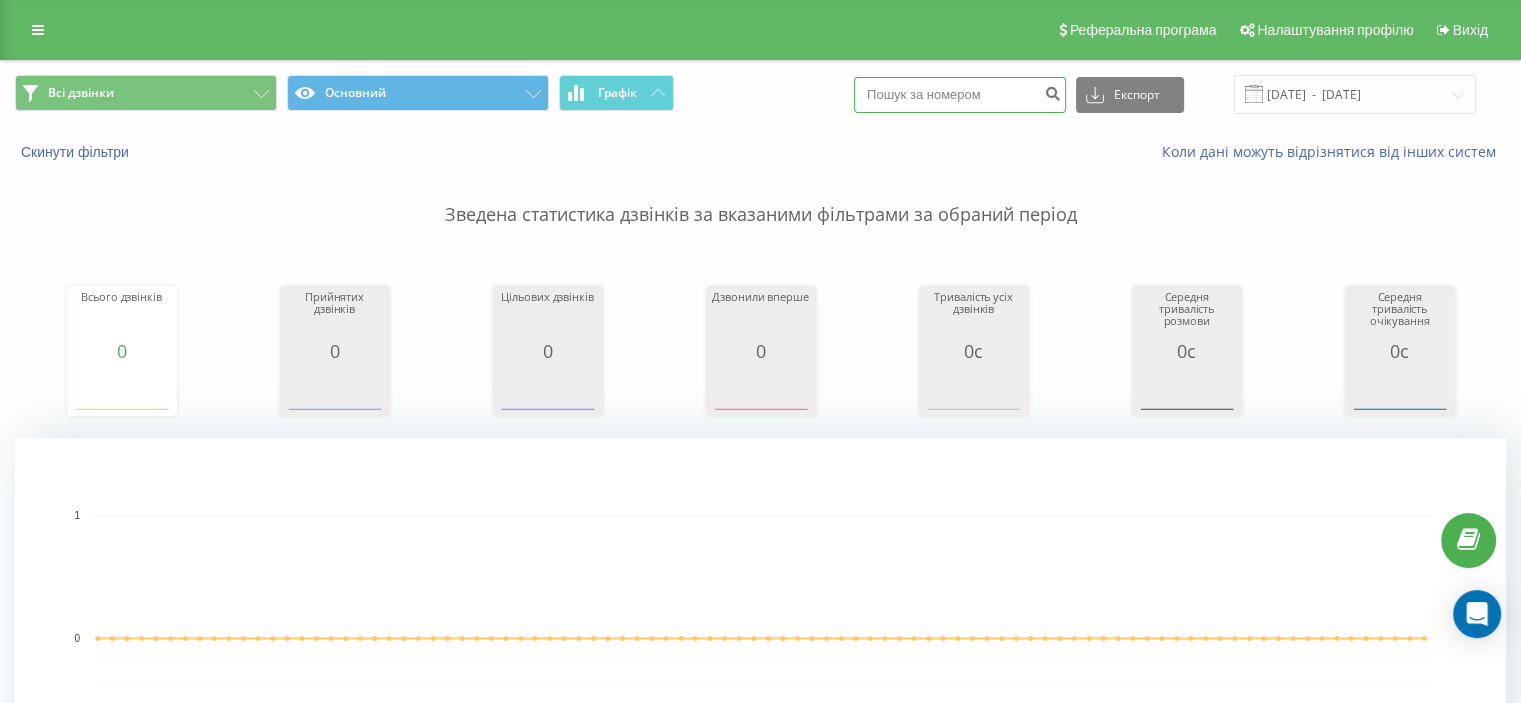 paste on "0672911900" 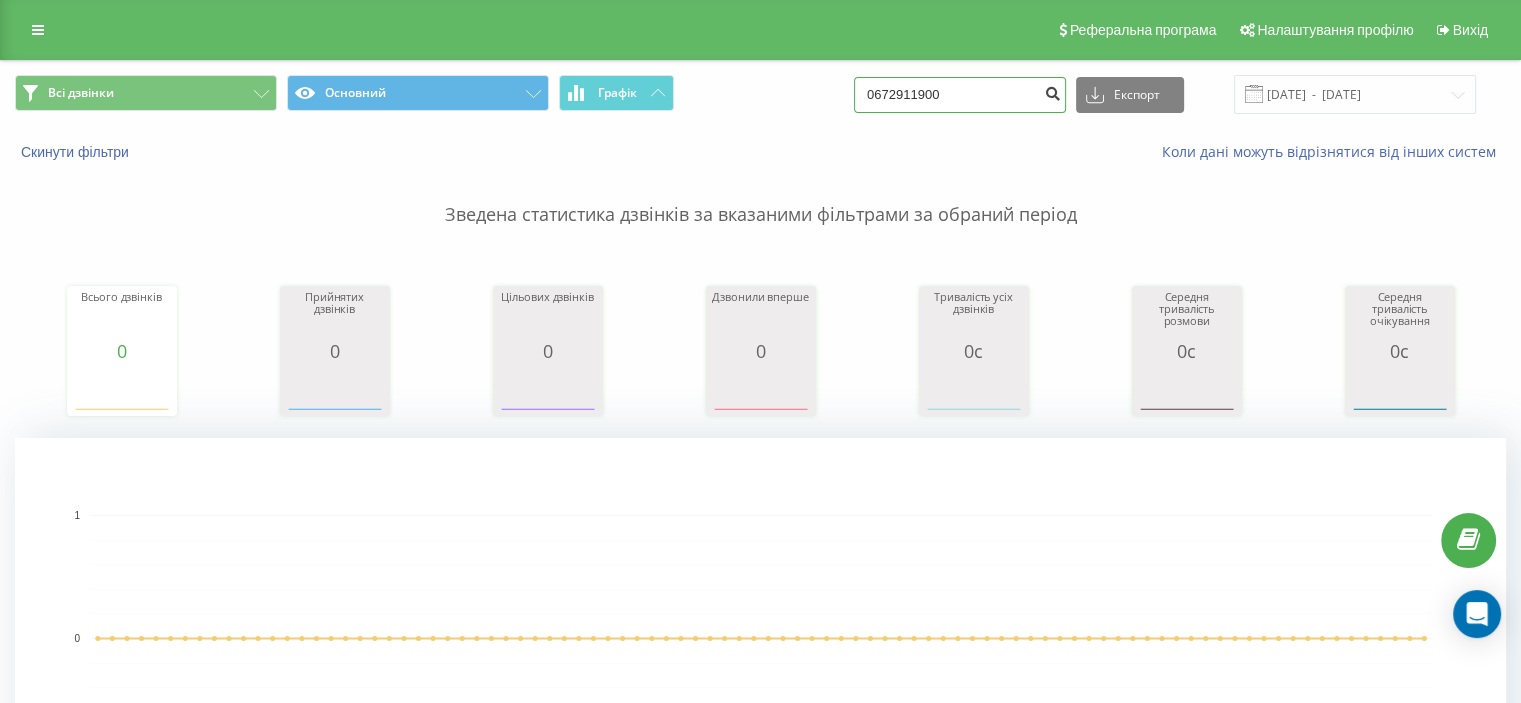 type on "0672911900" 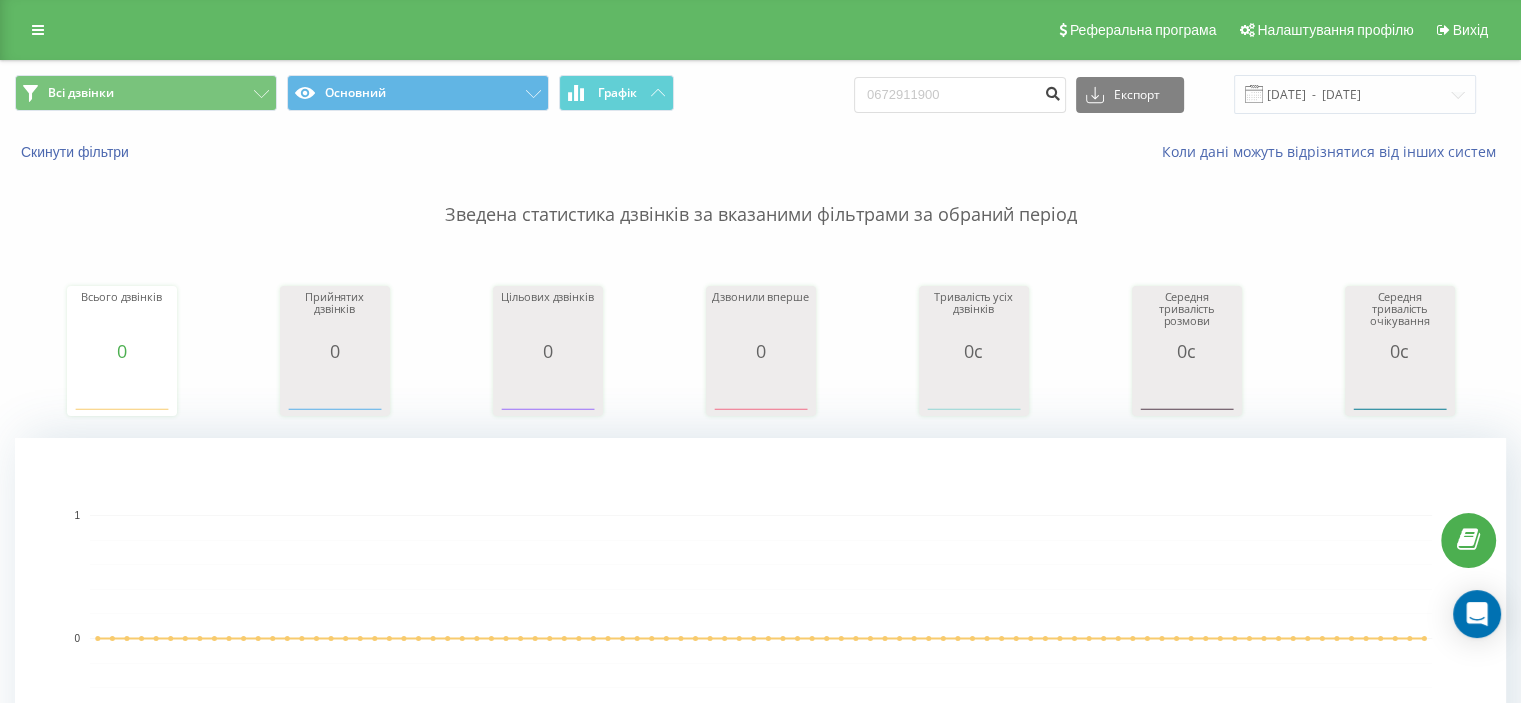 click at bounding box center [1052, 91] 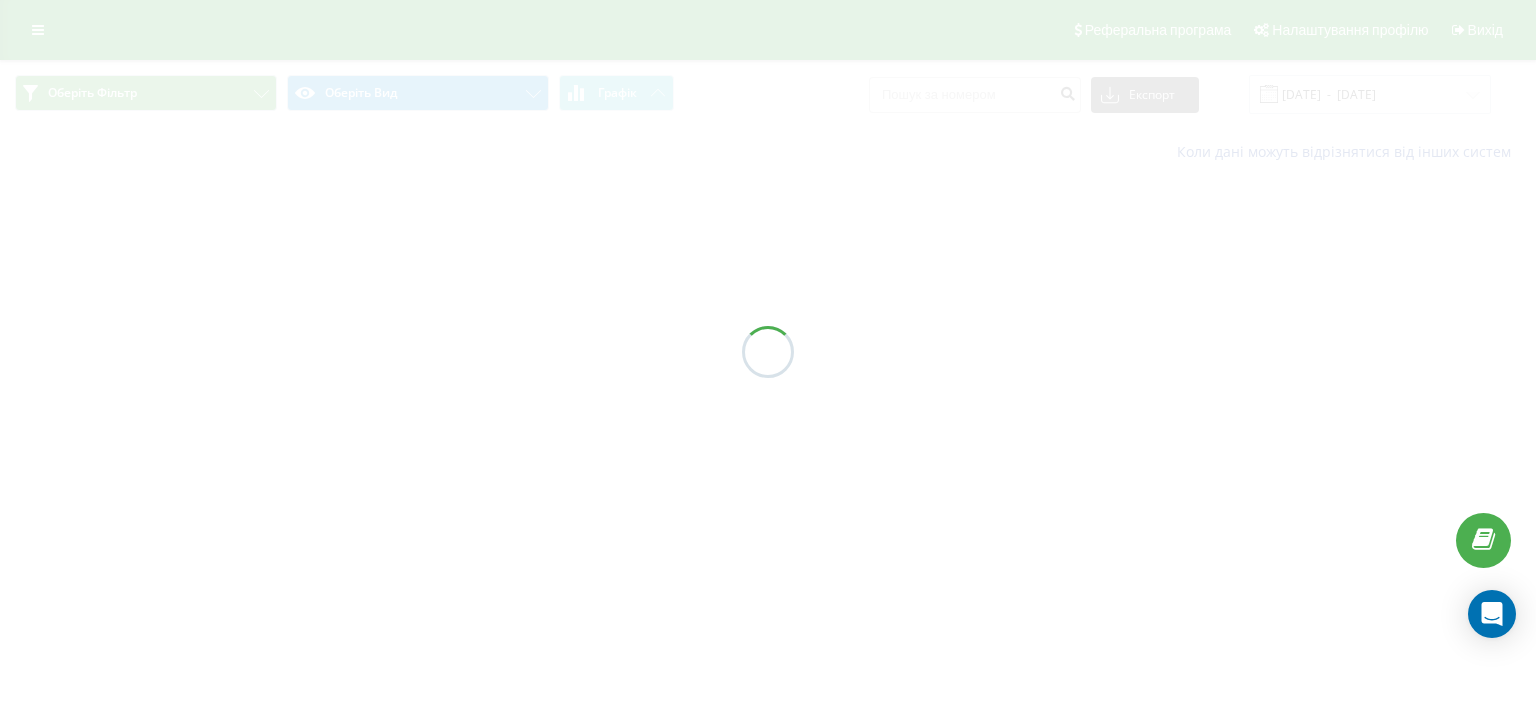 scroll, scrollTop: 0, scrollLeft: 0, axis: both 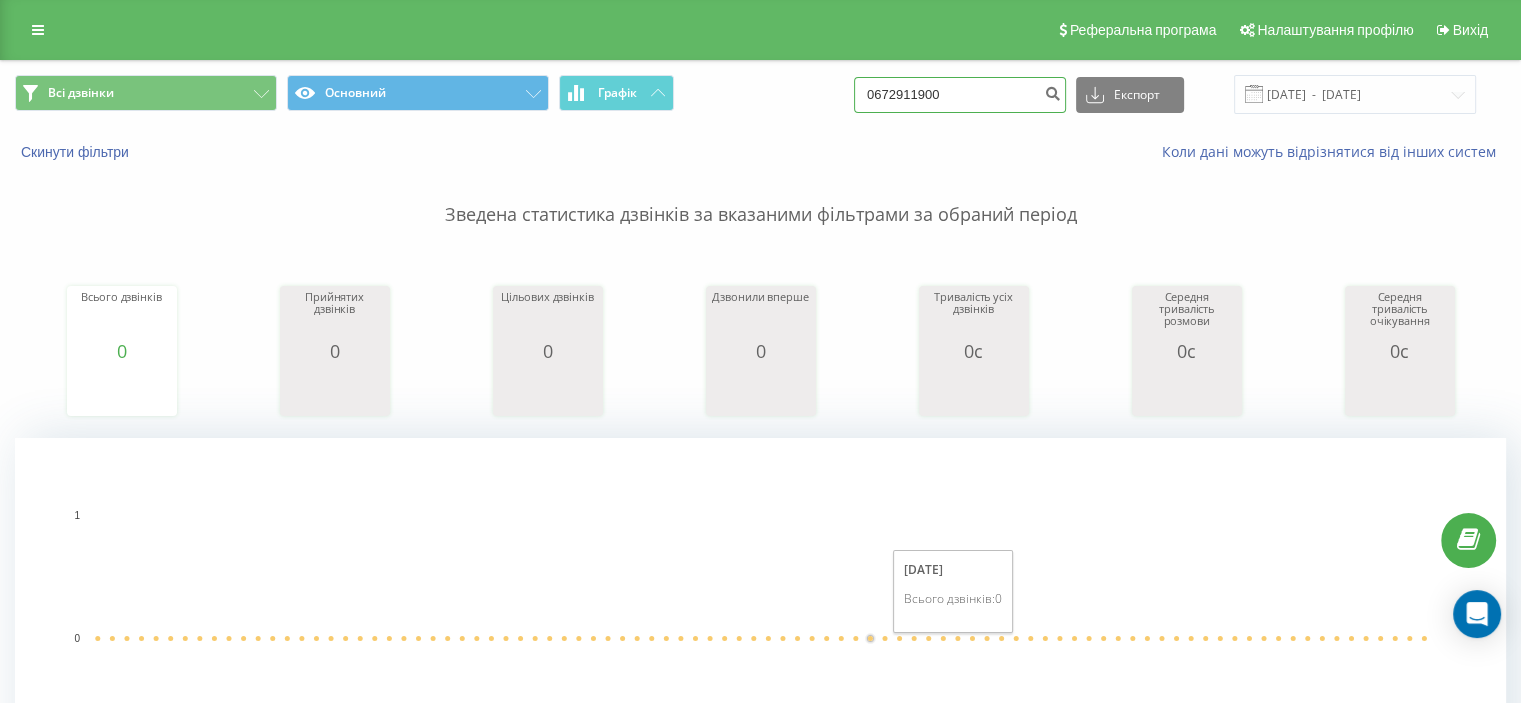 drag, startPoint x: 994, startPoint y: 95, endPoint x: 828, endPoint y: 111, distance: 166.7693 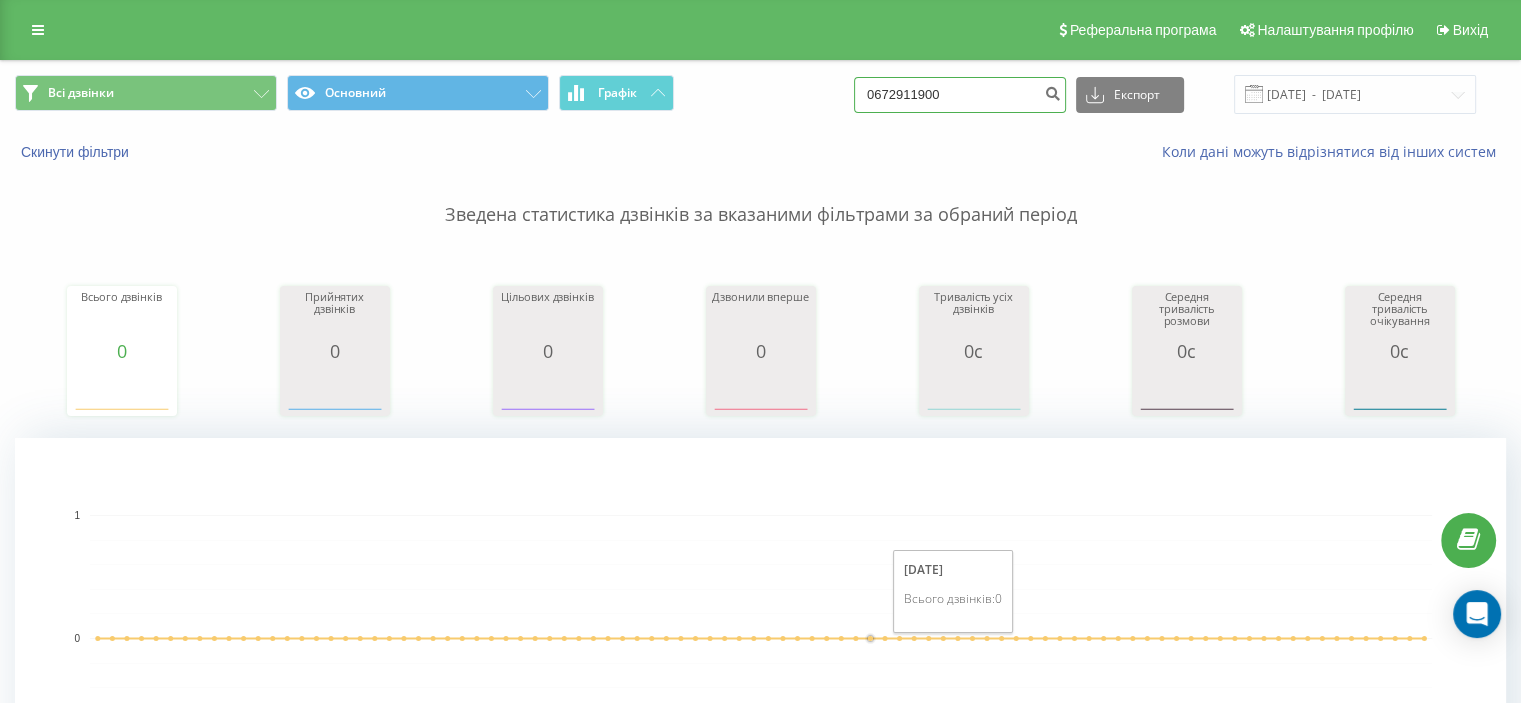 click on "Всі дзвінки Основний Графік 0672911900 Експорт .csv .xls .xlsx 10.04.2025  -  10.07.2025" at bounding box center (760, 94) 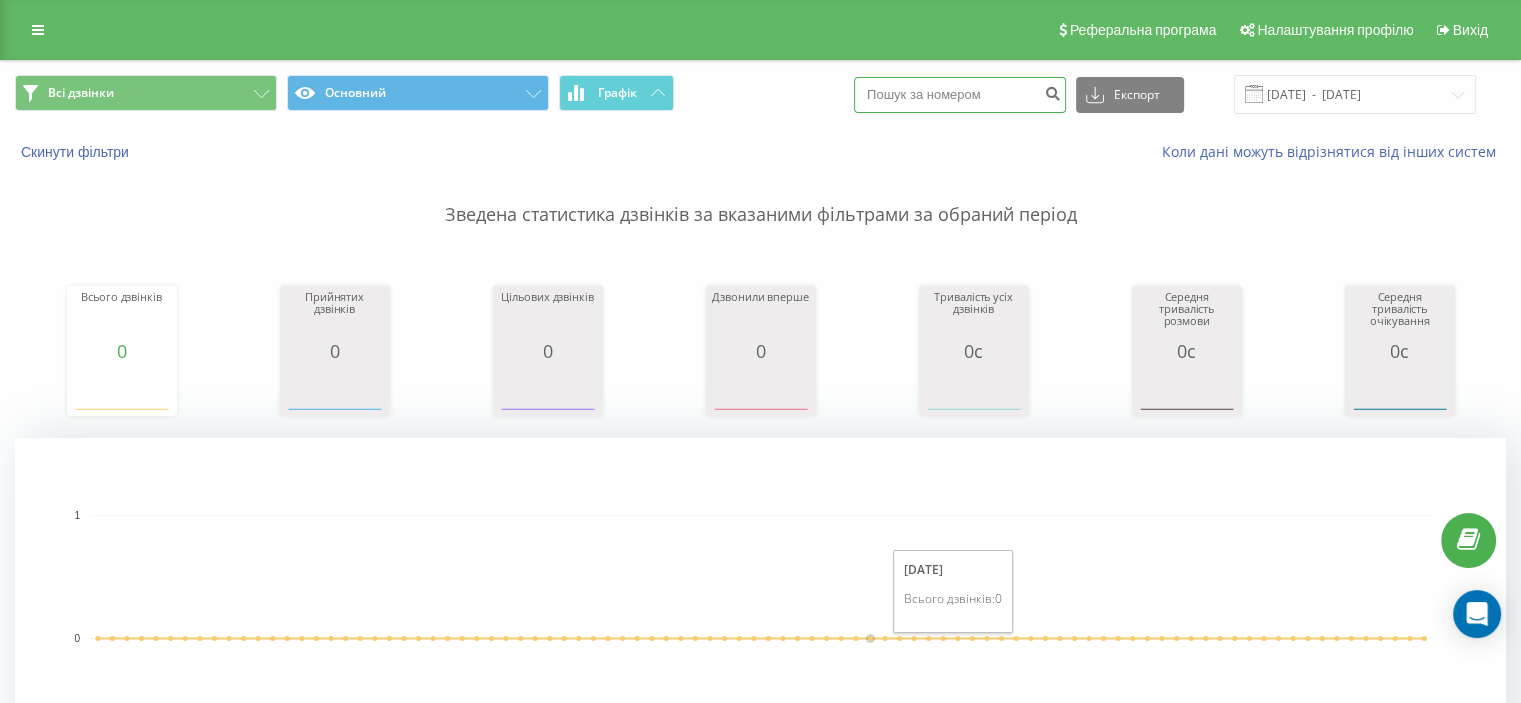 paste on "0682094192" 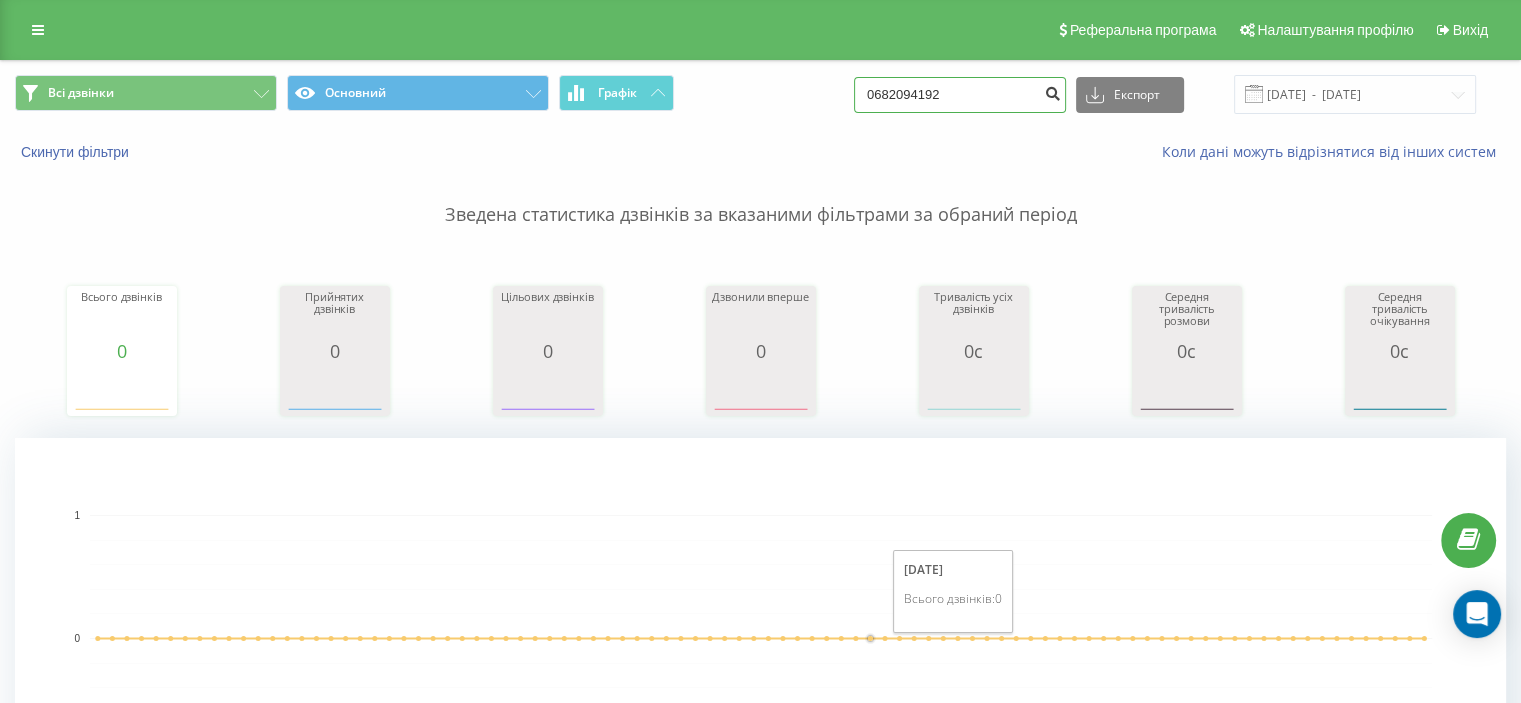 type on "0682094192" 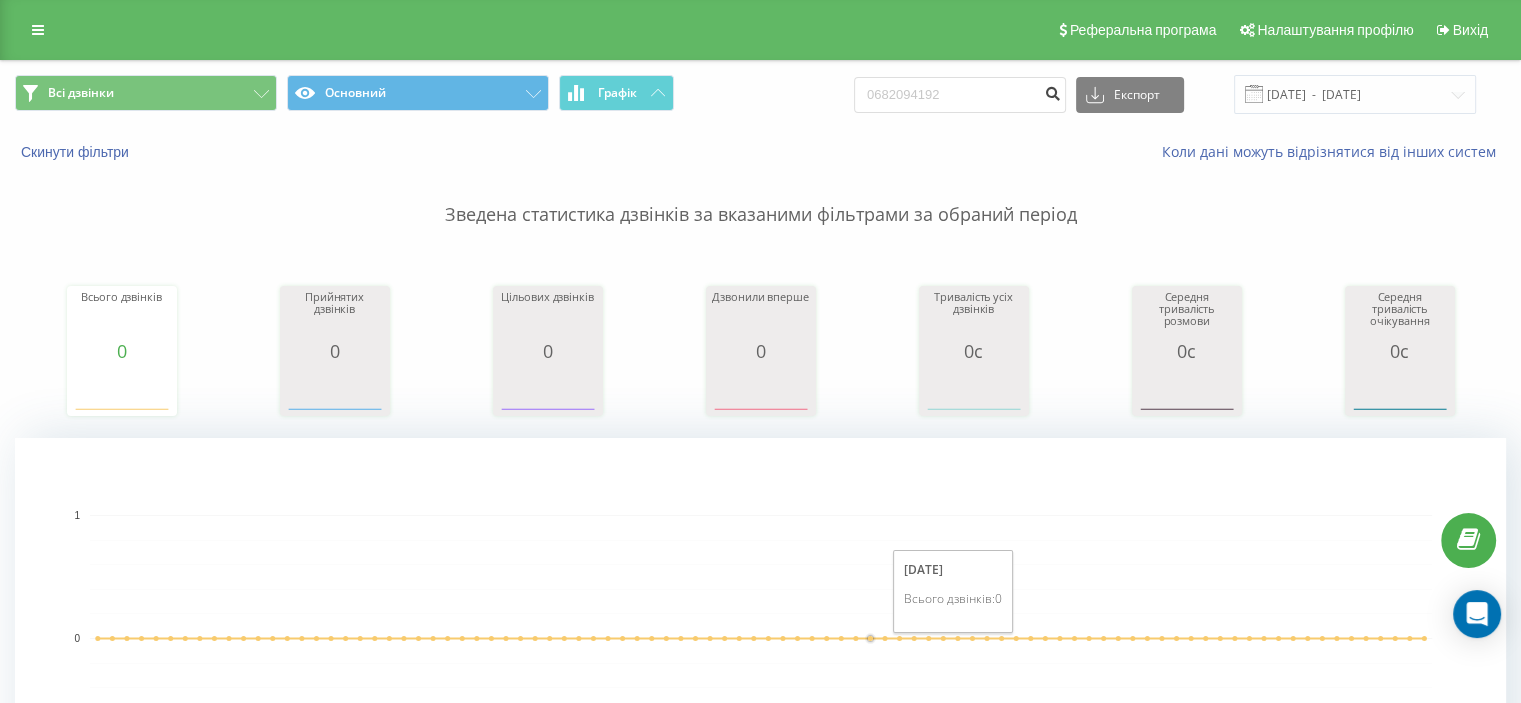 click at bounding box center [1052, 91] 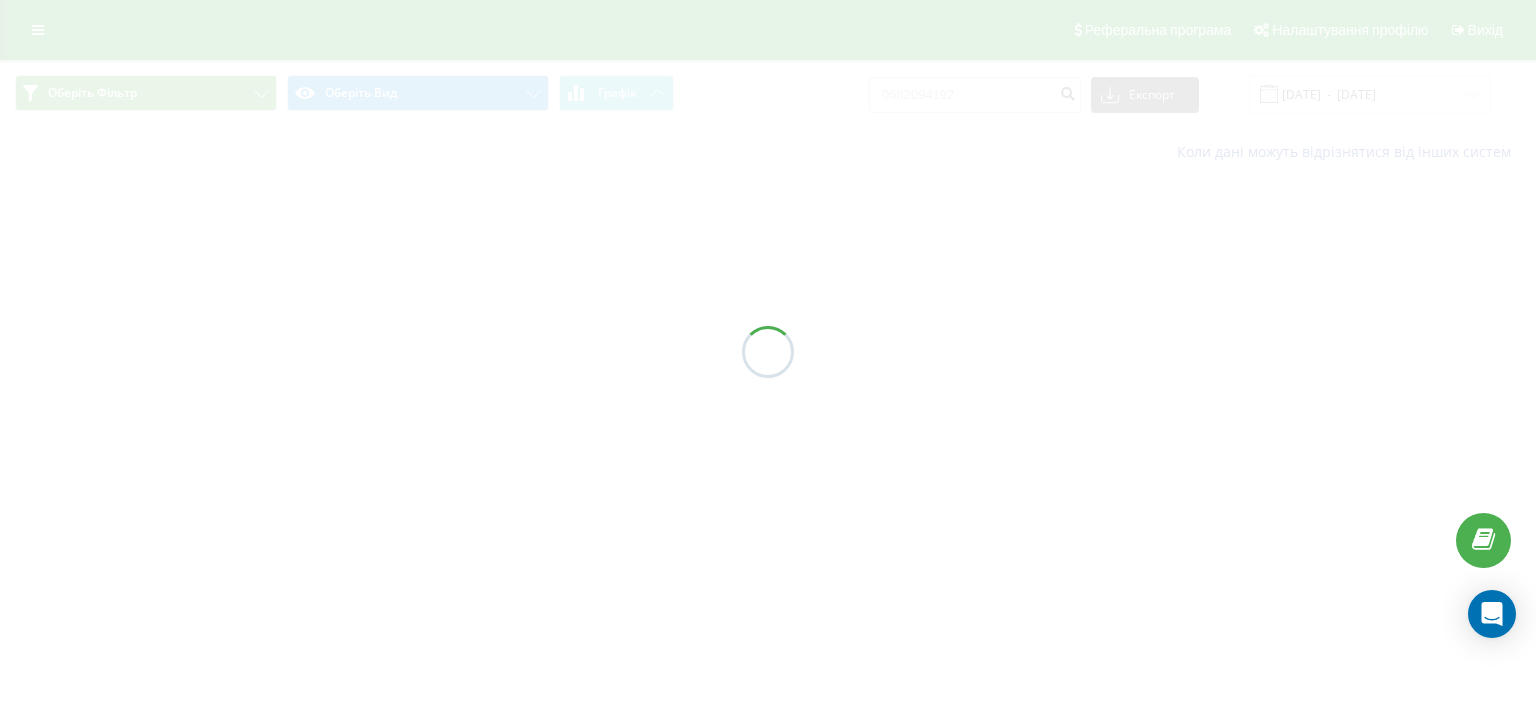scroll, scrollTop: 0, scrollLeft: 0, axis: both 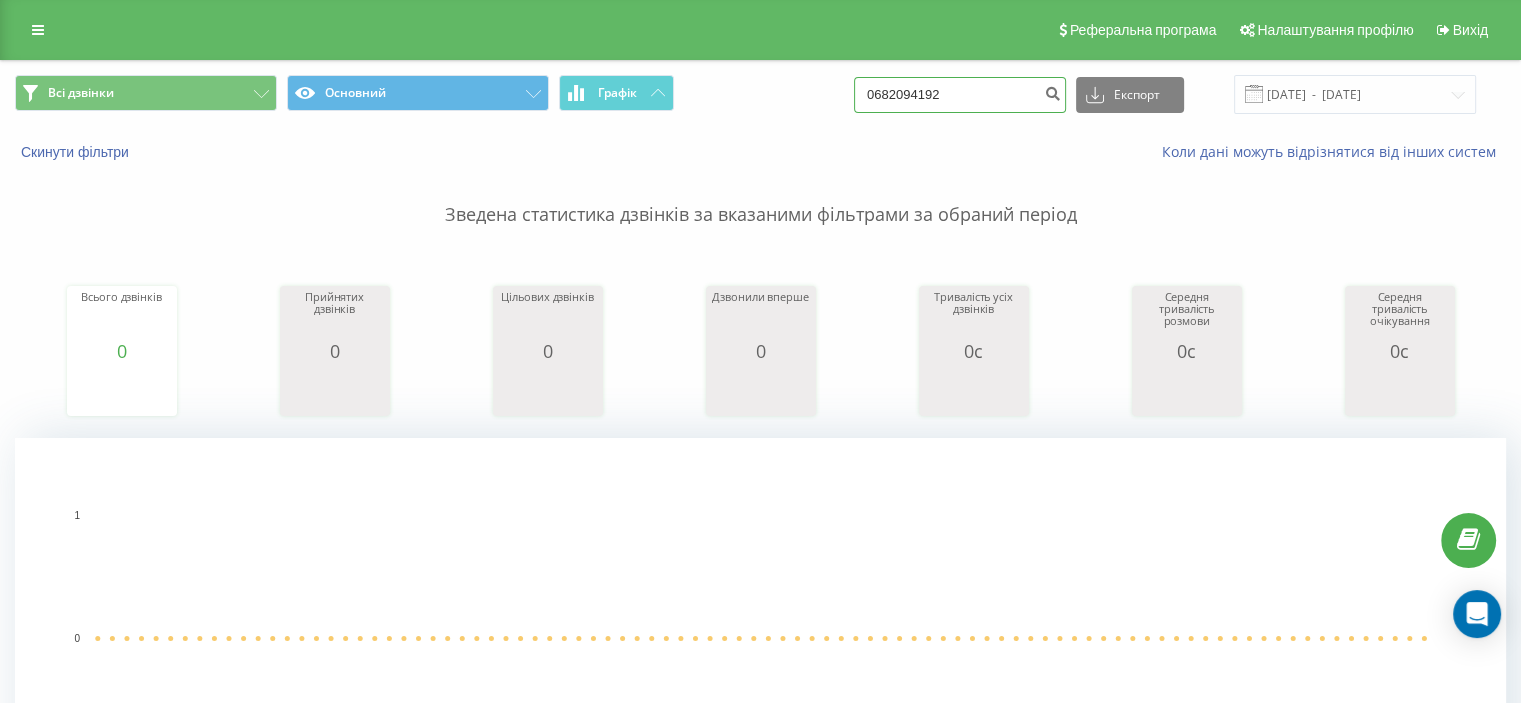 drag, startPoint x: 959, startPoint y: 92, endPoint x: 813, endPoint y: 89, distance: 146.03082 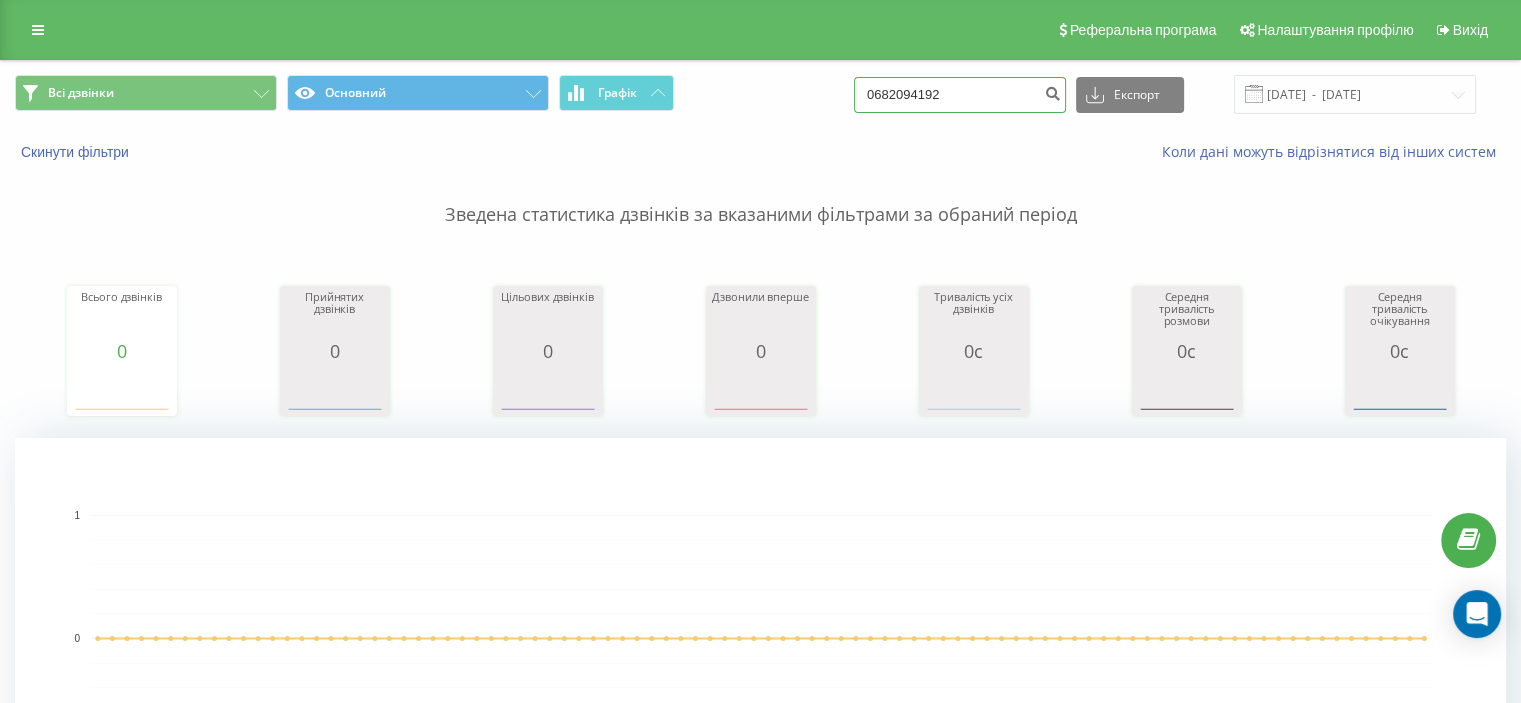 click on "Всі дзвінки Основний Графік 0682094192 Експорт .csv .xls .xlsx 10.04.2025  -  10.07.2025" at bounding box center (760, 94) 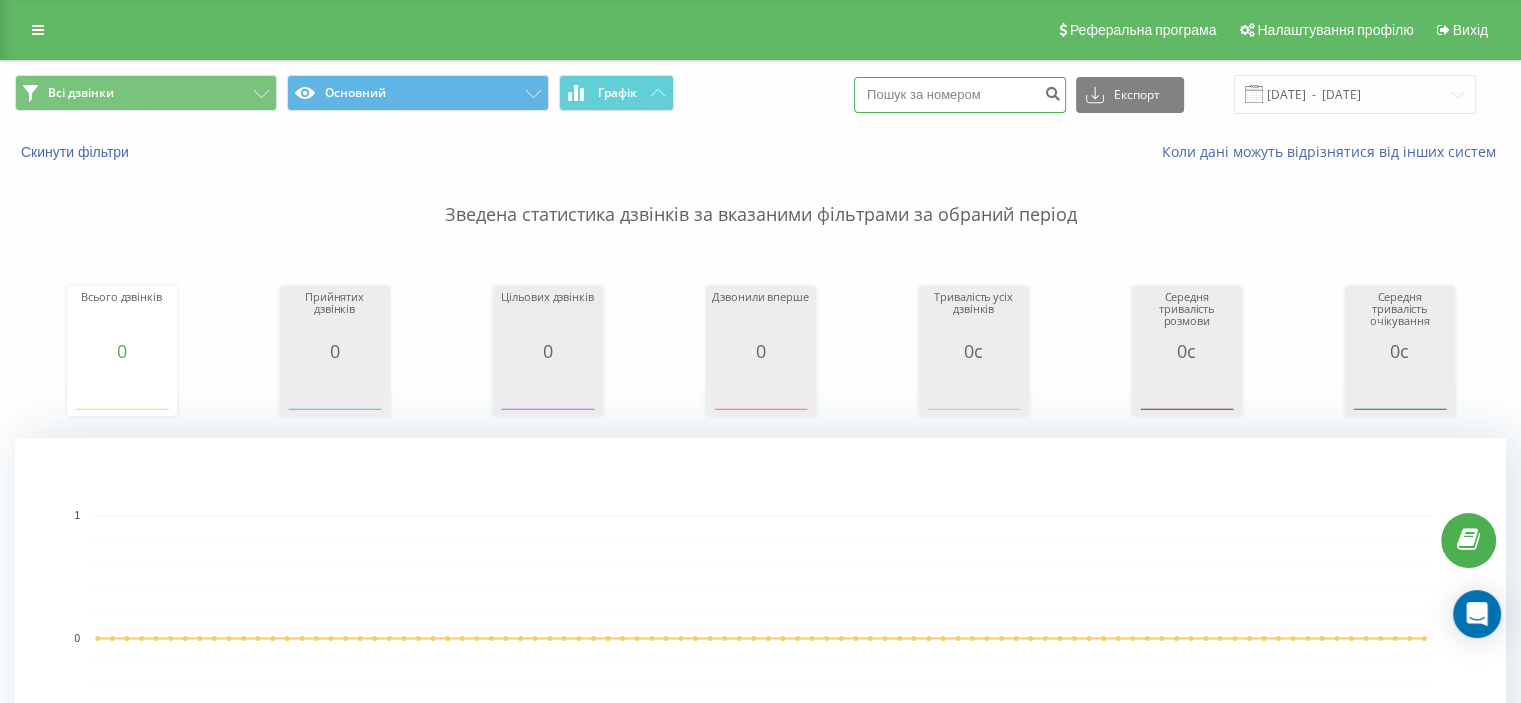 paste on "0638834515" 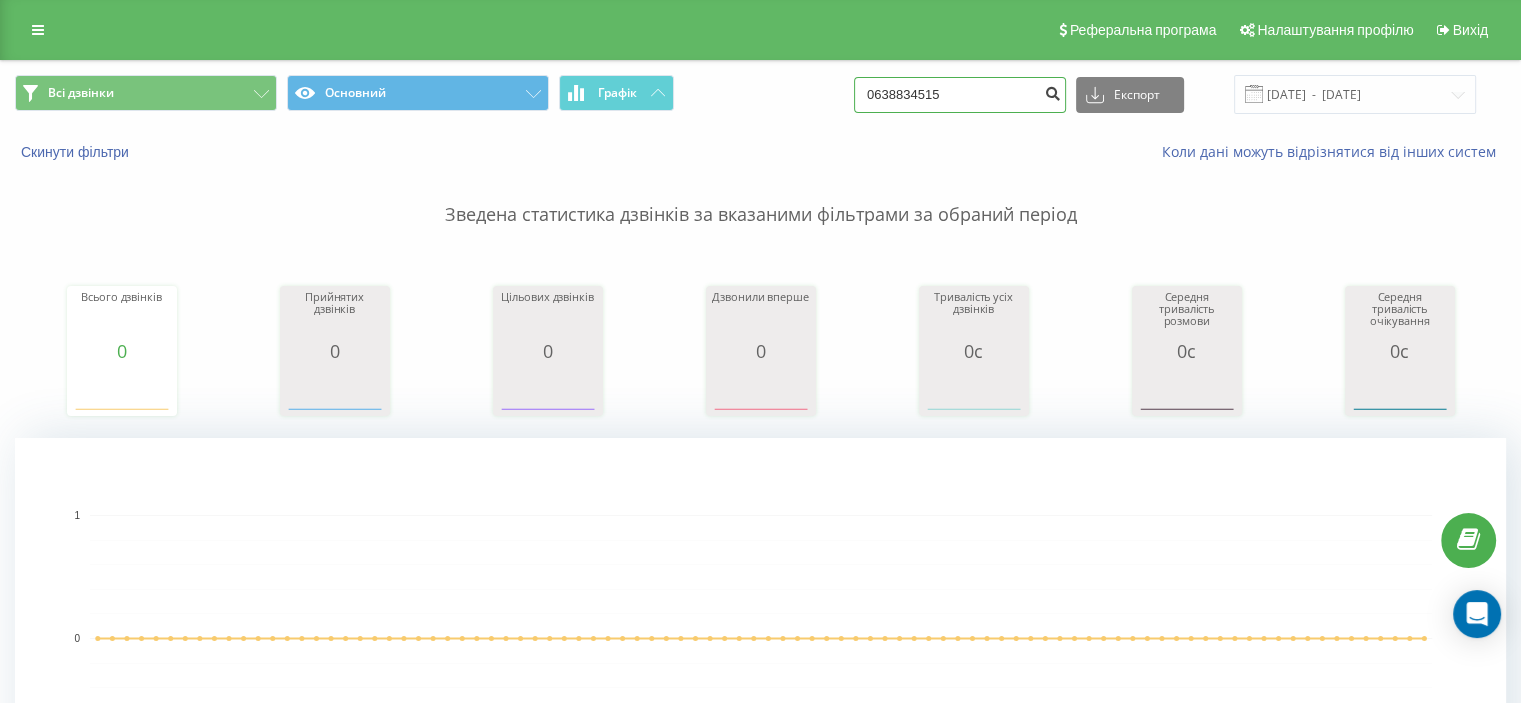 type on "0638834515" 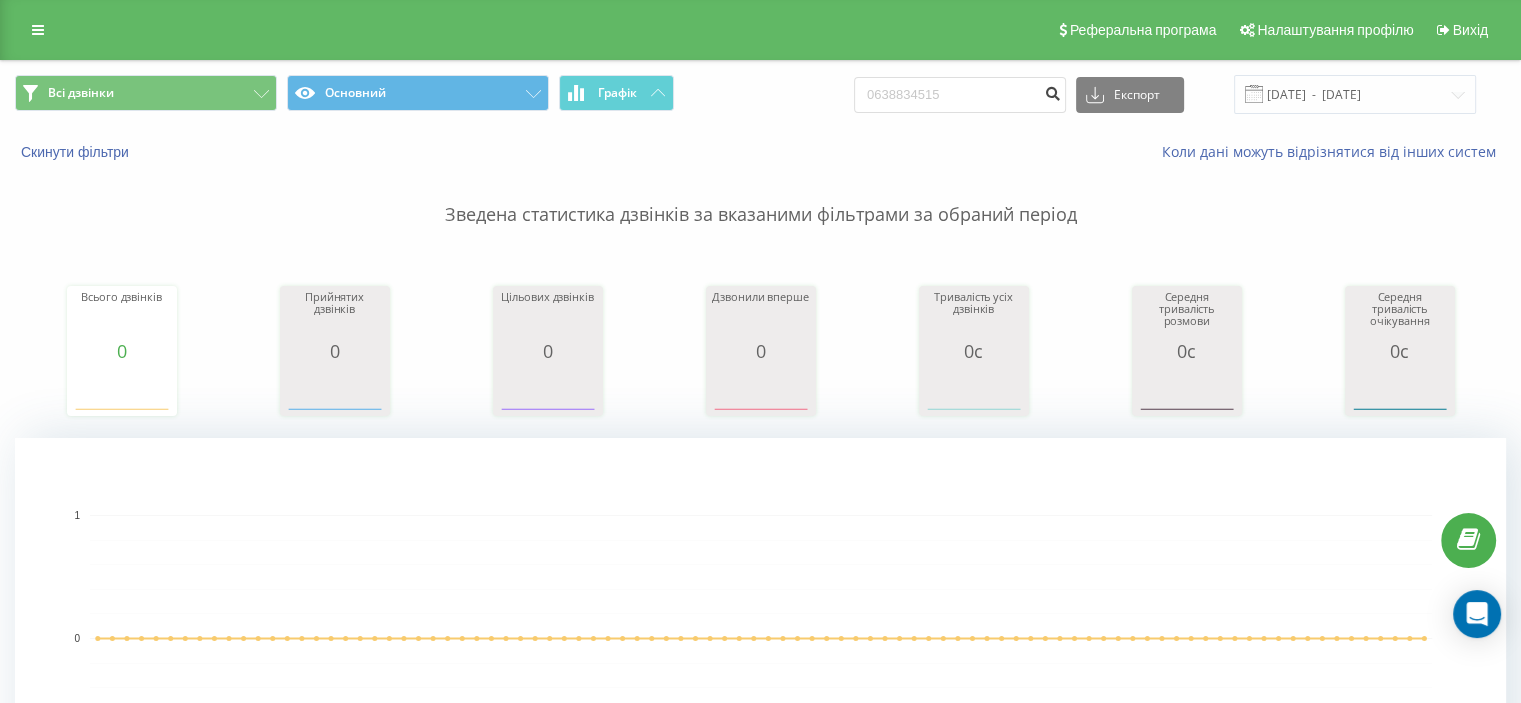 click at bounding box center [1052, 91] 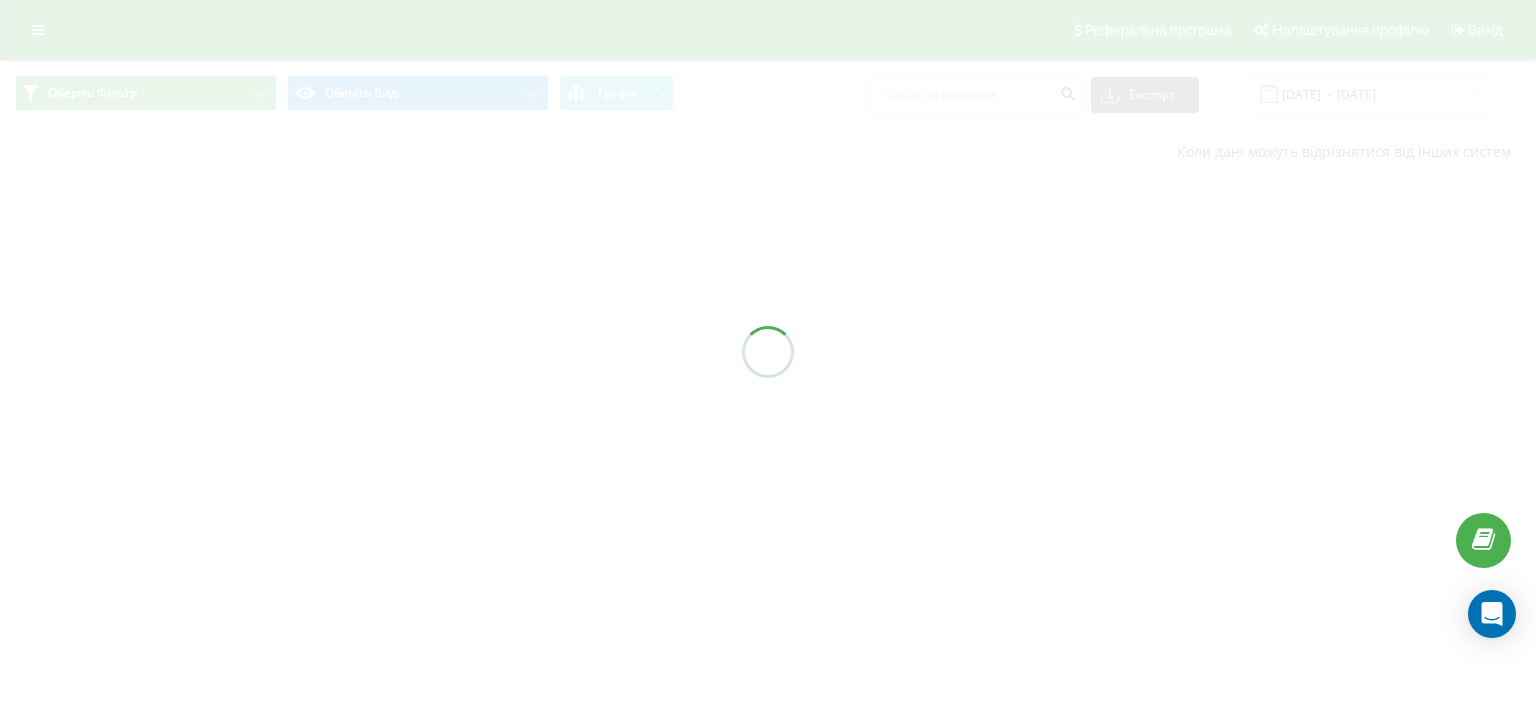 scroll, scrollTop: 0, scrollLeft: 0, axis: both 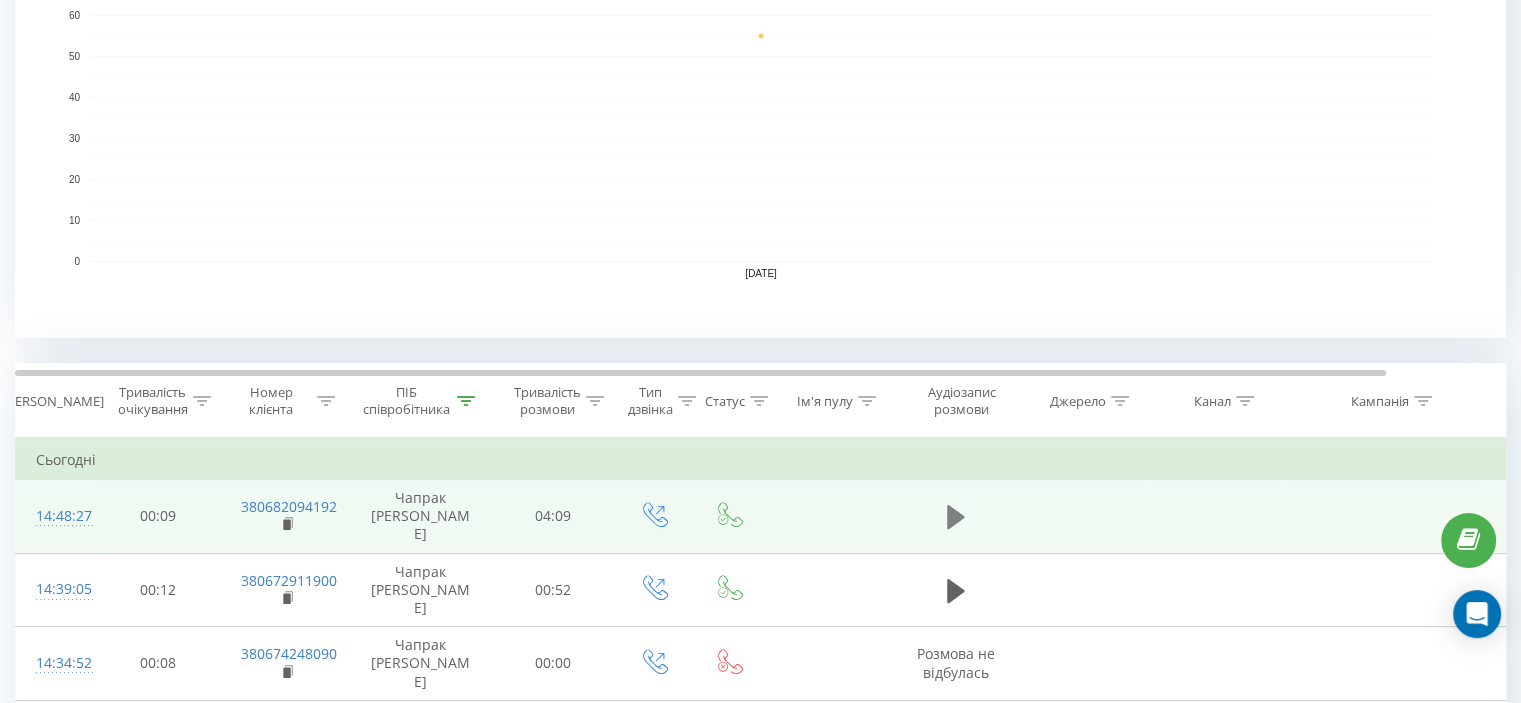 click at bounding box center [956, 517] 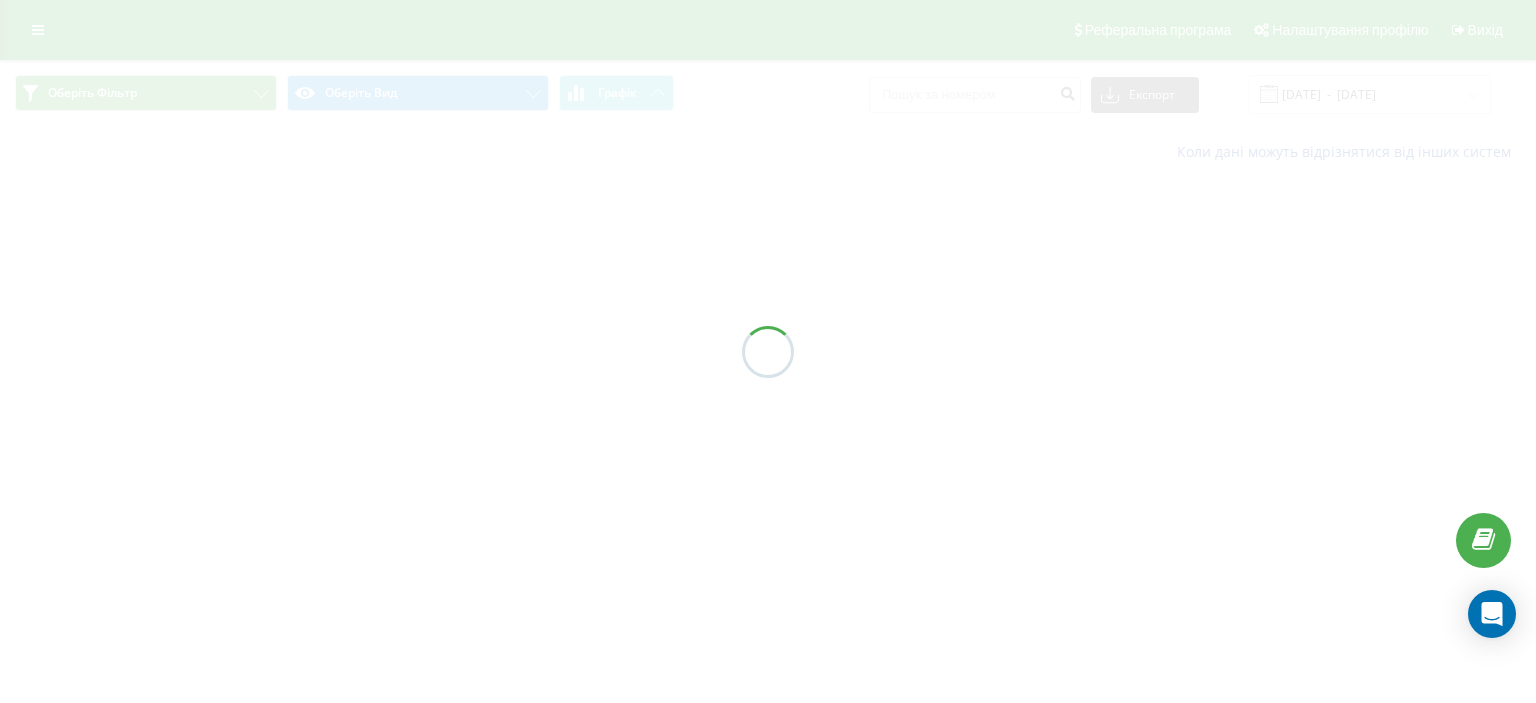 scroll, scrollTop: 0, scrollLeft: 0, axis: both 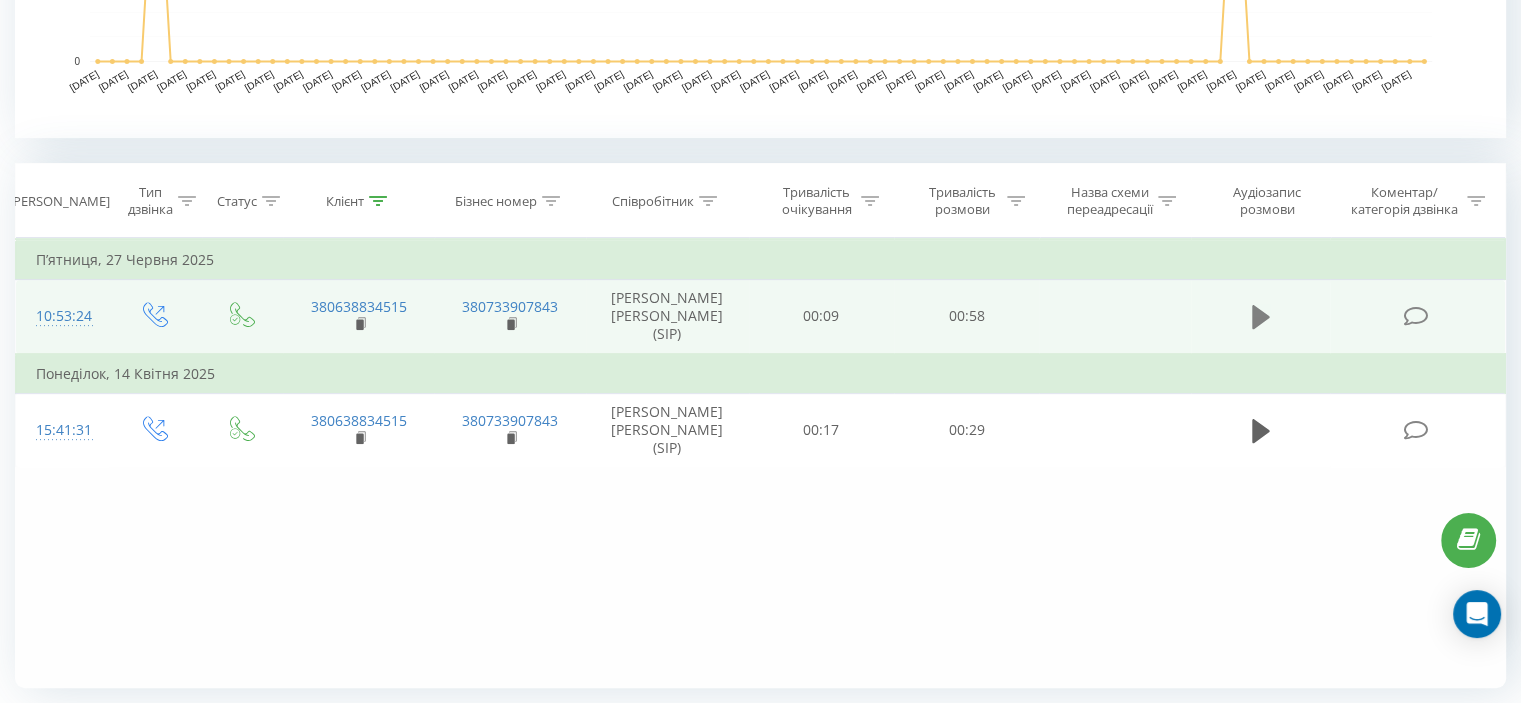 click 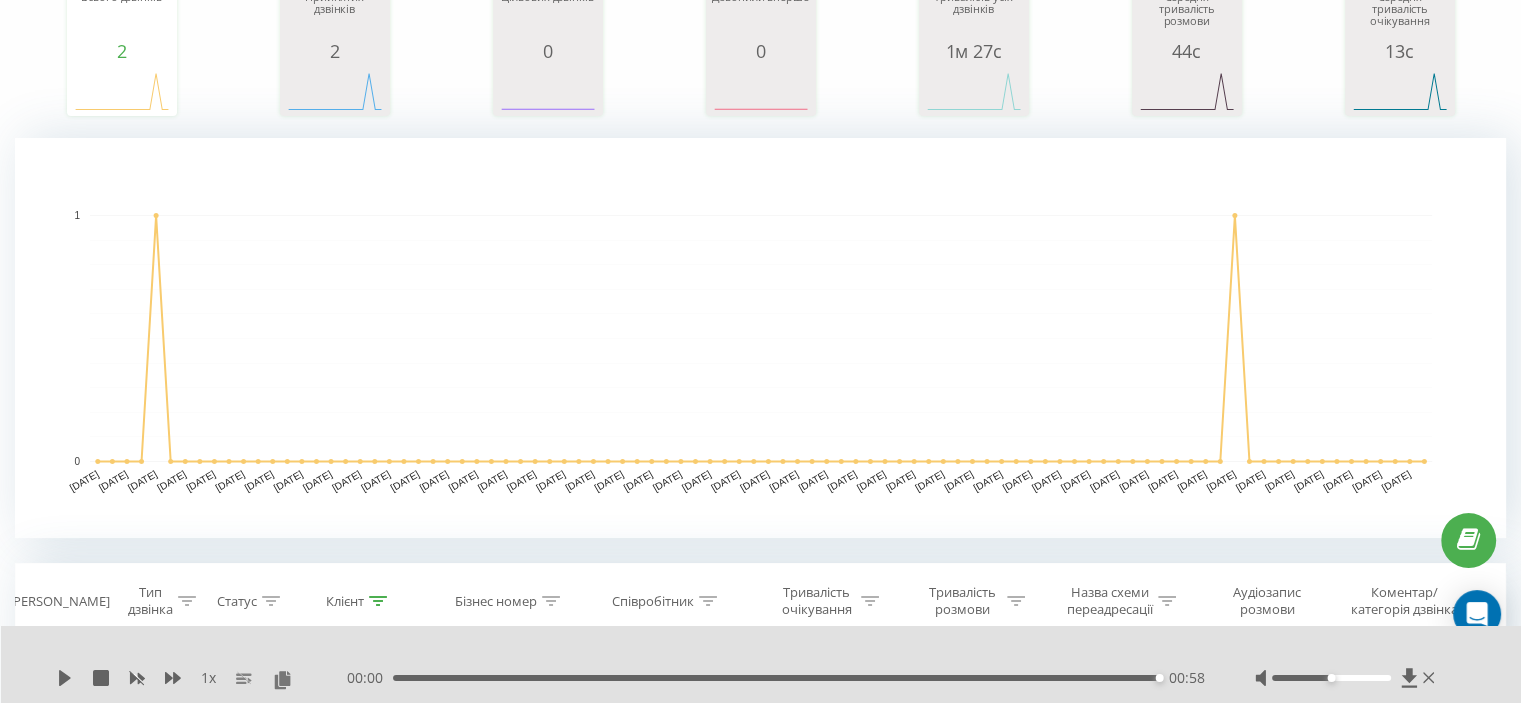 scroll, scrollTop: 0, scrollLeft: 0, axis: both 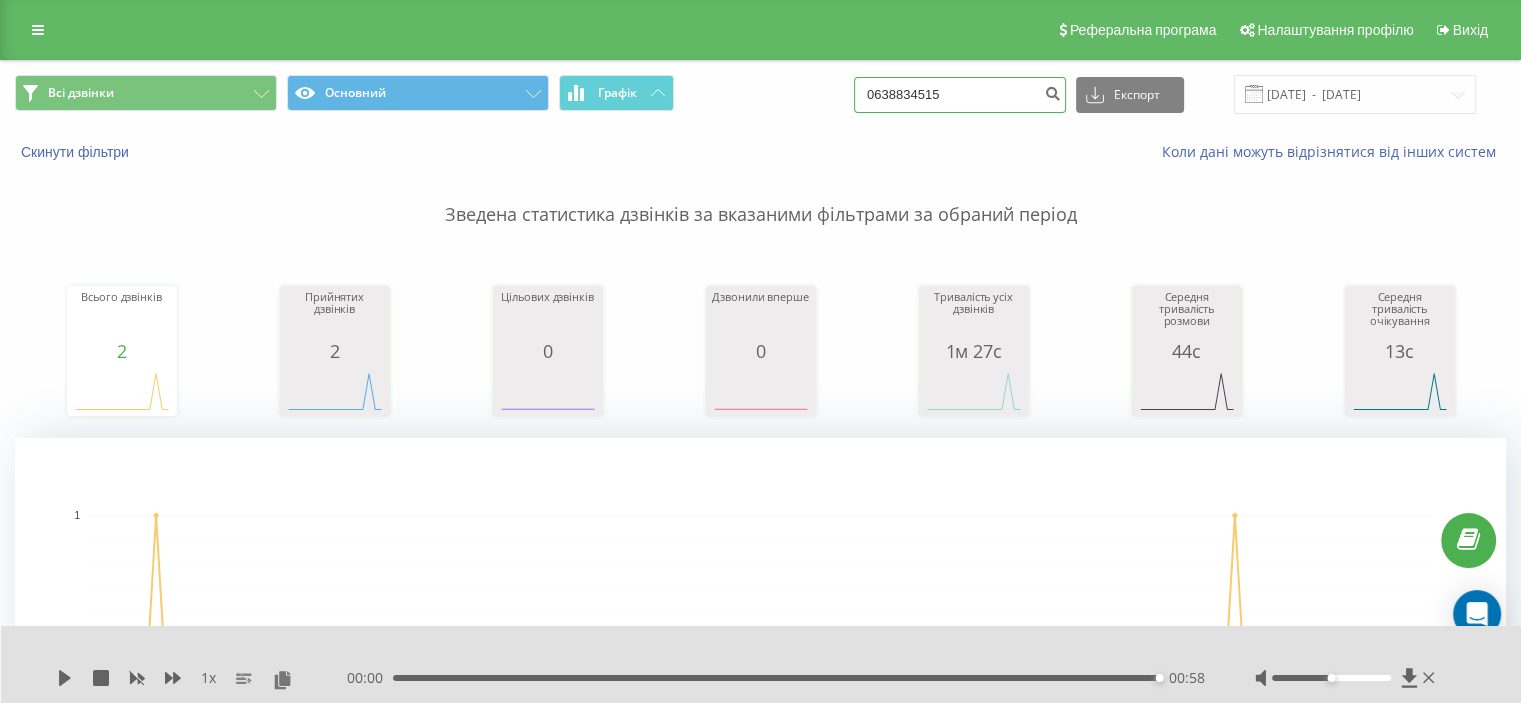 drag, startPoint x: 994, startPoint y: 103, endPoint x: 831, endPoint y: 97, distance: 163.1104 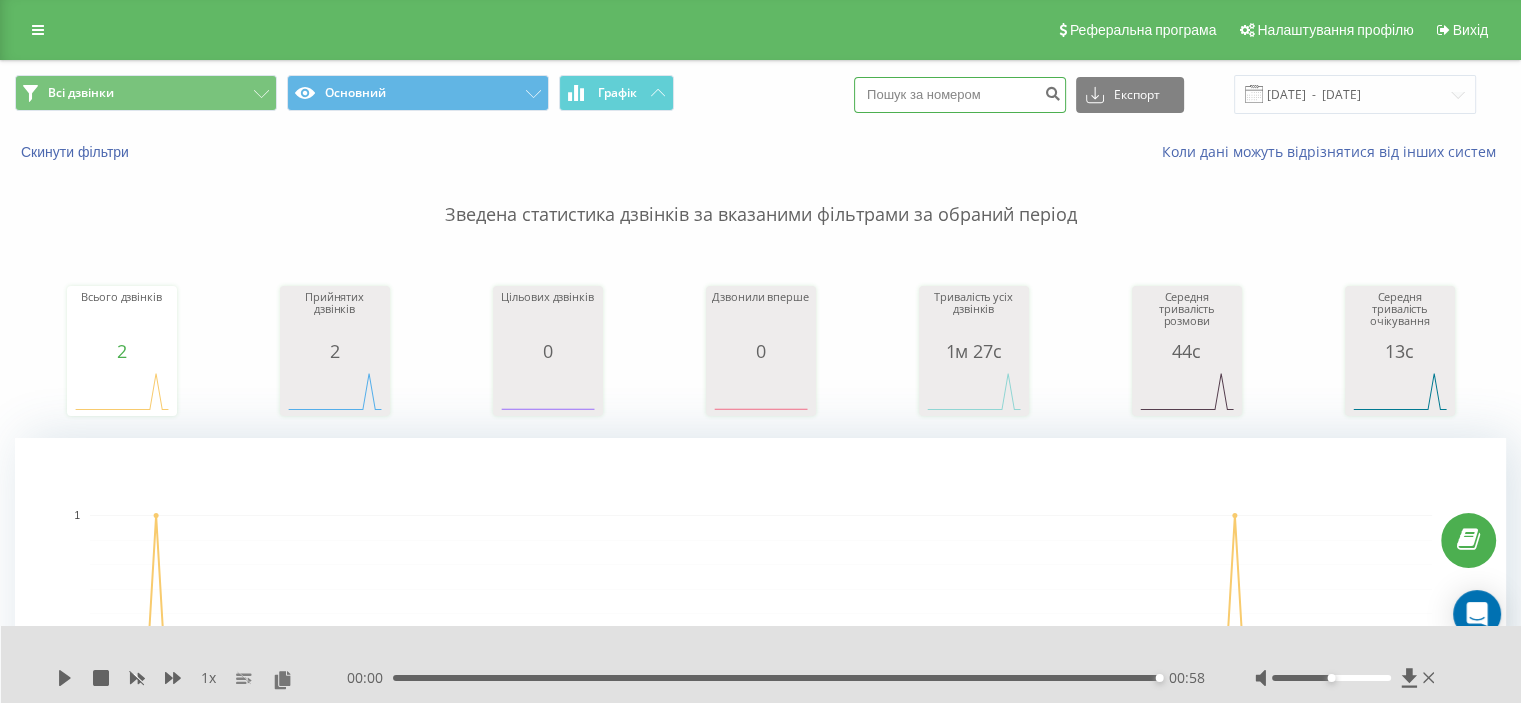 paste on "0677522211" 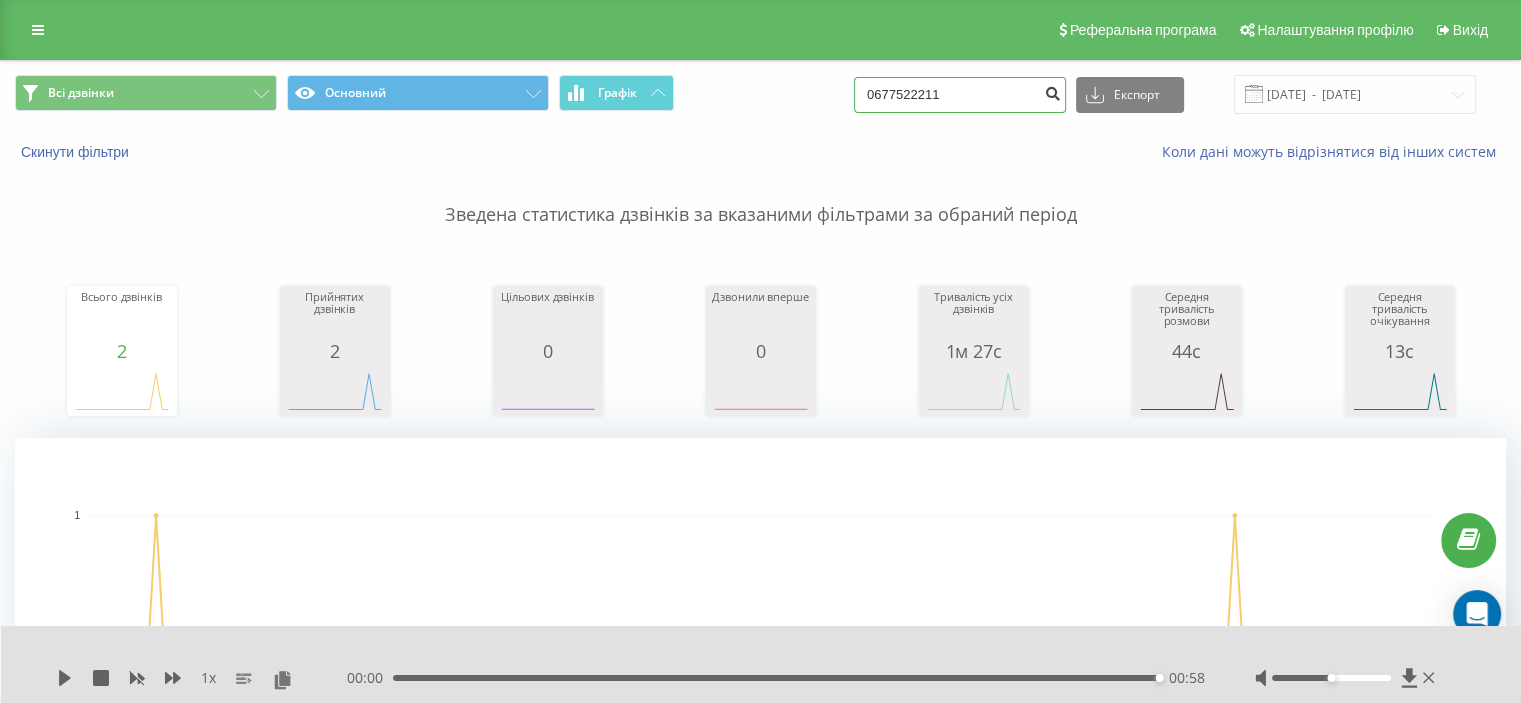 type on "0677522211" 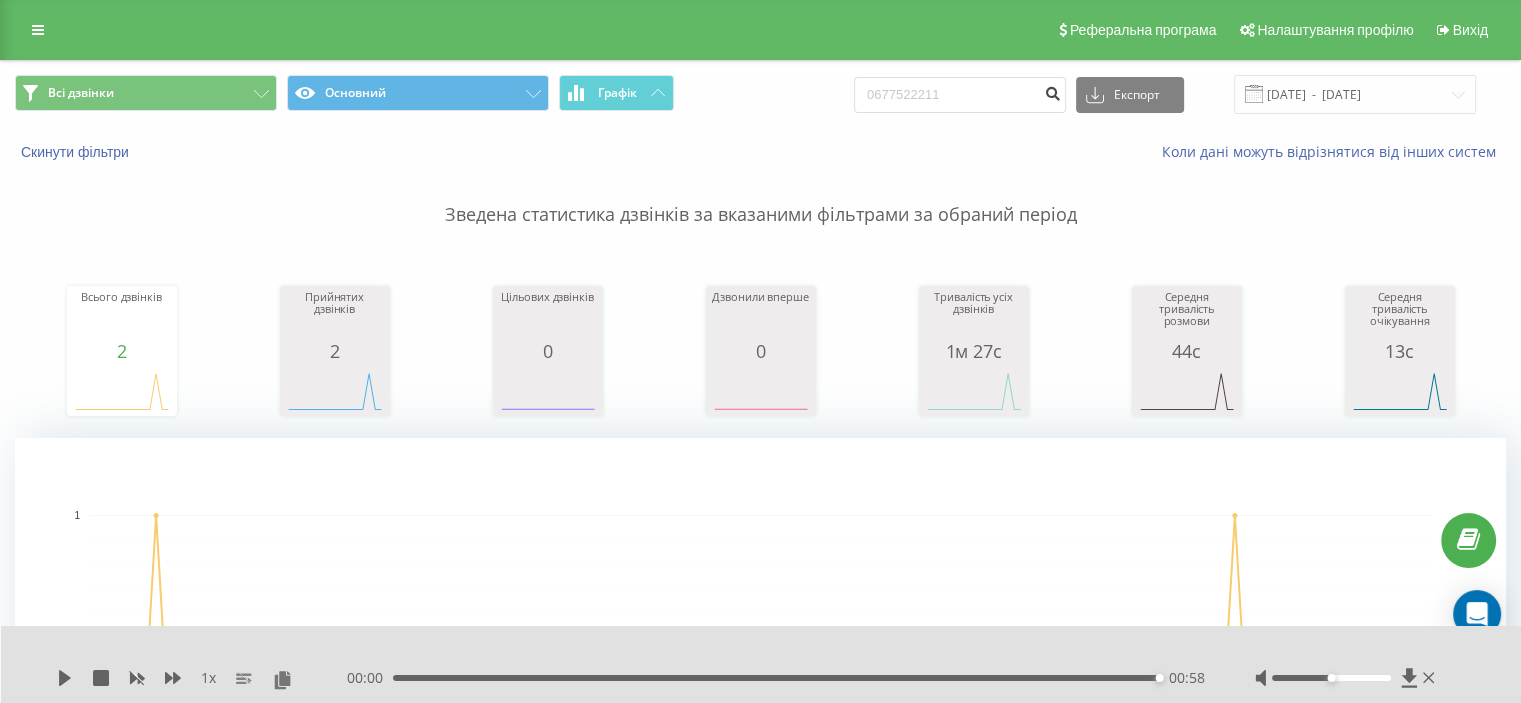 click at bounding box center [1052, 91] 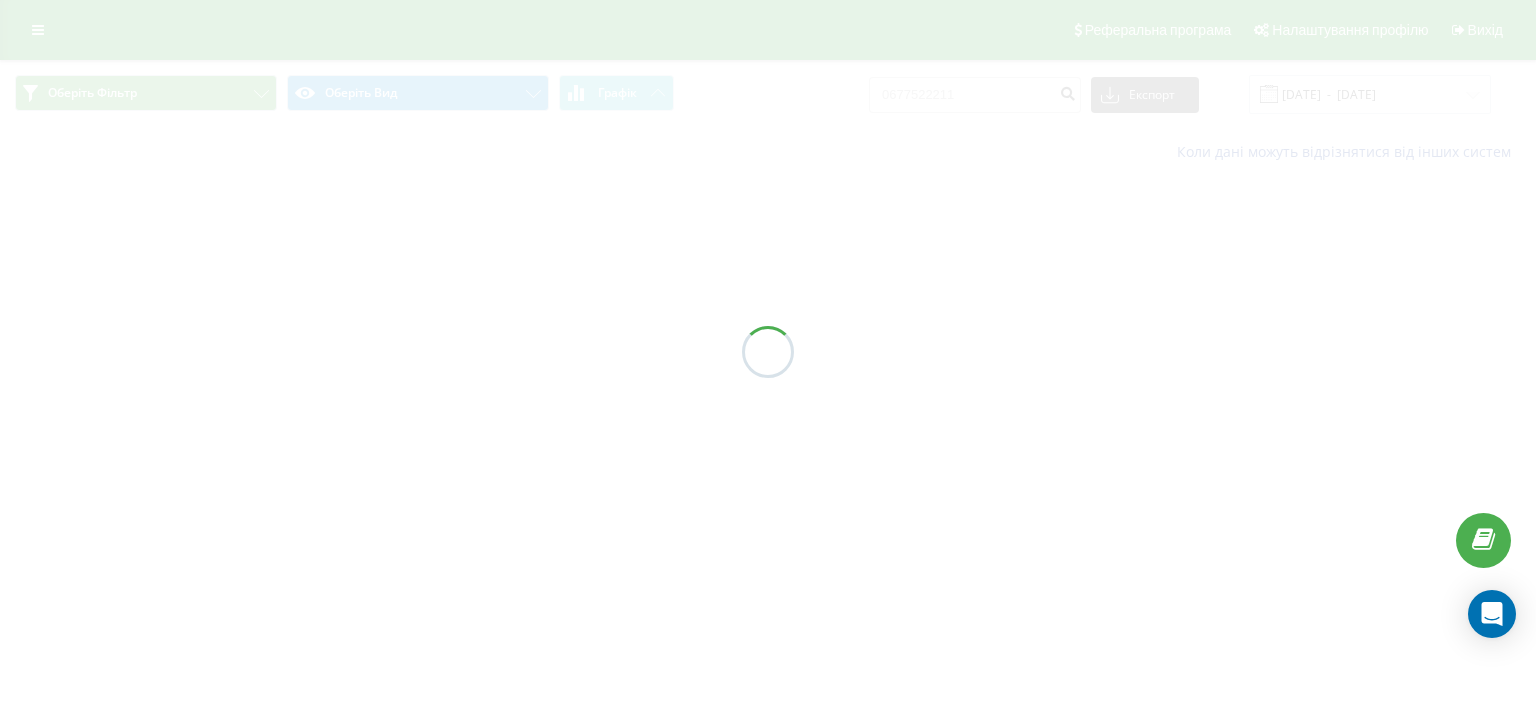 scroll, scrollTop: 0, scrollLeft: 0, axis: both 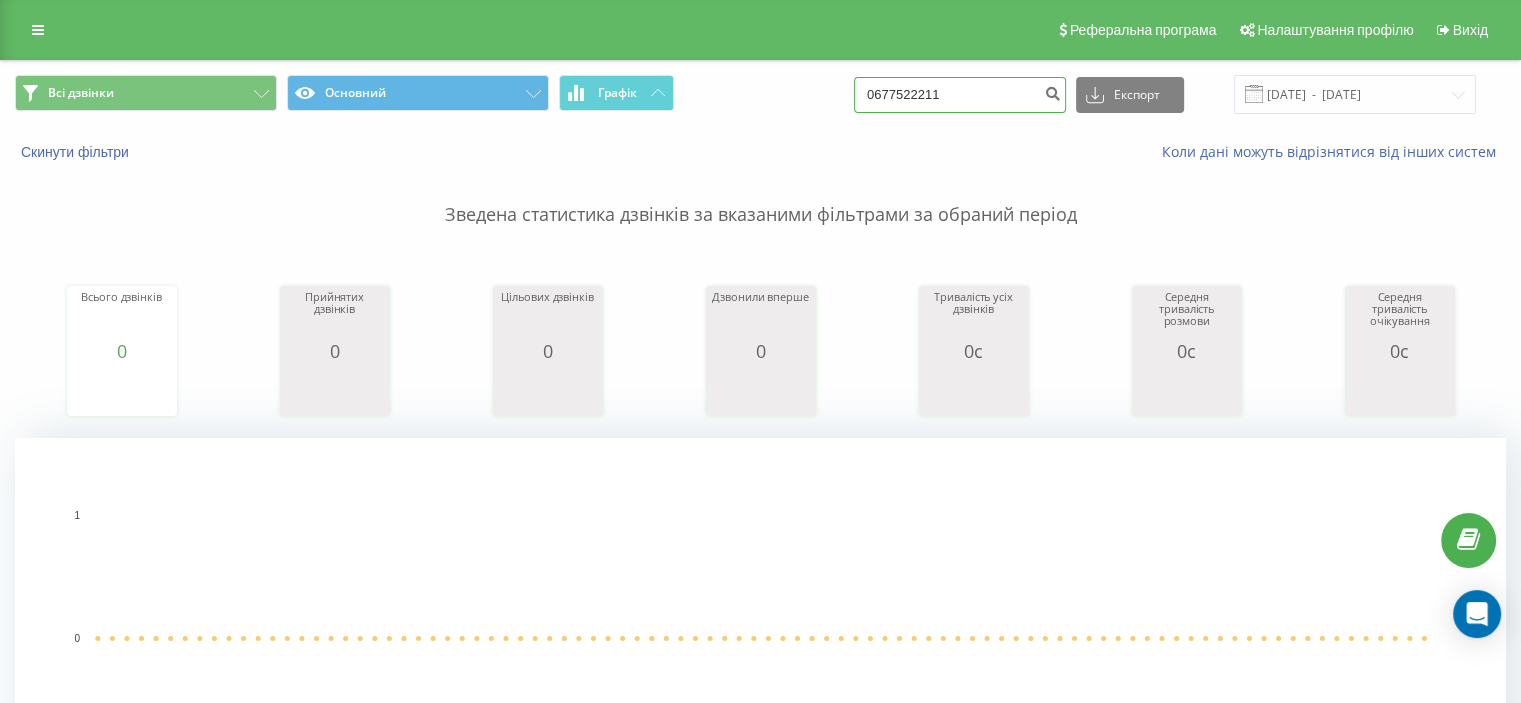 drag, startPoint x: 986, startPoint y: 97, endPoint x: 720, endPoint y: 85, distance: 266.27054 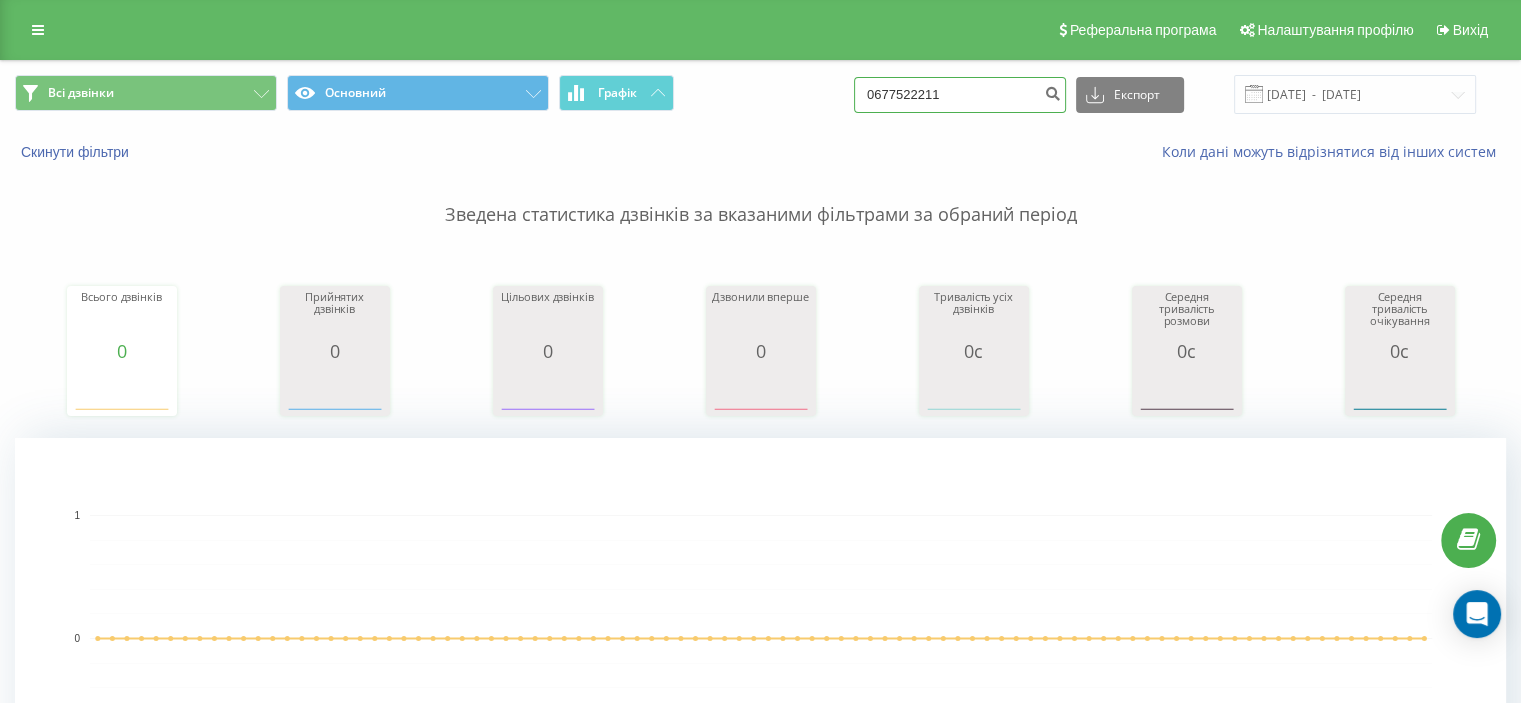 click on "Всі дзвінки Основний Графік 0677522211 Експорт .csv .xls .xlsx 10.04.2025  -  10.07.2025" at bounding box center [760, 94] 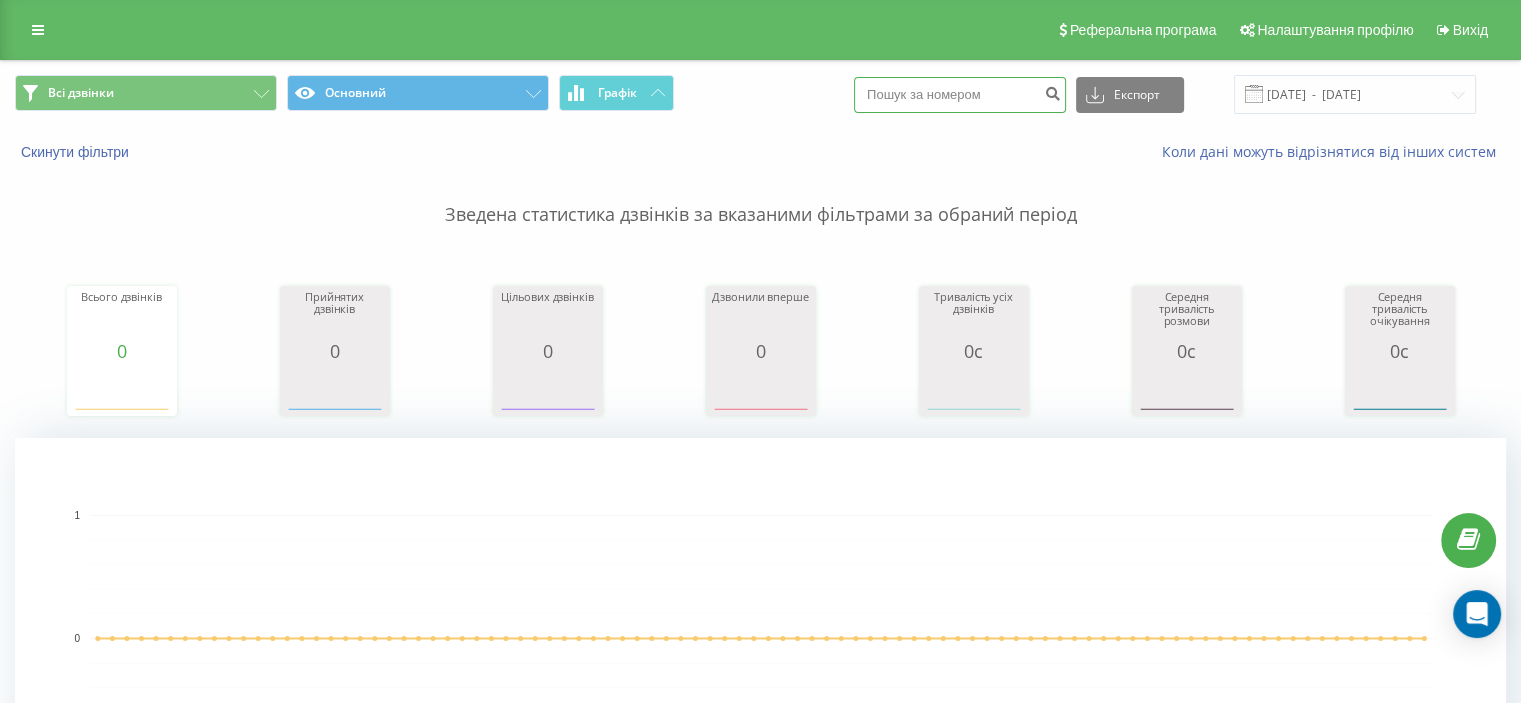 paste on "0684008088" 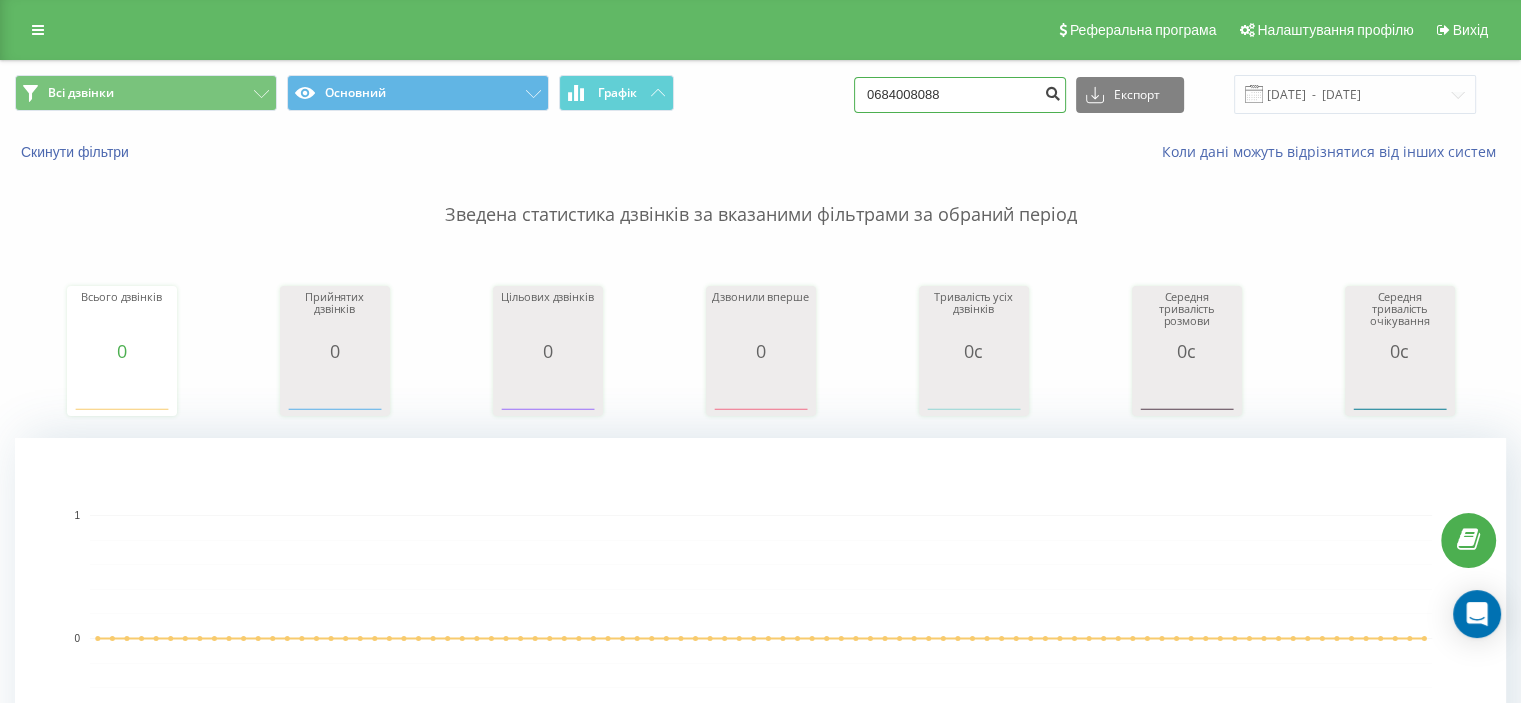type on "0684008088" 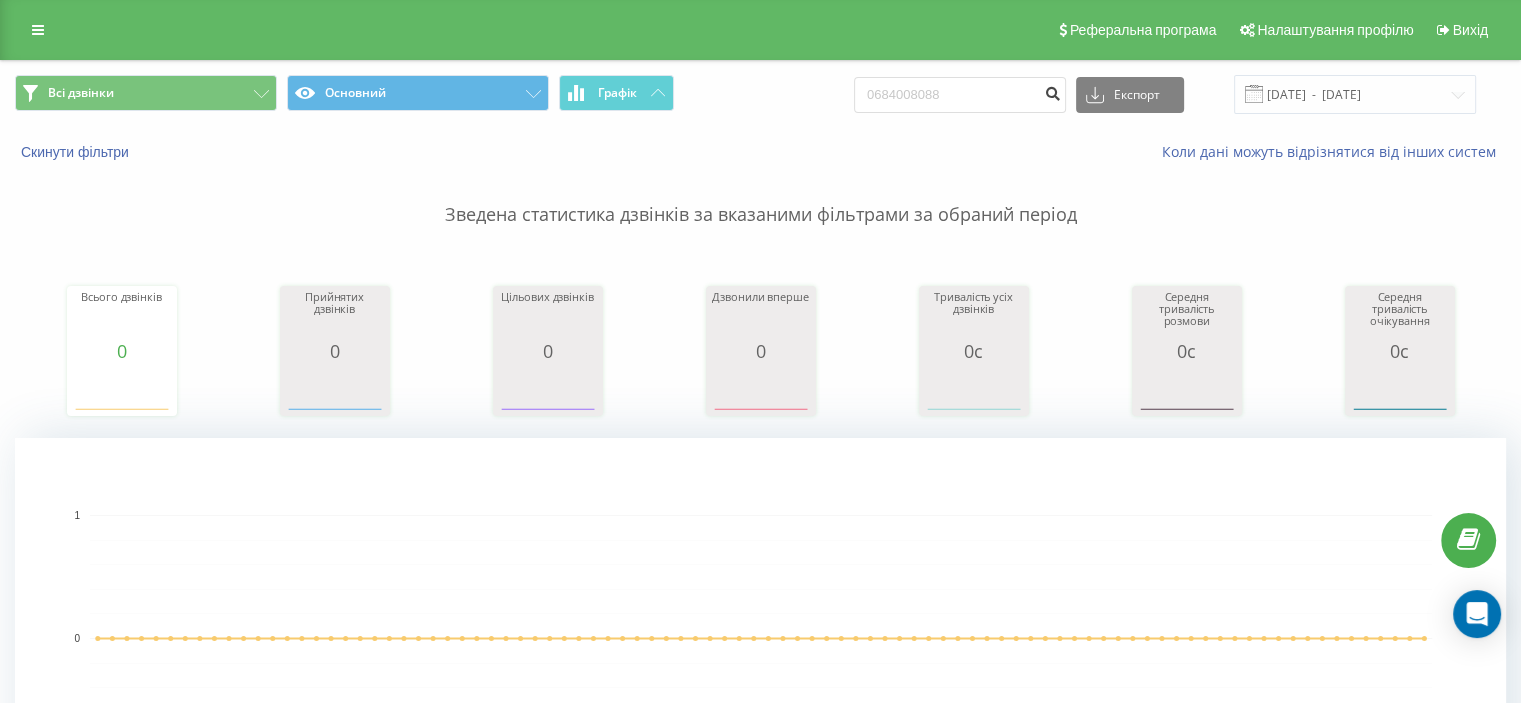 click at bounding box center [1052, 91] 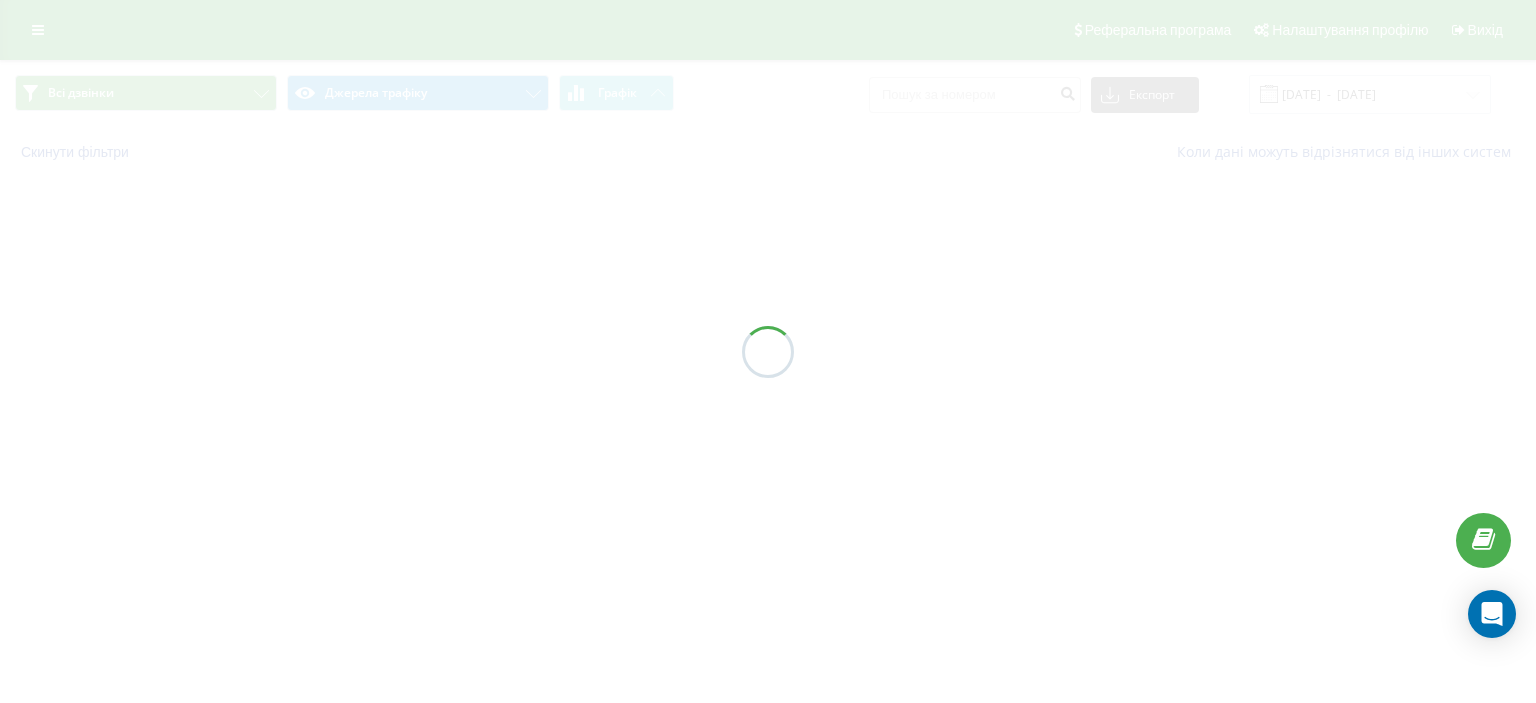 scroll, scrollTop: 0, scrollLeft: 0, axis: both 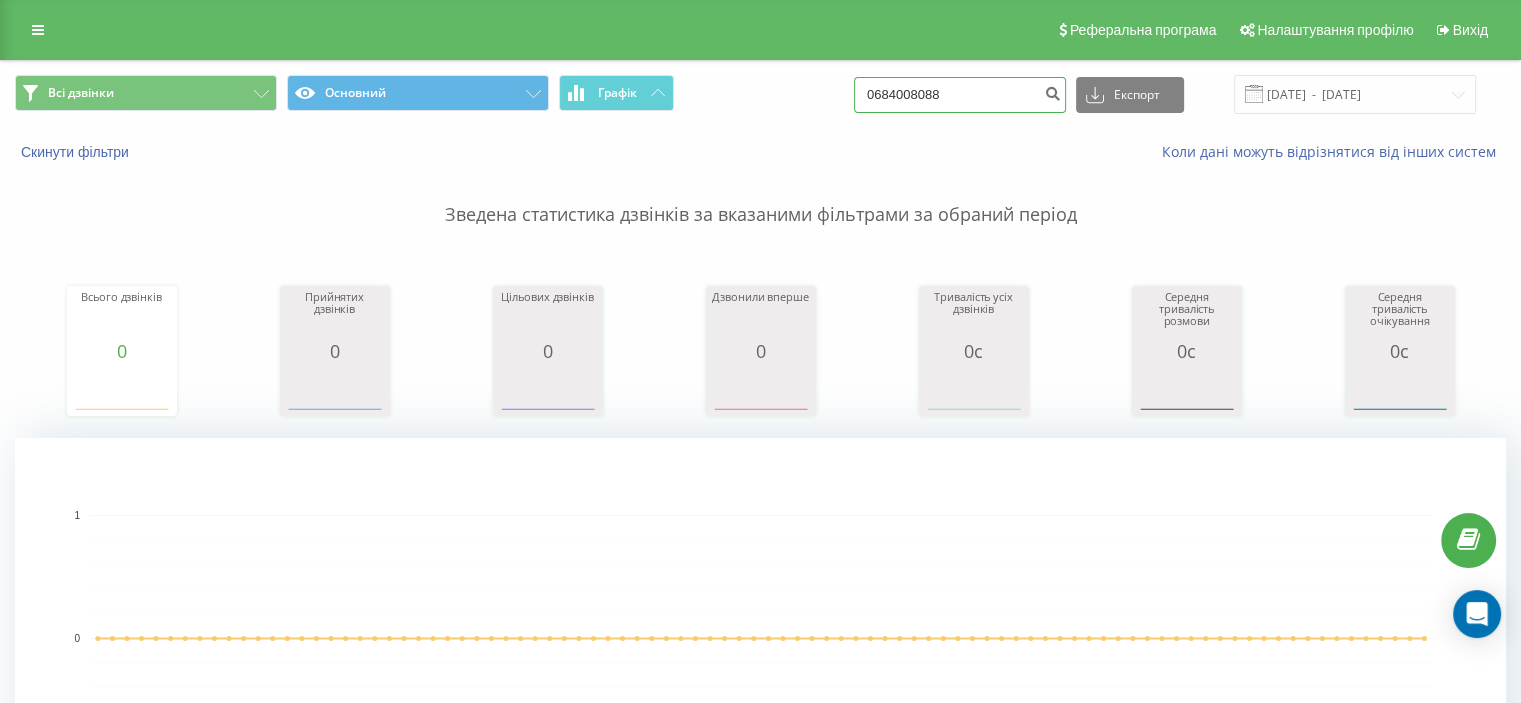 drag, startPoint x: 984, startPoint y: 92, endPoint x: 760, endPoint y: 76, distance: 224.5707 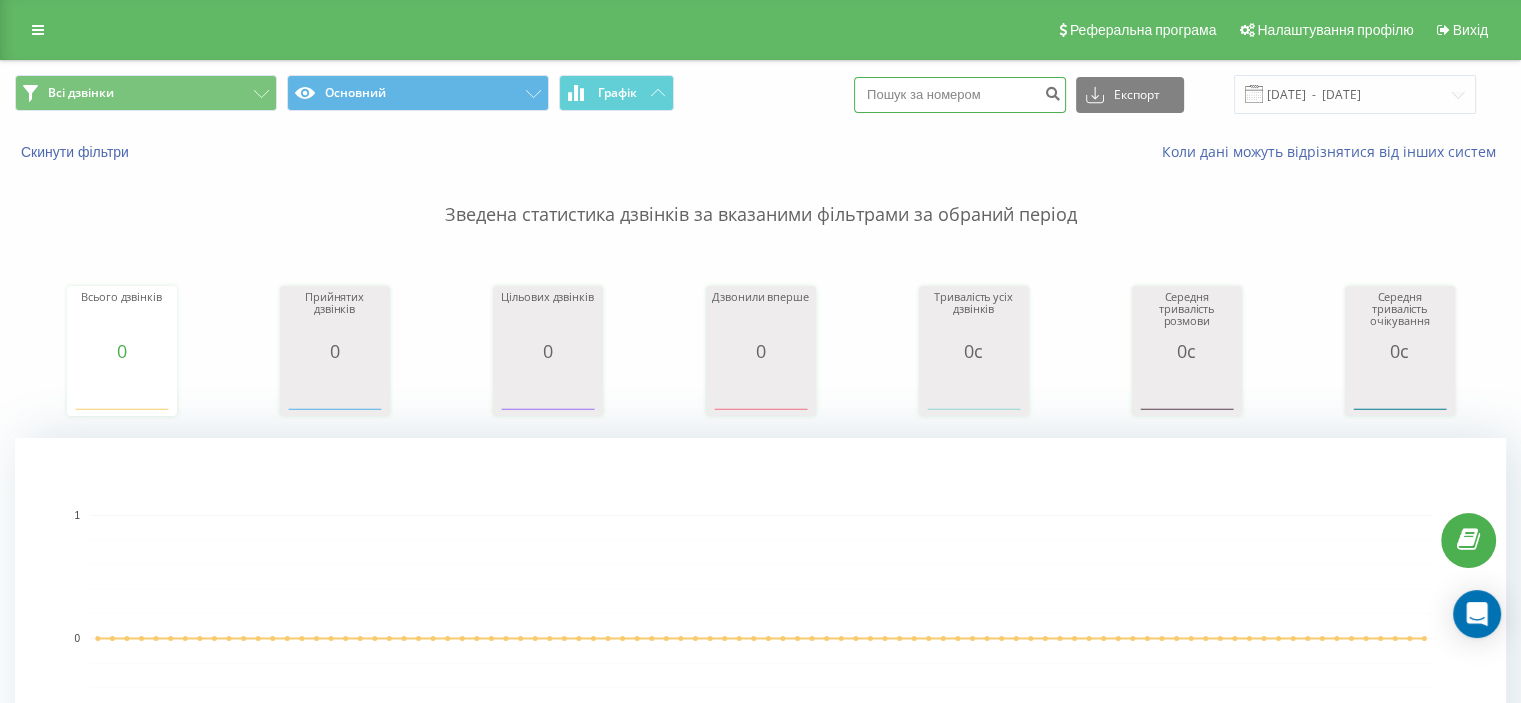 paste on "0680412106" 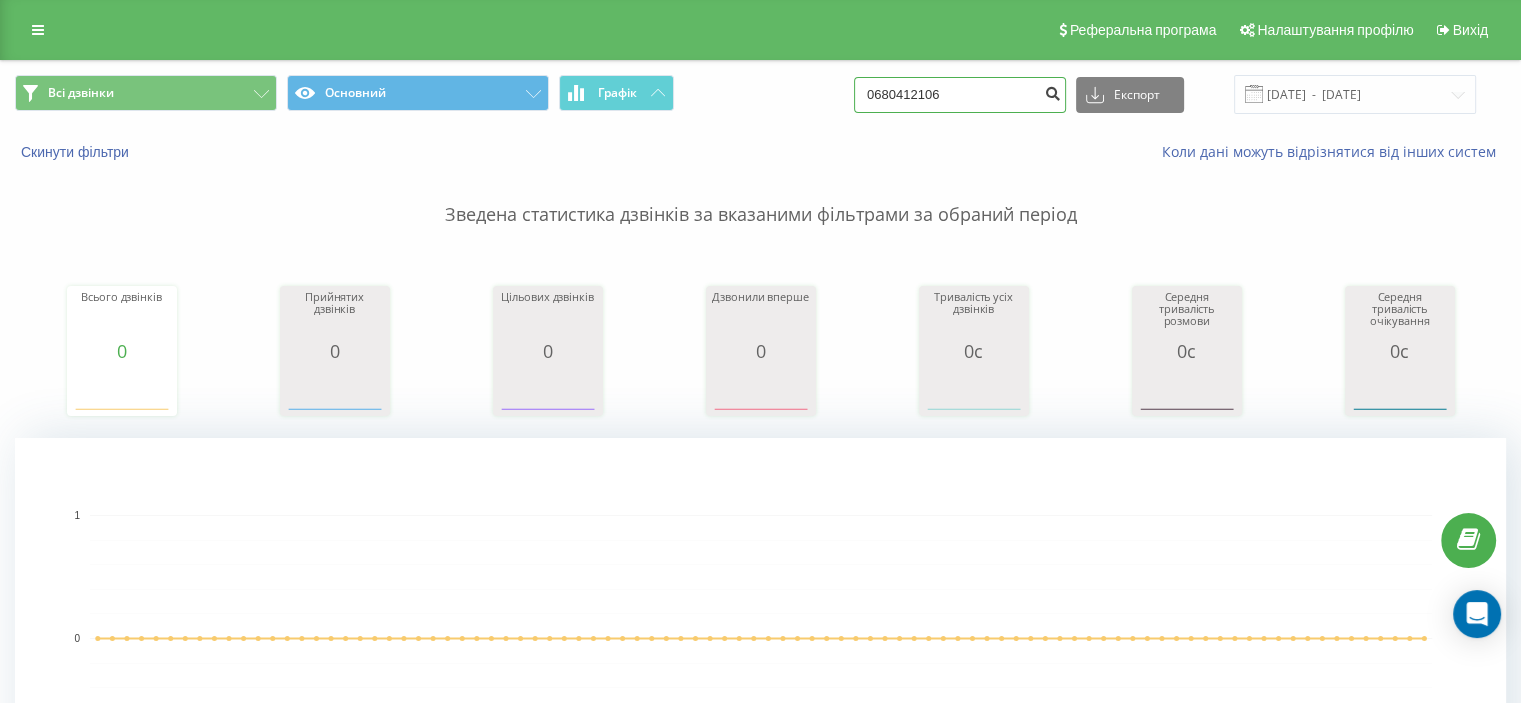 type on "0680412106" 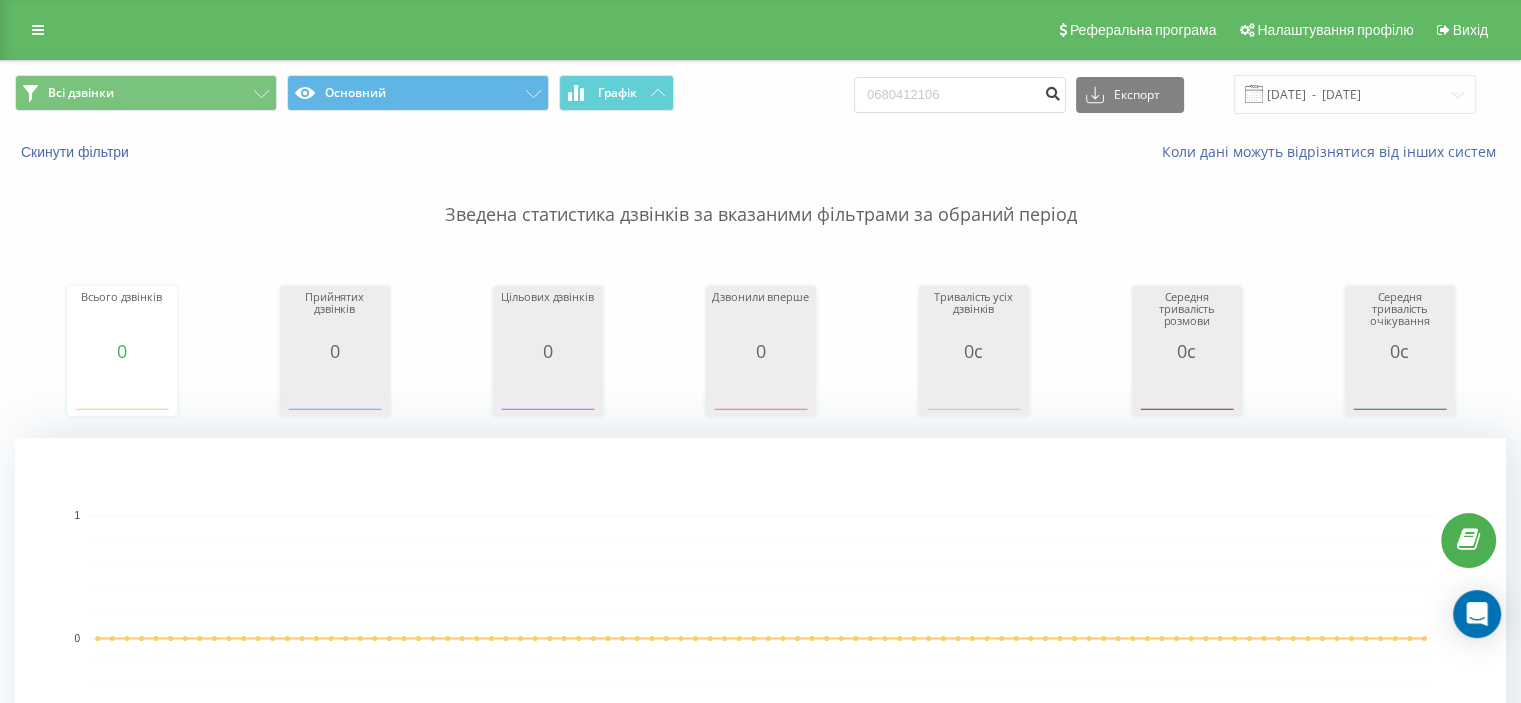 click at bounding box center (1052, 91) 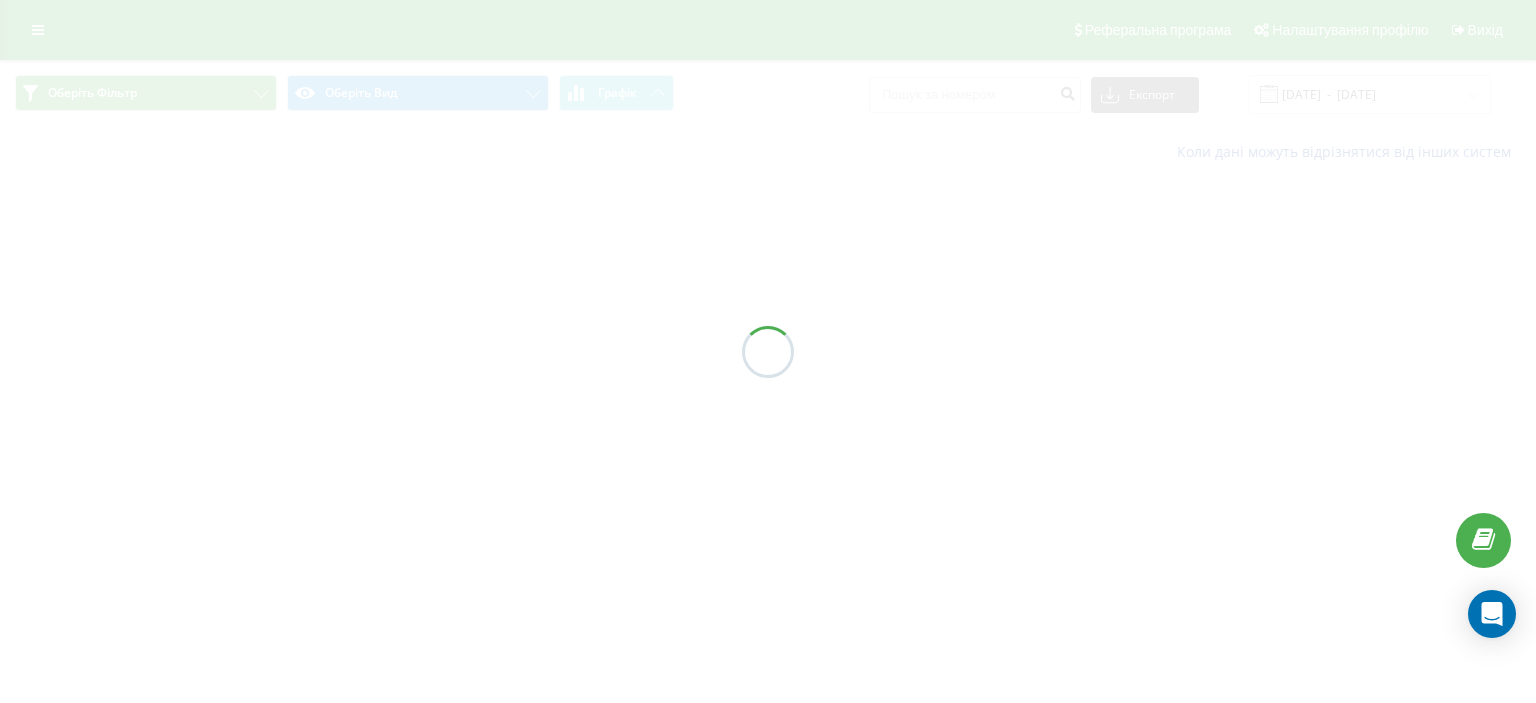 scroll, scrollTop: 0, scrollLeft: 0, axis: both 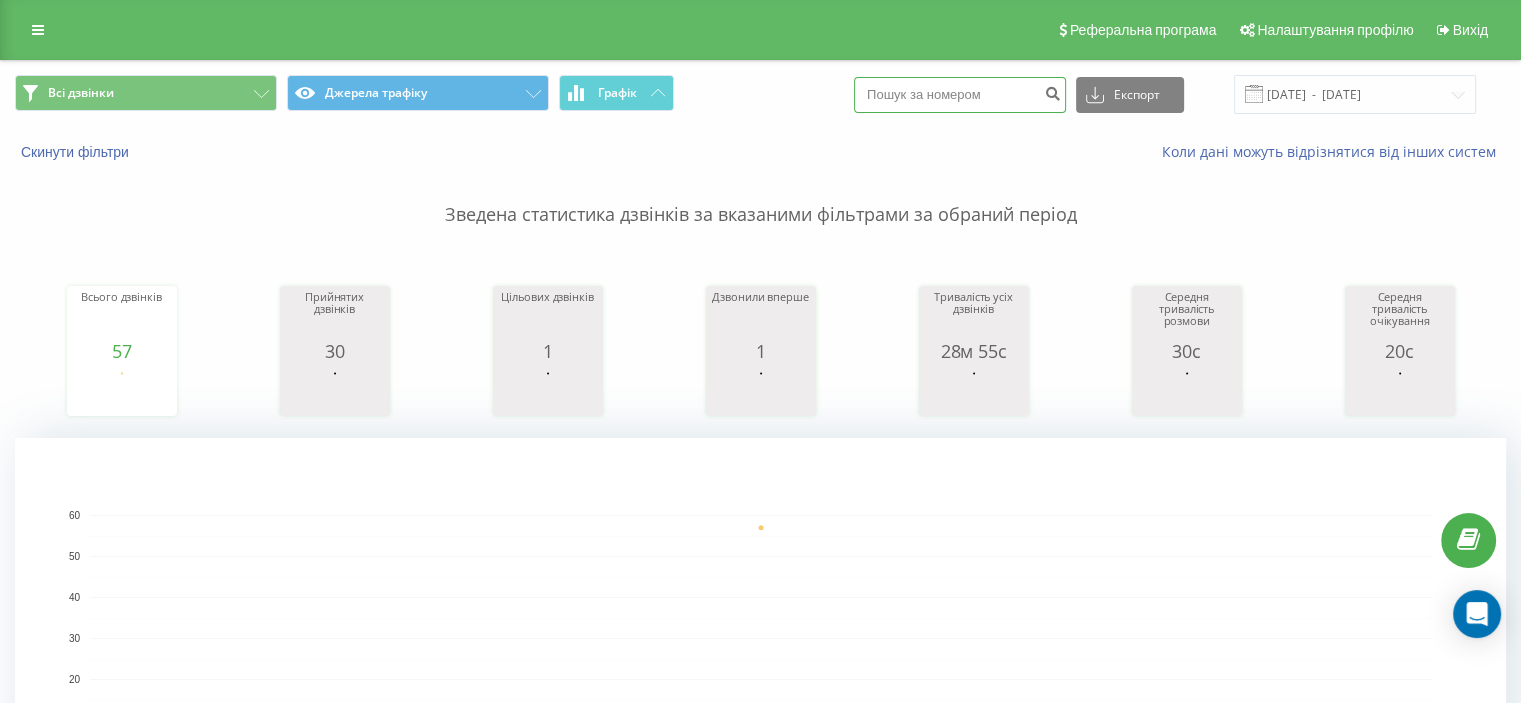 click at bounding box center [960, 95] 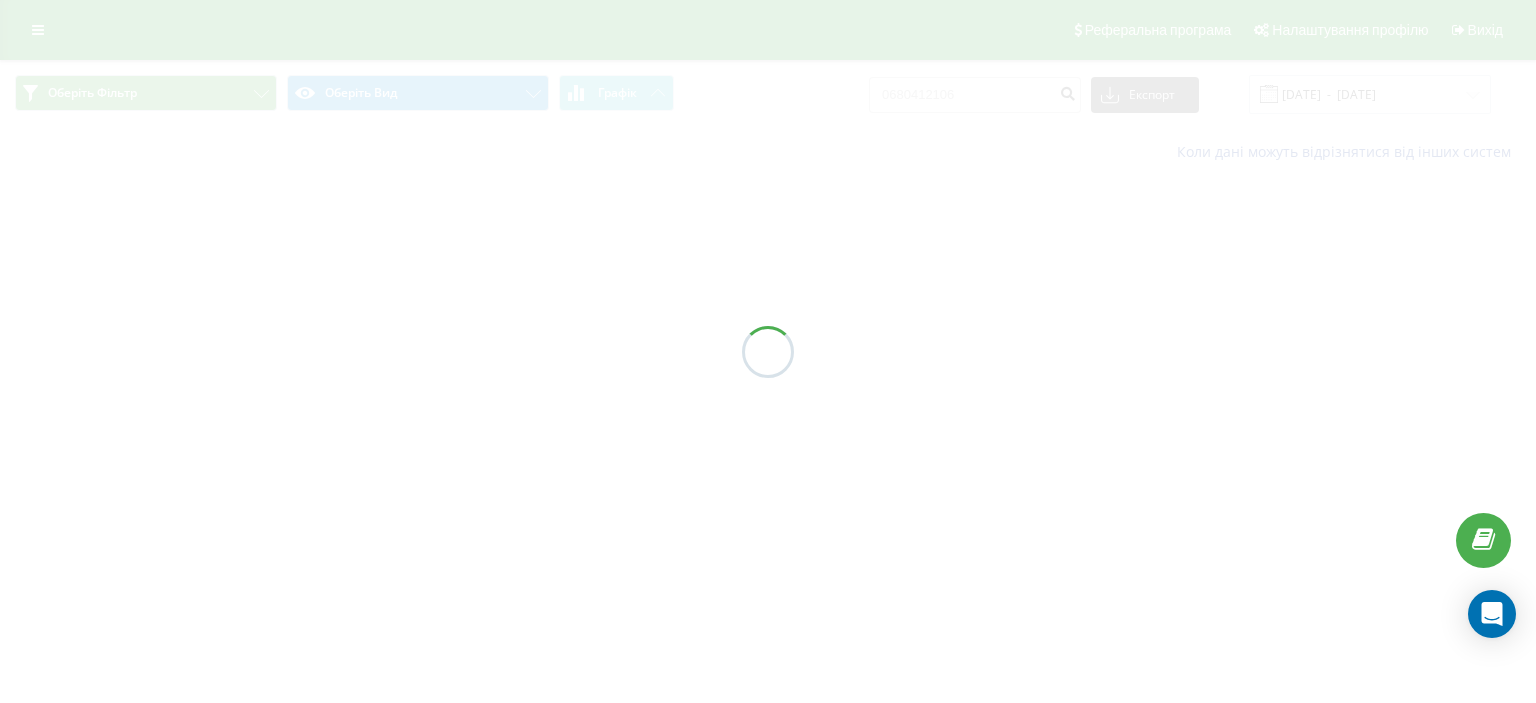 scroll, scrollTop: 0, scrollLeft: 0, axis: both 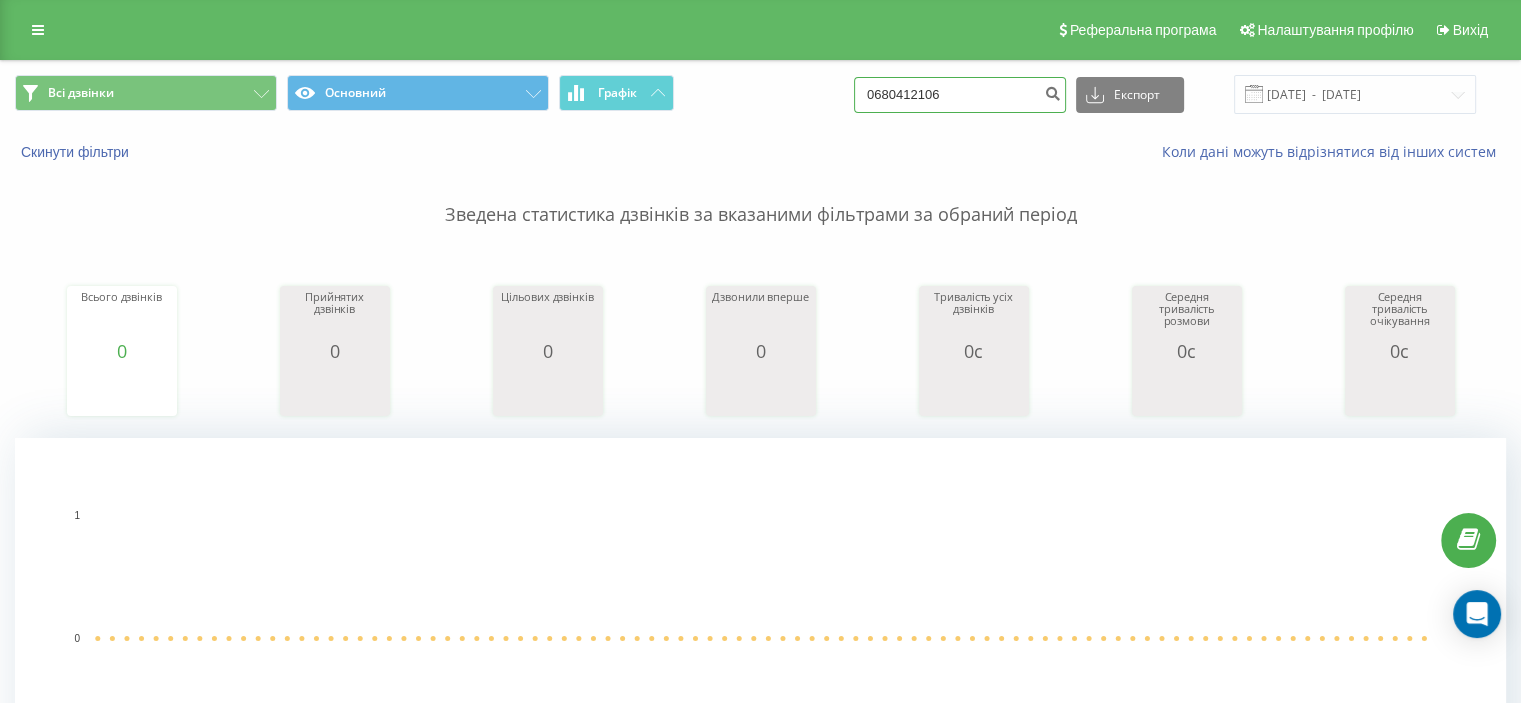 drag, startPoint x: 994, startPoint y: 107, endPoint x: 825, endPoint y: 95, distance: 169.4255 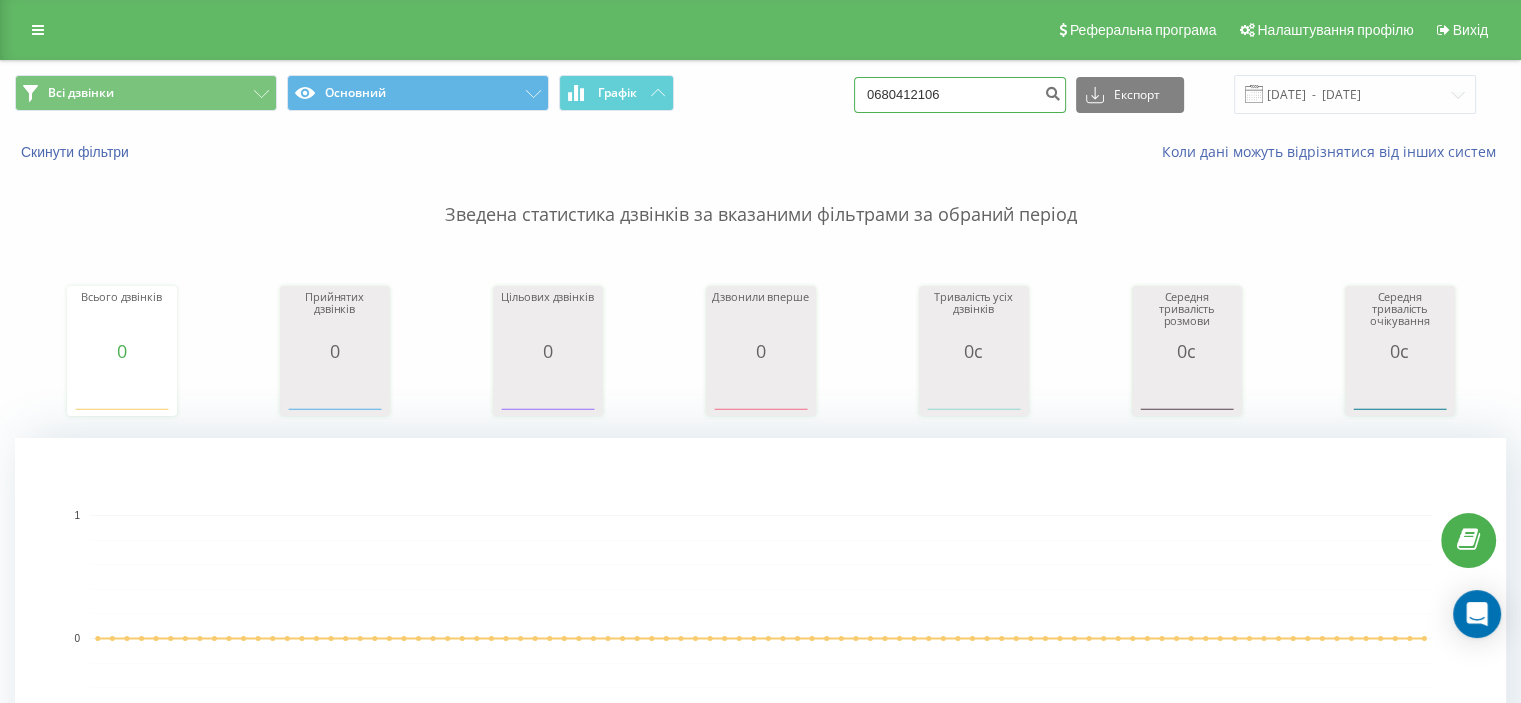 click on "Всі дзвінки Основний Графік 0680412106 Експорт .csv .xls .xlsx 10.04.2025  -  10.07.2025" at bounding box center (760, 94) 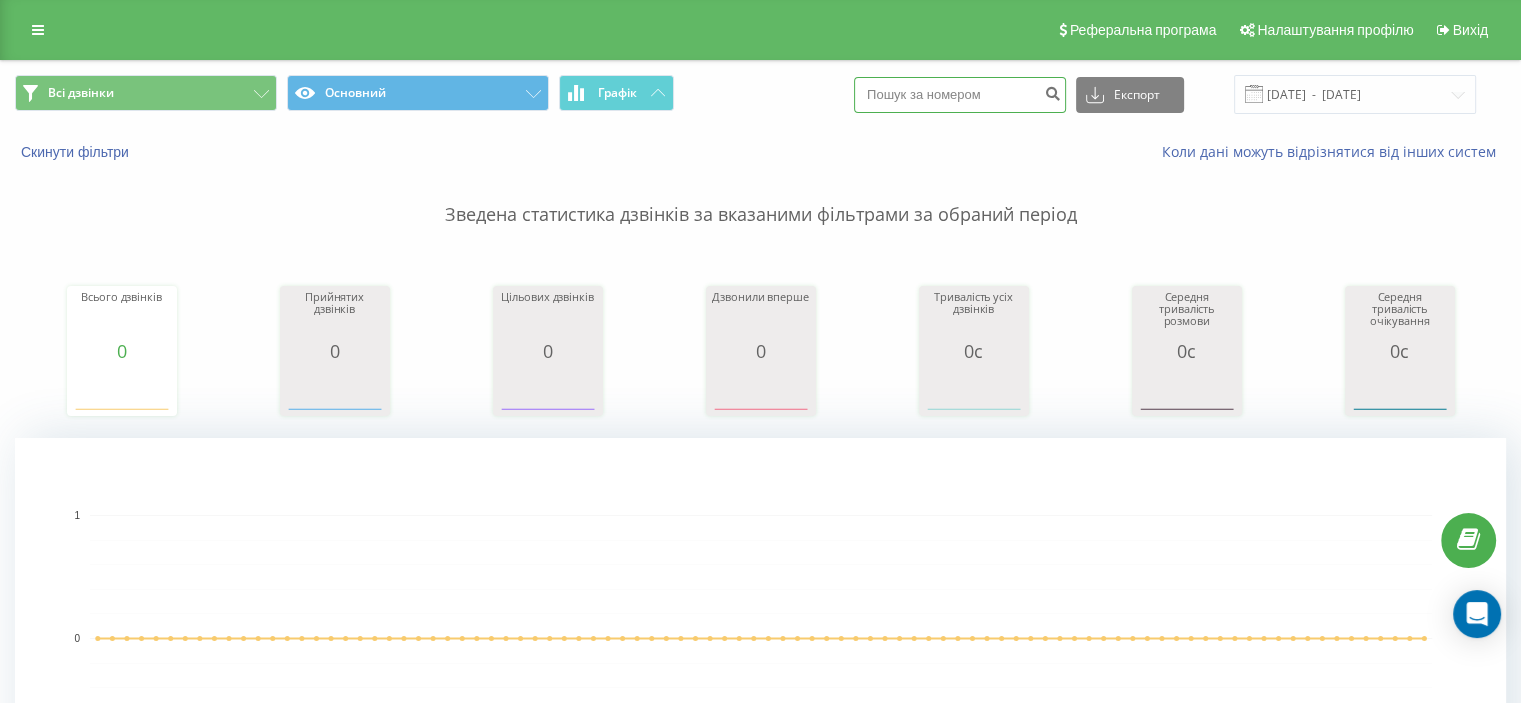 paste on "0974891625" 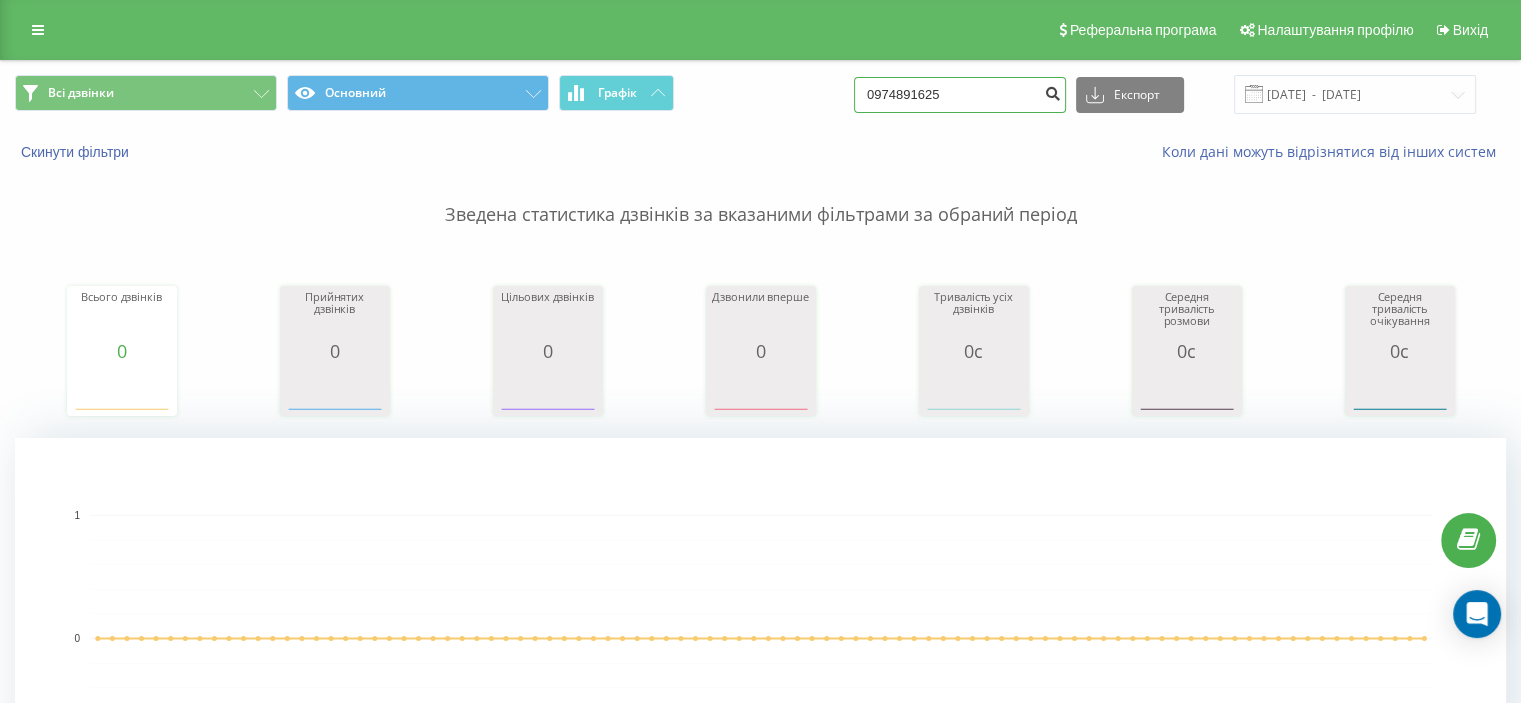 type on "0974891625" 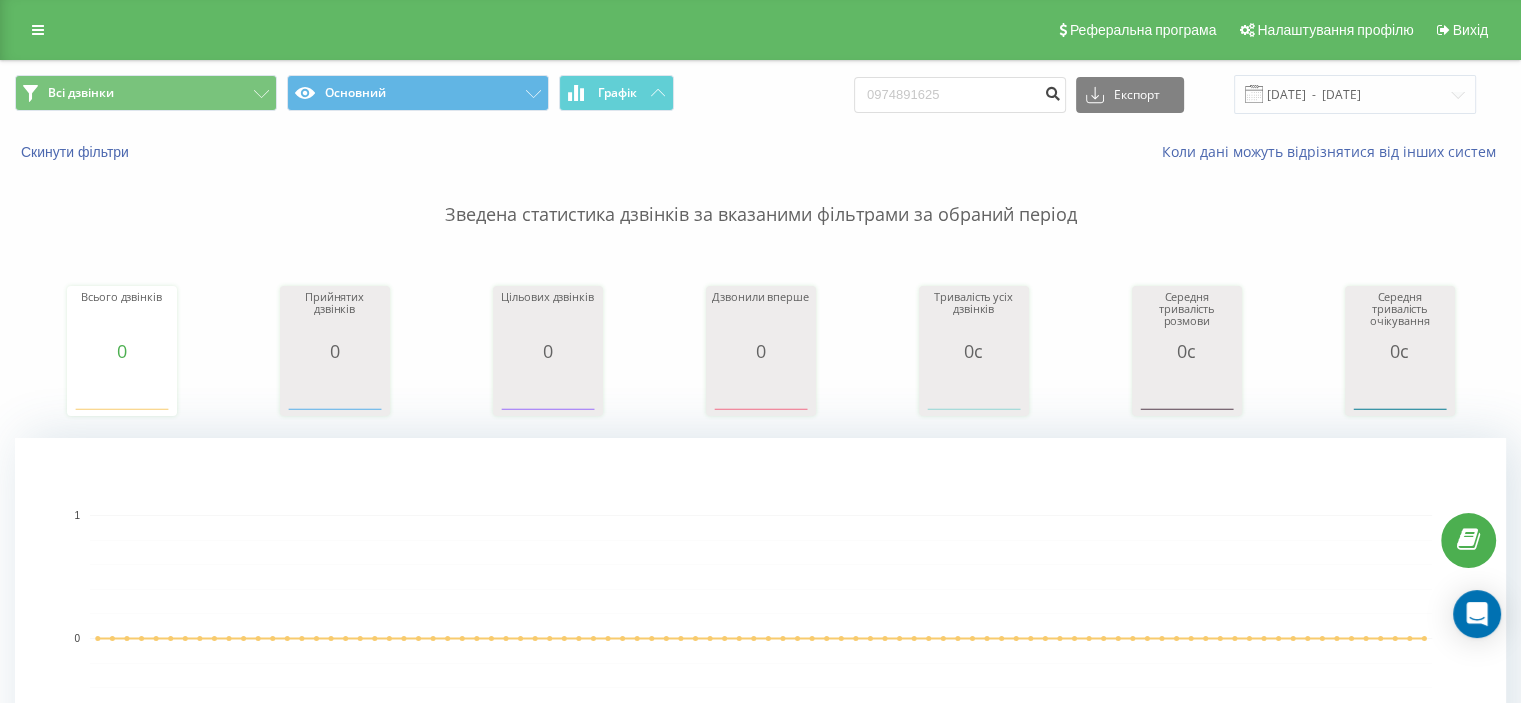 click at bounding box center [1052, 91] 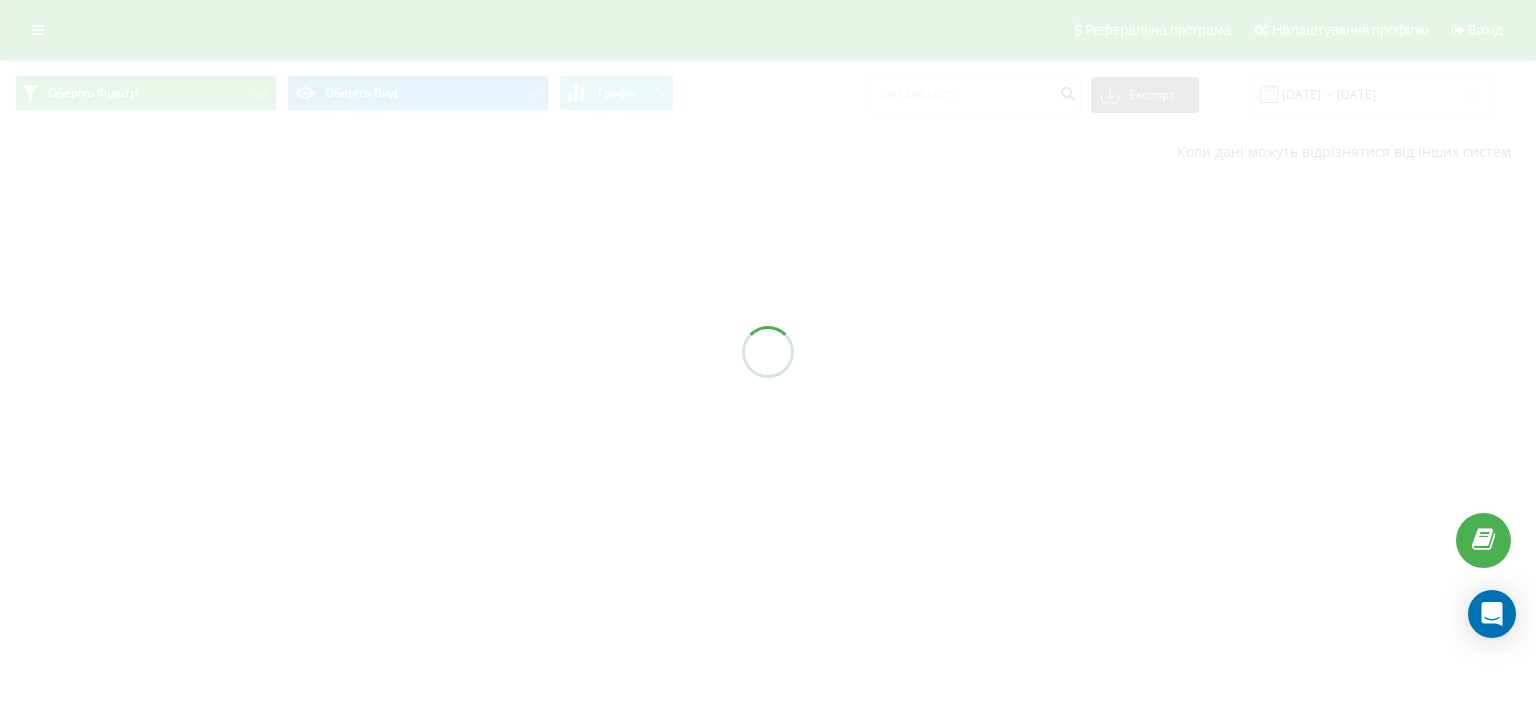 scroll, scrollTop: 0, scrollLeft: 0, axis: both 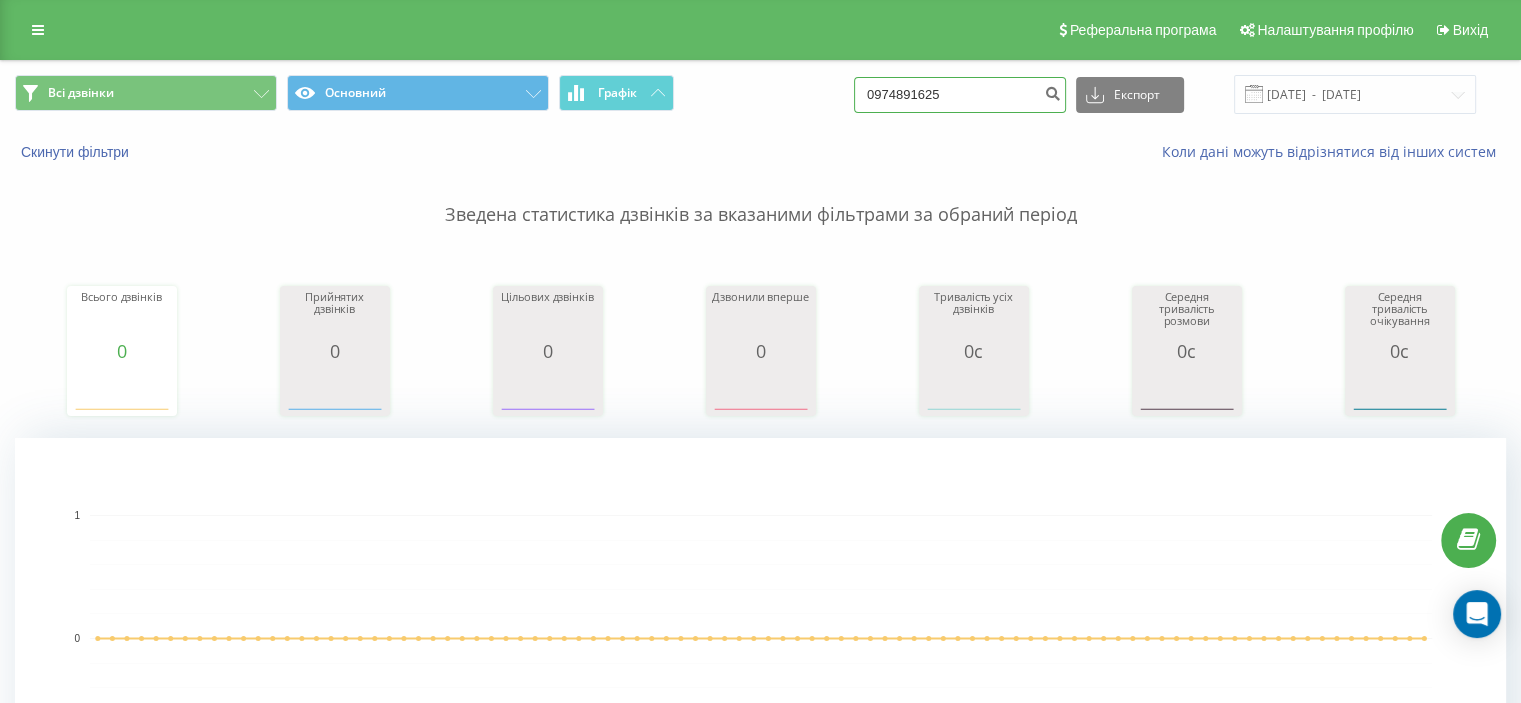 click on "Всі дзвінки Основний Графік 0974891625 Експорт .csv .xls .xlsx 10.04.2025  -  10.07.2025" at bounding box center (760, 94) 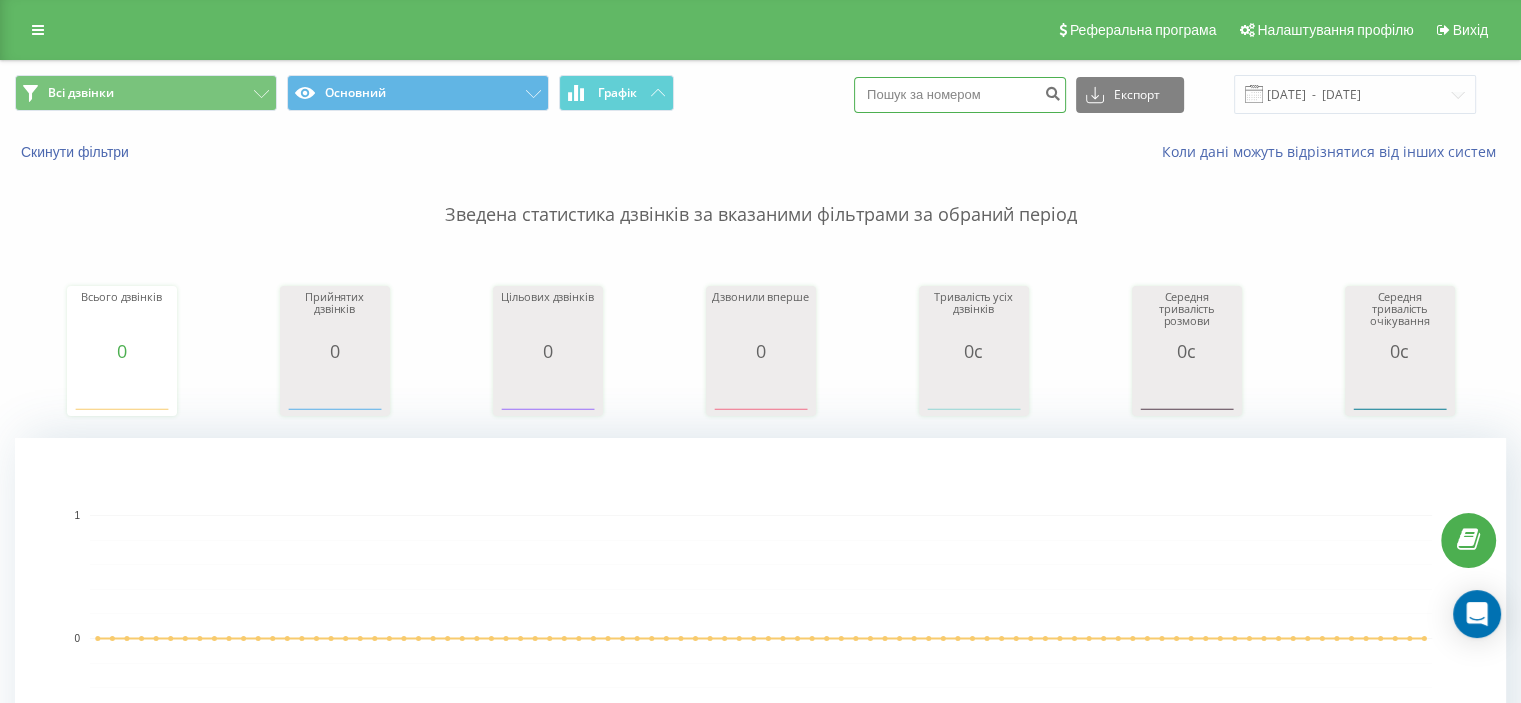 paste on "0506979276" 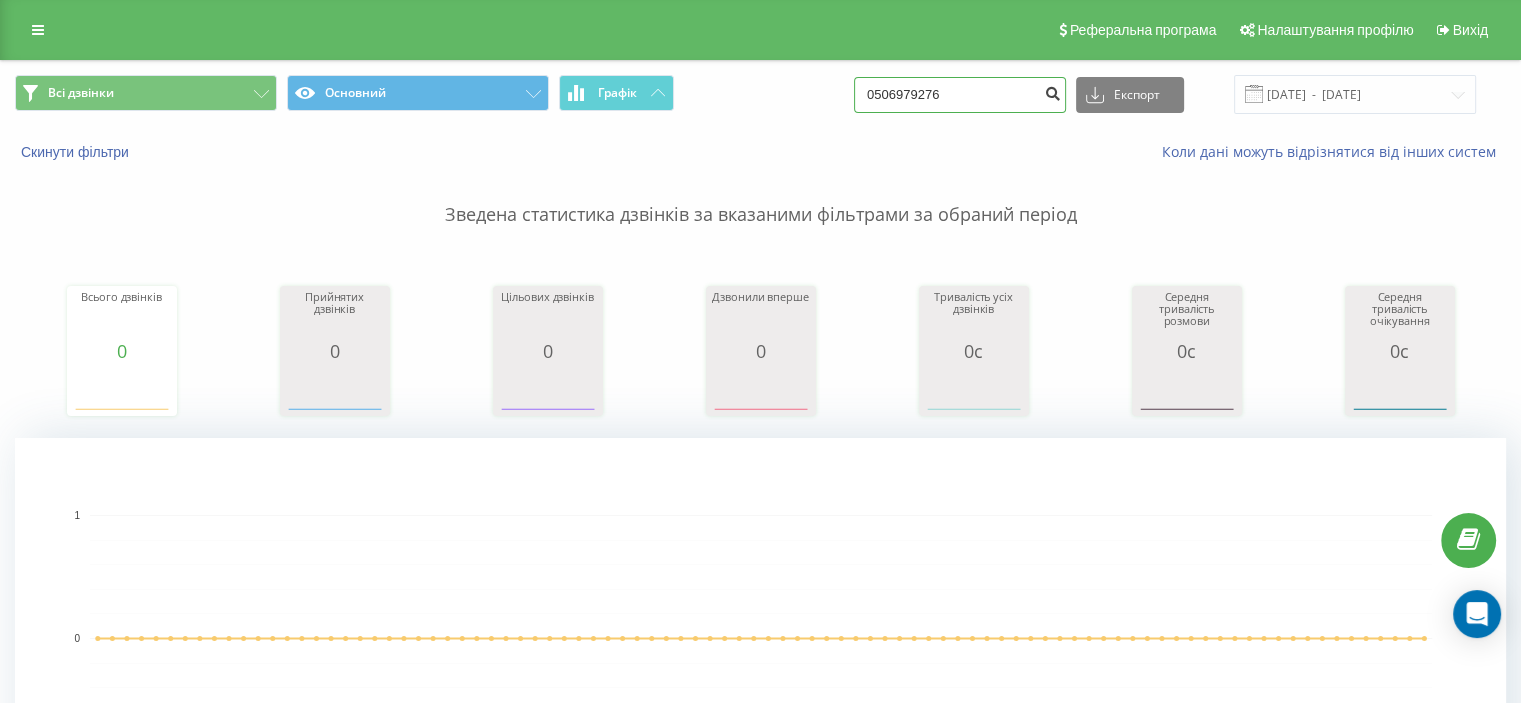 type on "0506979276" 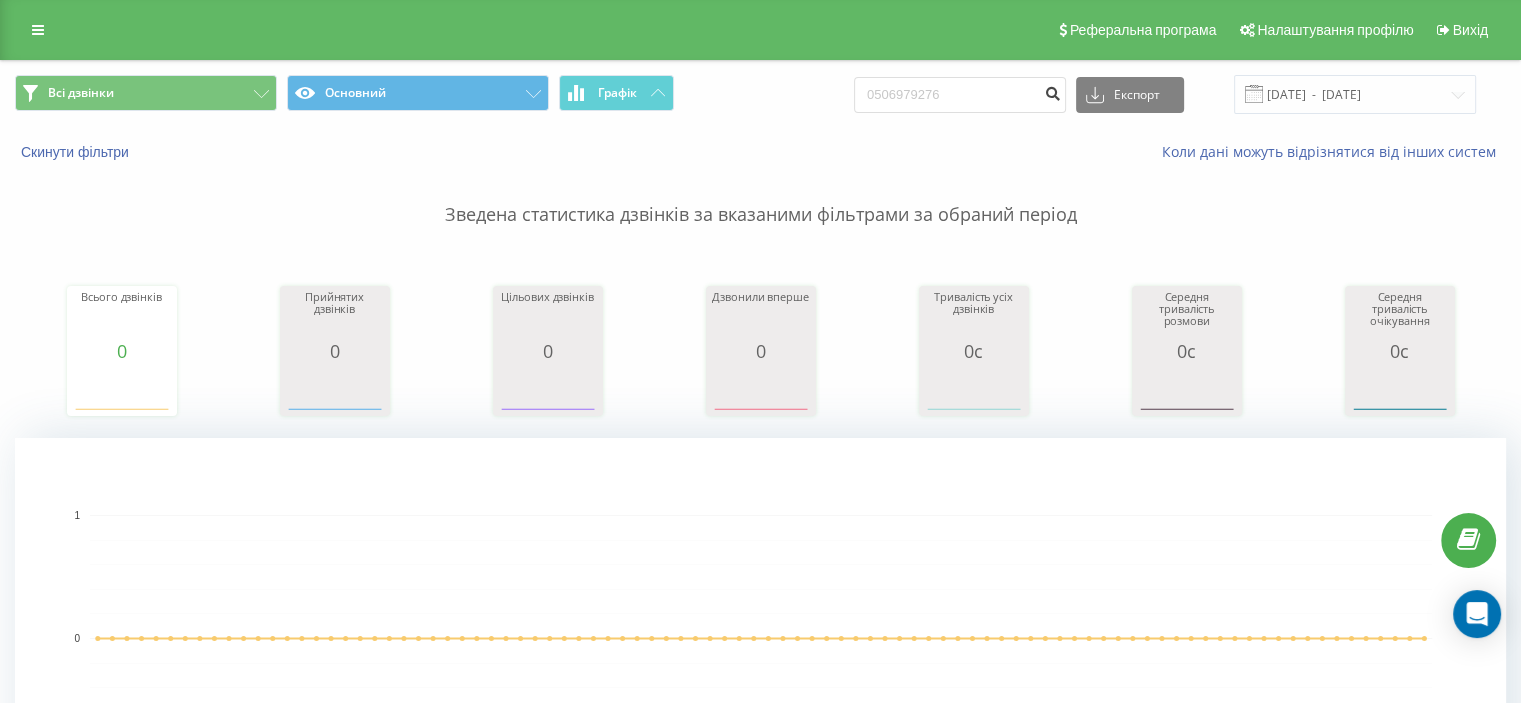 click at bounding box center [1052, 91] 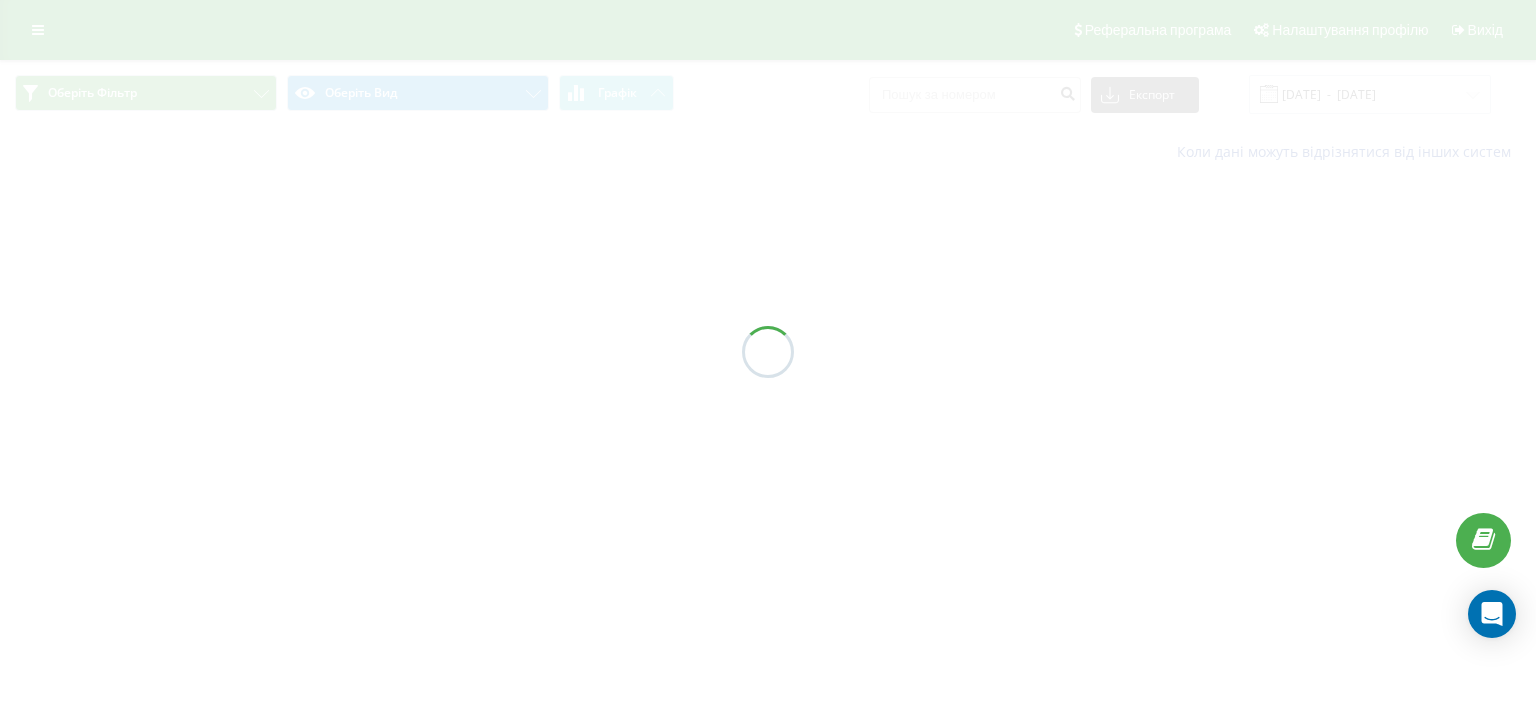scroll, scrollTop: 0, scrollLeft: 0, axis: both 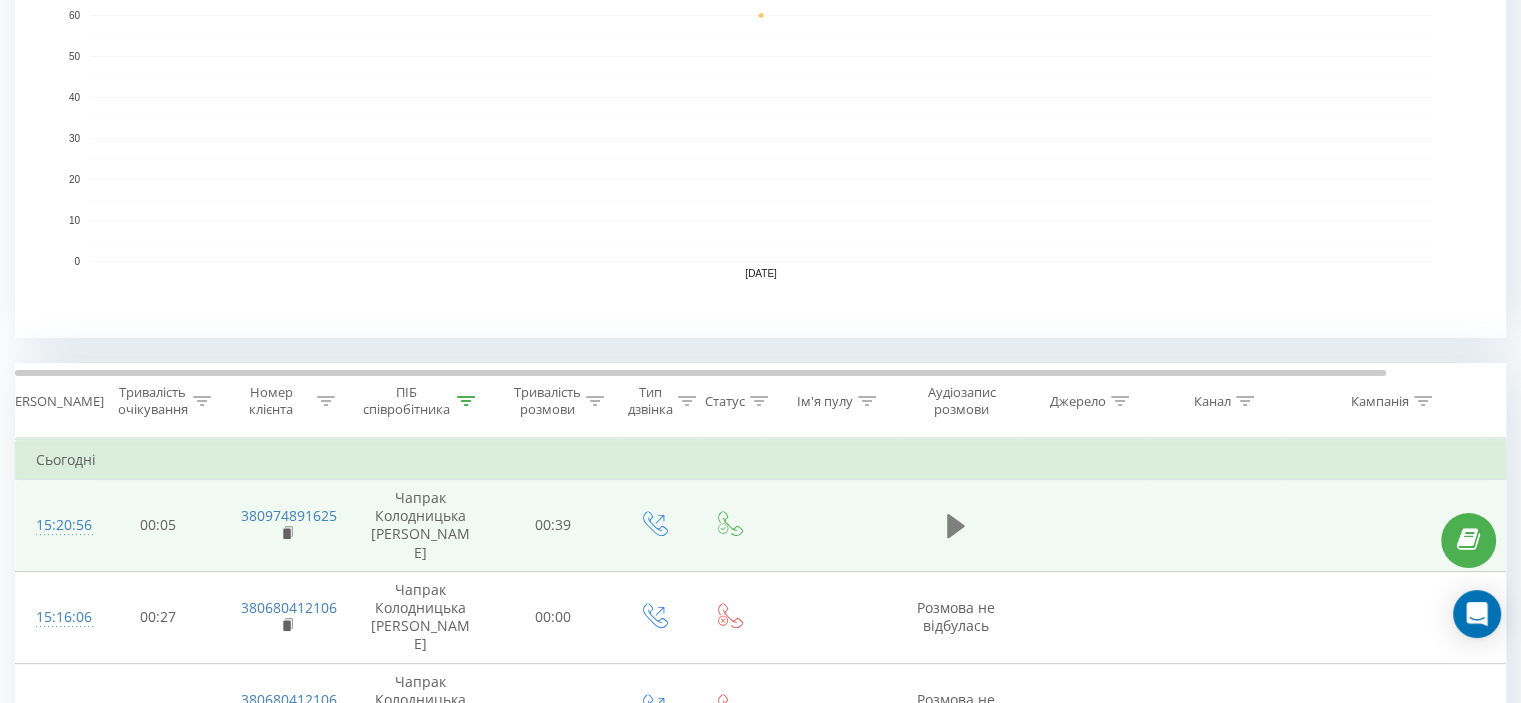 click at bounding box center (956, 526) 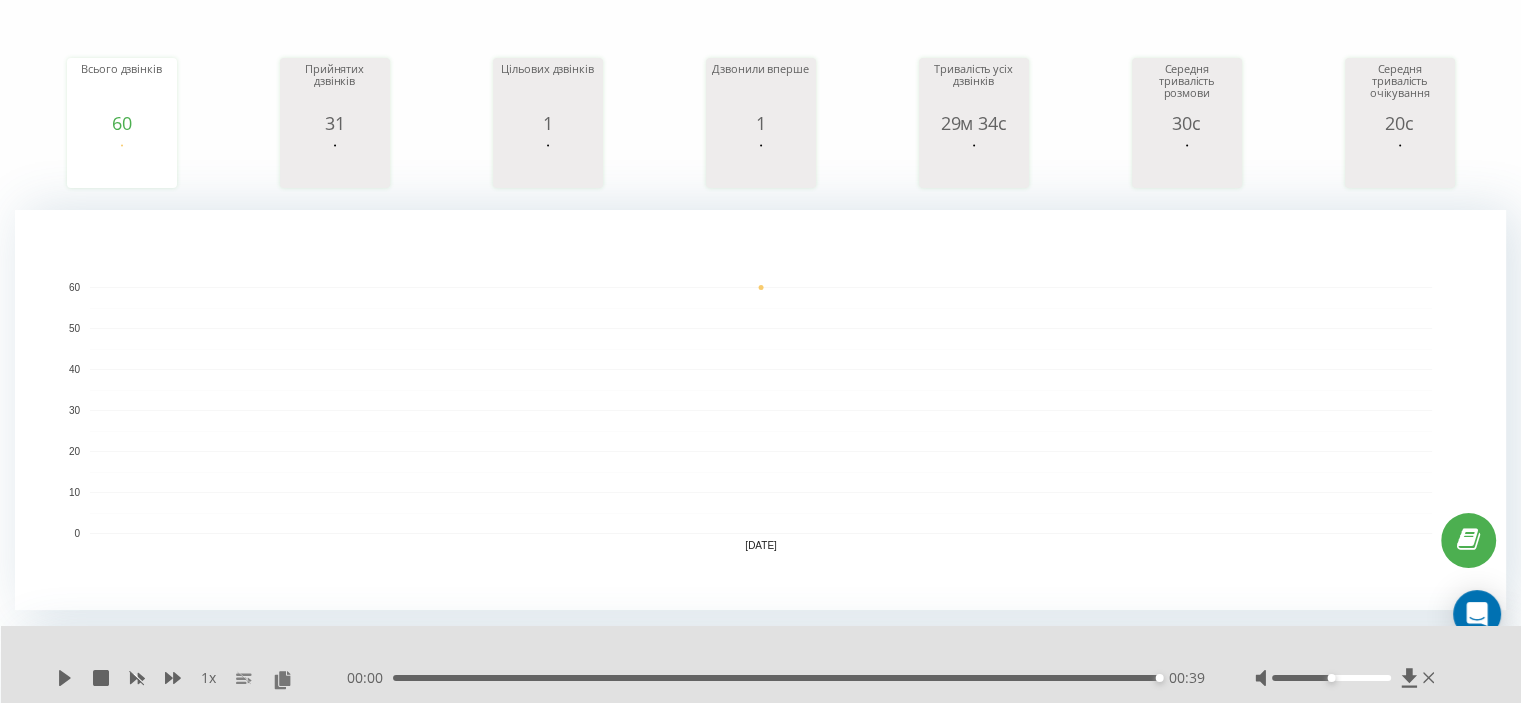 scroll, scrollTop: 0, scrollLeft: 0, axis: both 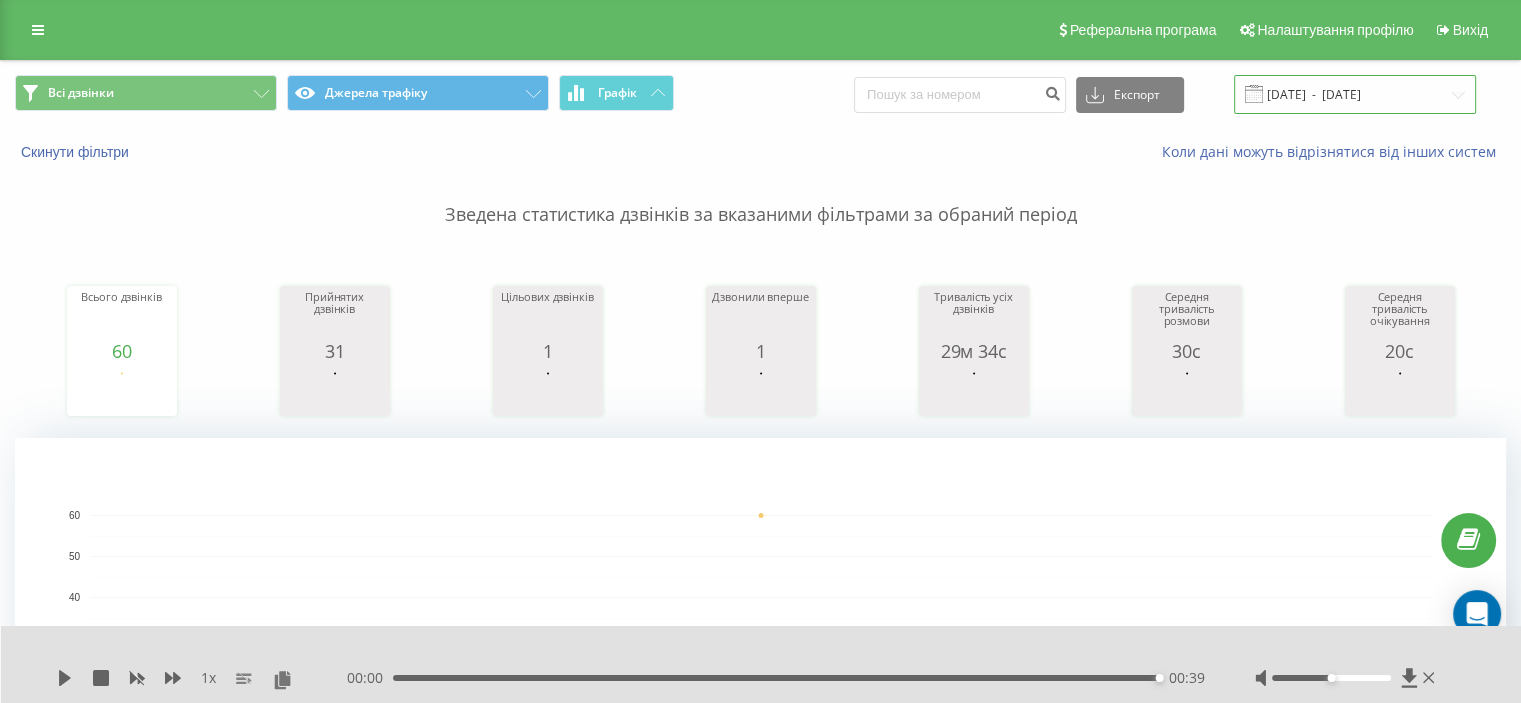click on "10.07.2025  -  10.07.2025" at bounding box center [1355, 94] 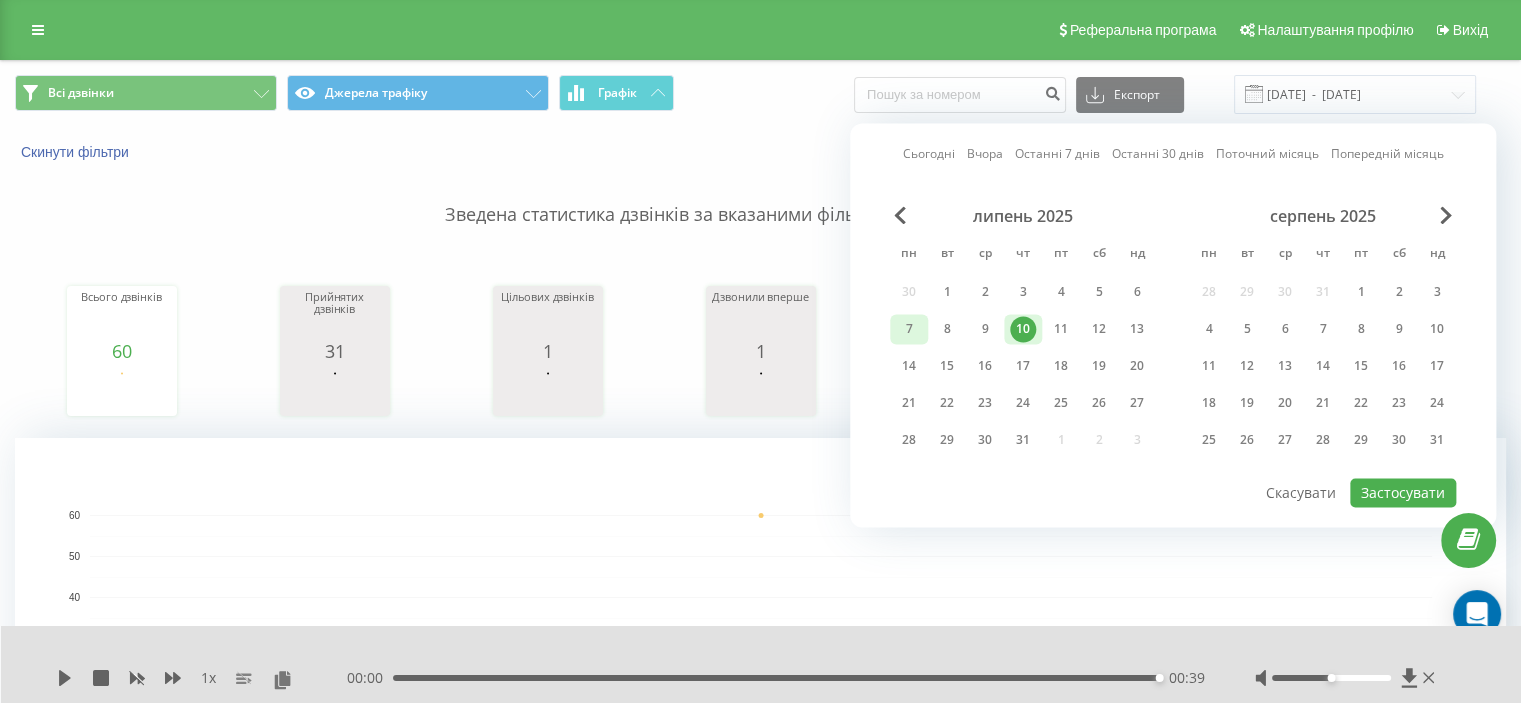 click on "7" at bounding box center [909, 329] 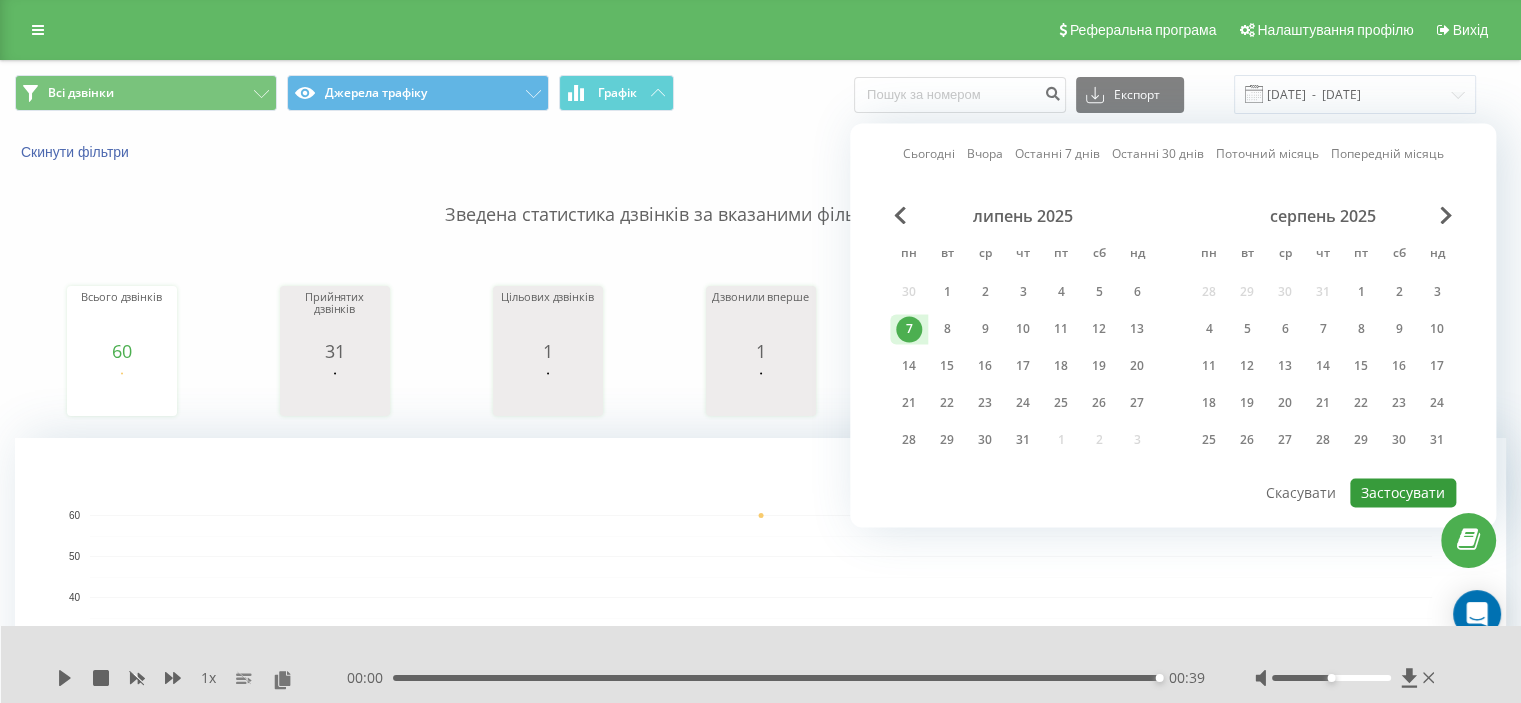 click on "Застосувати" at bounding box center (1403, 492) 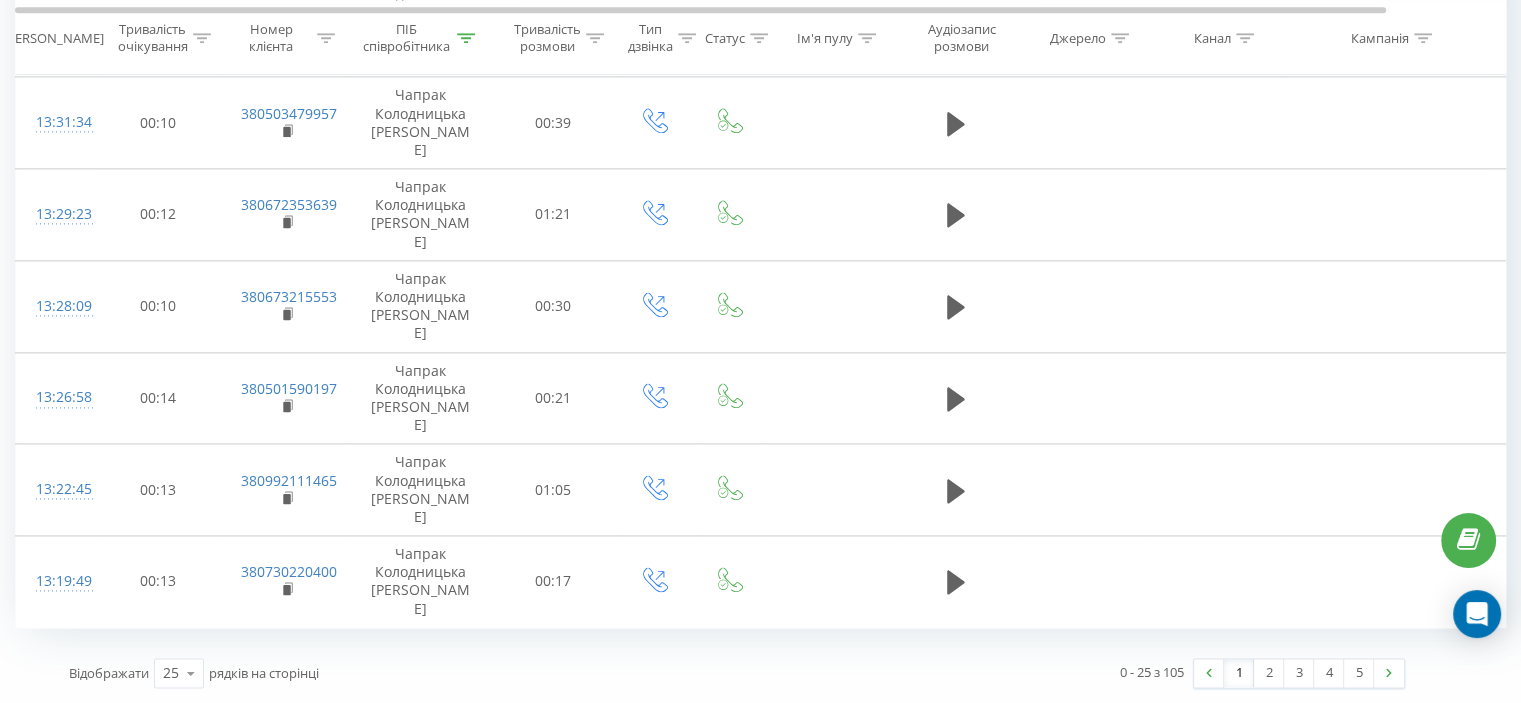 scroll, scrollTop: 3095, scrollLeft: 0, axis: vertical 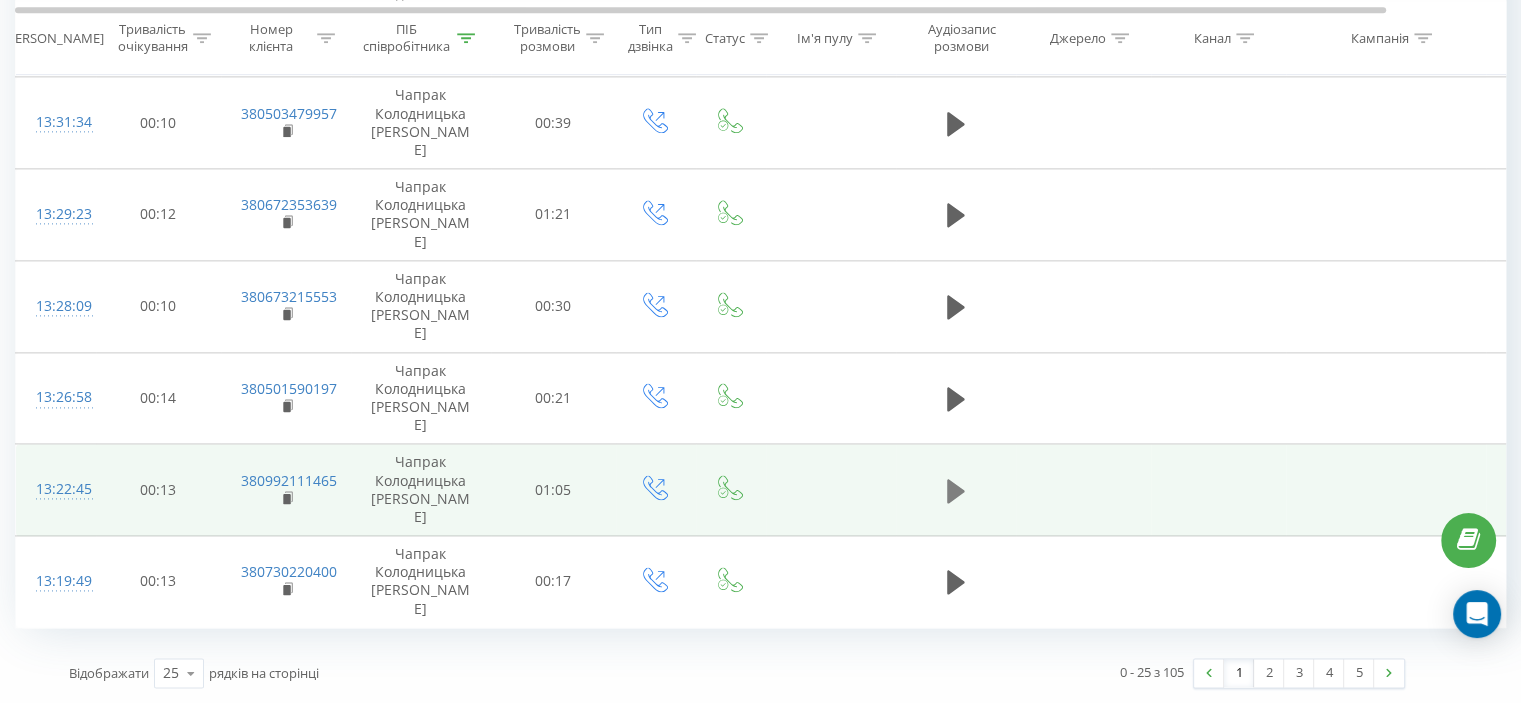 click 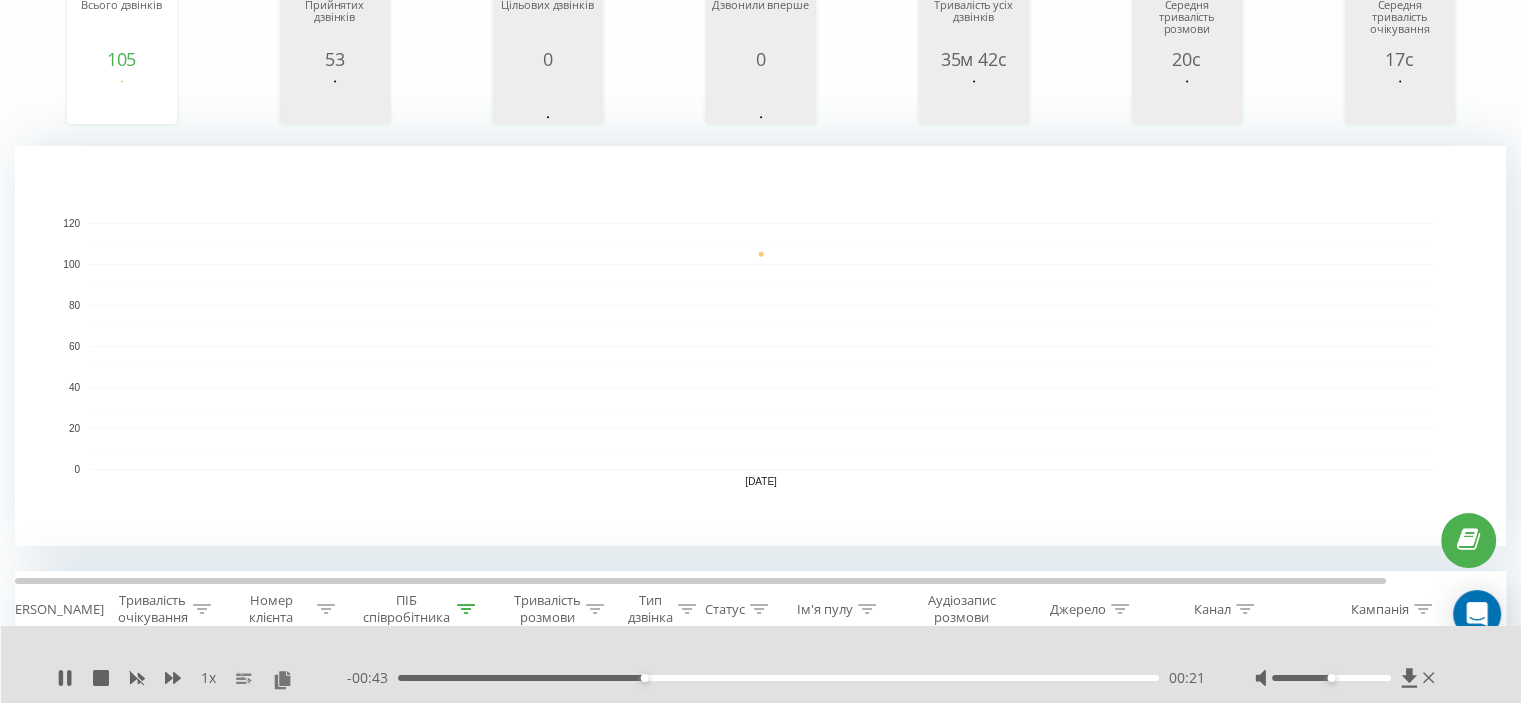 scroll, scrollTop: 0, scrollLeft: 0, axis: both 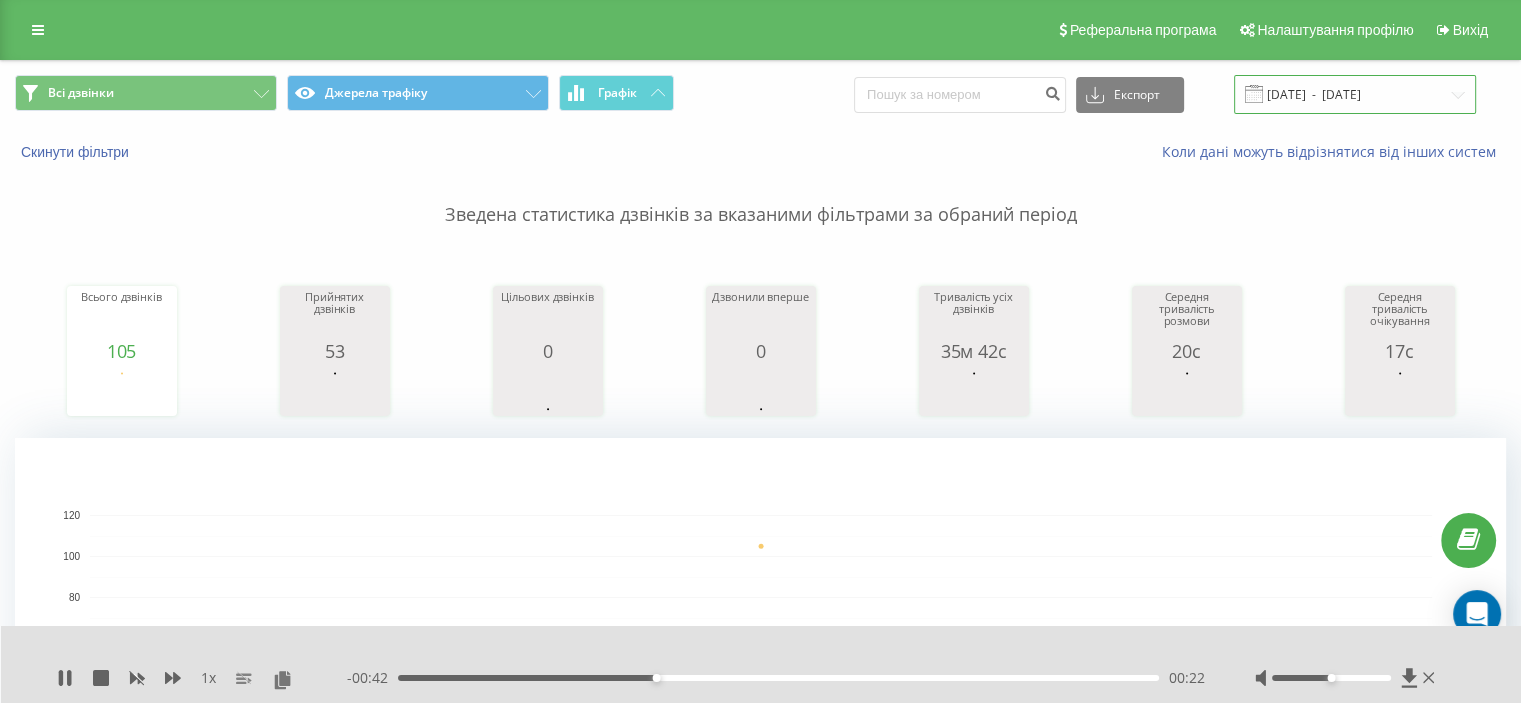click on "07.07.2025  -  07.07.2025" at bounding box center (1355, 94) 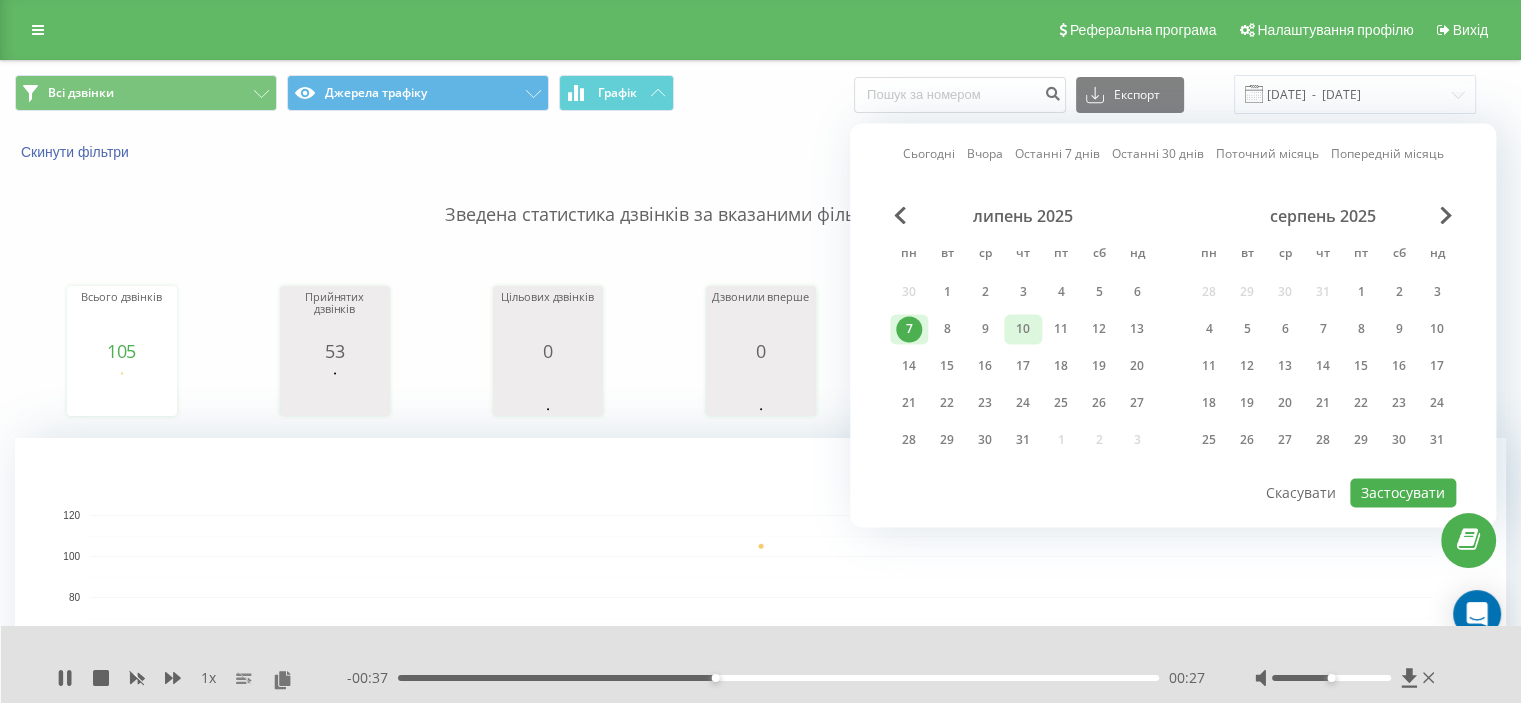 click on "10" at bounding box center [1023, 329] 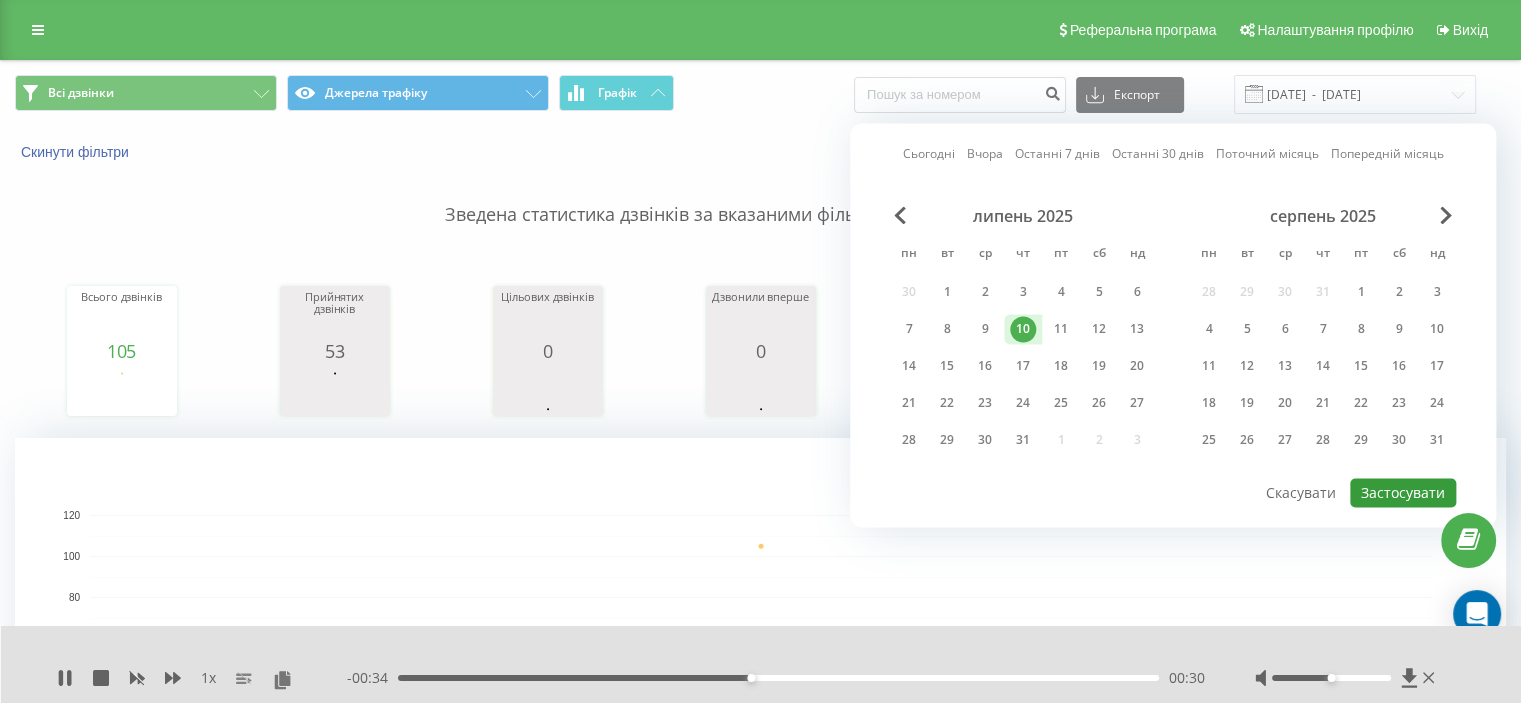 click on "Застосувати" at bounding box center [1403, 492] 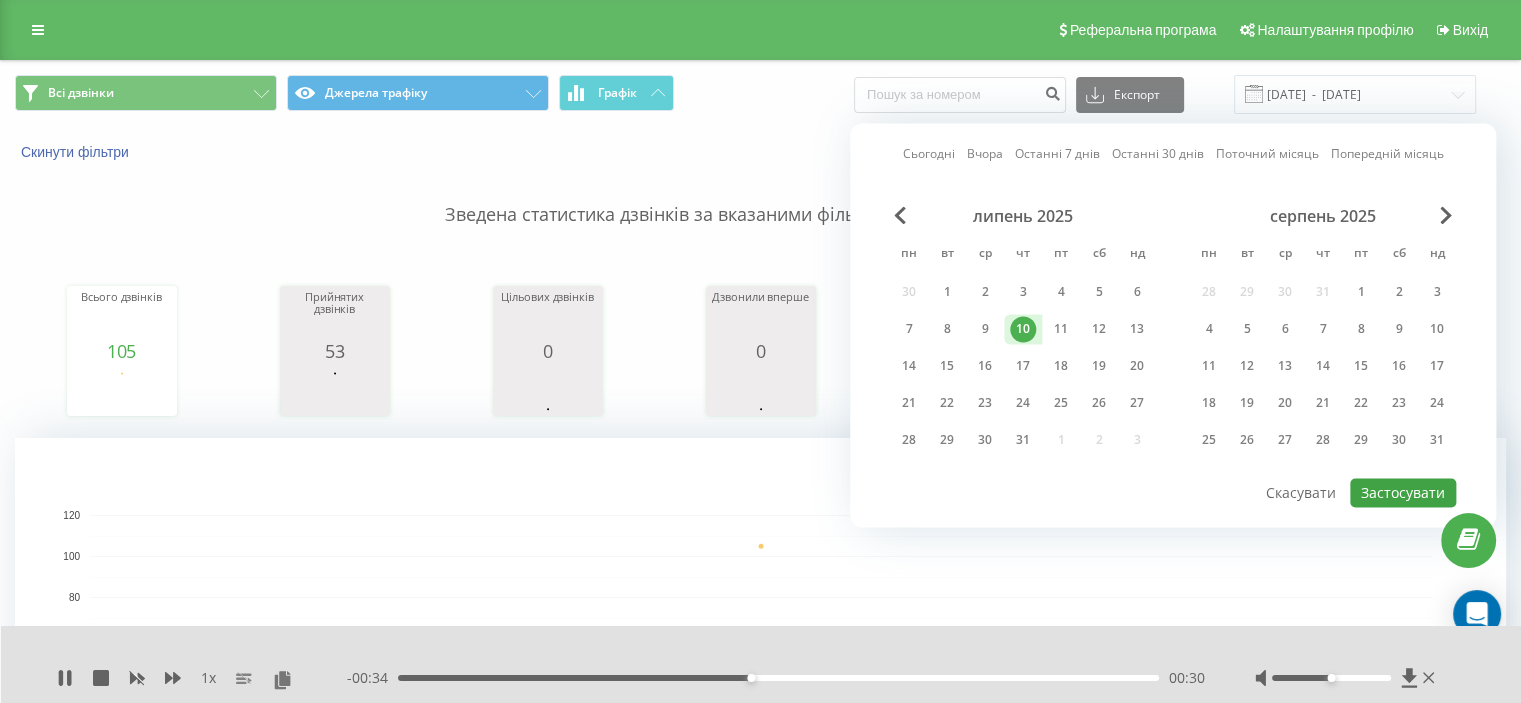 type on "10.07.2025  -  10.07.2025" 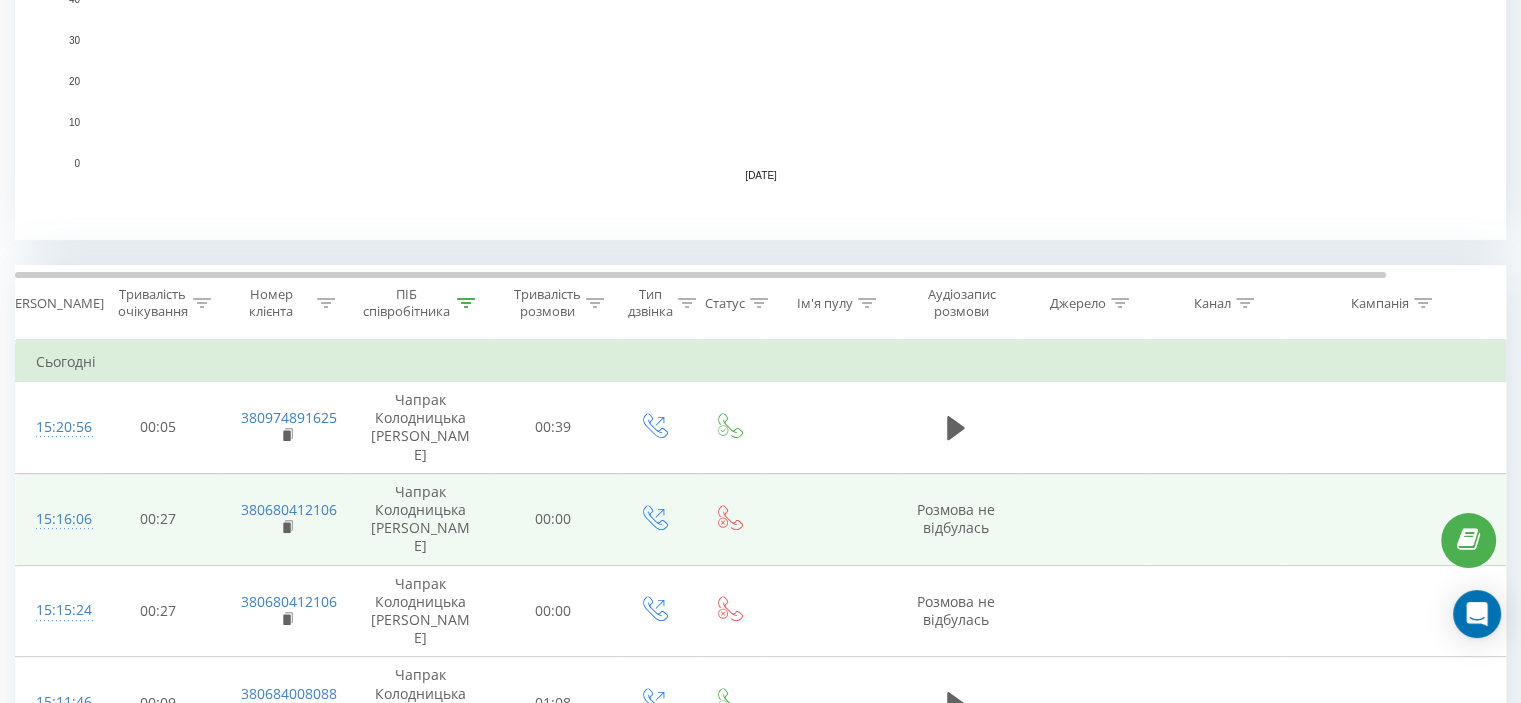 scroll, scrollTop: 600, scrollLeft: 0, axis: vertical 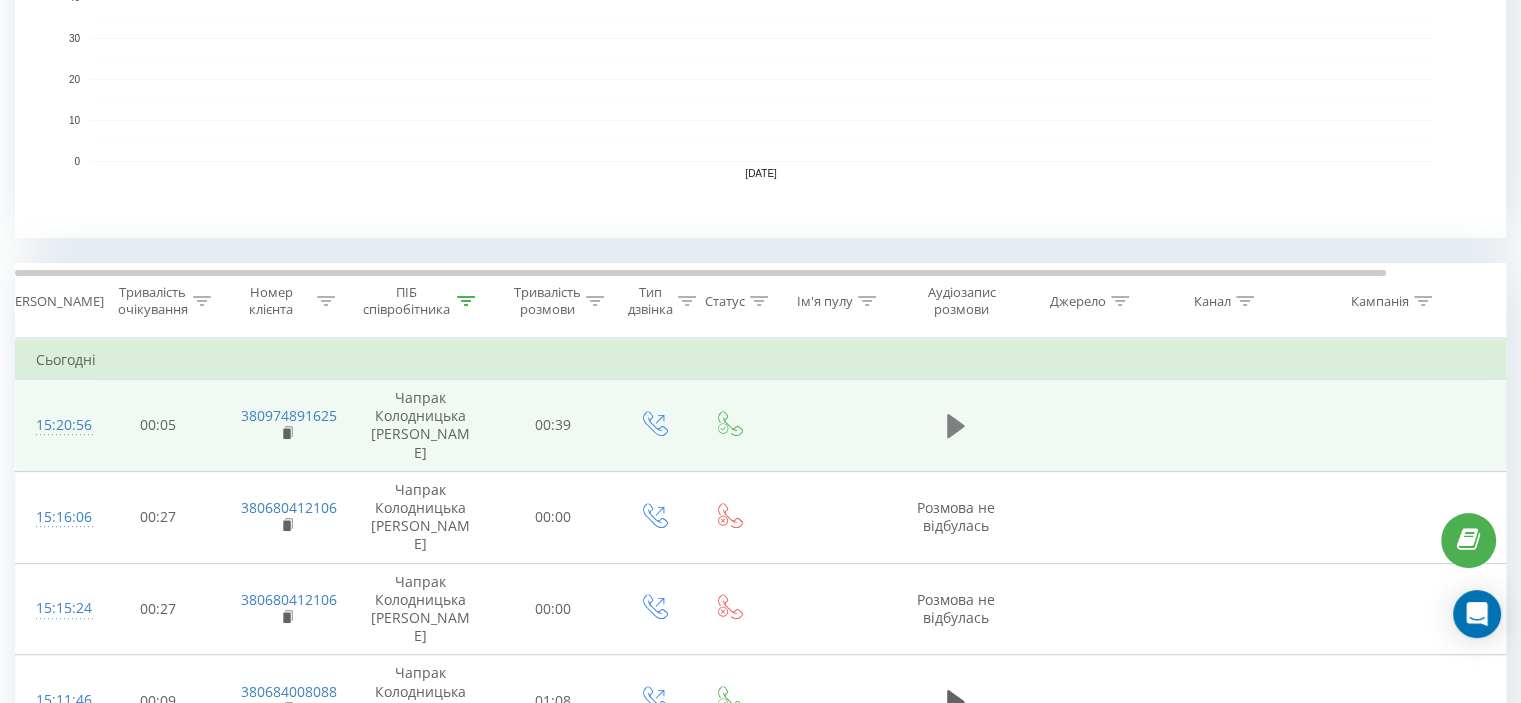 click 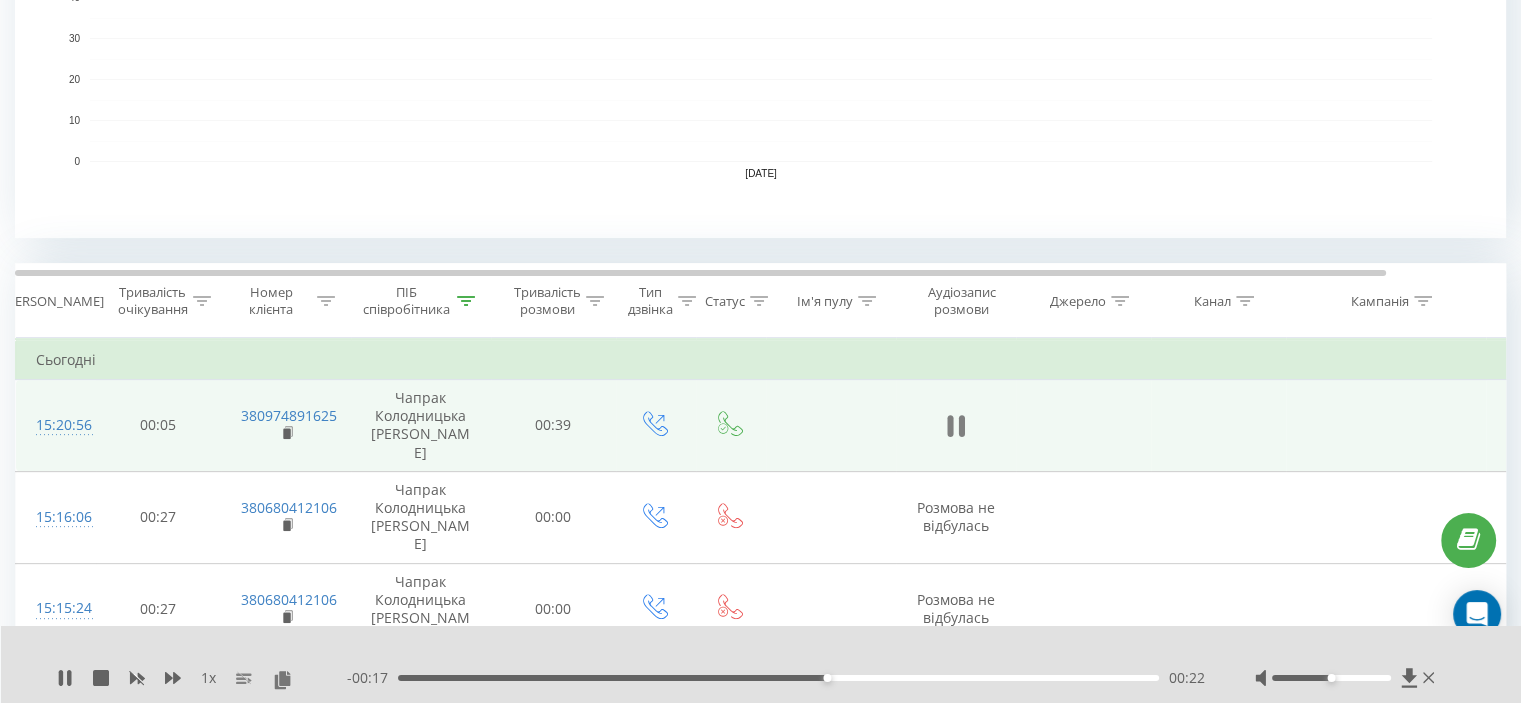 click 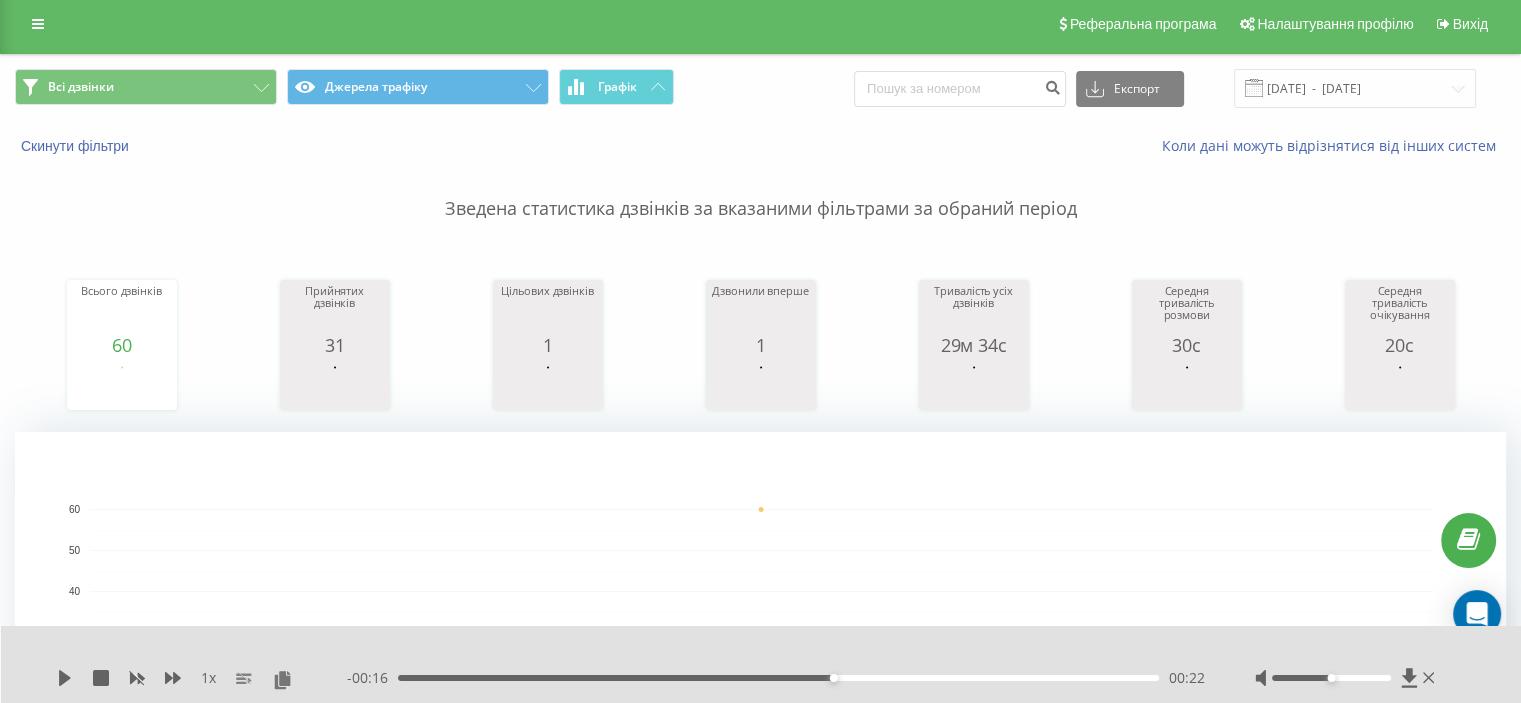 scroll, scrollTop: 0, scrollLeft: 0, axis: both 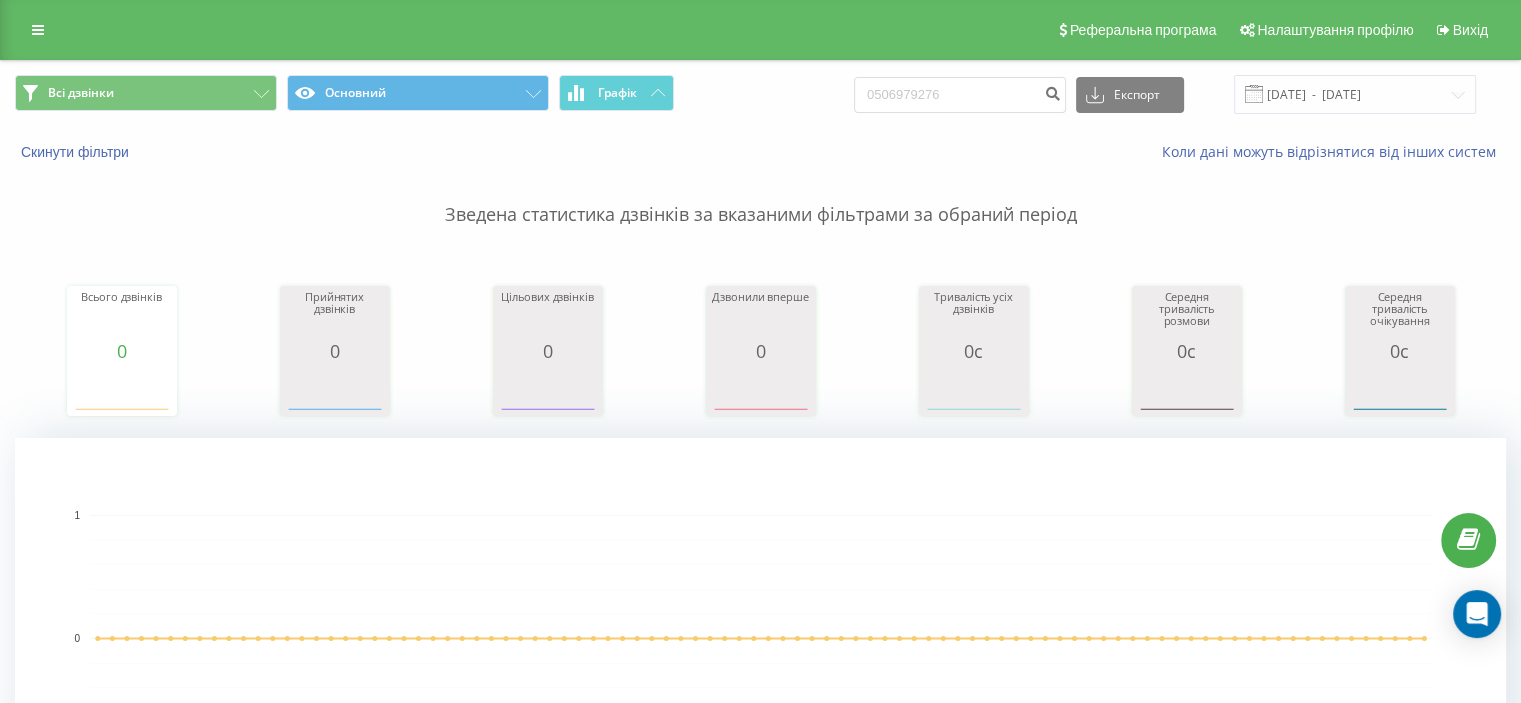drag, startPoint x: 993, startPoint y: 111, endPoint x: 868, endPoint y: 90, distance: 126.751724 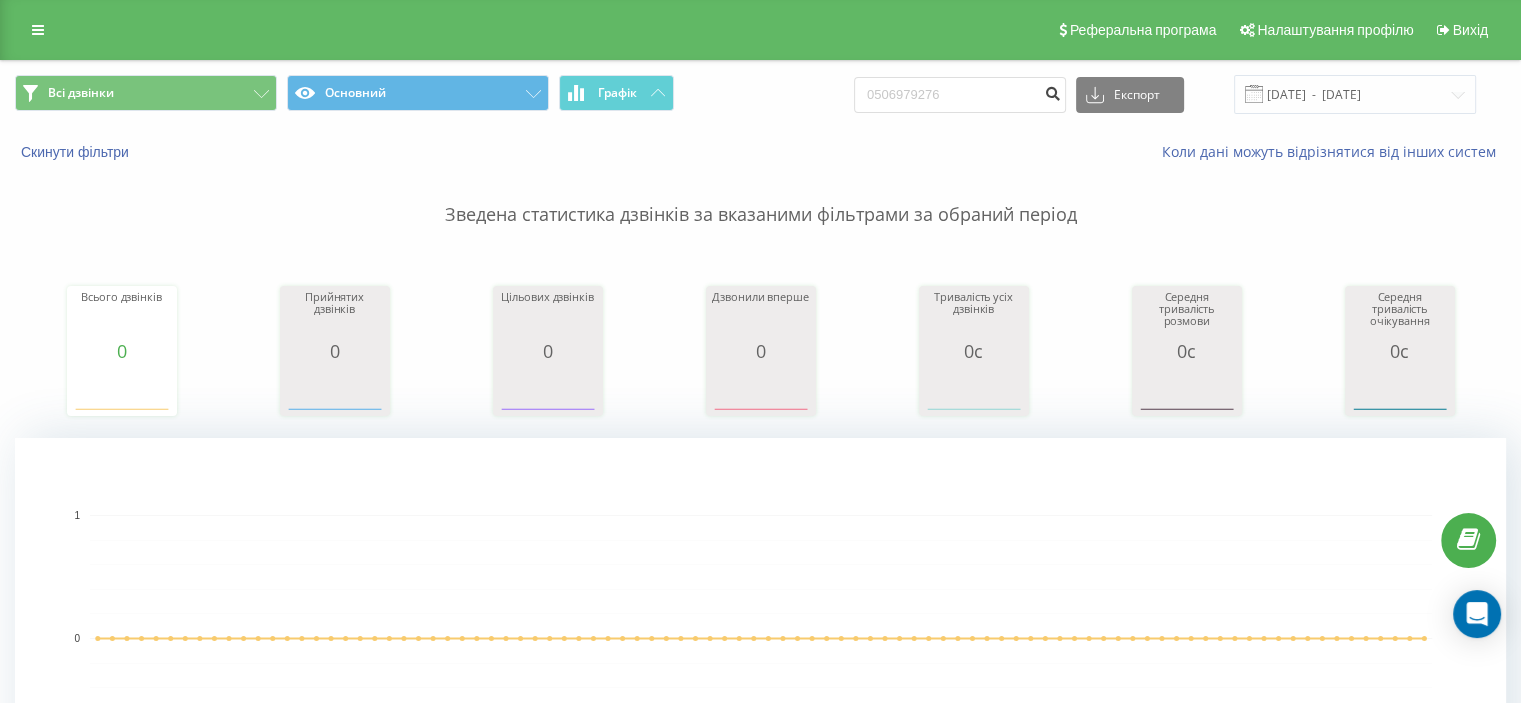 click at bounding box center (1052, 91) 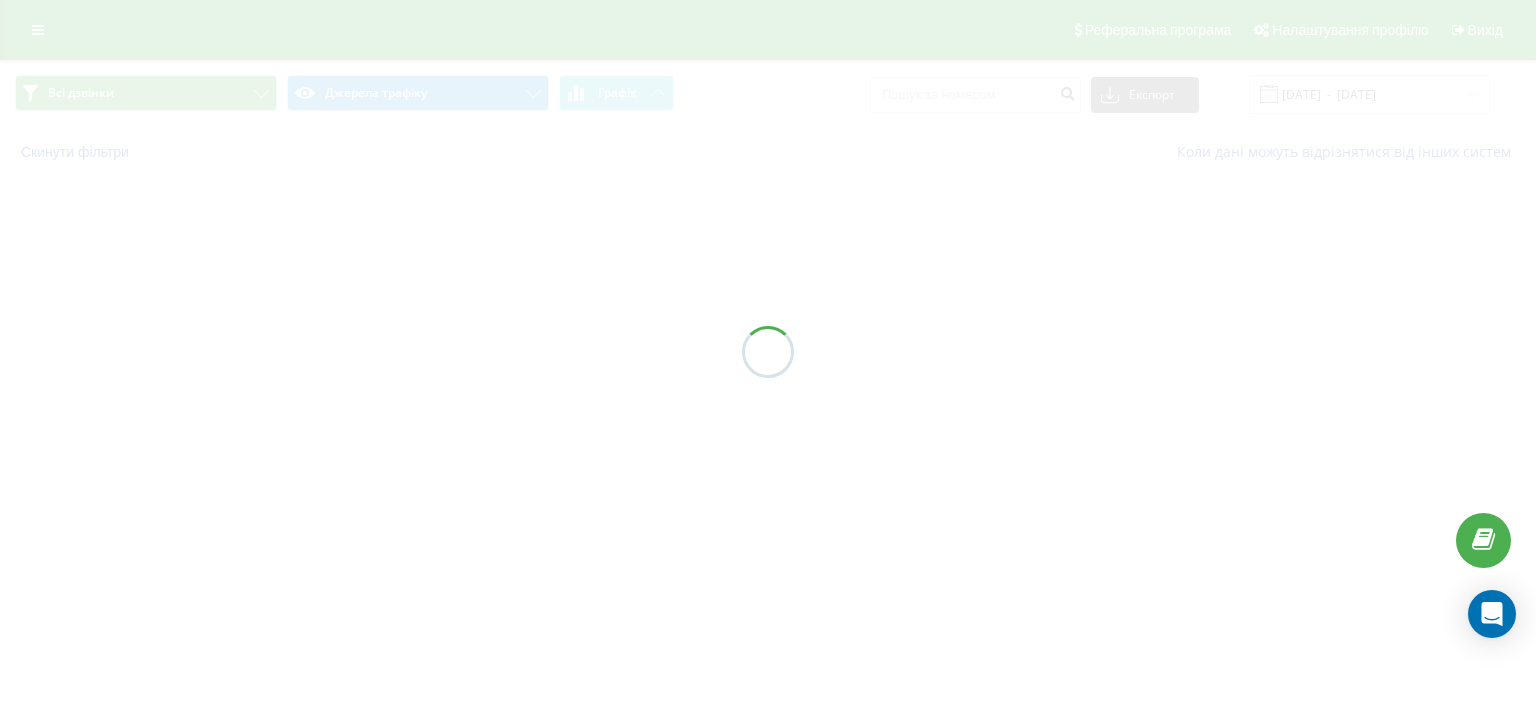 scroll, scrollTop: 0, scrollLeft: 0, axis: both 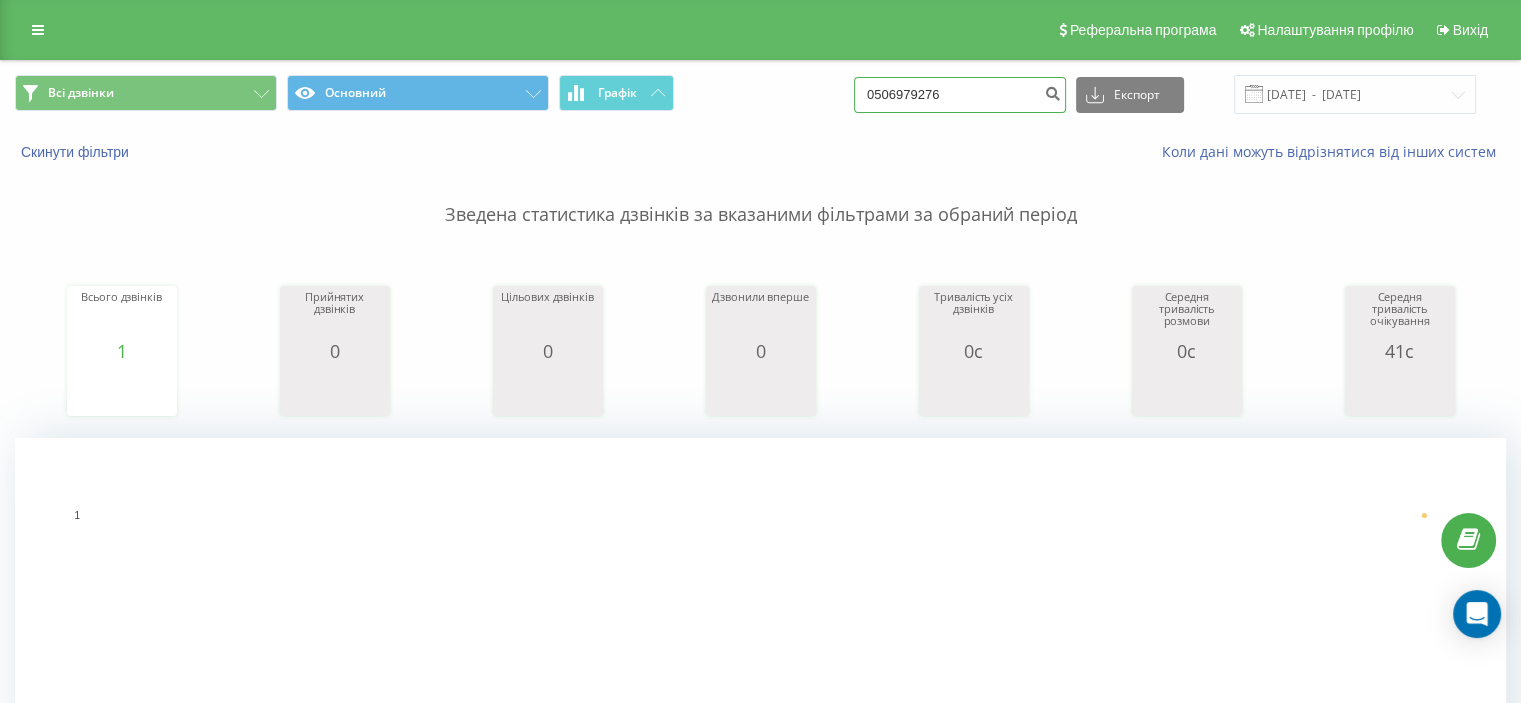 drag, startPoint x: 983, startPoint y: 103, endPoint x: 836, endPoint y: 91, distance: 147.48898 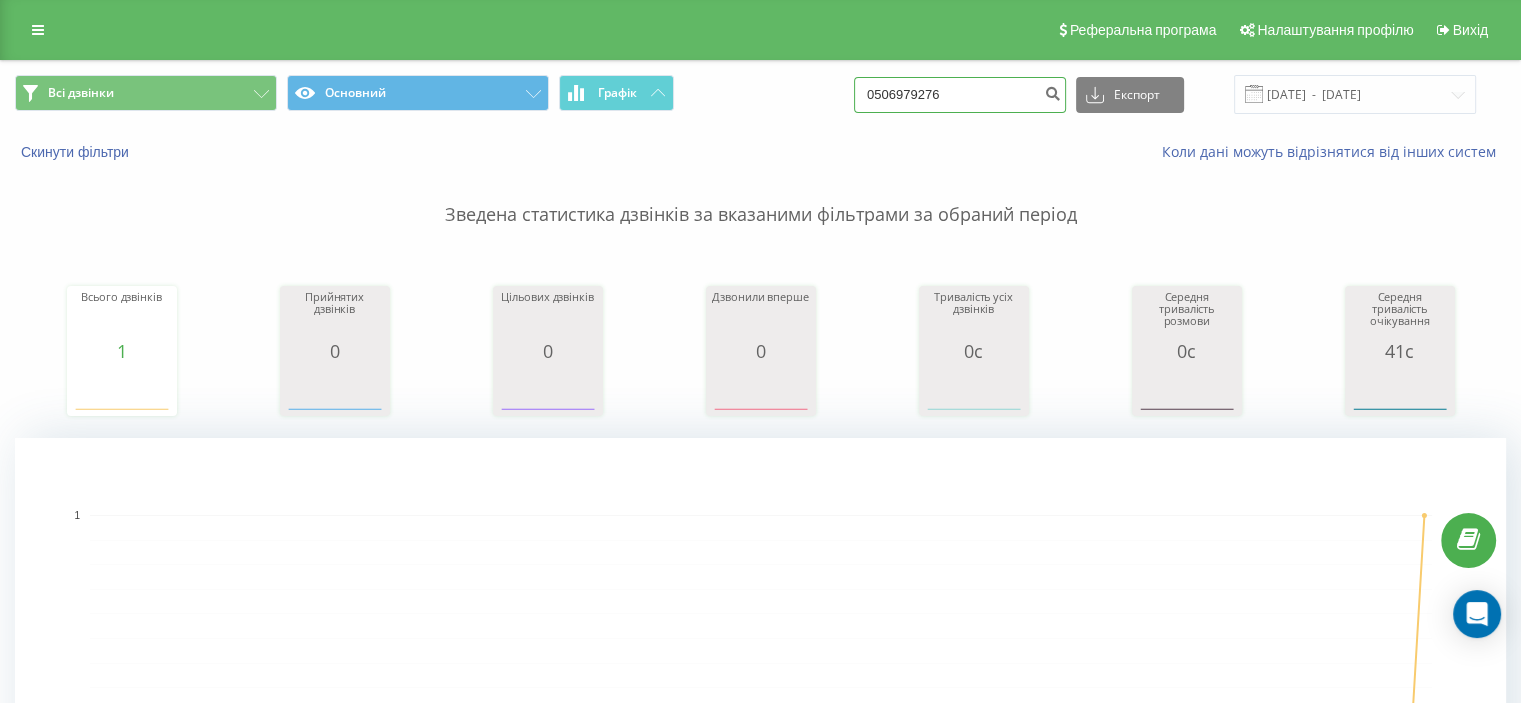 click on "Всі дзвінки Основний Графік 0506979276 Експорт .csv .xls .xlsx 10.04.2025  -  10.07.2025" at bounding box center (760, 94) 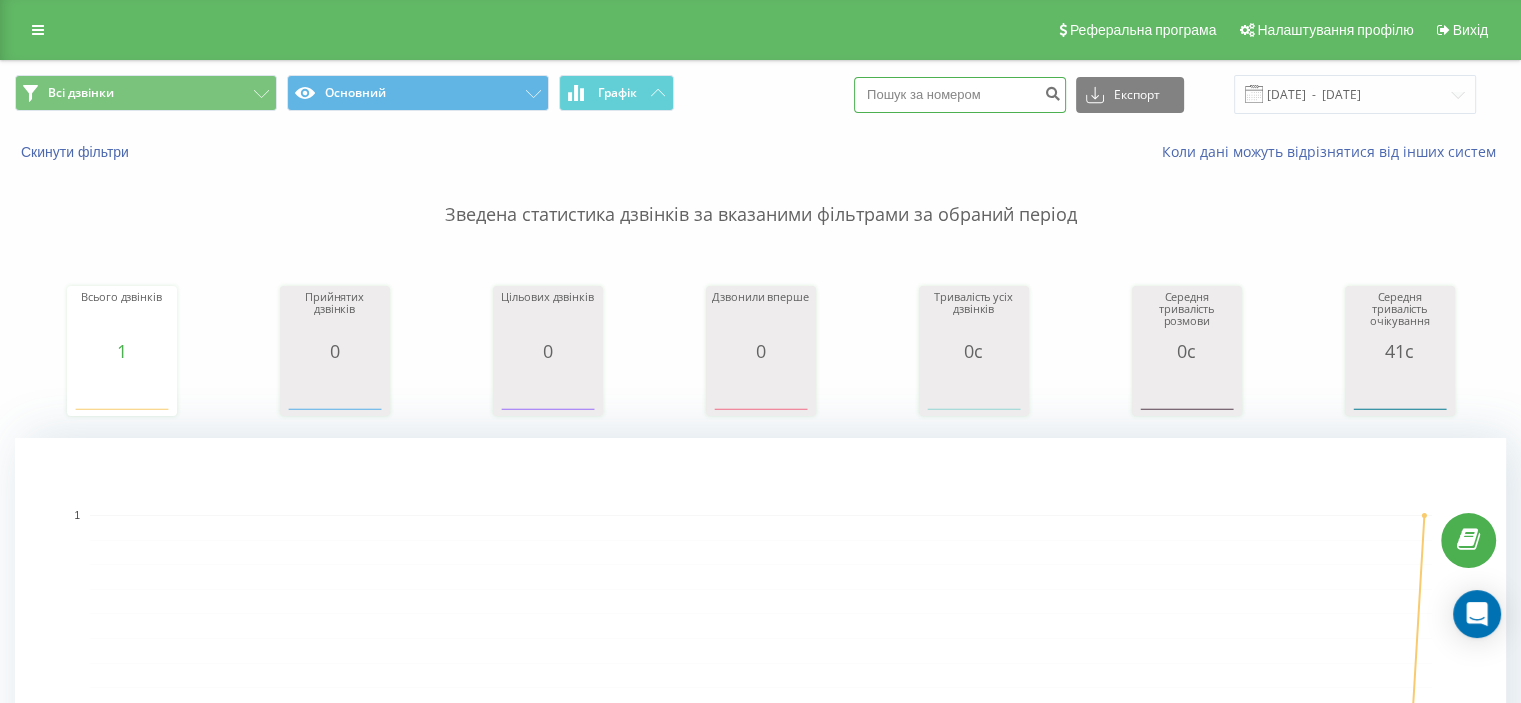 click at bounding box center (960, 95) 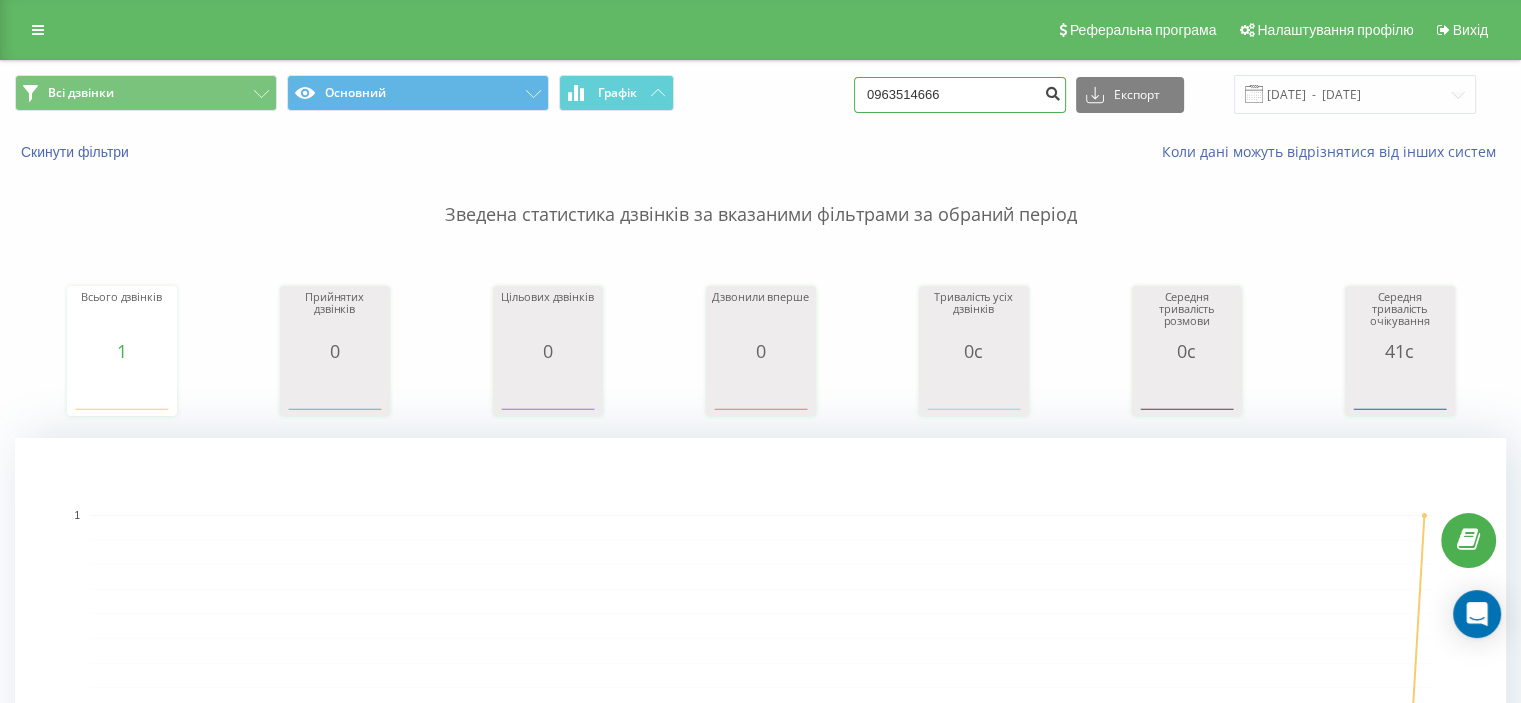 type on "0963514666" 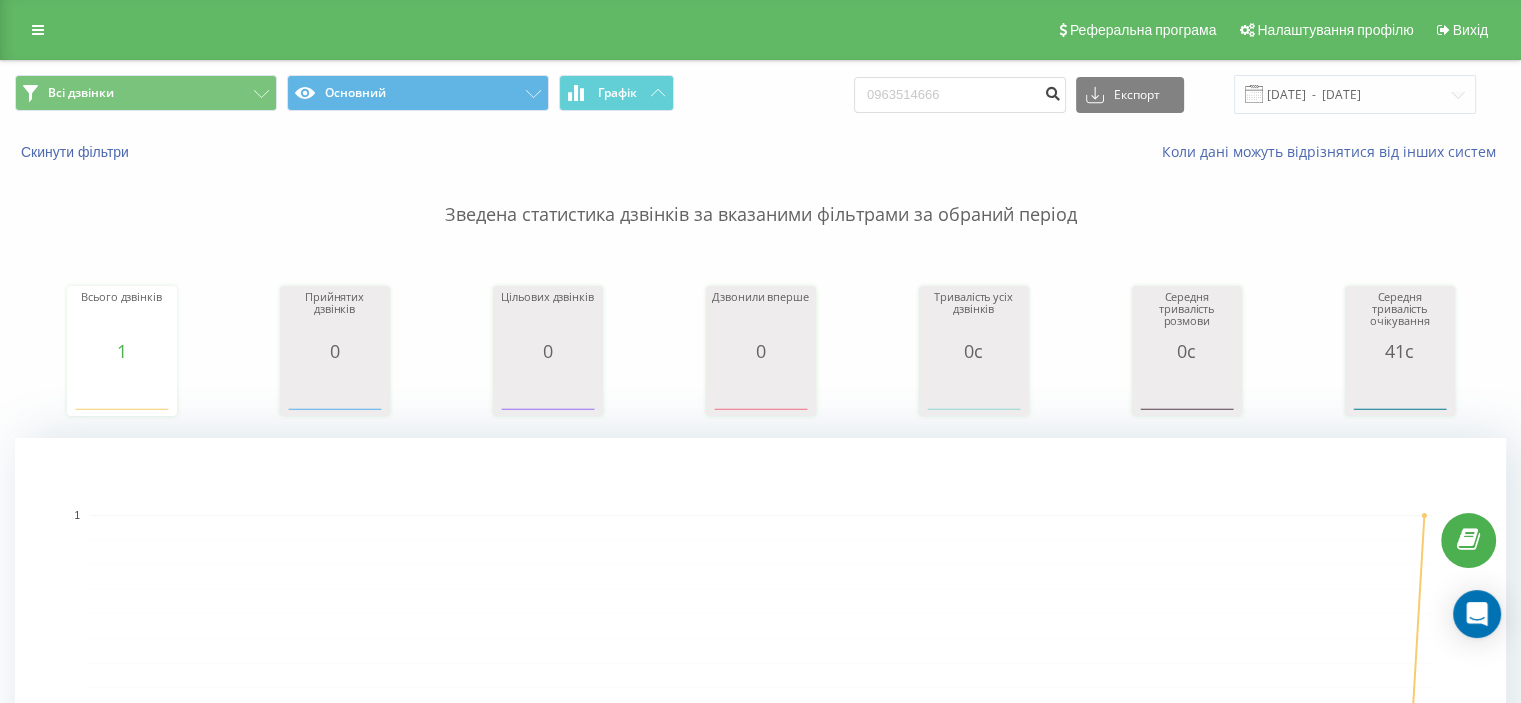 click at bounding box center [1052, 91] 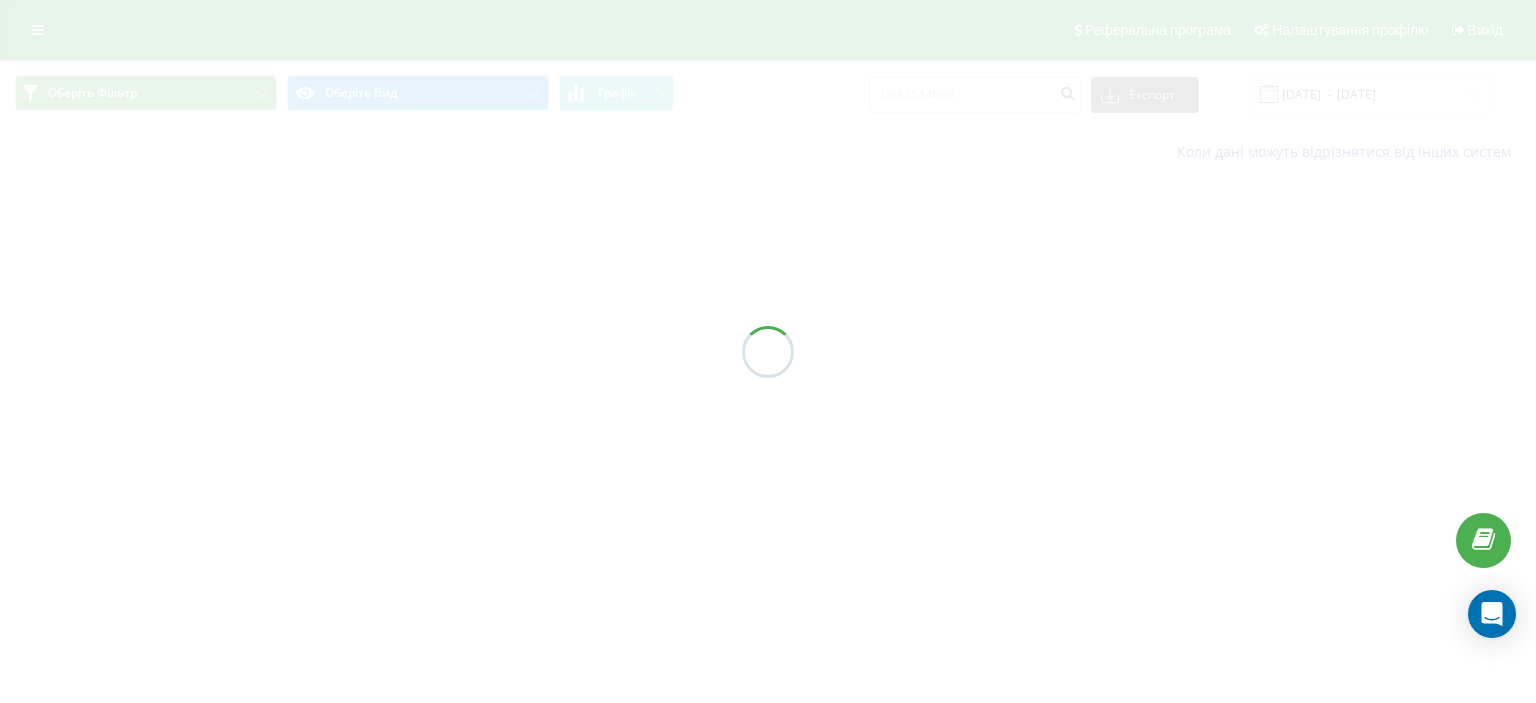 scroll, scrollTop: 0, scrollLeft: 0, axis: both 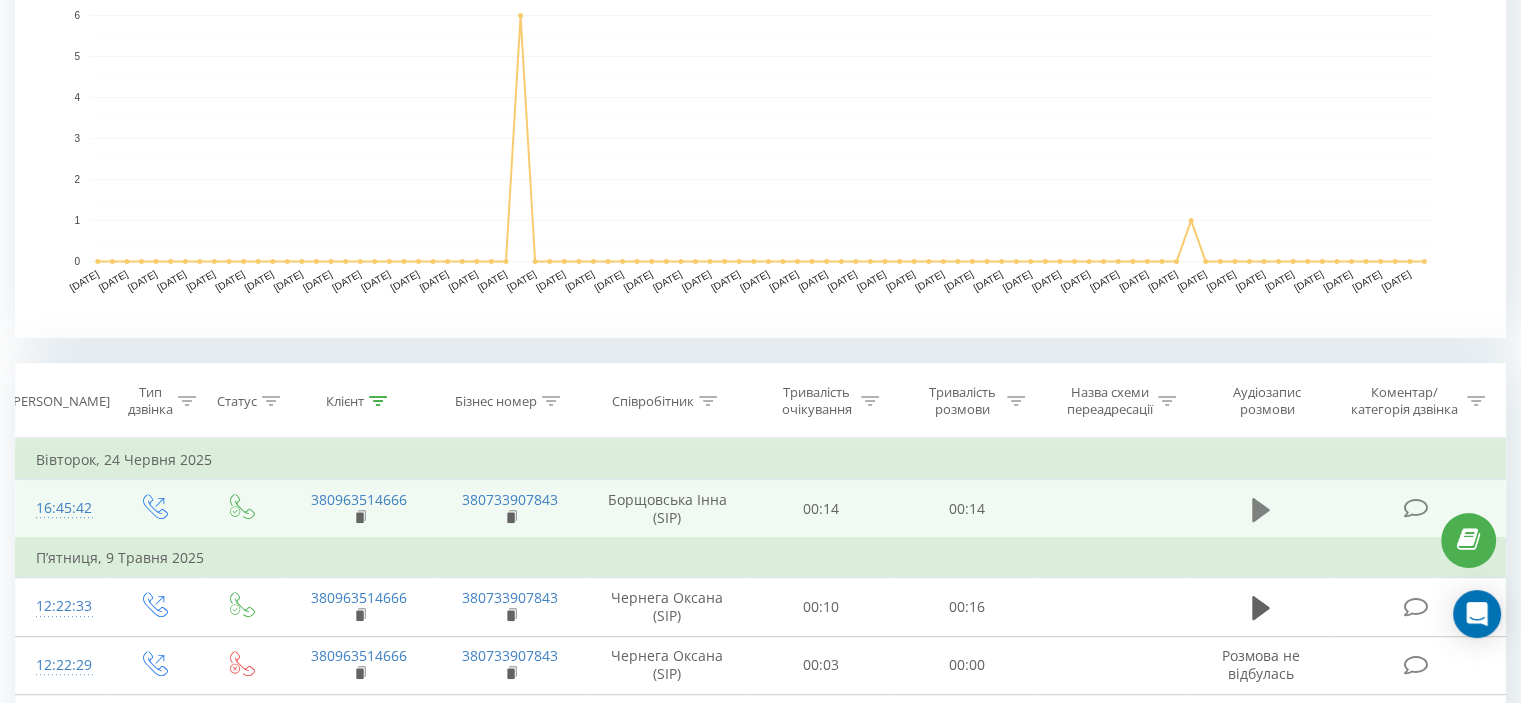 click 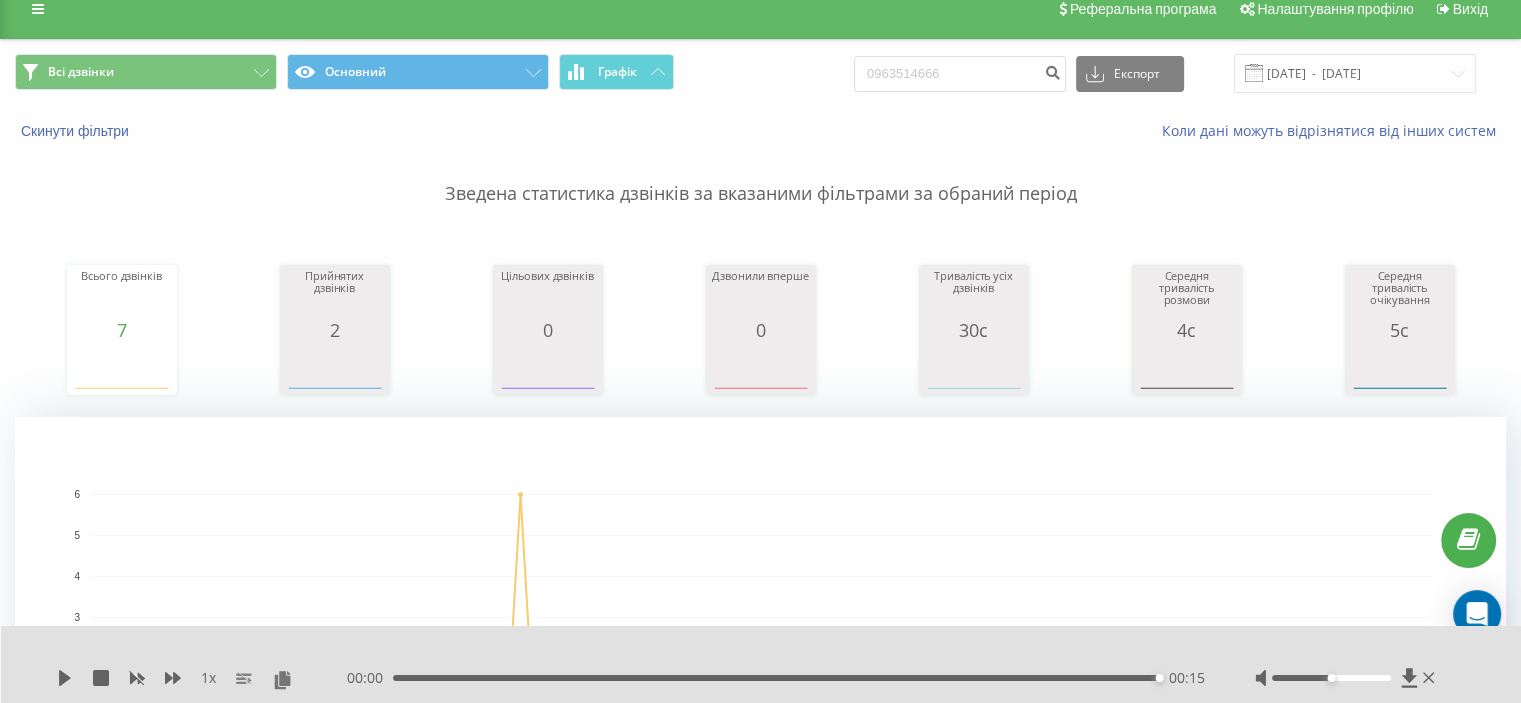 scroll, scrollTop: 0, scrollLeft: 0, axis: both 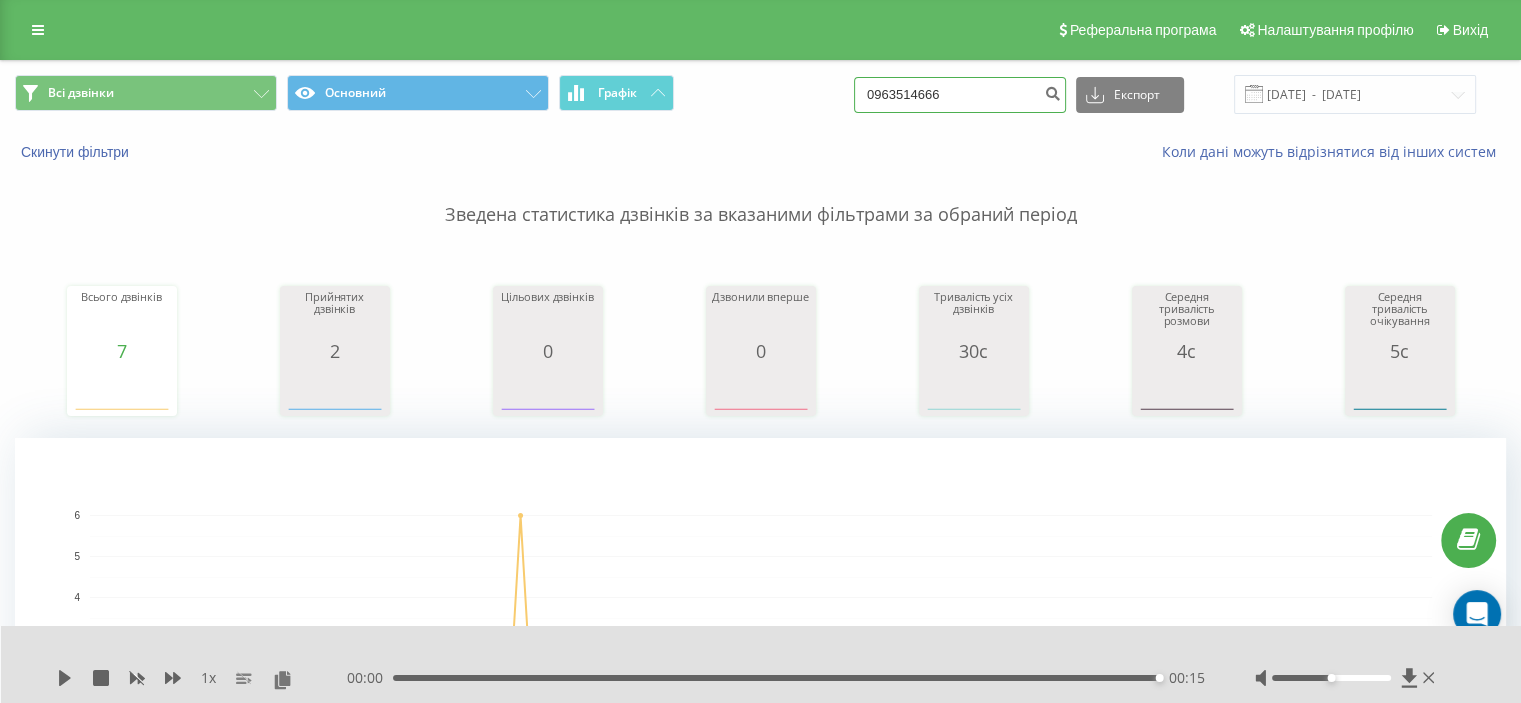 drag, startPoint x: 988, startPoint y: 98, endPoint x: 720, endPoint y: 75, distance: 268.98514 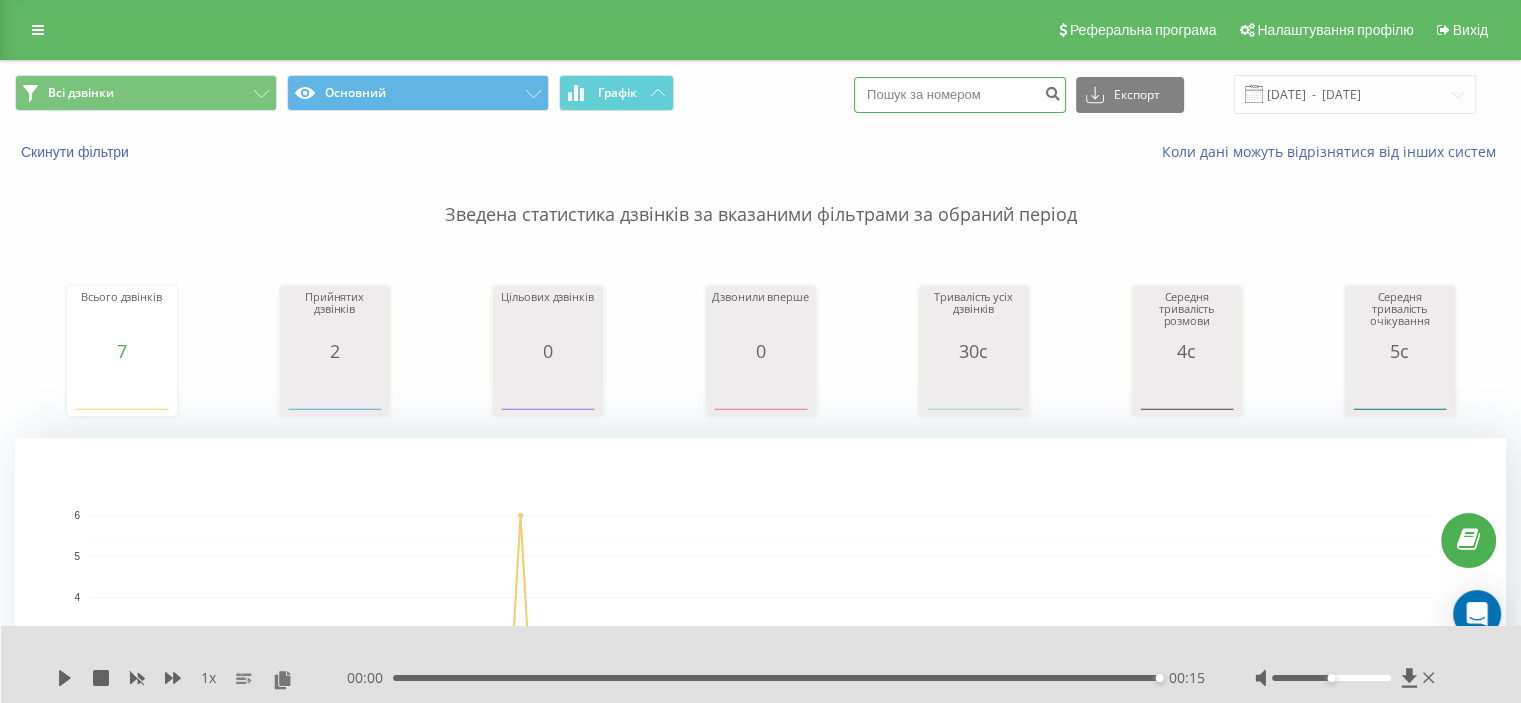paste on "0954537399" 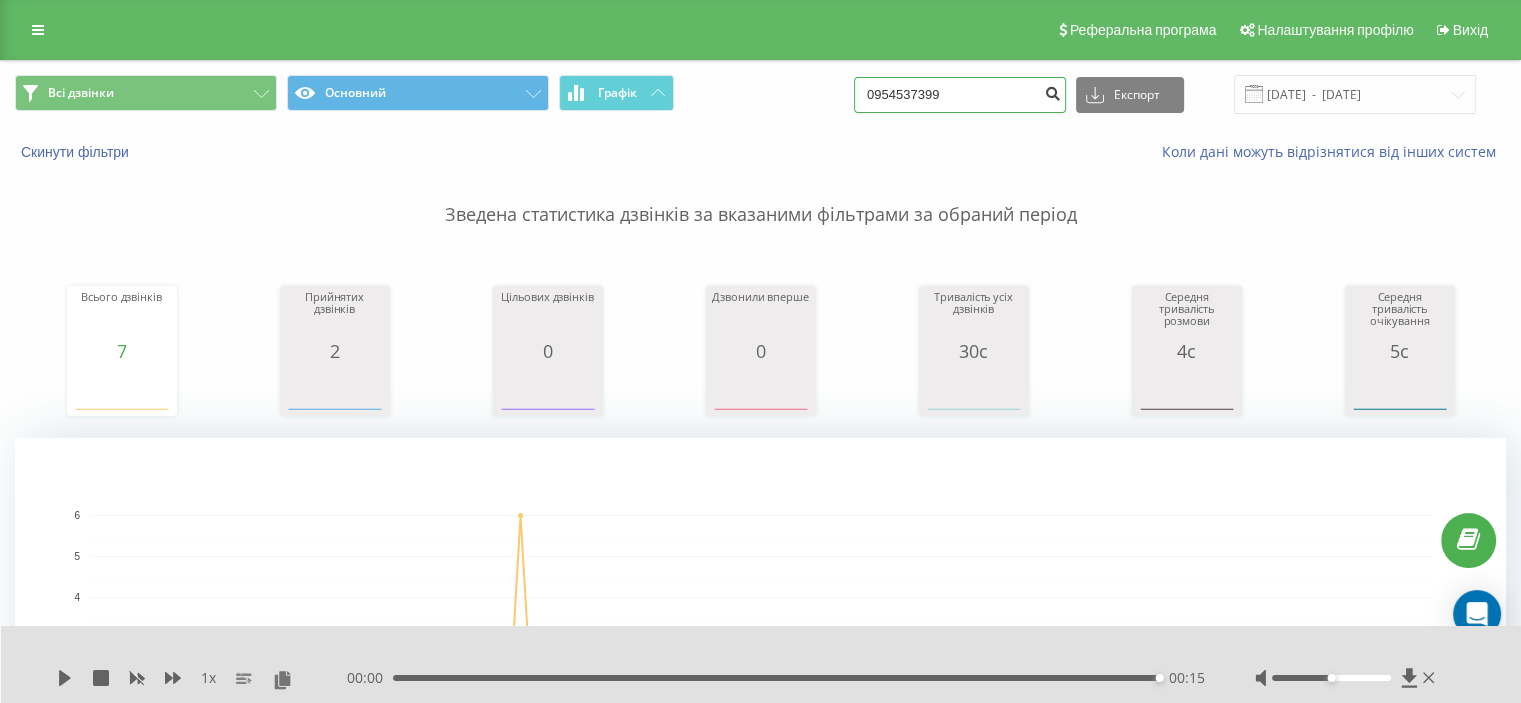 type on "0954537399" 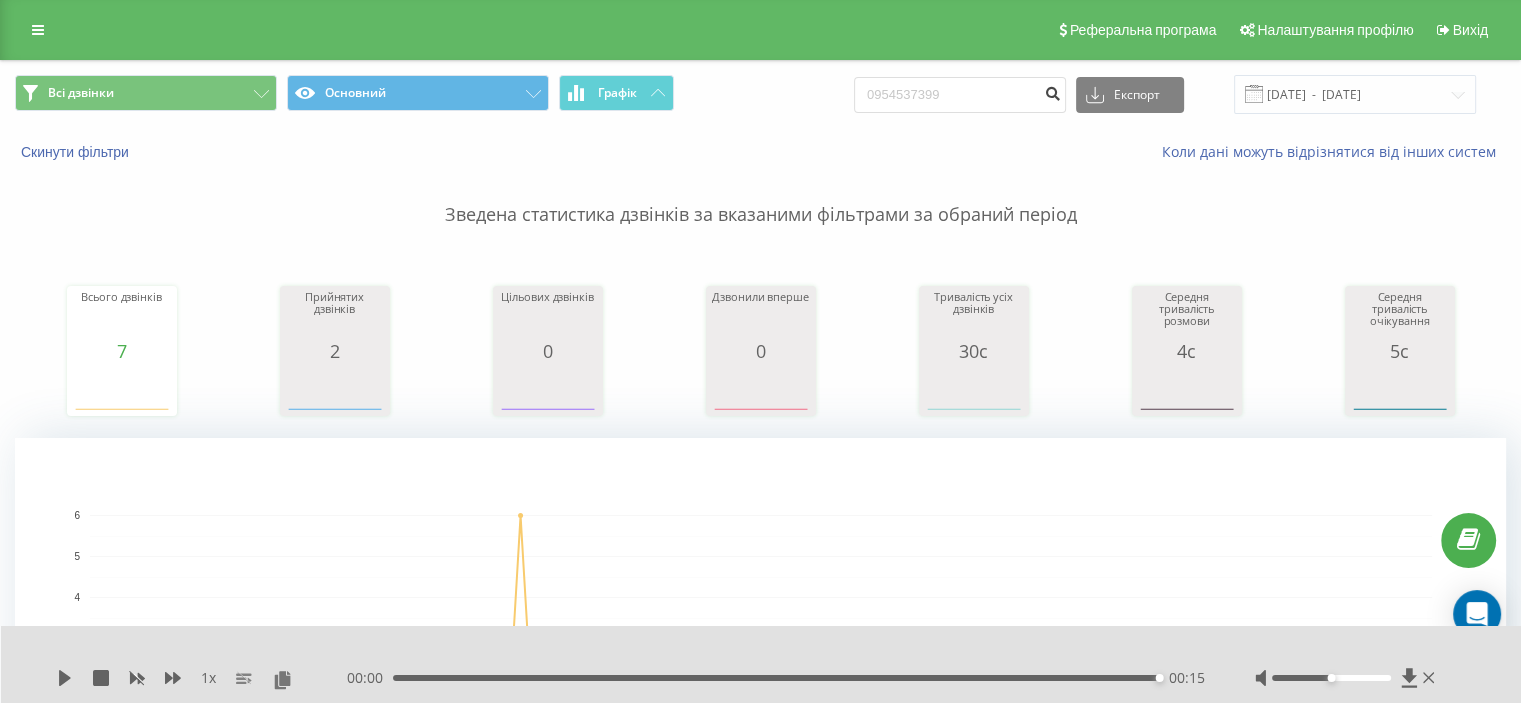 click at bounding box center [1052, 91] 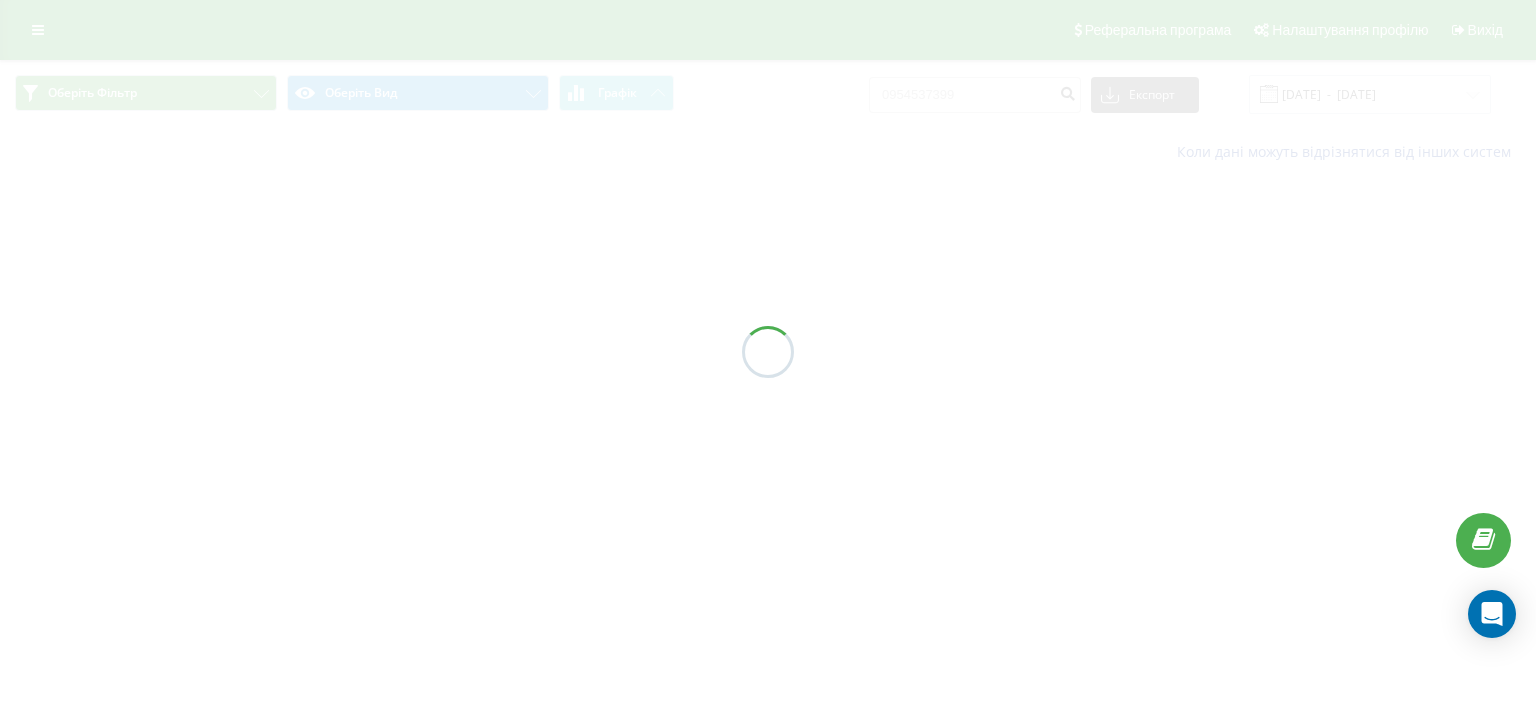scroll, scrollTop: 0, scrollLeft: 0, axis: both 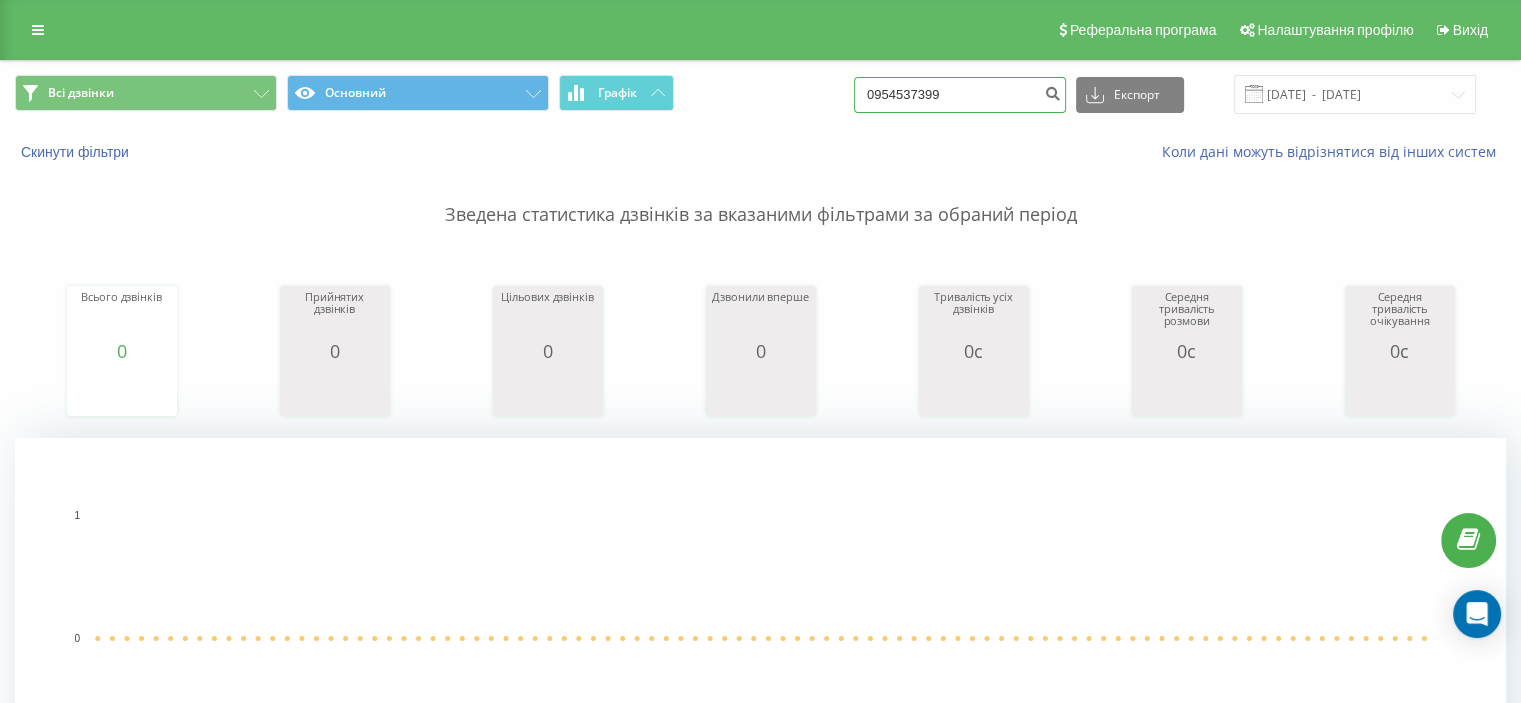 drag, startPoint x: 988, startPoint y: 94, endPoint x: 686, endPoint y: 87, distance: 302.08112 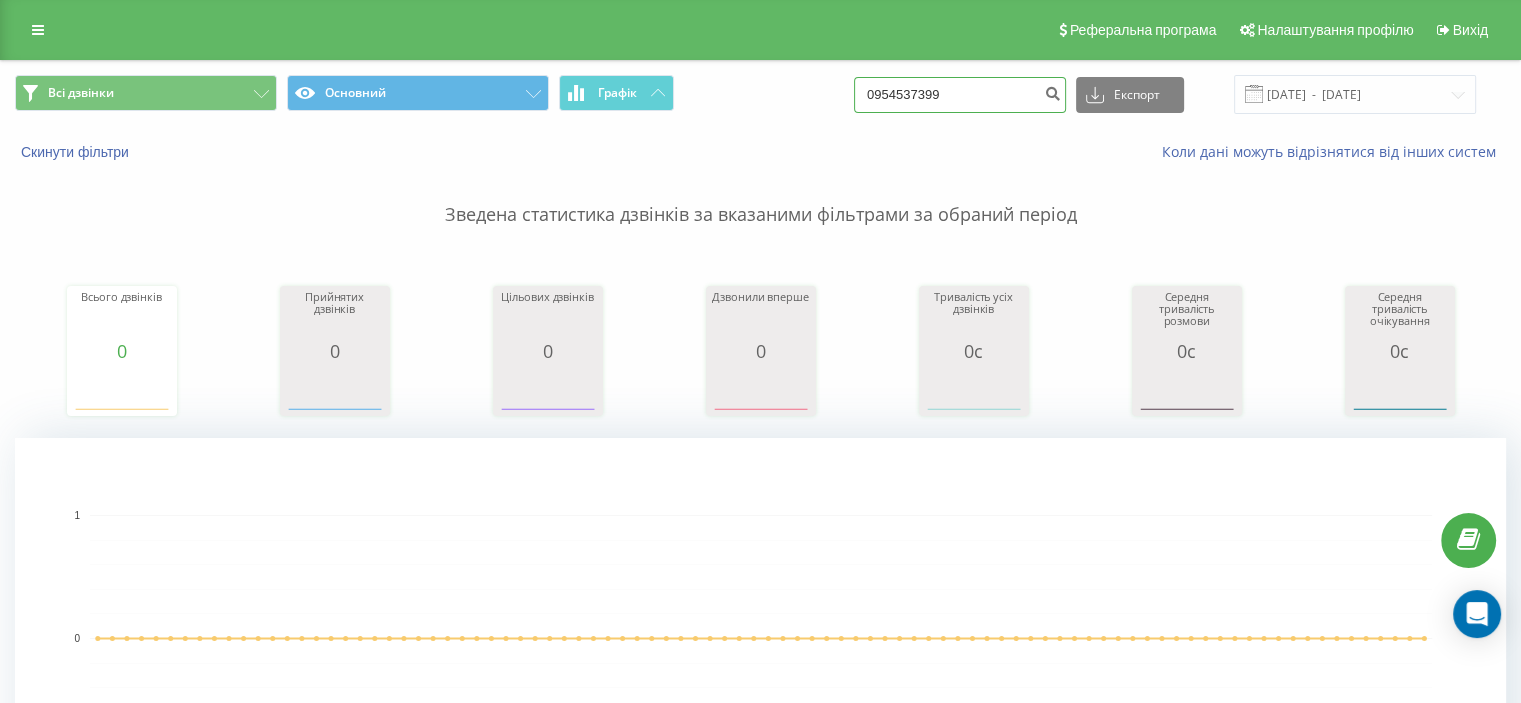 click on "Всі дзвінки Основний Графік 0954537399 Експорт .csv .xls .xlsx [DATE]  -  [DATE]" at bounding box center (760, 94) 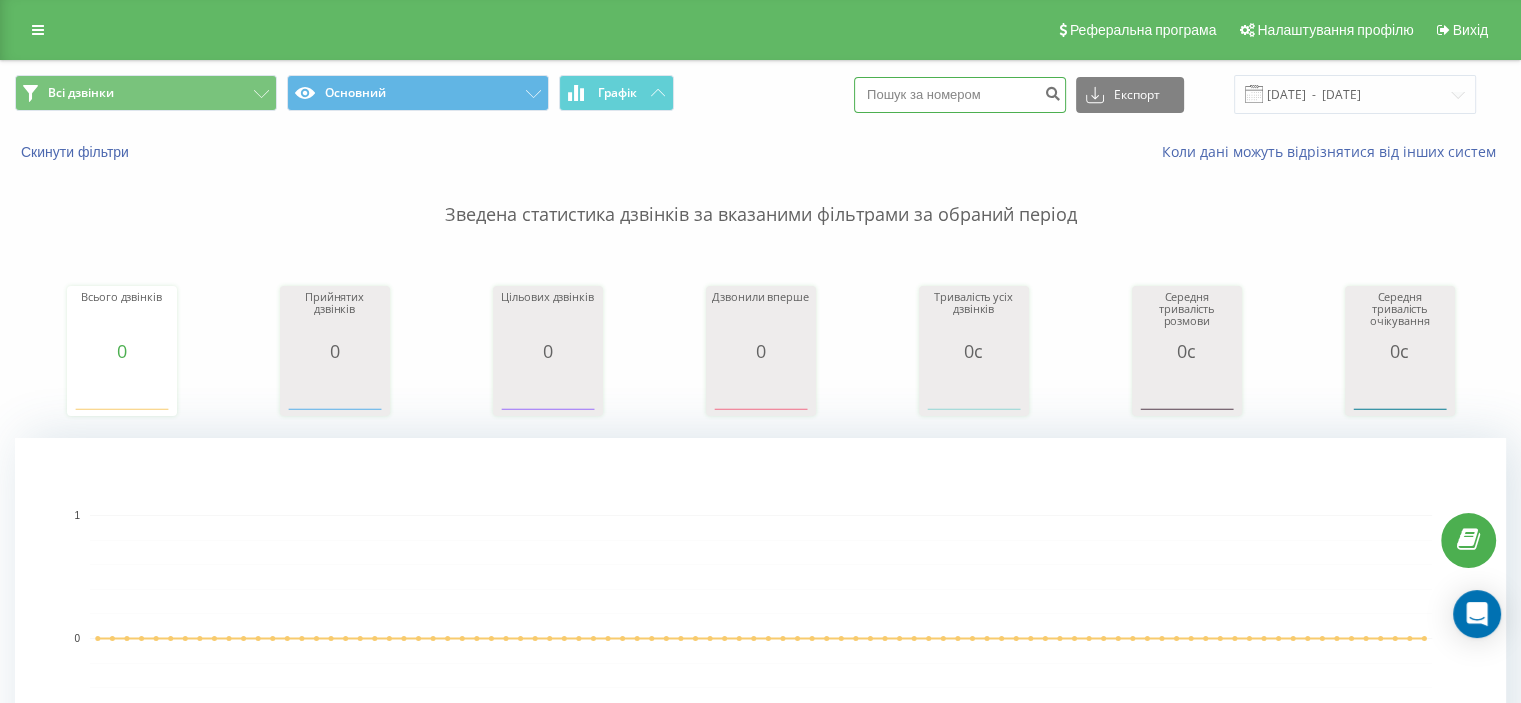 paste on "0930019889" 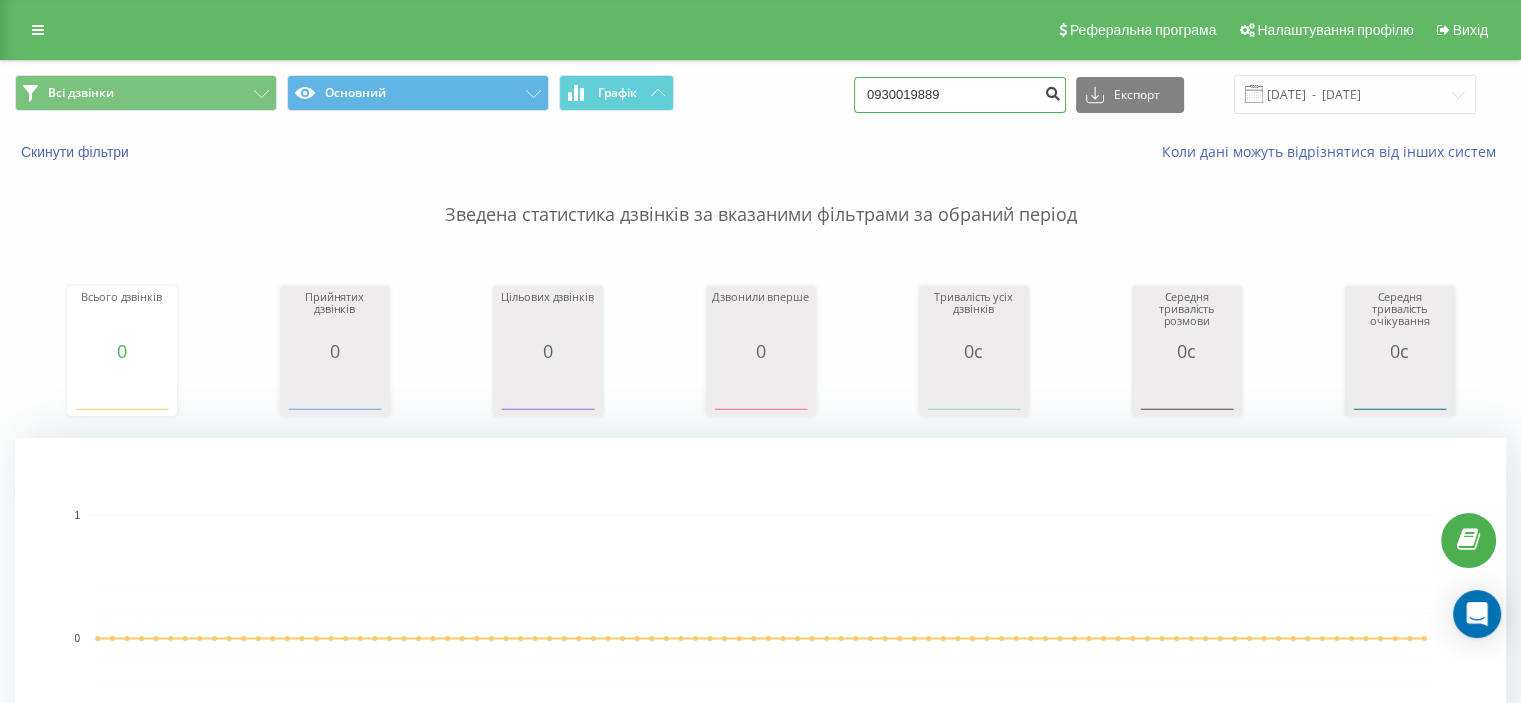 type on "0930019889" 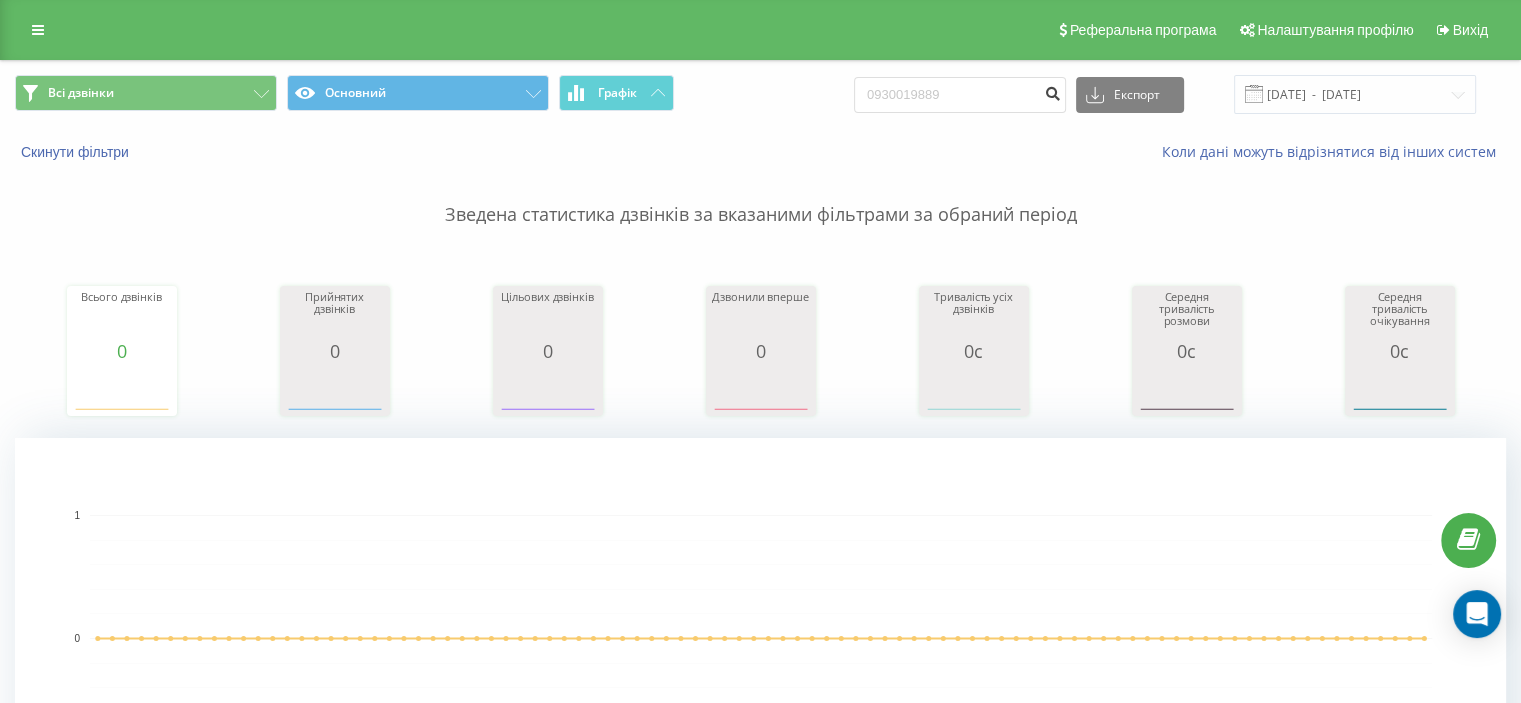 click at bounding box center (1052, 95) 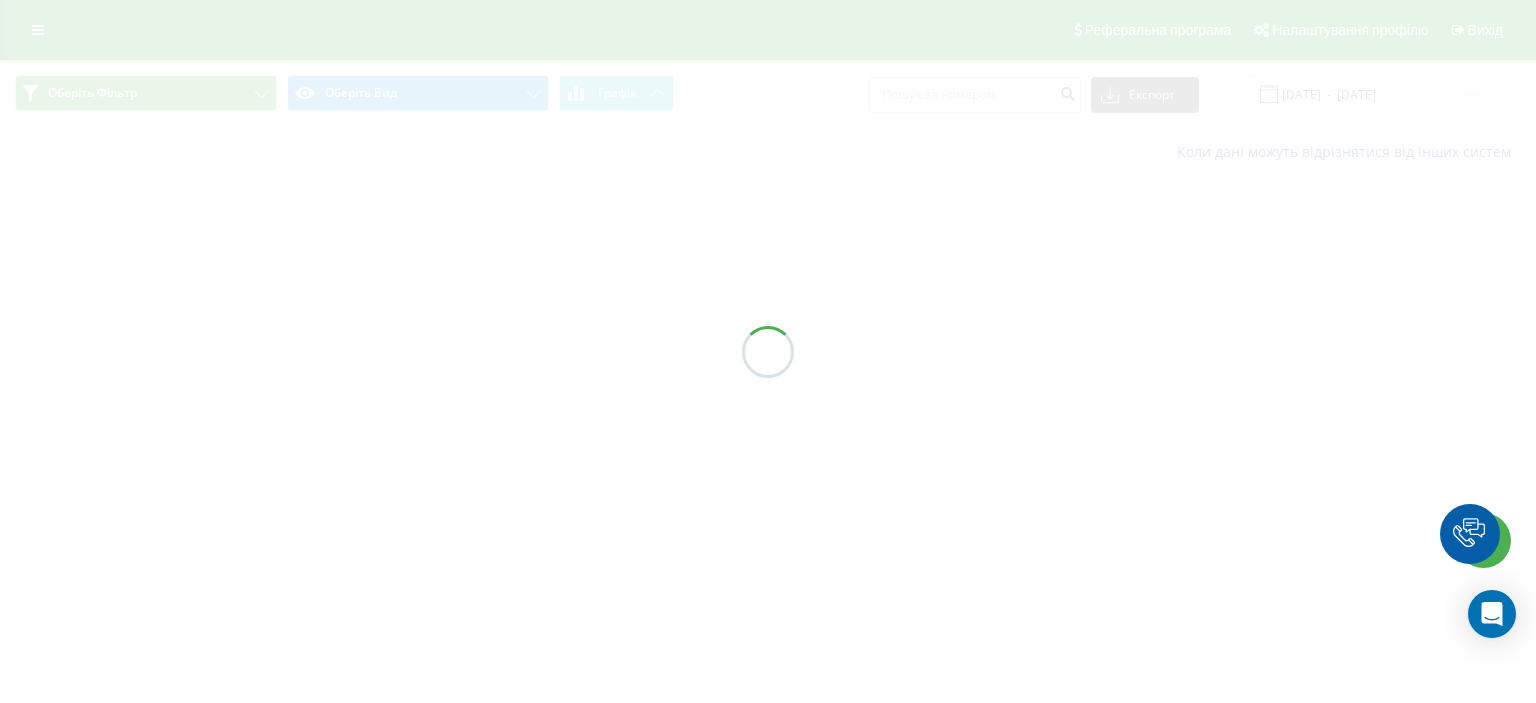 scroll, scrollTop: 0, scrollLeft: 0, axis: both 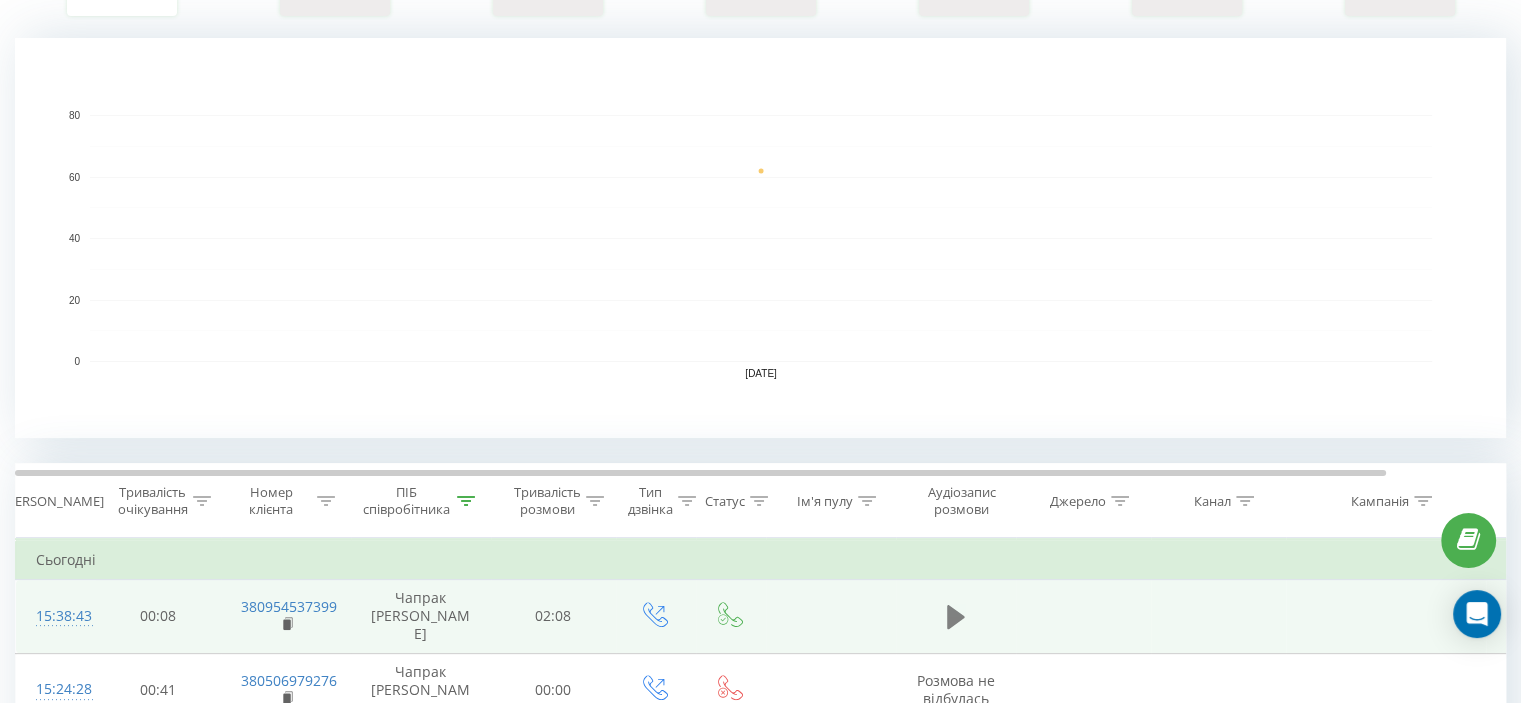 click 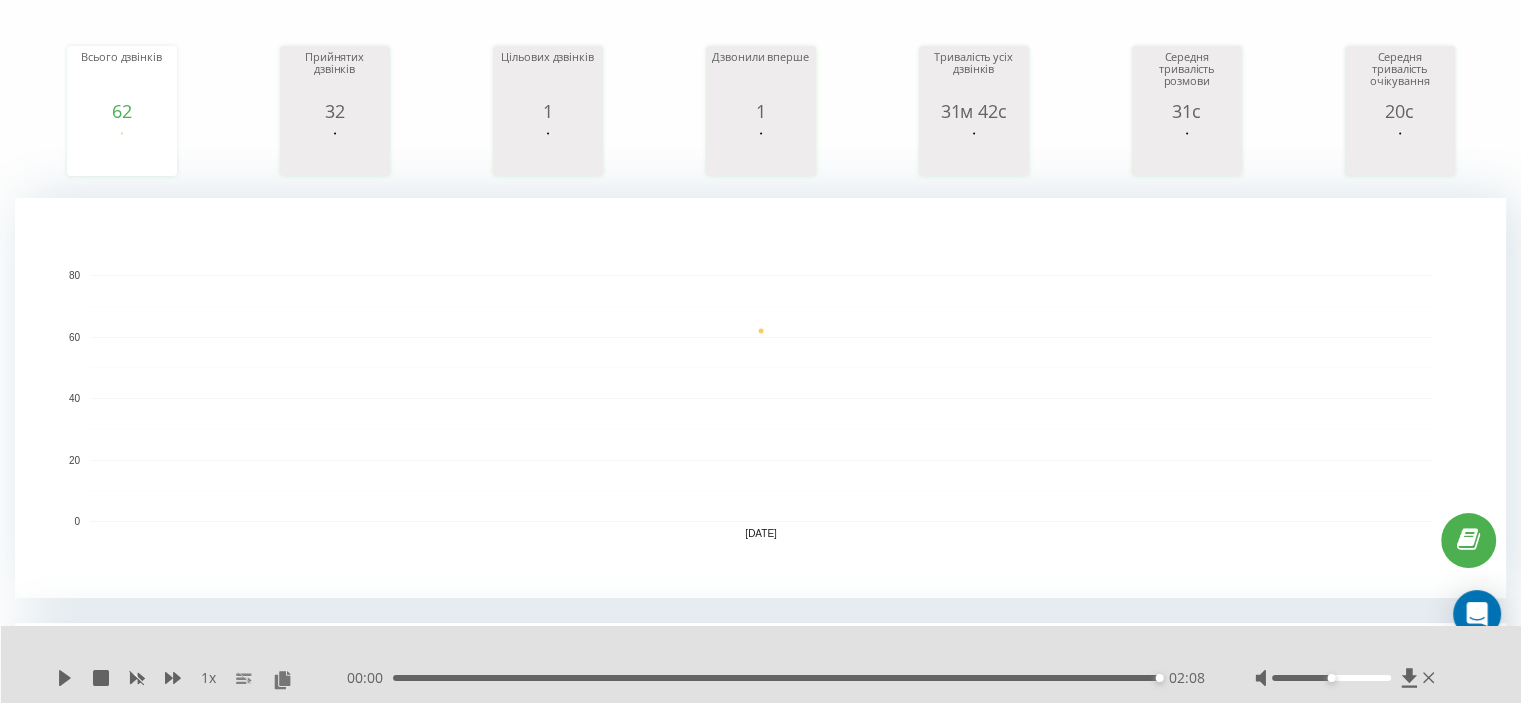 scroll, scrollTop: 0, scrollLeft: 0, axis: both 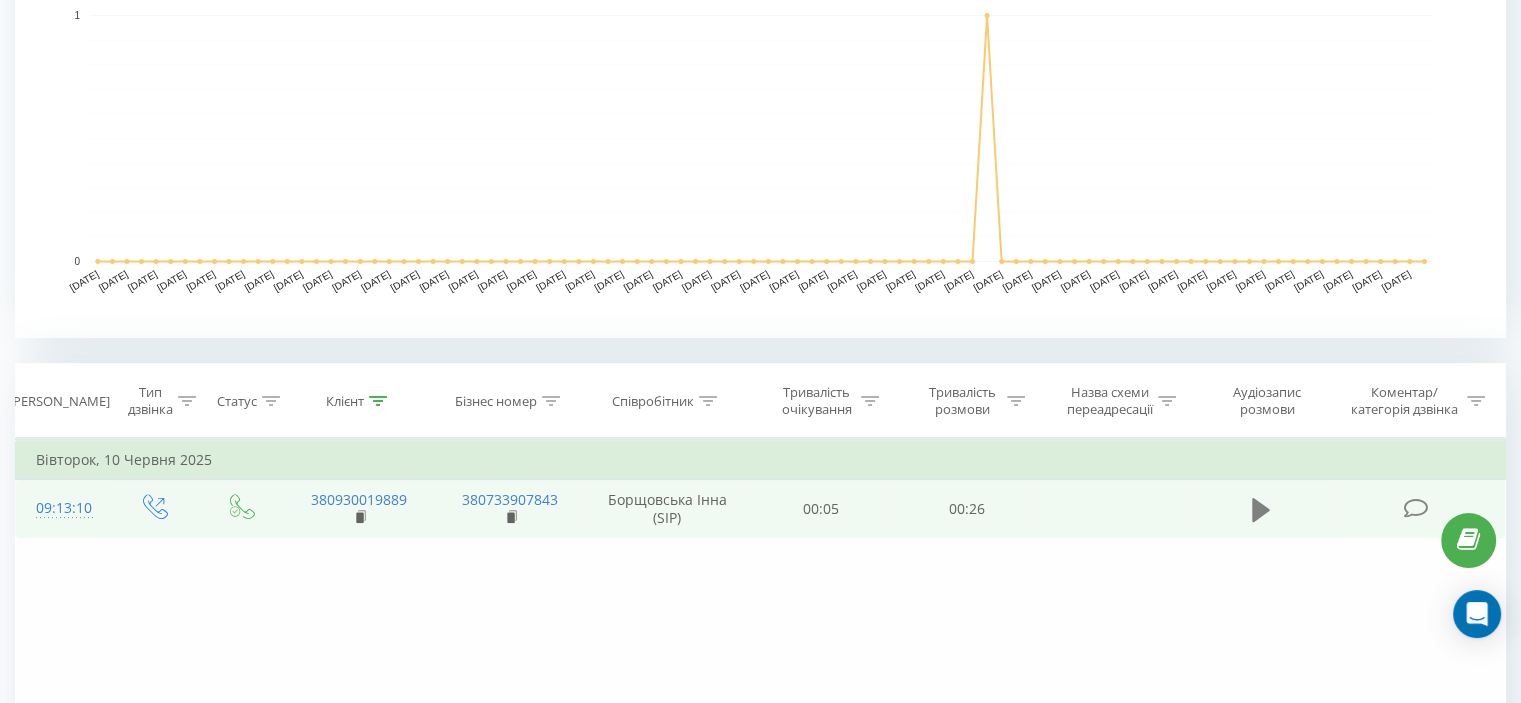 click 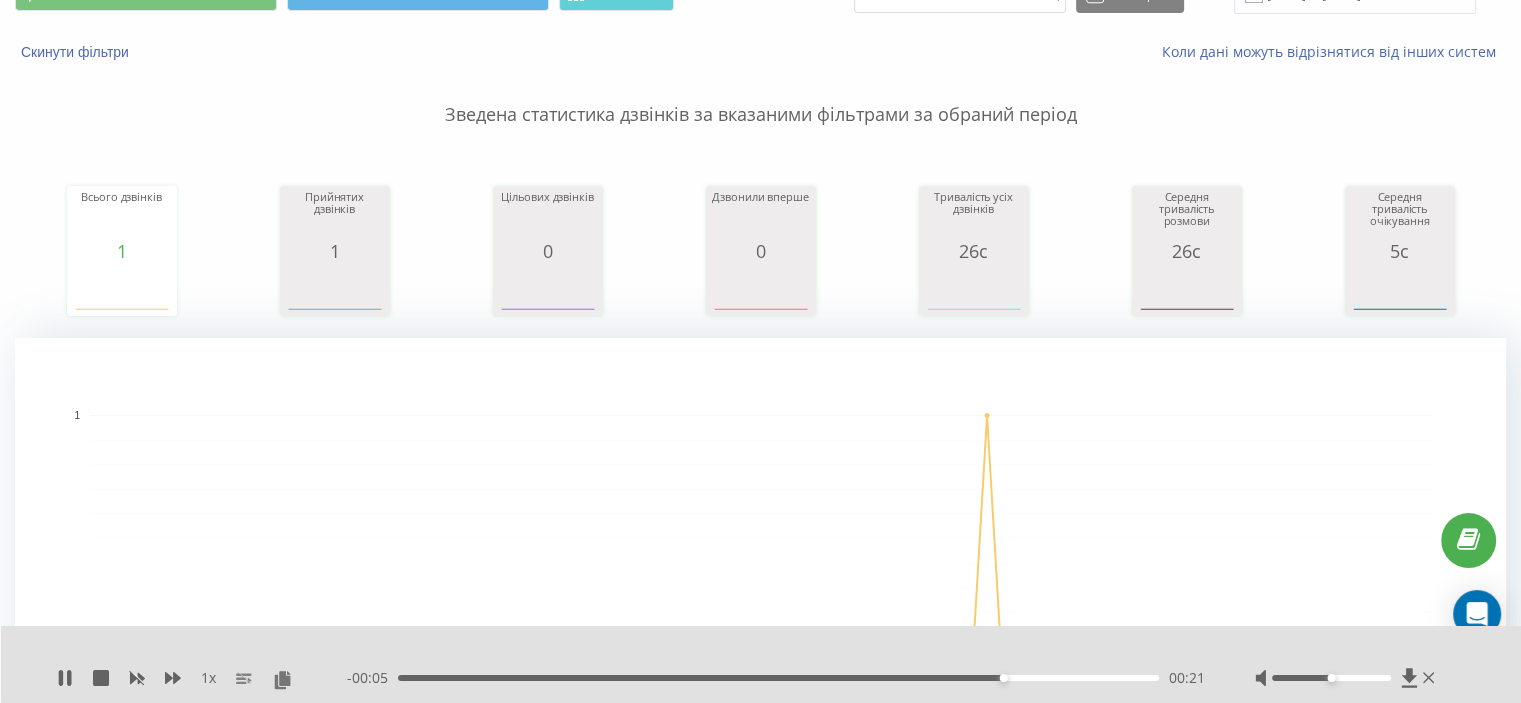 scroll, scrollTop: 600, scrollLeft: 0, axis: vertical 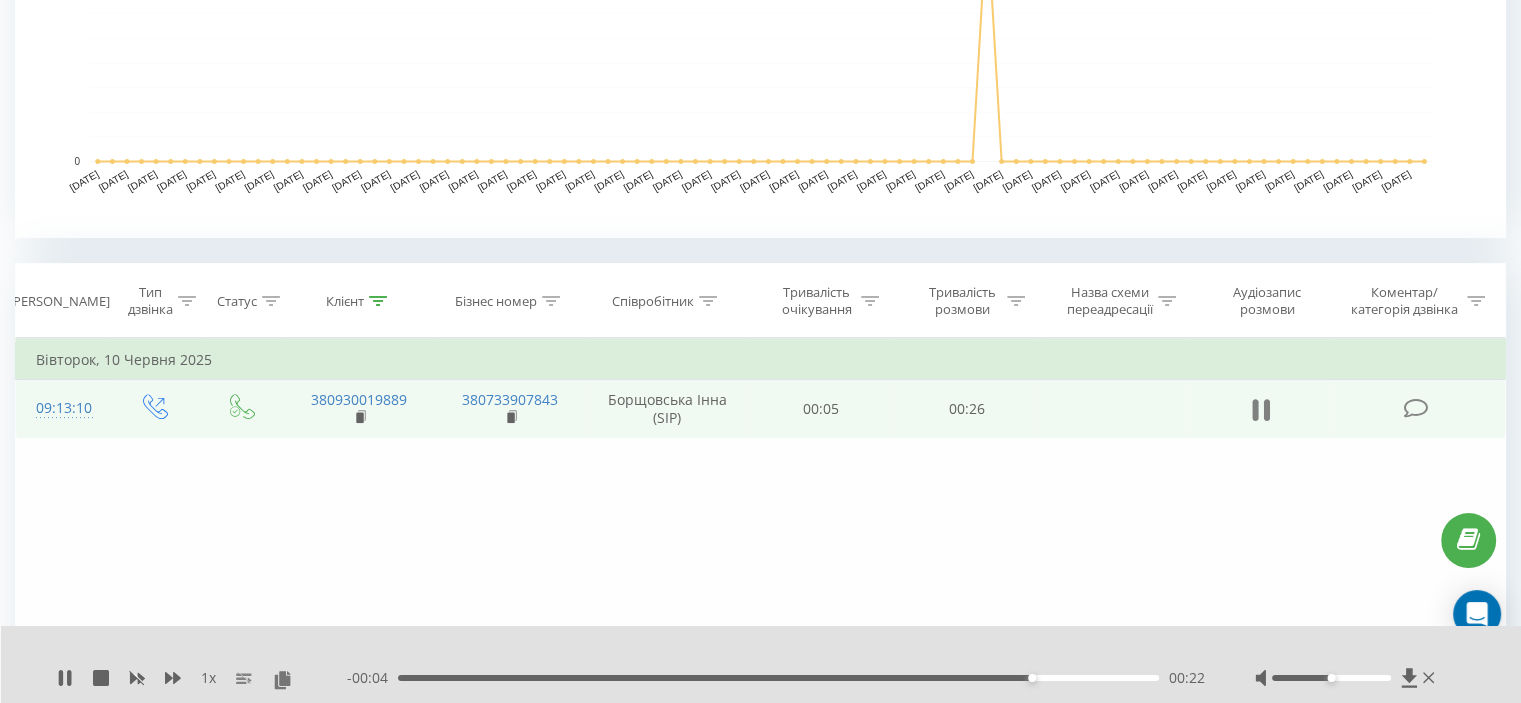 click at bounding box center [1261, 410] 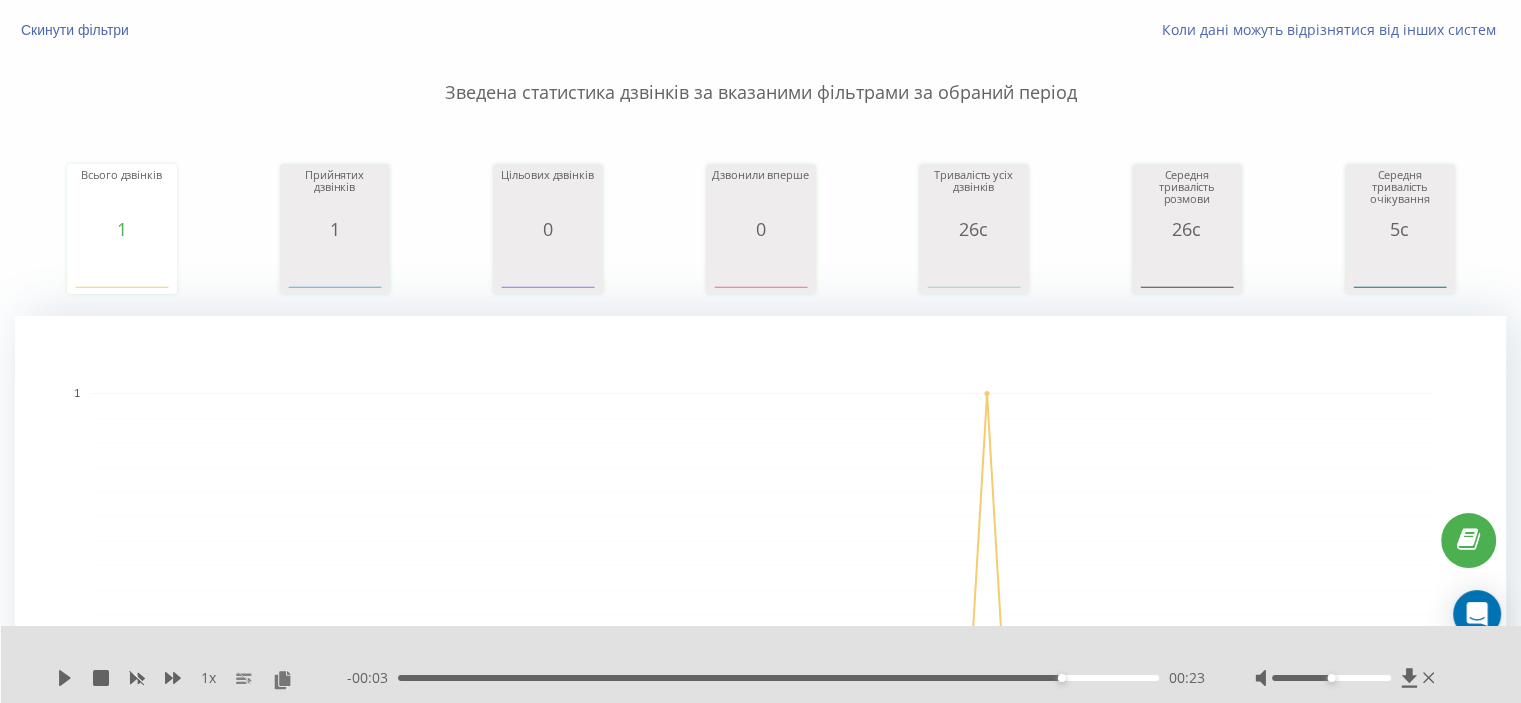 scroll, scrollTop: 0, scrollLeft: 0, axis: both 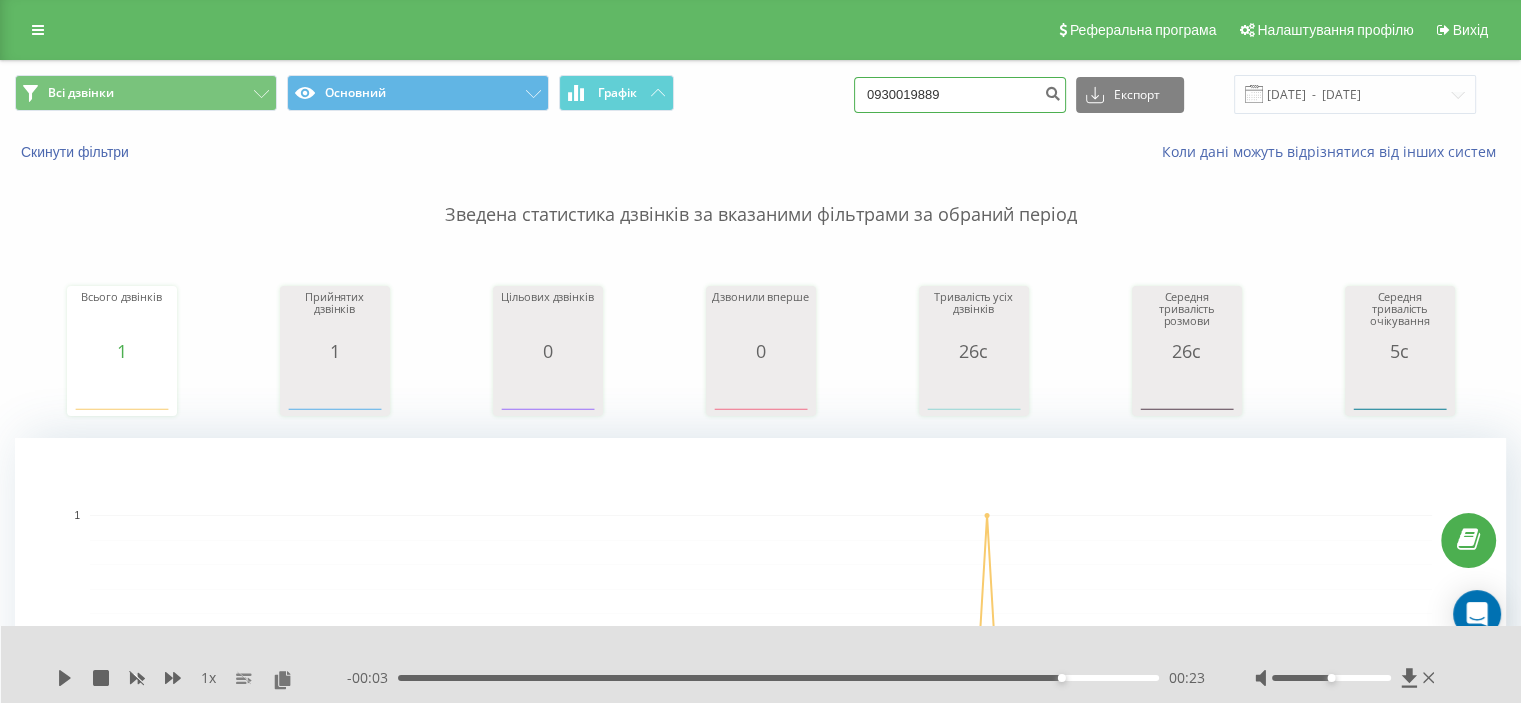 click on "0930019889" at bounding box center [960, 95] 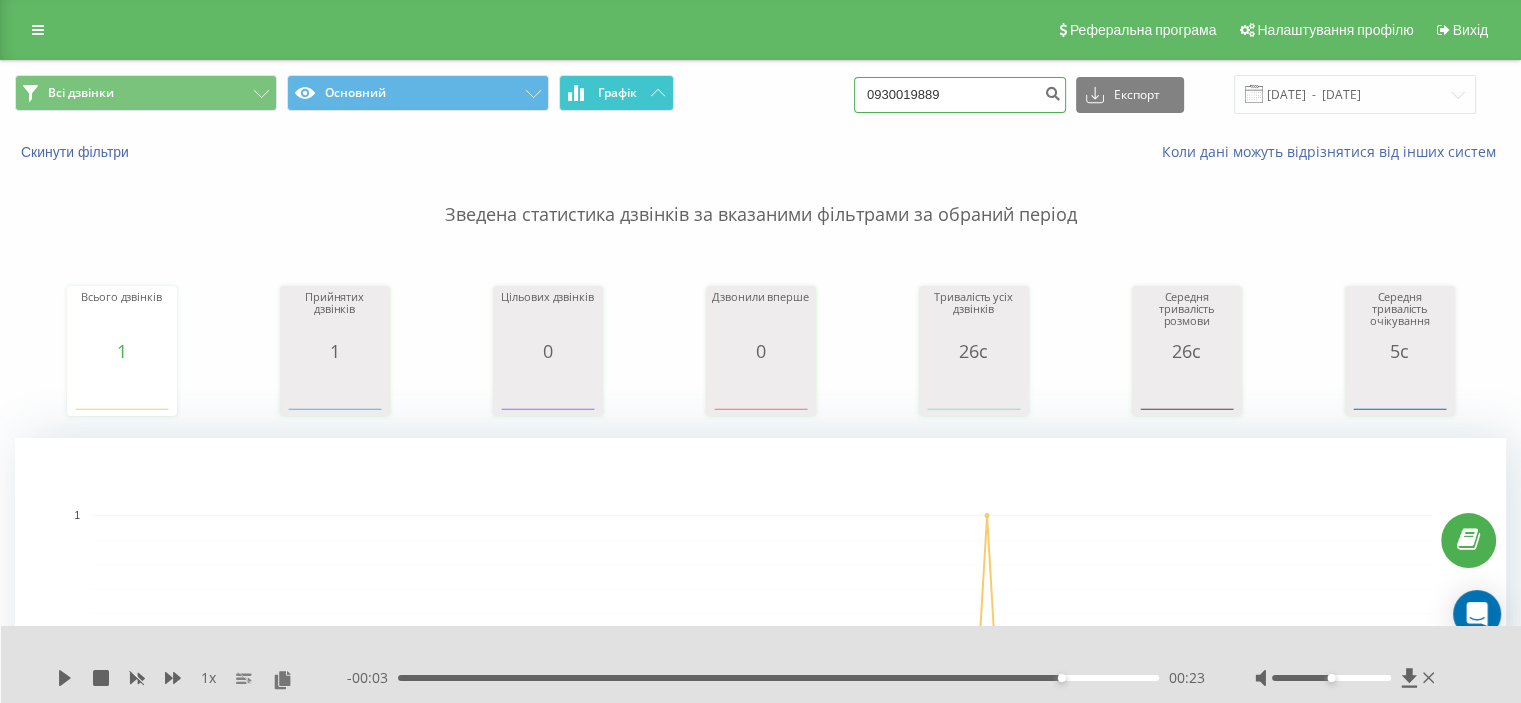 drag, startPoint x: 974, startPoint y: 99, endPoint x: 653, endPoint y: 88, distance: 321.18842 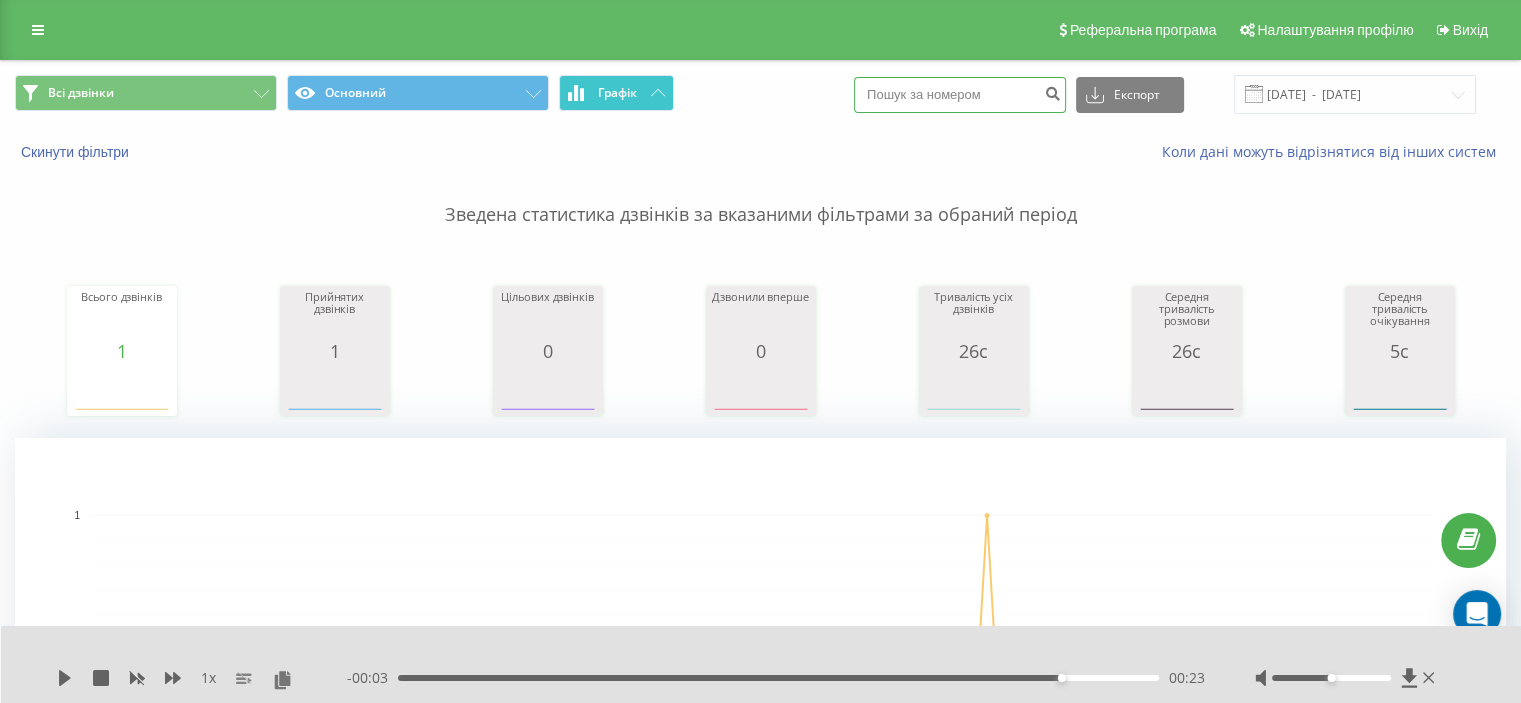 paste on "0931829900" 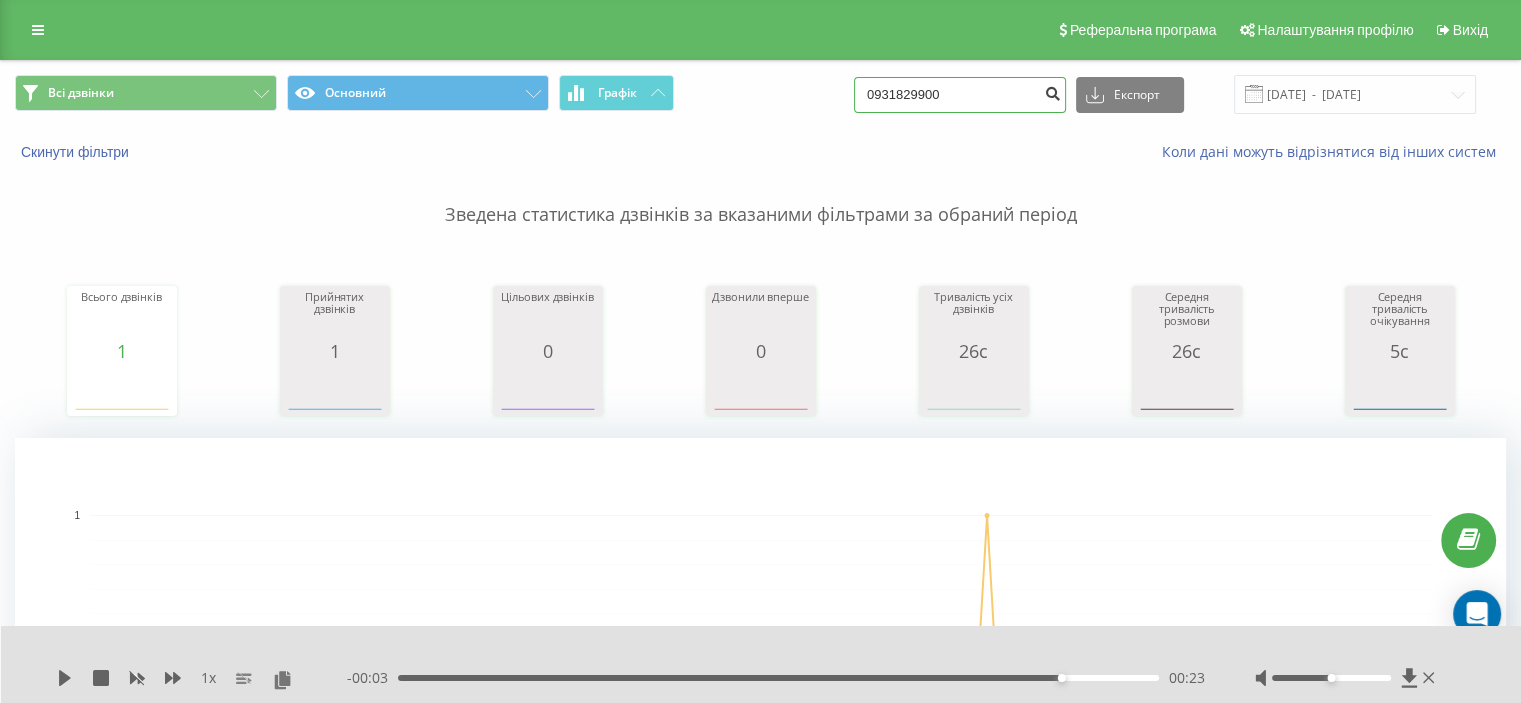 type on "0931829900" 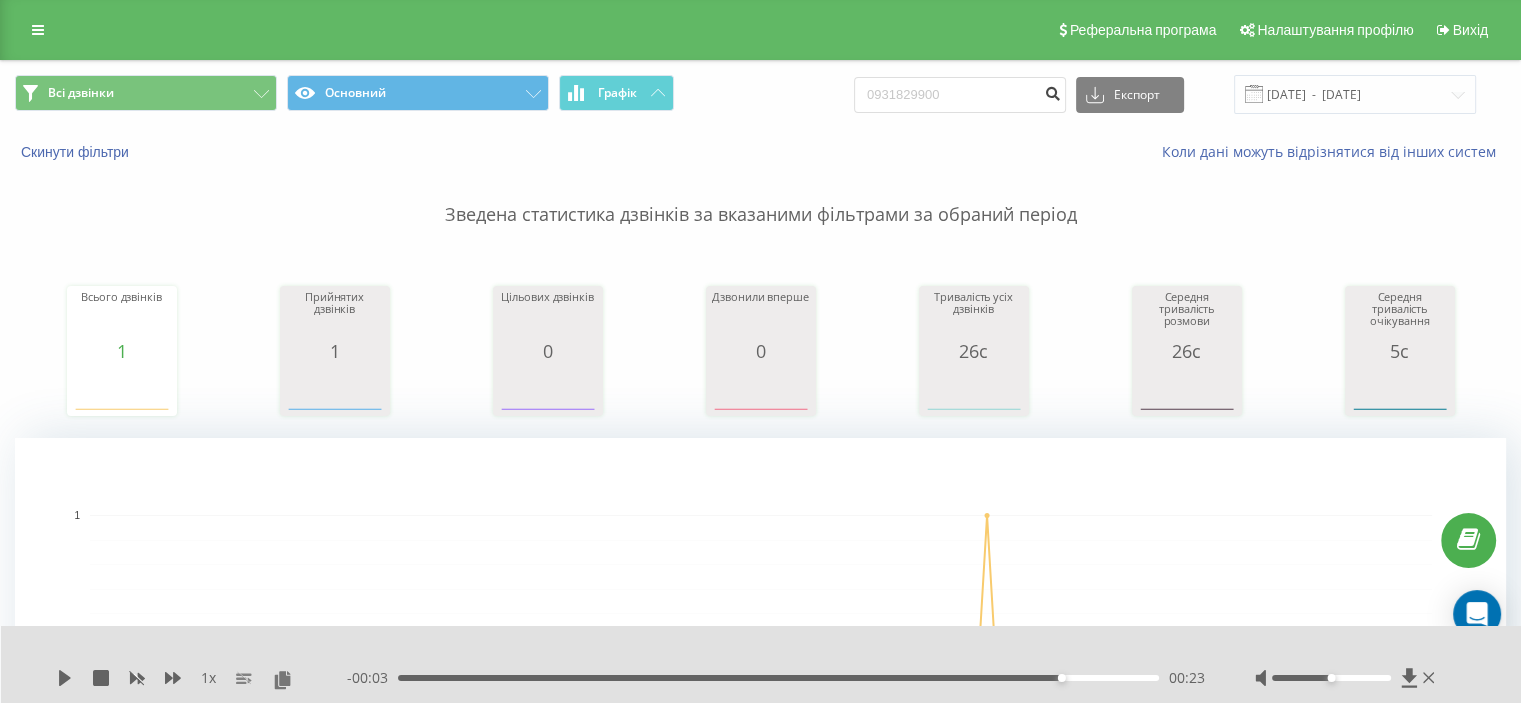 click at bounding box center [1052, 91] 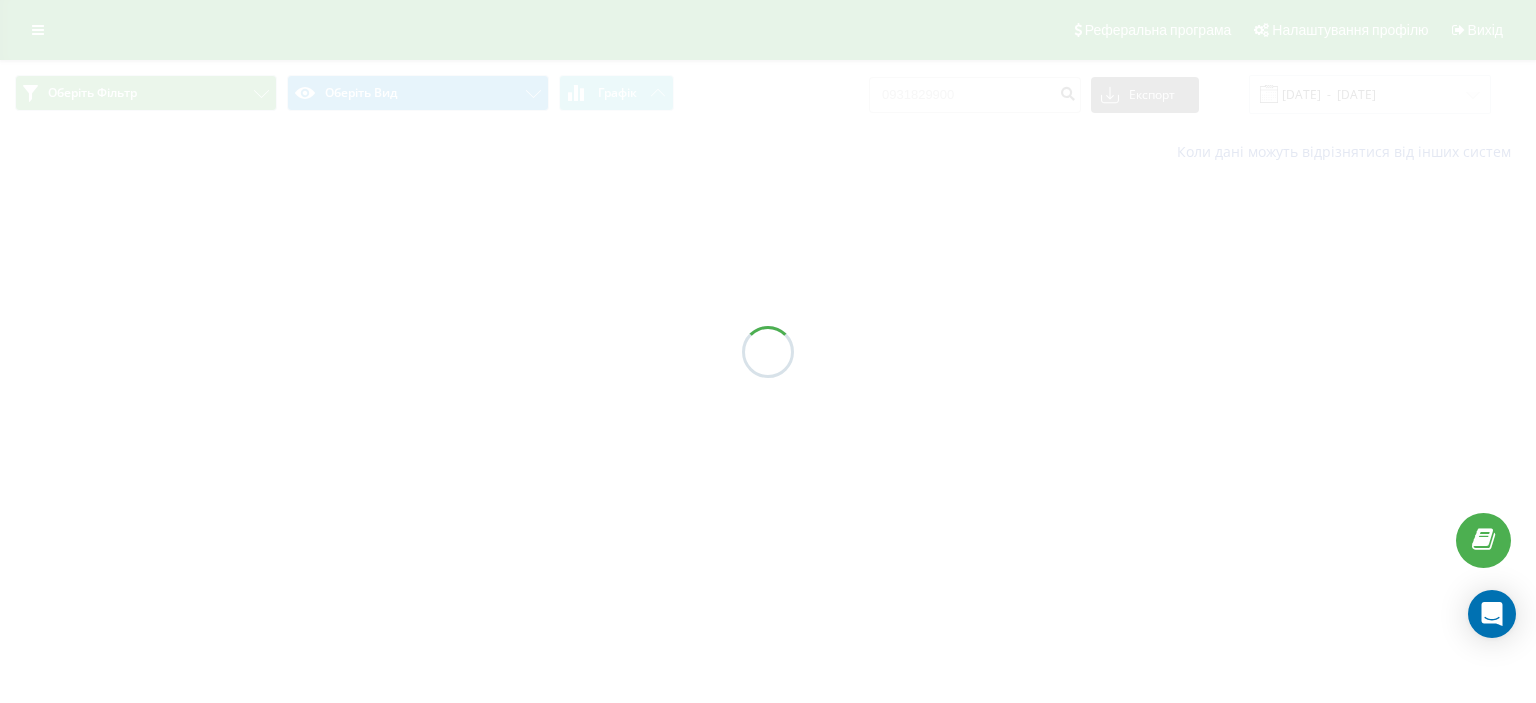 scroll, scrollTop: 0, scrollLeft: 0, axis: both 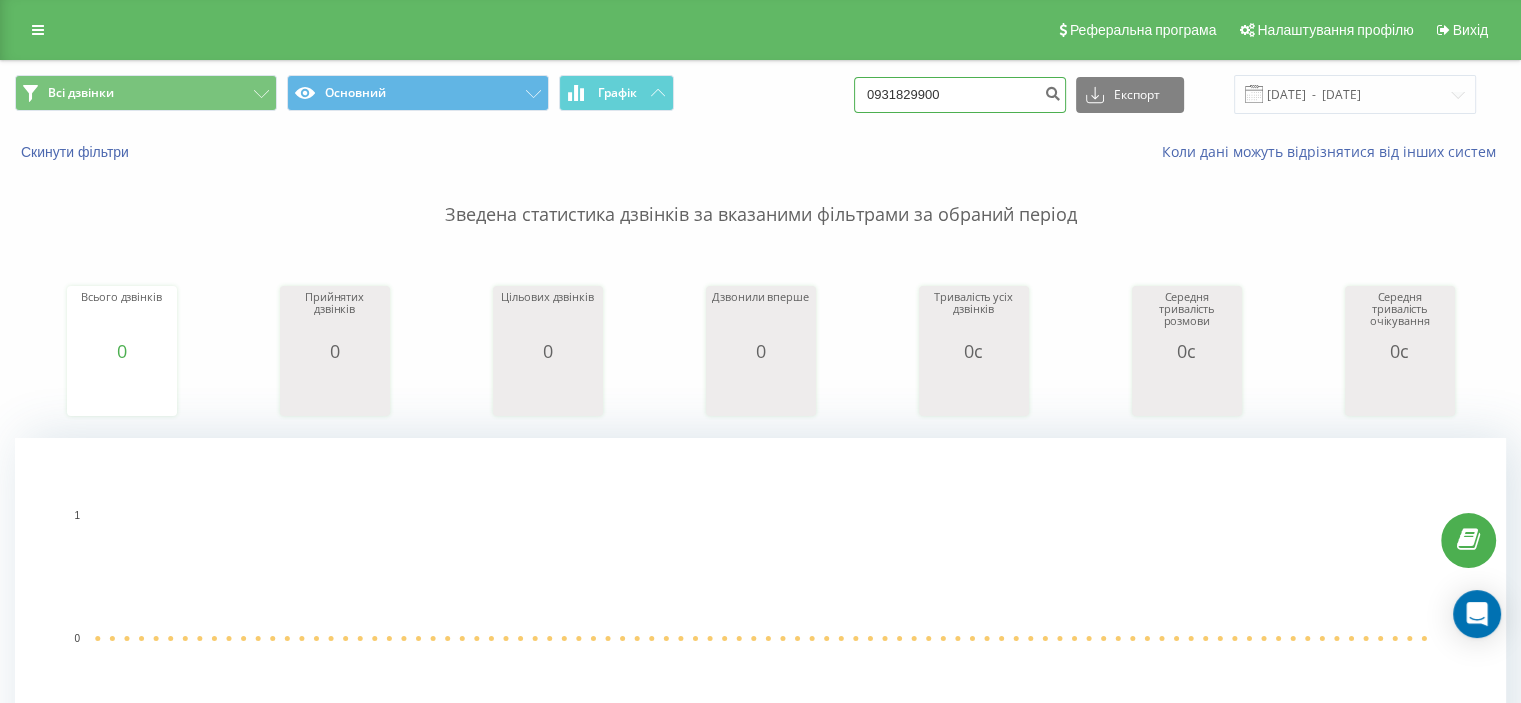 drag, startPoint x: 987, startPoint y: 87, endPoint x: 773, endPoint y: 55, distance: 216.3793 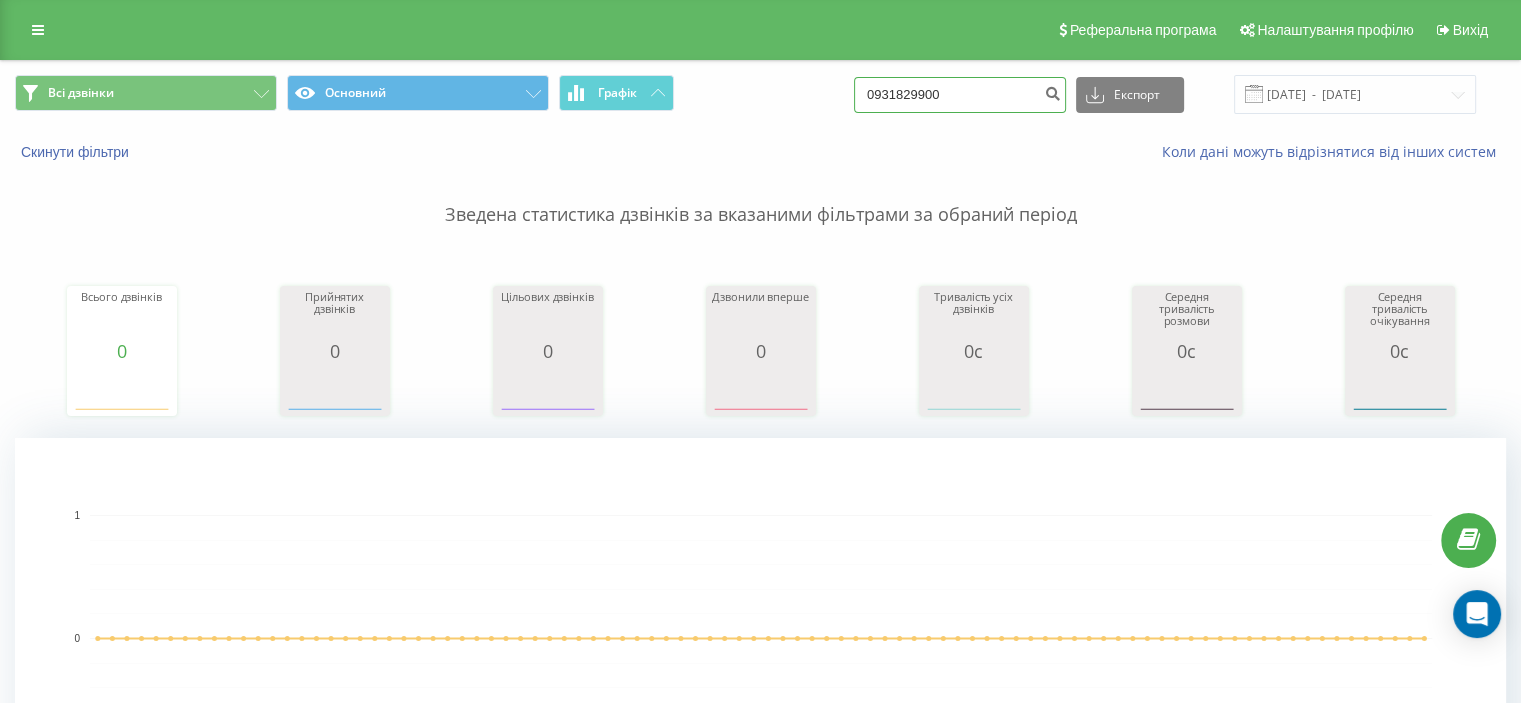 click on "Всі дзвінки Основний Графік 0931829900 Експорт .csv .xls .xlsx 10.04.2025  -  10.07.2025 Скинути фільтри Коли дані можуть відрізнятися вiд інших систем Зведена статистика дзвінків за вказаними фільтрами за обраний період Всього дзвінків 0 date totalCalls 10.04.25 0 16.04.25 0 22.04.25 0 28.04.25 0 04.05.25 0 10.05.25 0 16.05.25 0 22.05.25 0 28.05.25 0 03.06.25 0 09.06.25 0 15.06.25 0 21.06.25 0 27.06.25 0 03.07.25 0 09.07.25 0 09.0… Прийнятих дзвінків 0 date answeredCalls 10.04.25 0 16.04.25 0 22.04.25 0 28.04.25 0 04.05.25 0 10.05.25 0 16.05.25 0 22.05.25 0 28.05.25 0 03.06.25 0 09.06.25 0 15.06.25 0 21.06.25 0 27.06.25 0 03.07.25 0 09.07.25 0 09.06.25 Цільових дзвінків 0 date properCalls 10.04.25 0 16.04.25 0 22.04.25 0 28.04.25 0 04.05.25 0 10.05.25 0 16.05.25 0 22.05.25 0 28.05.25 0 03.06.25 0 09.06.25 0 15.06.25 0" at bounding box center [760, 732] 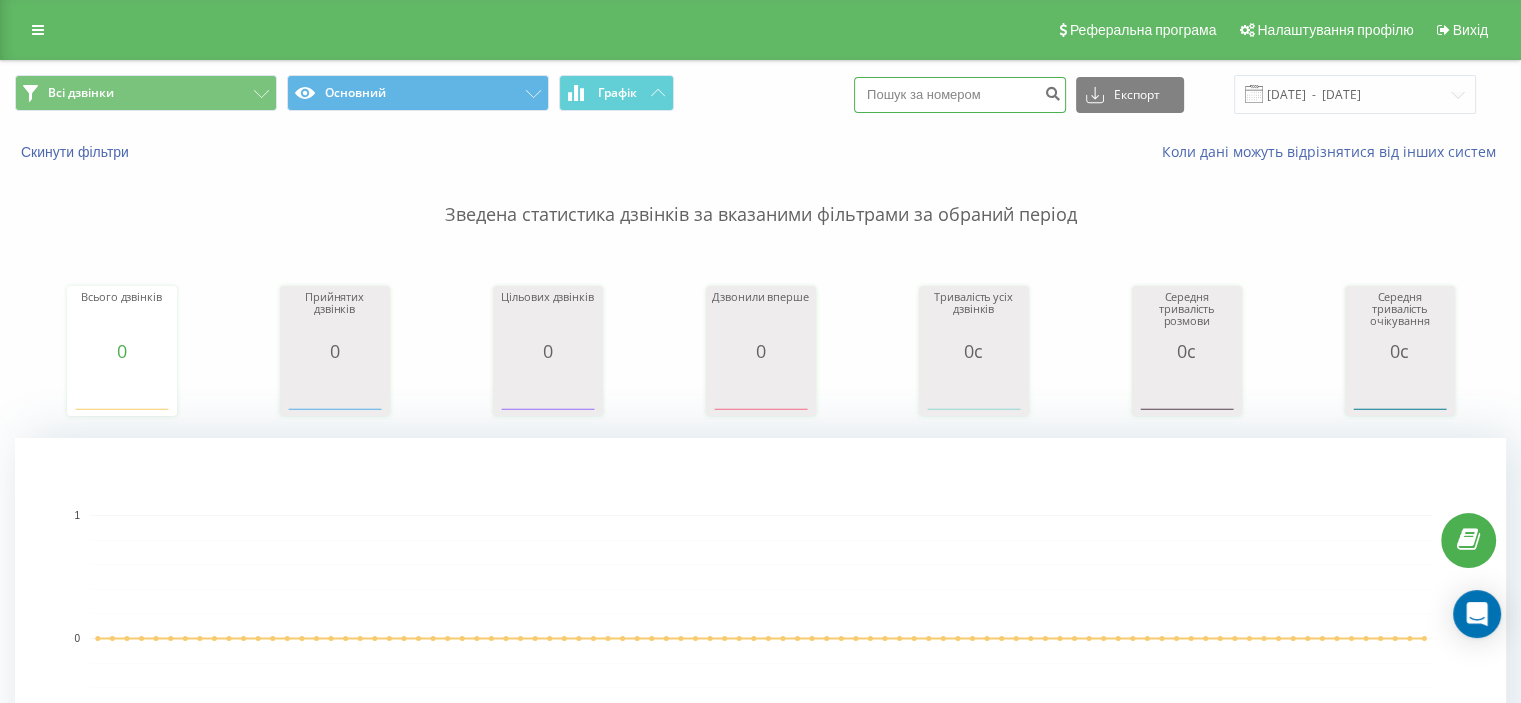 paste on "0976568569" 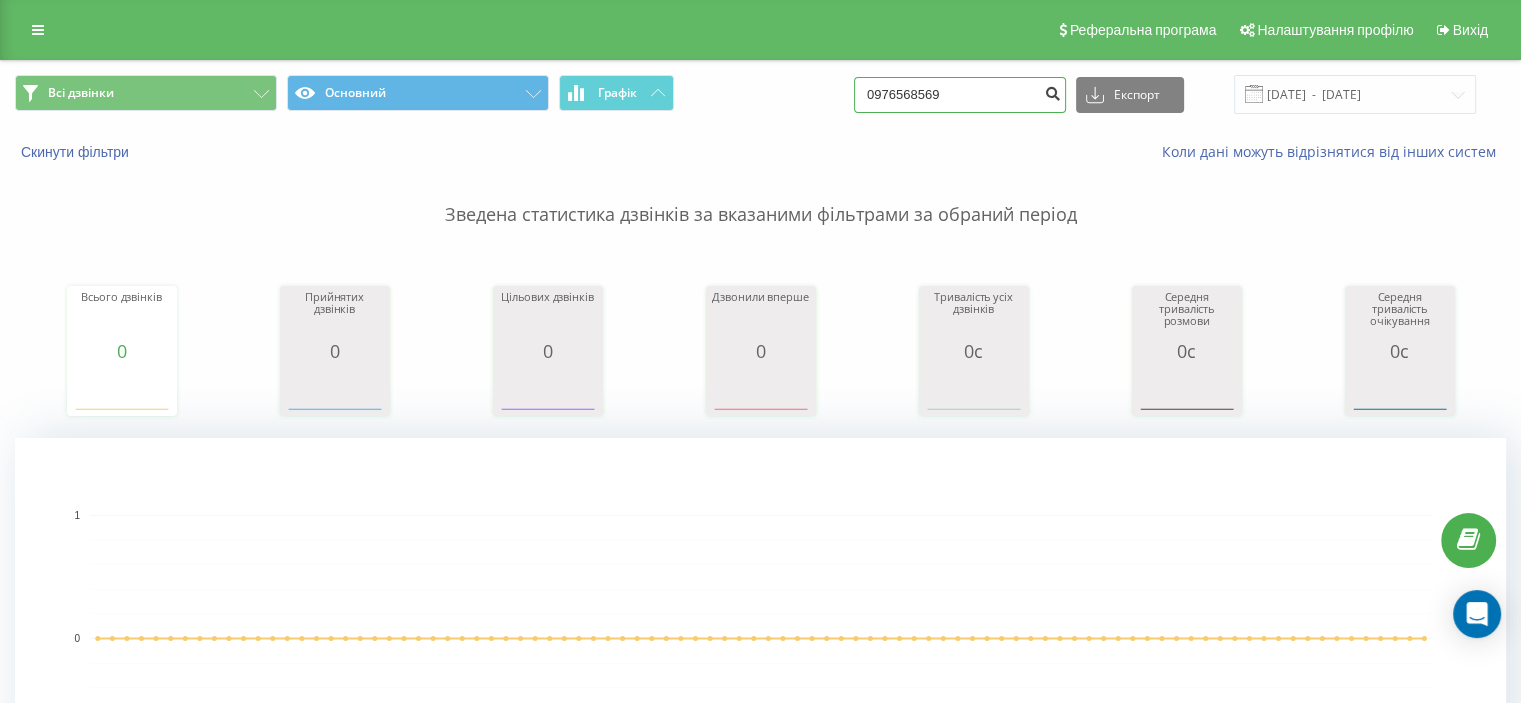 type on "0976568569" 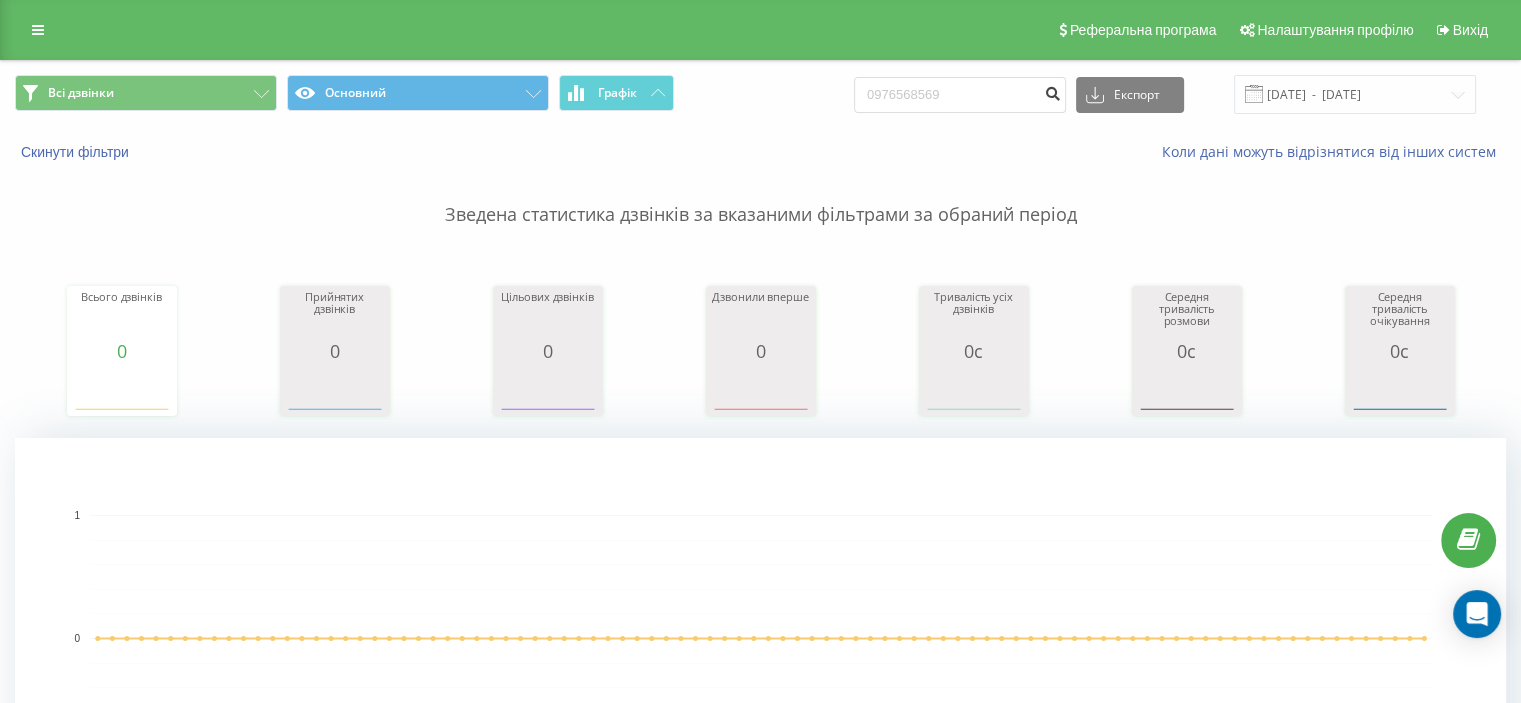 click at bounding box center [1052, 91] 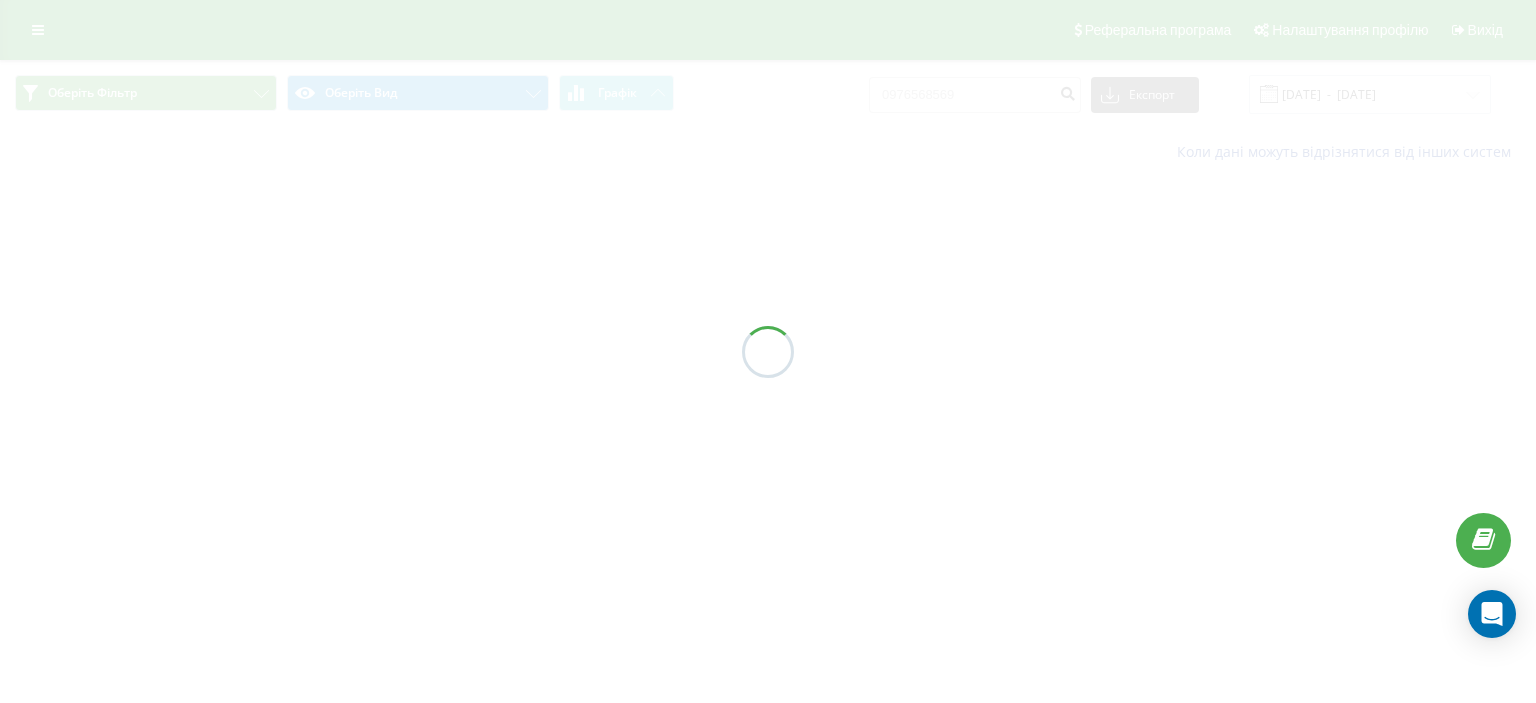 scroll, scrollTop: 0, scrollLeft: 0, axis: both 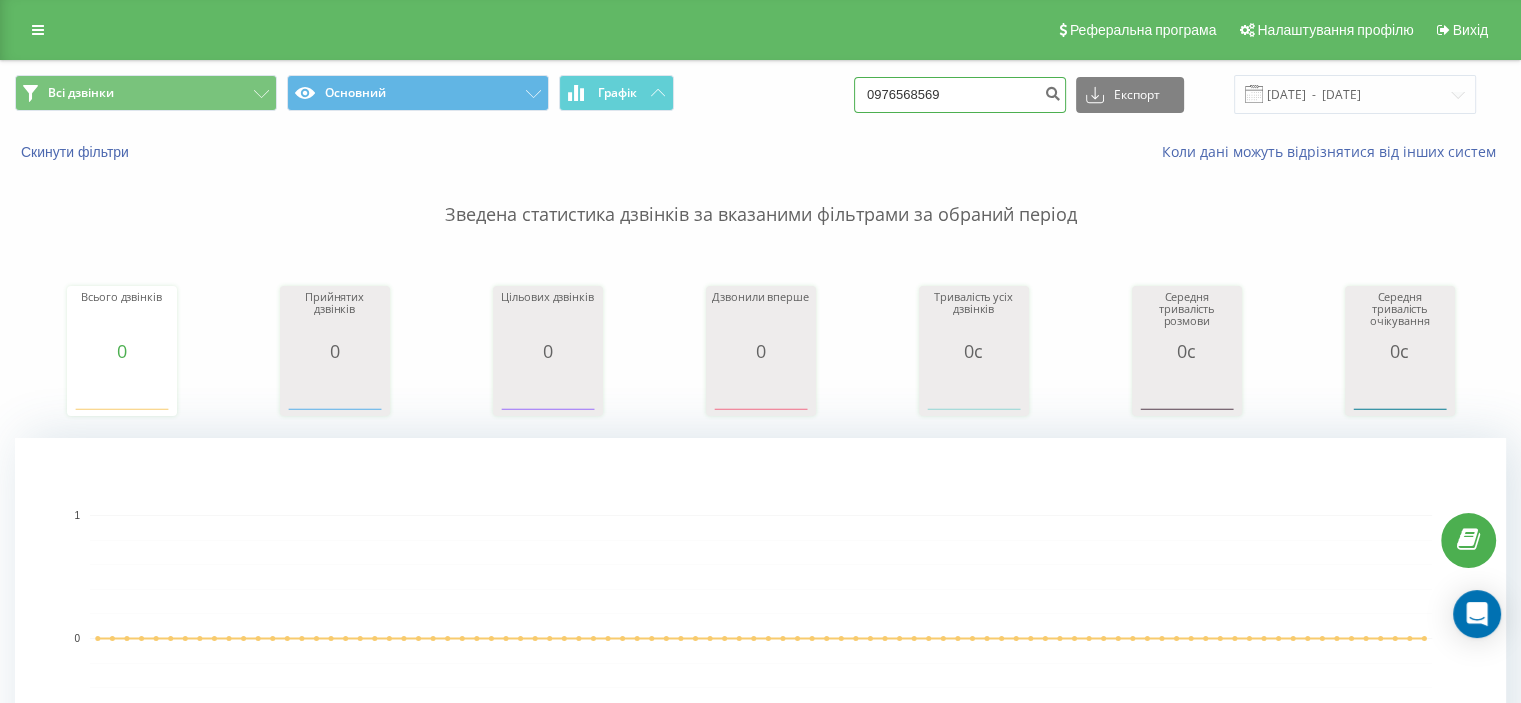 drag, startPoint x: 1004, startPoint y: 95, endPoint x: 800, endPoint y: 98, distance: 204.02206 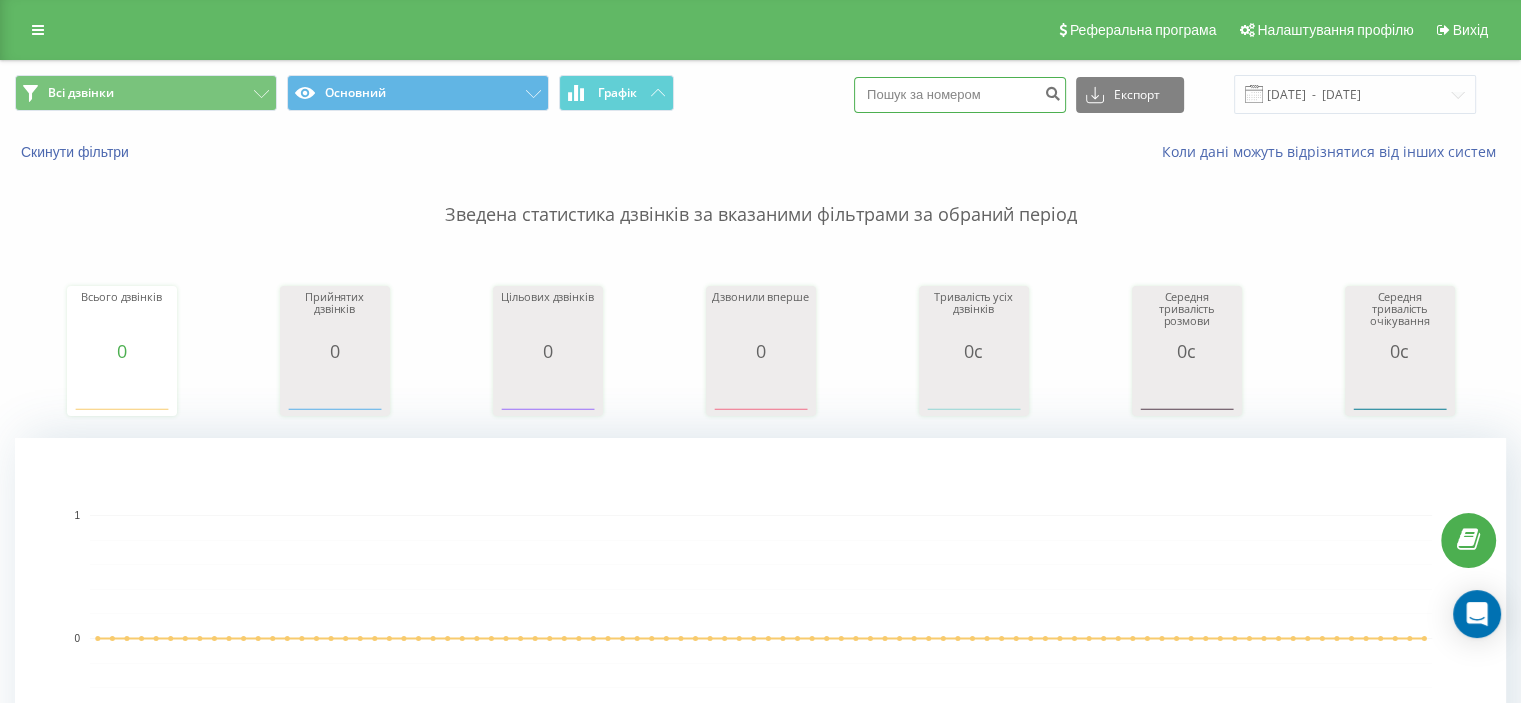 paste on "0633031425" 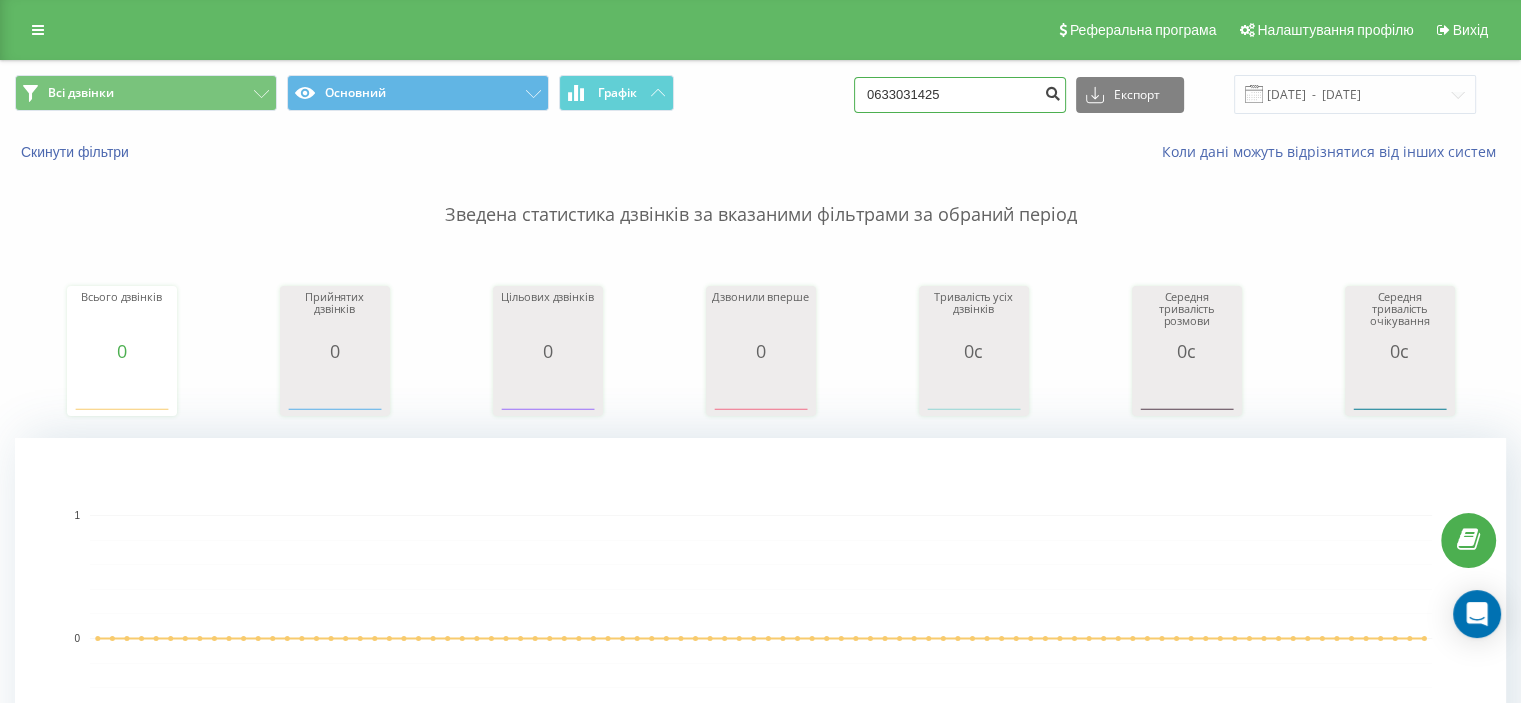 type on "0633031425" 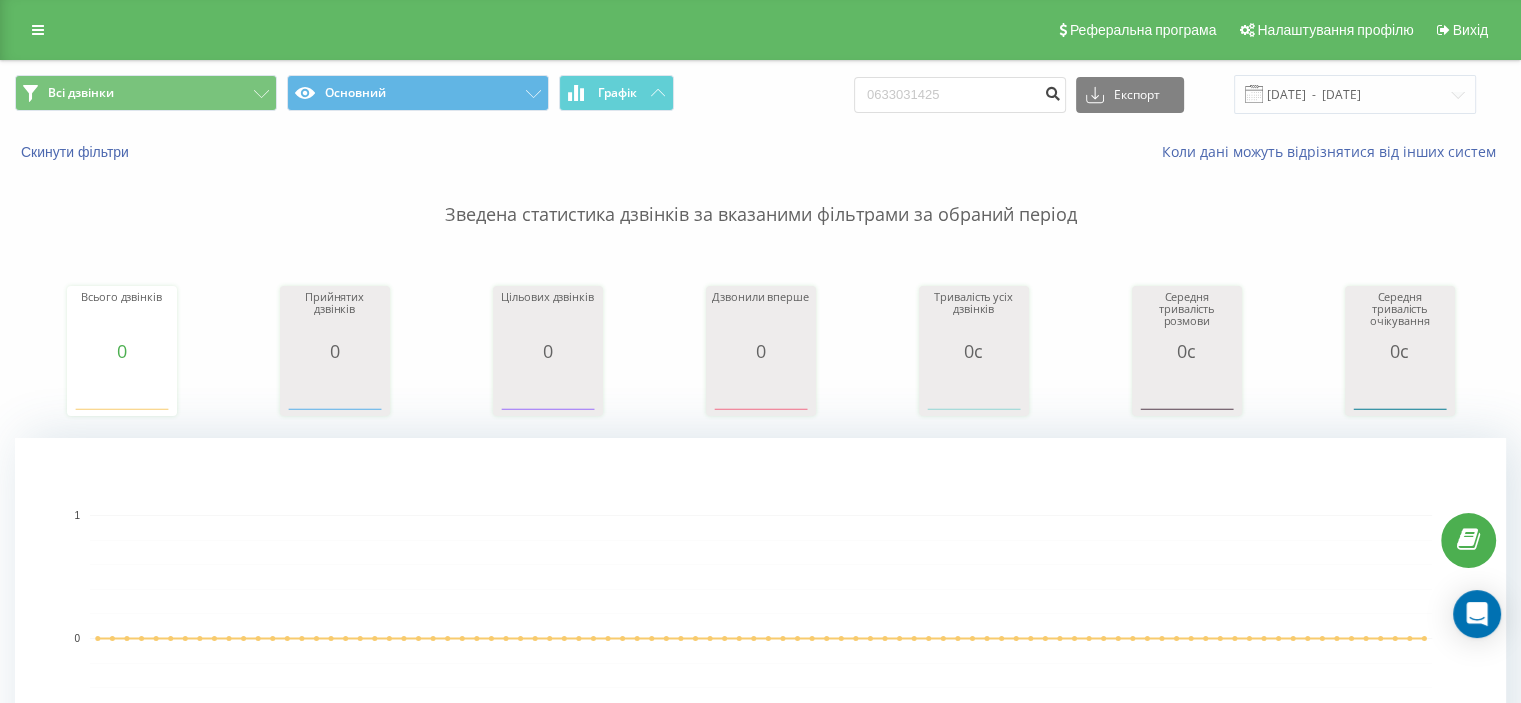 click at bounding box center [1052, 91] 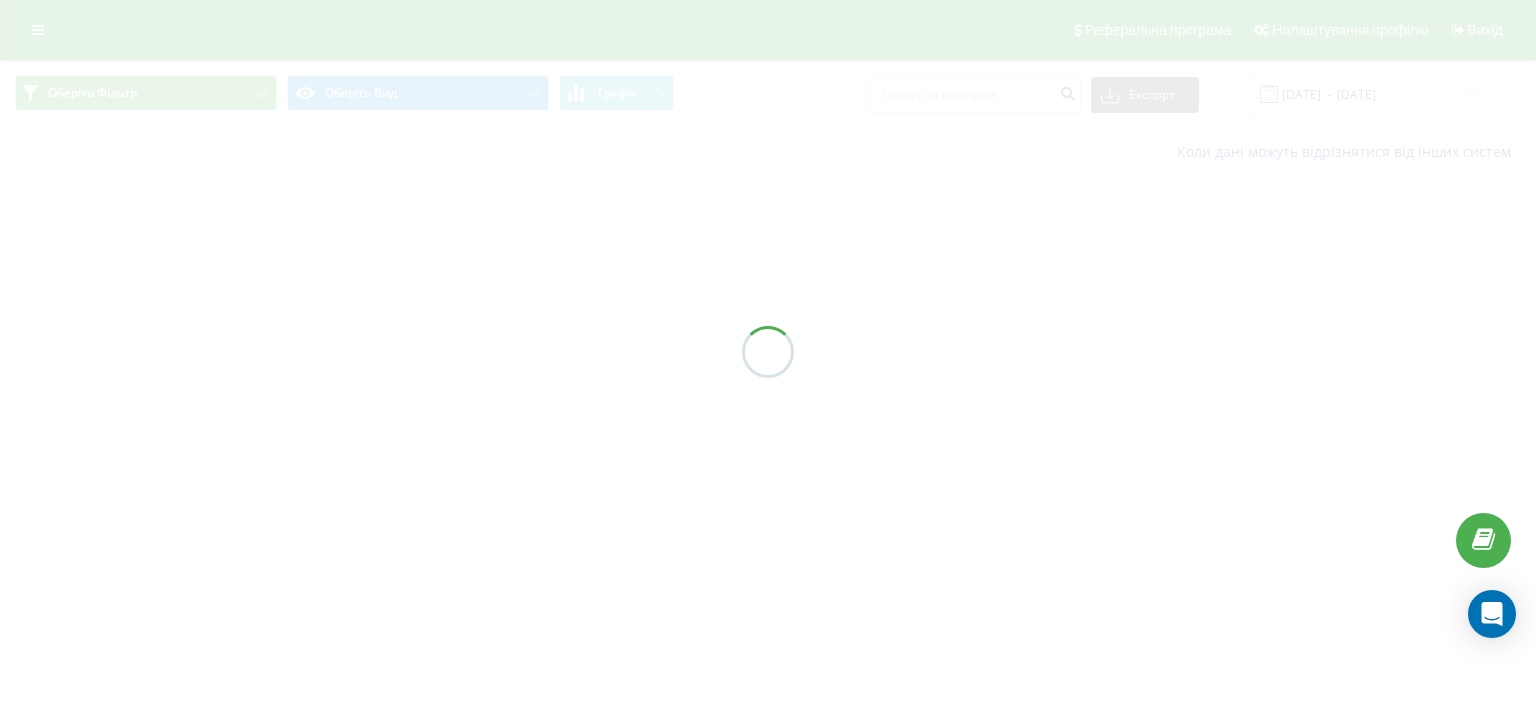 scroll, scrollTop: 0, scrollLeft: 0, axis: both 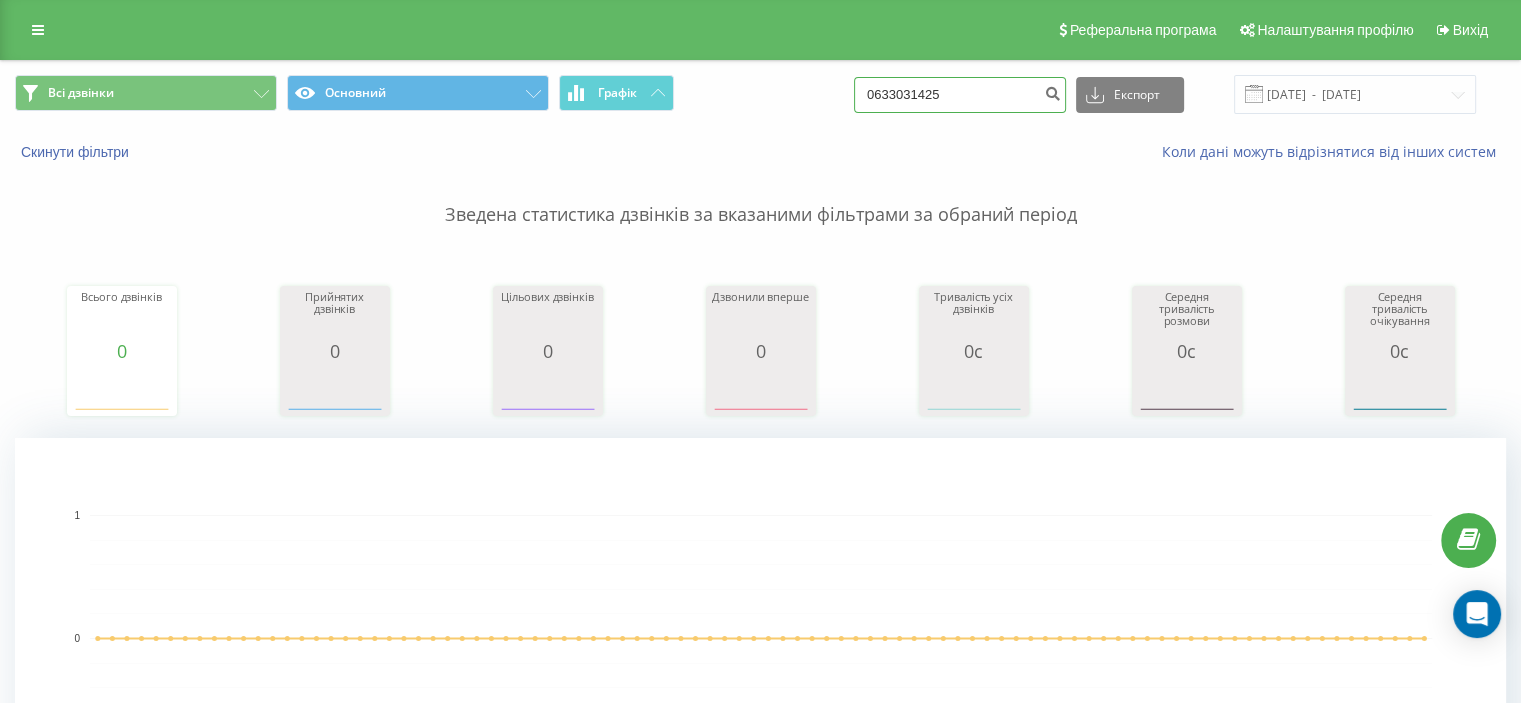 drag, startPoint x: 972, startPoint y: 98, endPoint x: 836, endPoint y: 99, distance: 136.00368 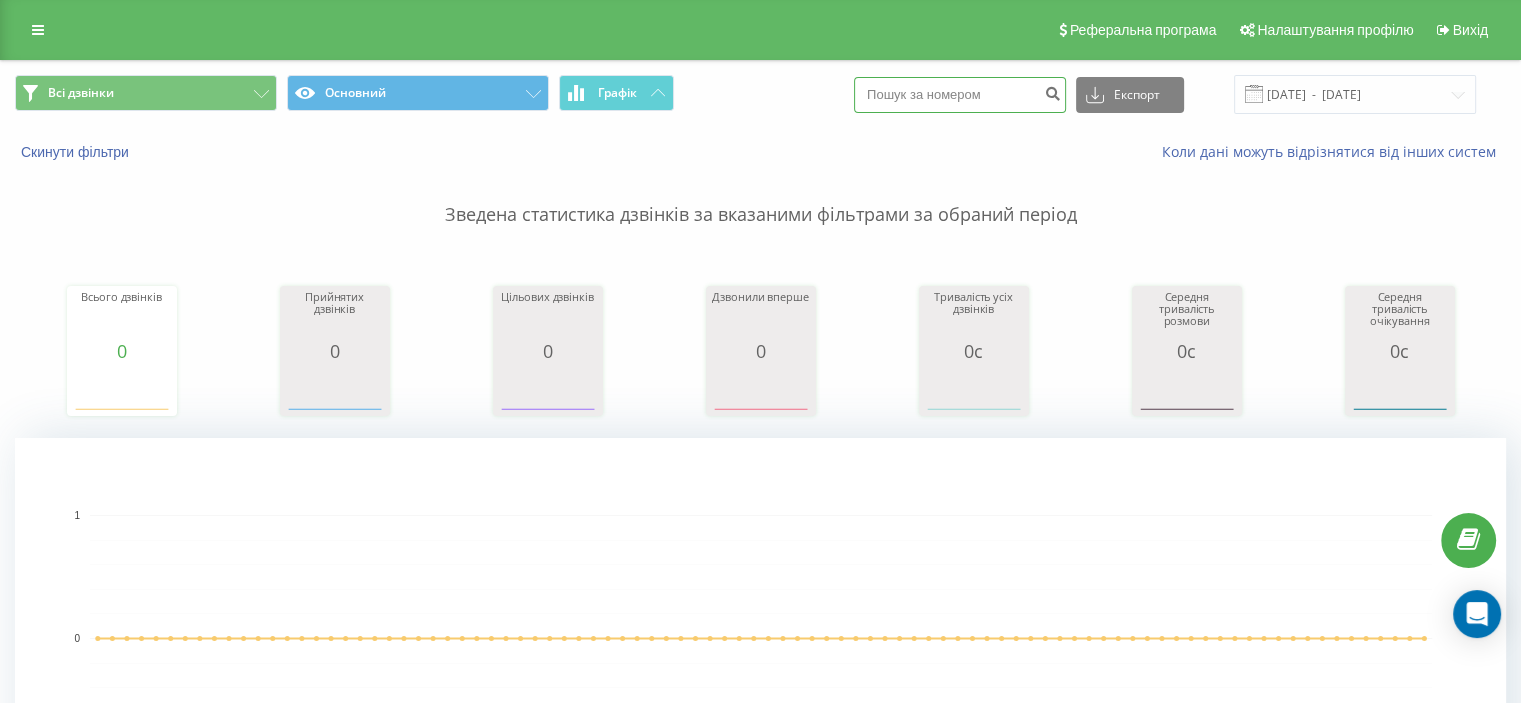 paste on "0963623912" 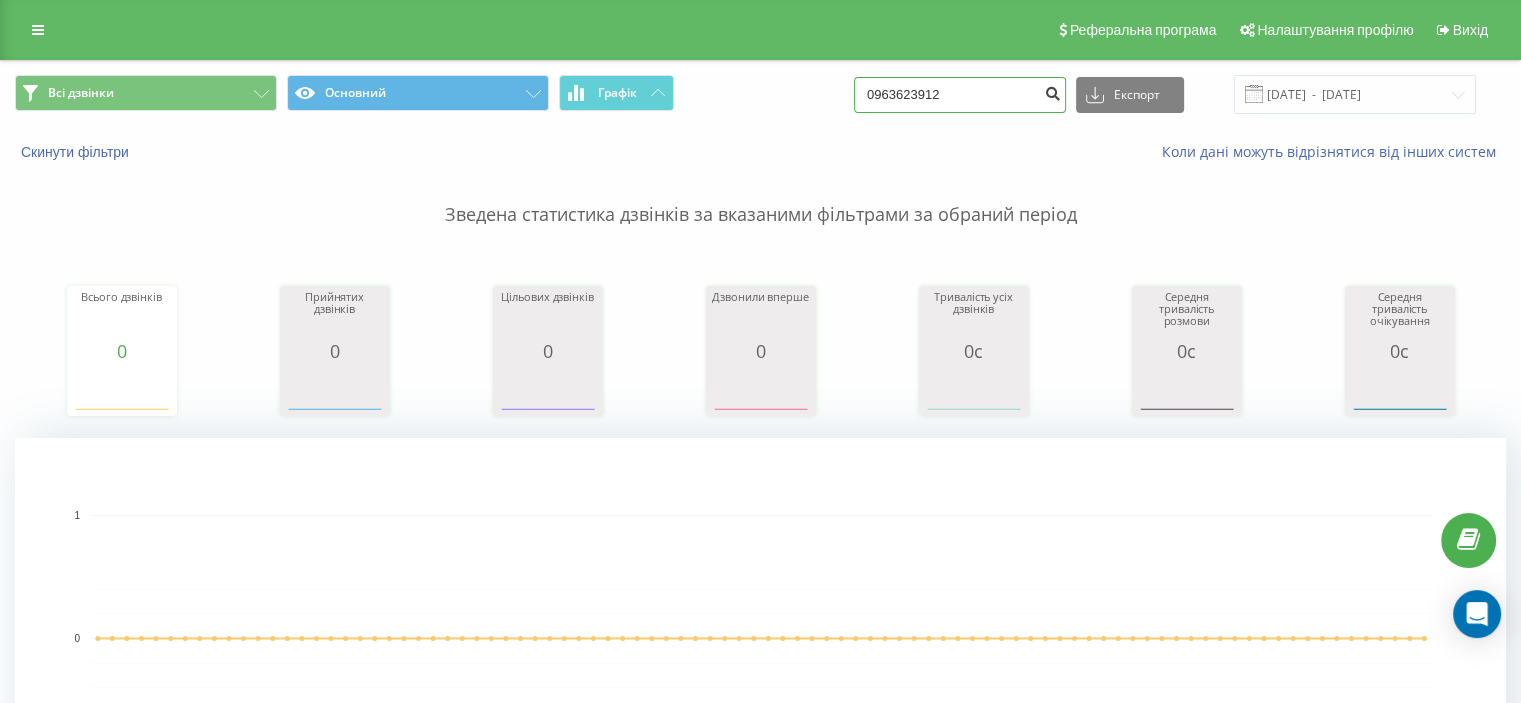 type on "0963623912" 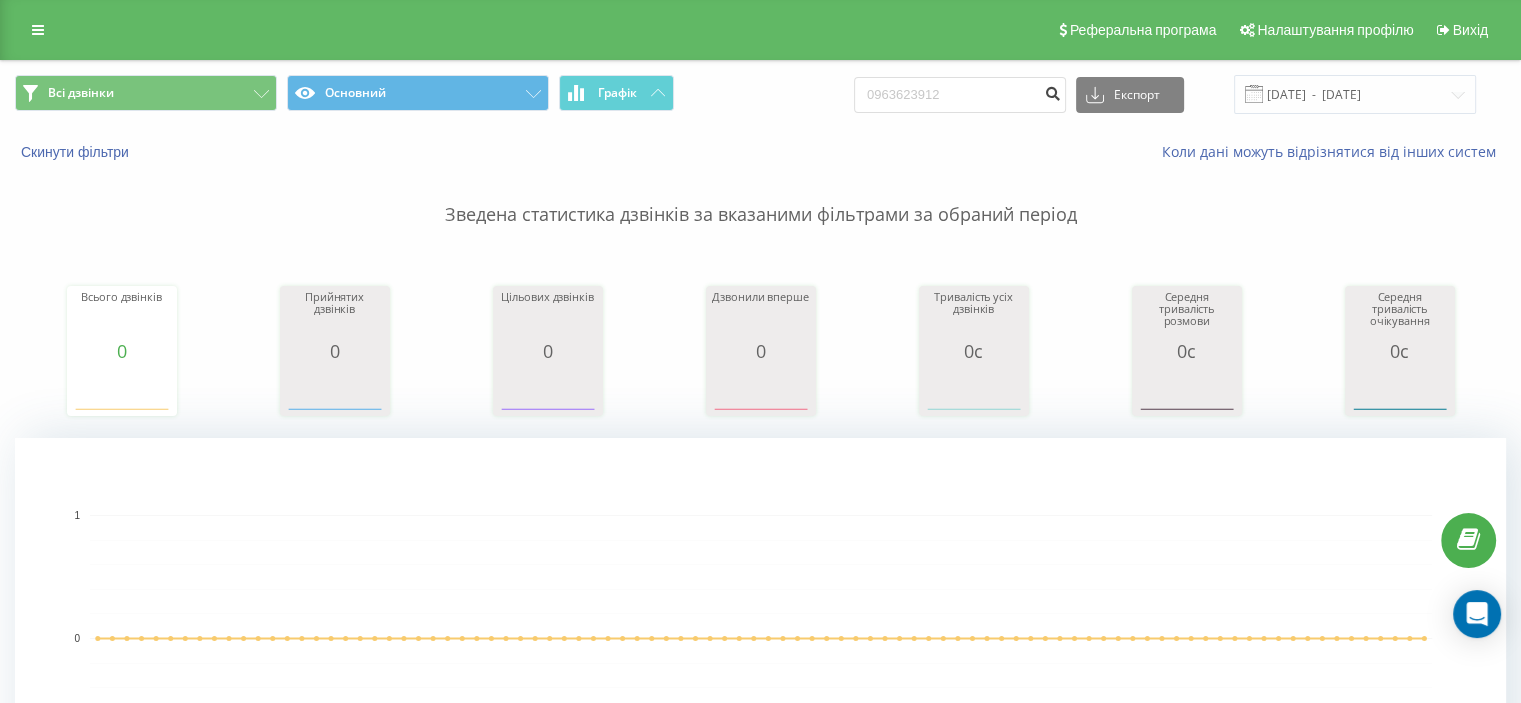 click at bounding box center [1052, 91] 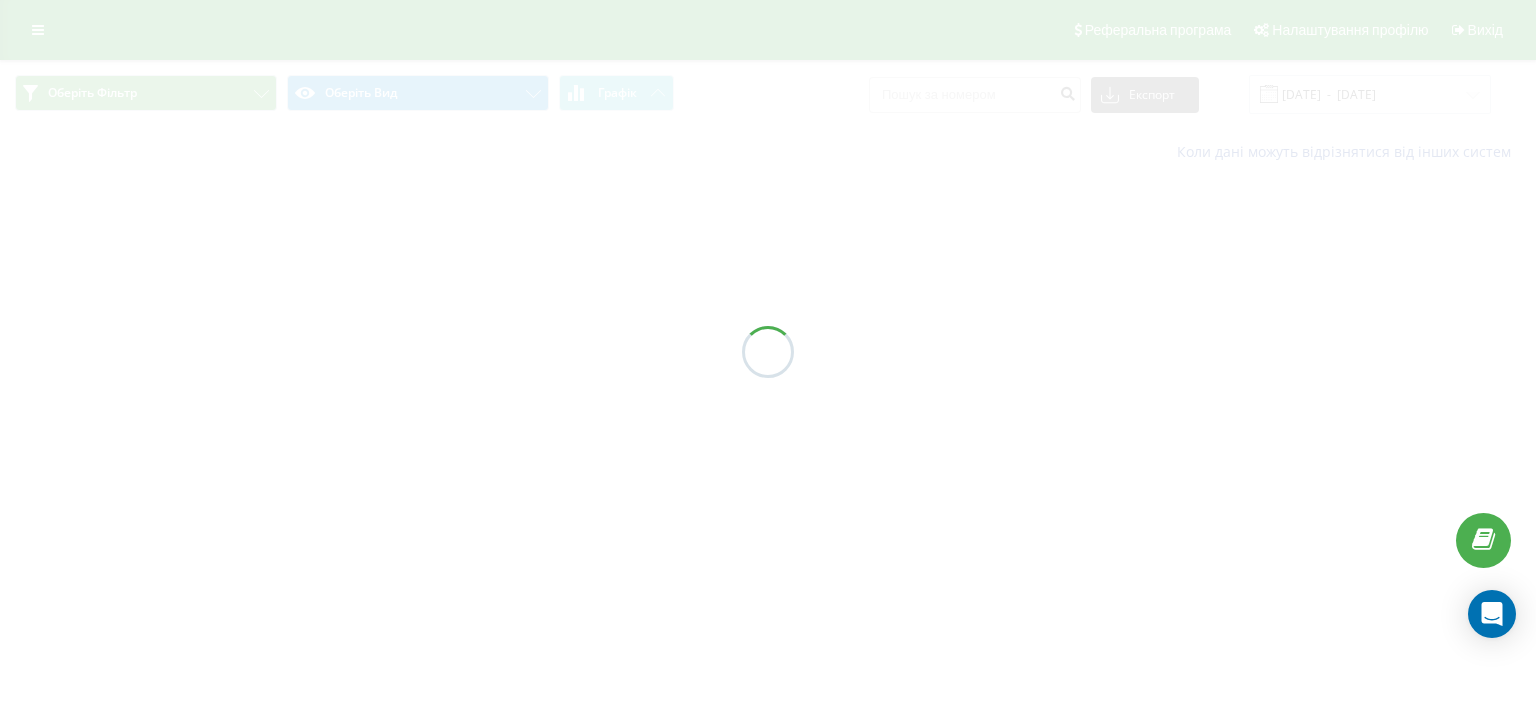 scroll, scrollTop: 0, scrollLeft: 0, axis: both 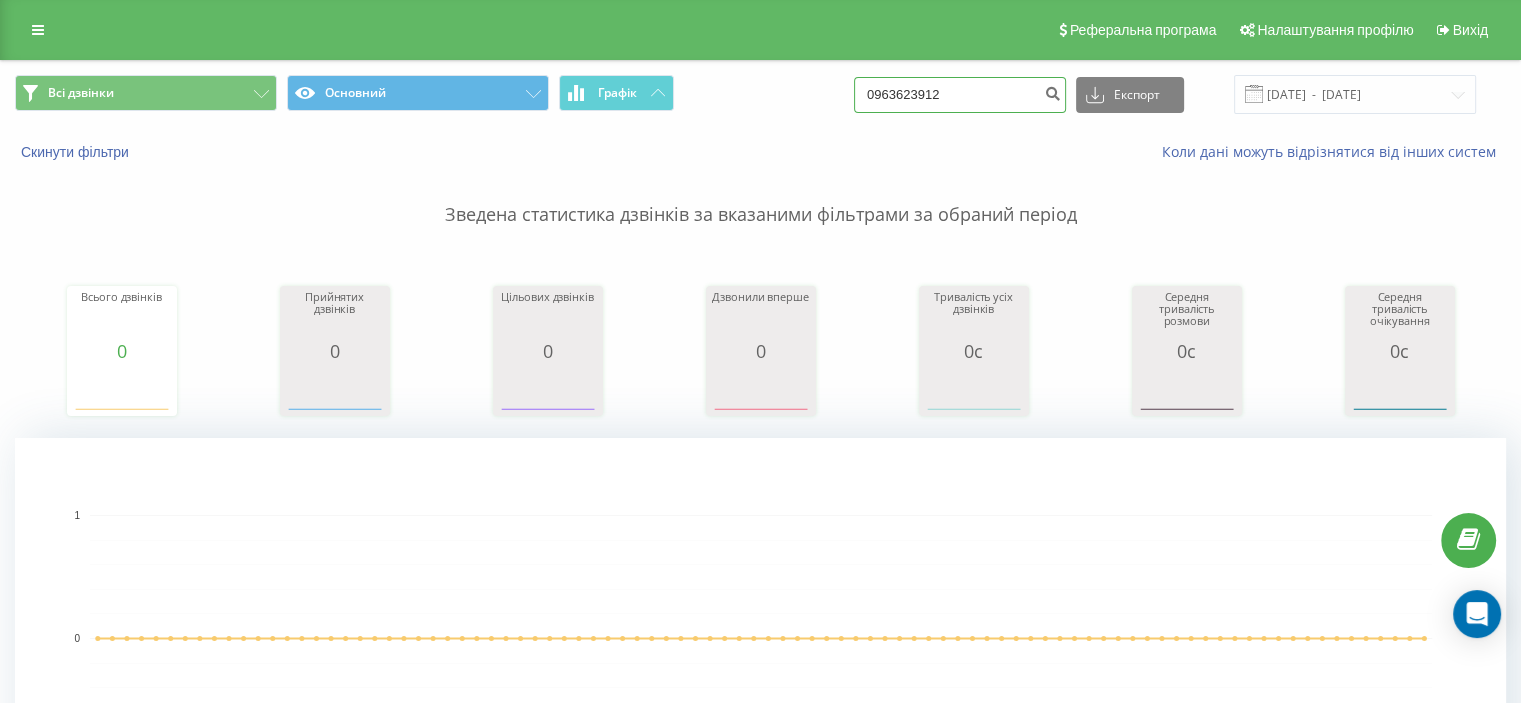 drag, startPoint x: 995, startPoint y: 107, endPoint x: 700, endPoint y: 75, distance: 296.73053 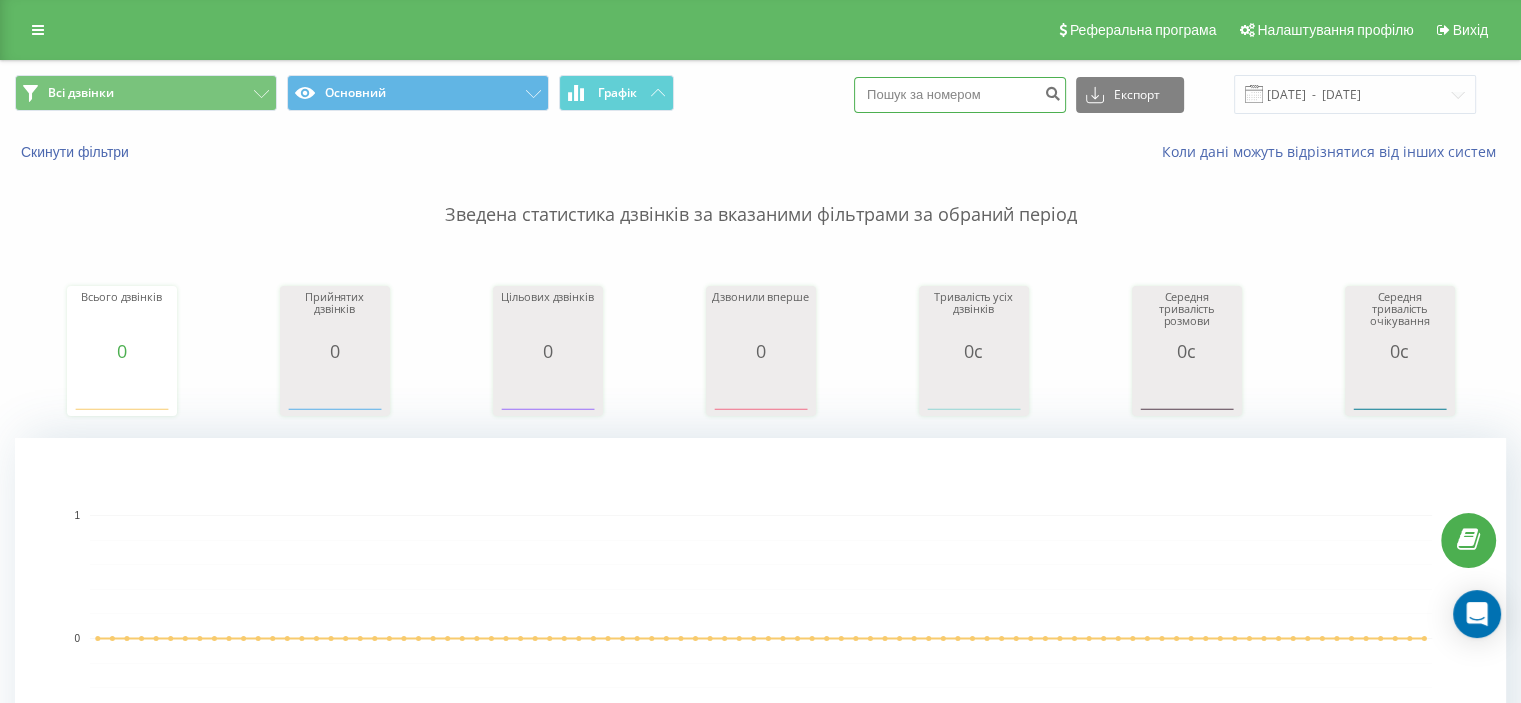 paste on "0931027210" 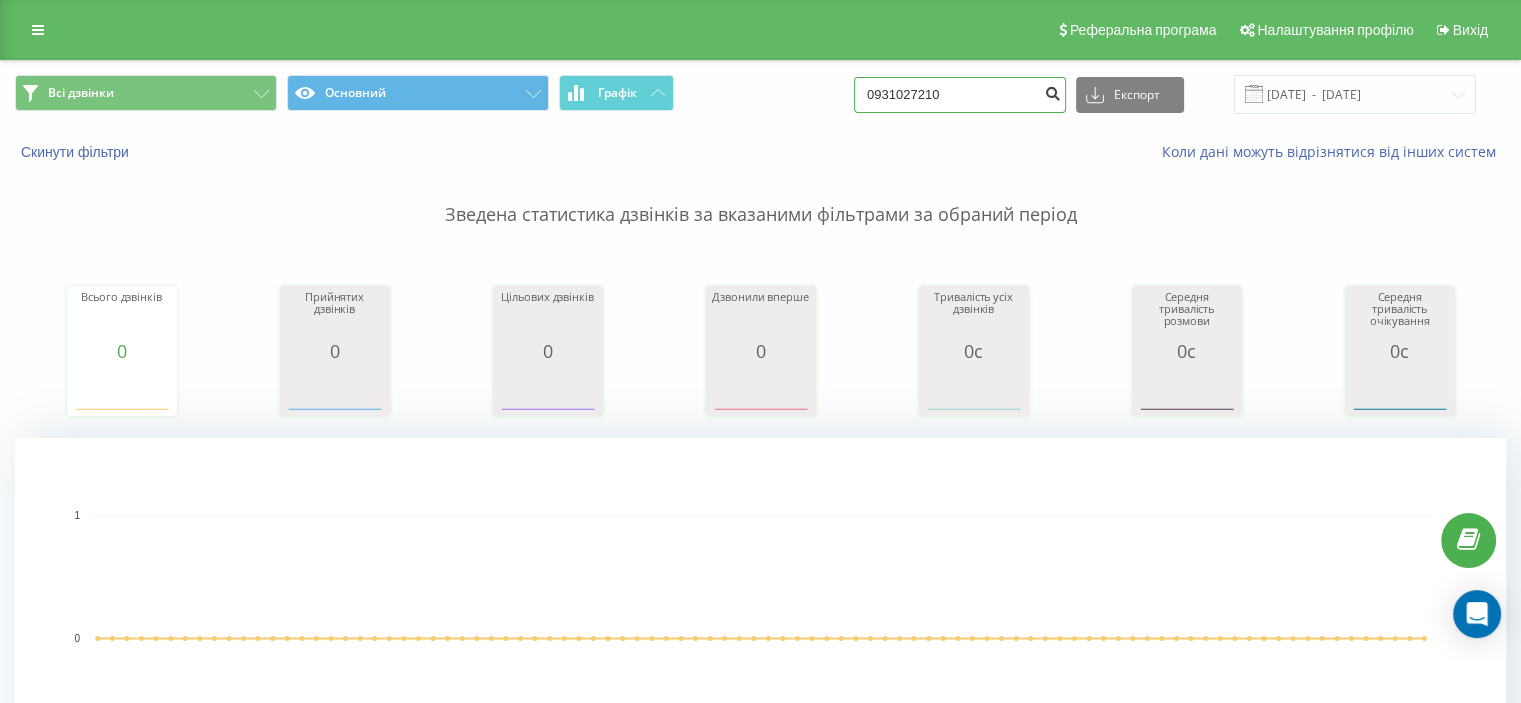 type on "0931027210" 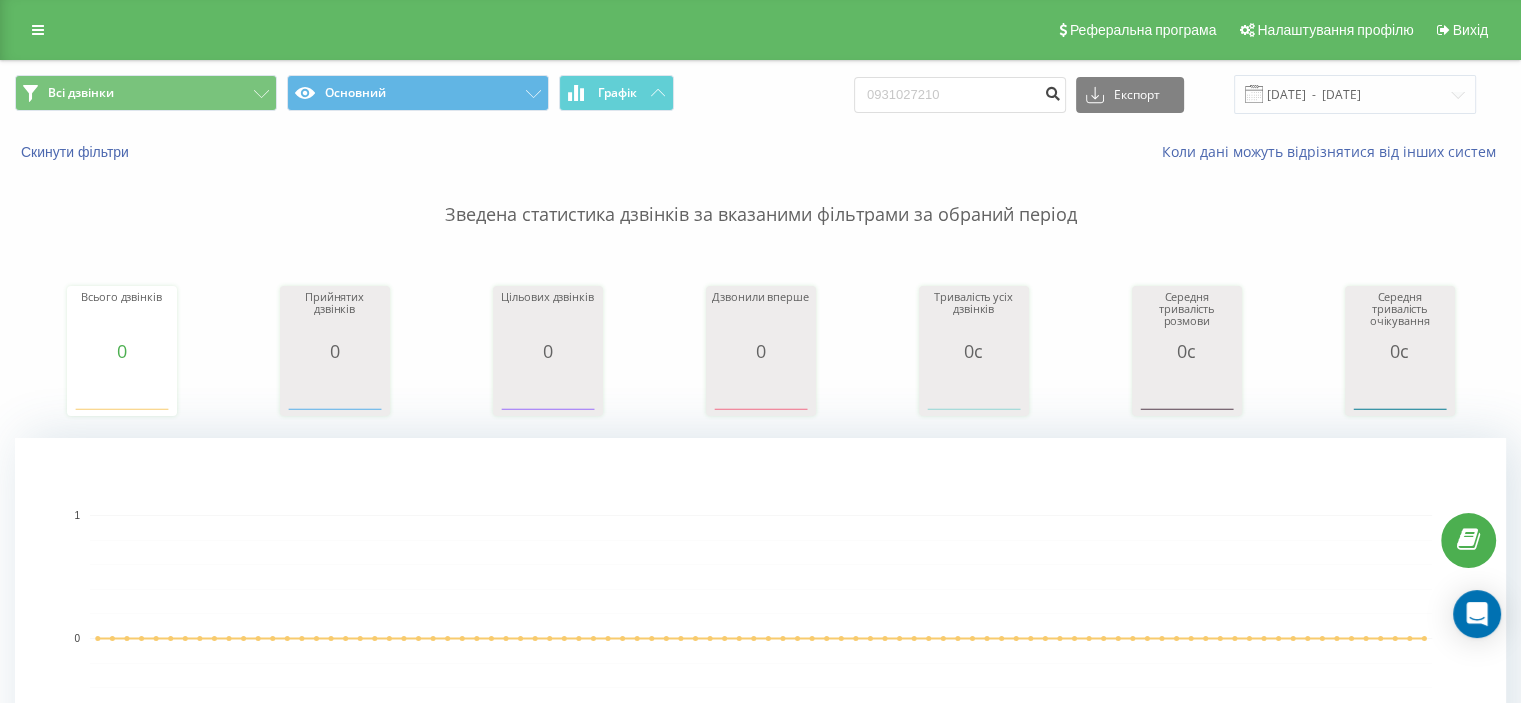 click at bounding box center (1052, 95) 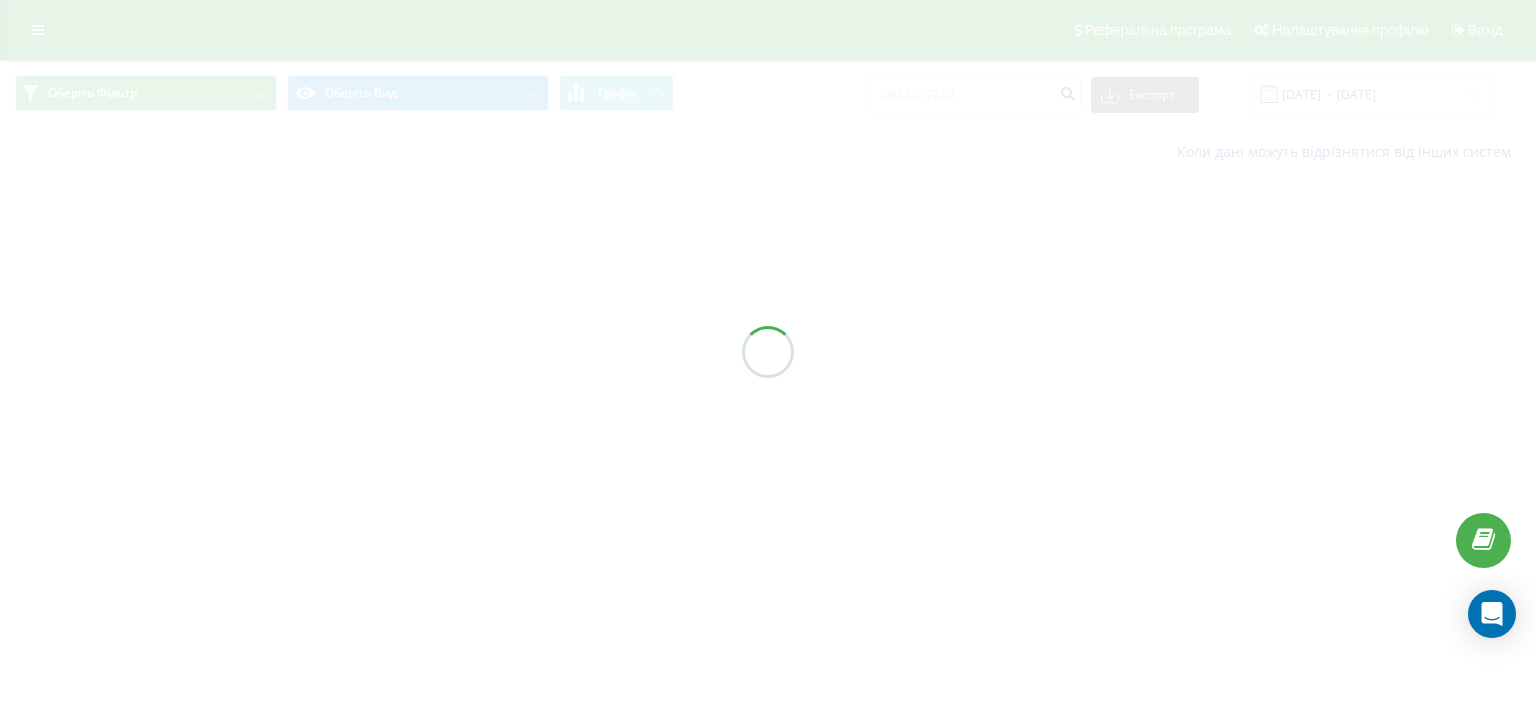 scroll, scrollTop: 0, scrollLeft: 0, axis: both 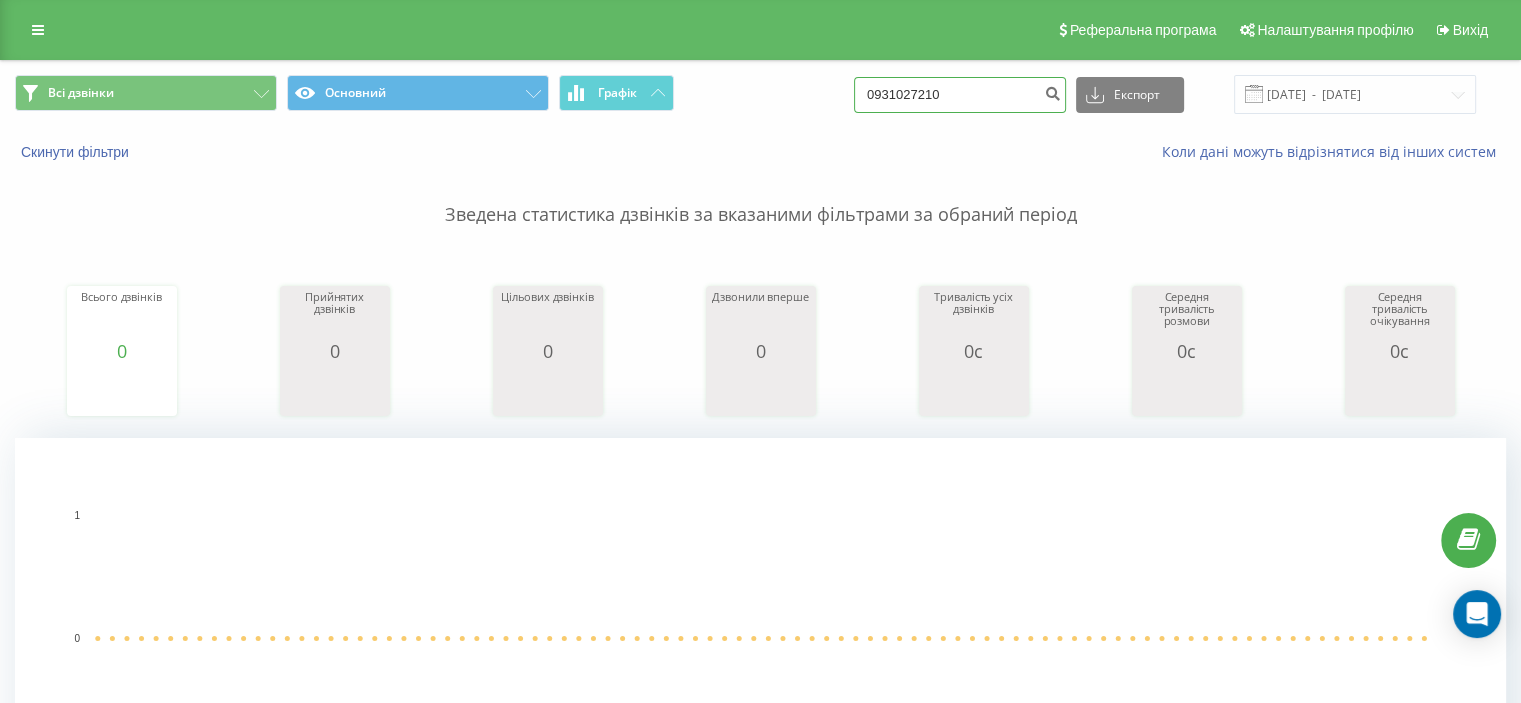 drag, startPoint x: 958, startPoint y: 87, endPoint x: 775, endPoint y: 85, distance: 183.01093 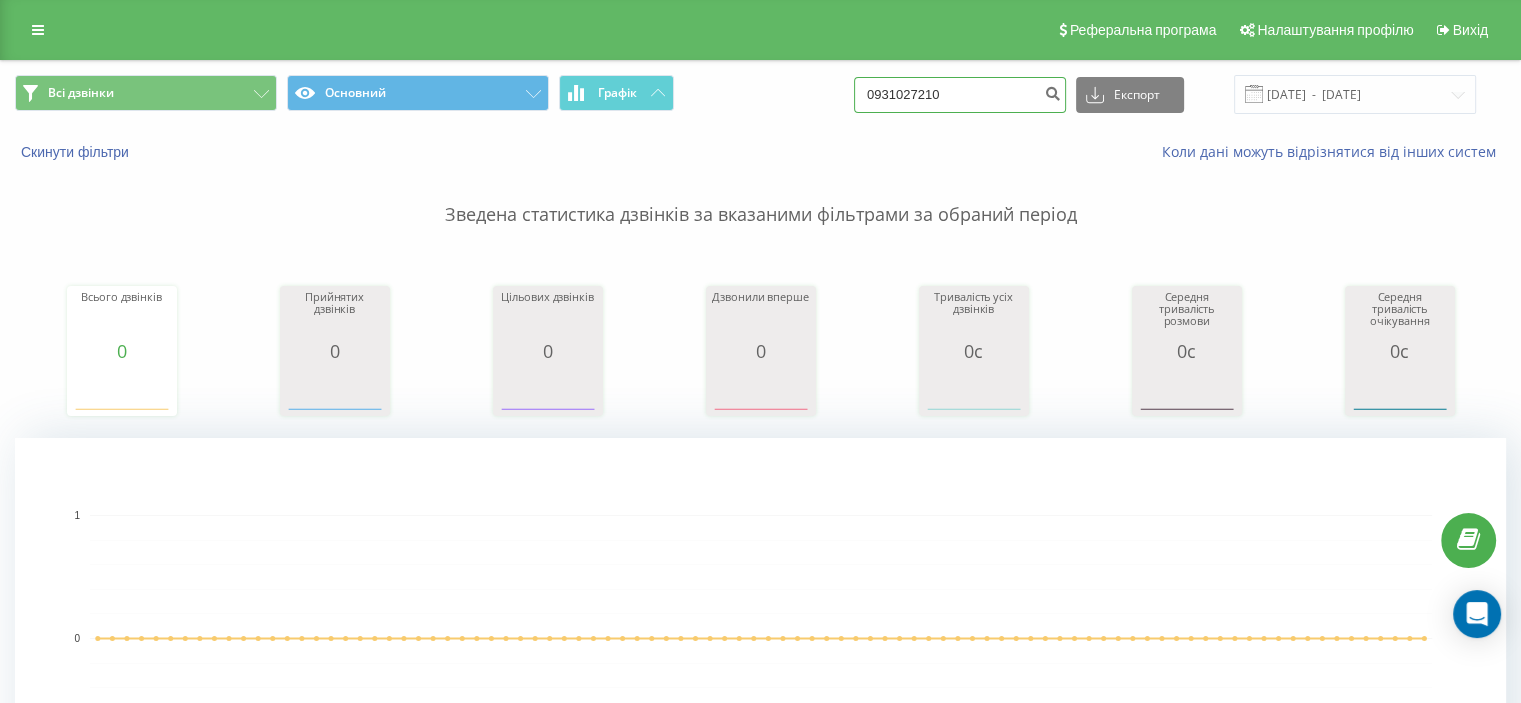 click on "Всі дзвінки Основний Графік 0931027210 Експорт .csv .xls .xlsx 10.04.2025  -  10.07.2025" at bounding box center [760, 94] 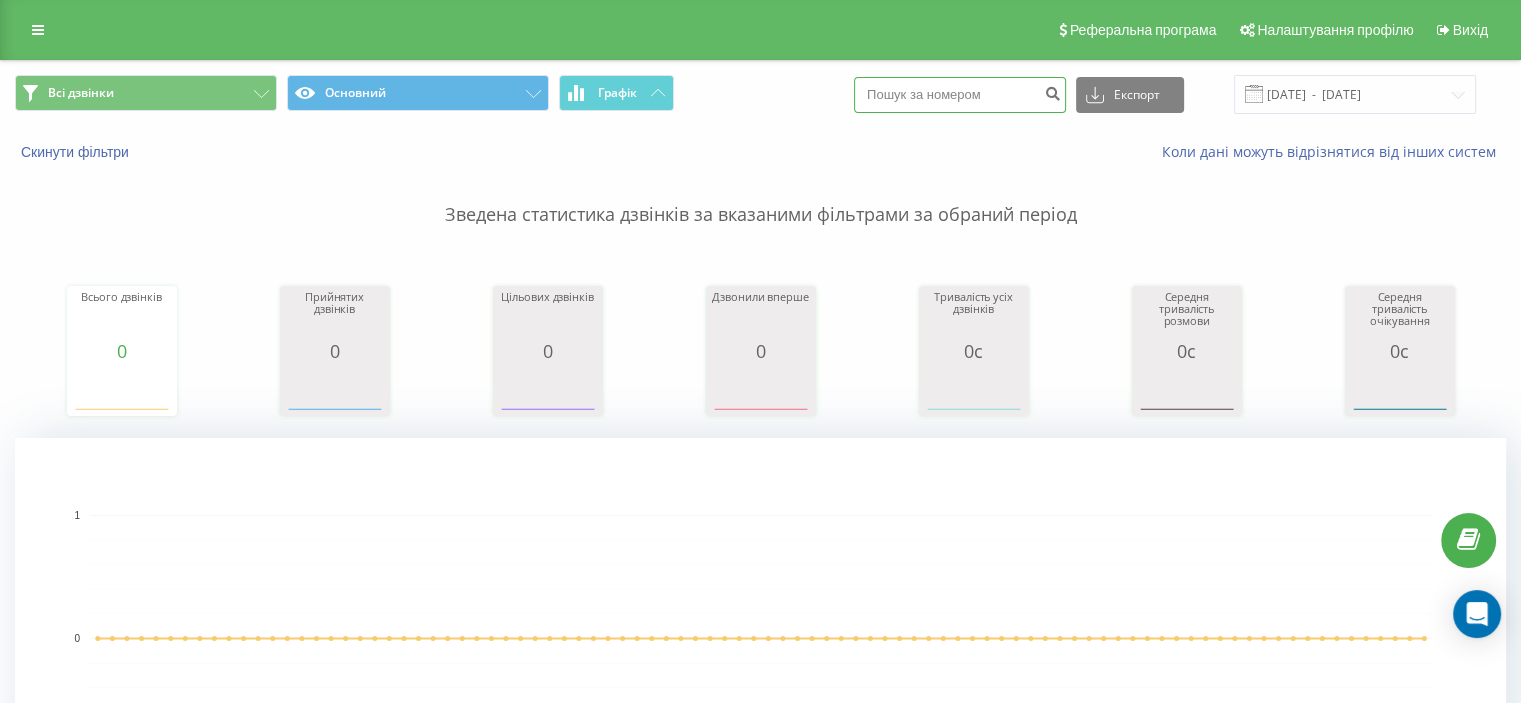 paste on "(097) 770 40 53" 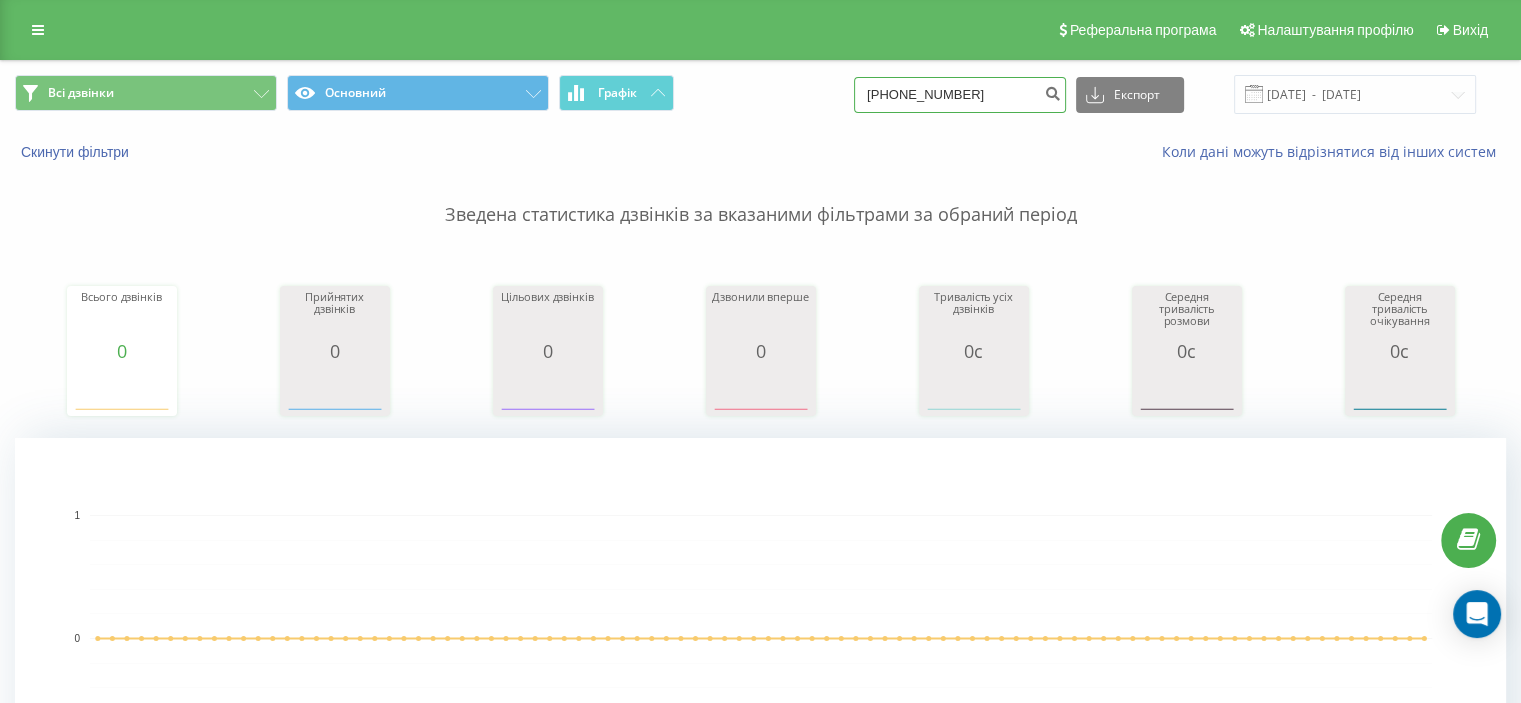 type on "(097) 770 40 53" 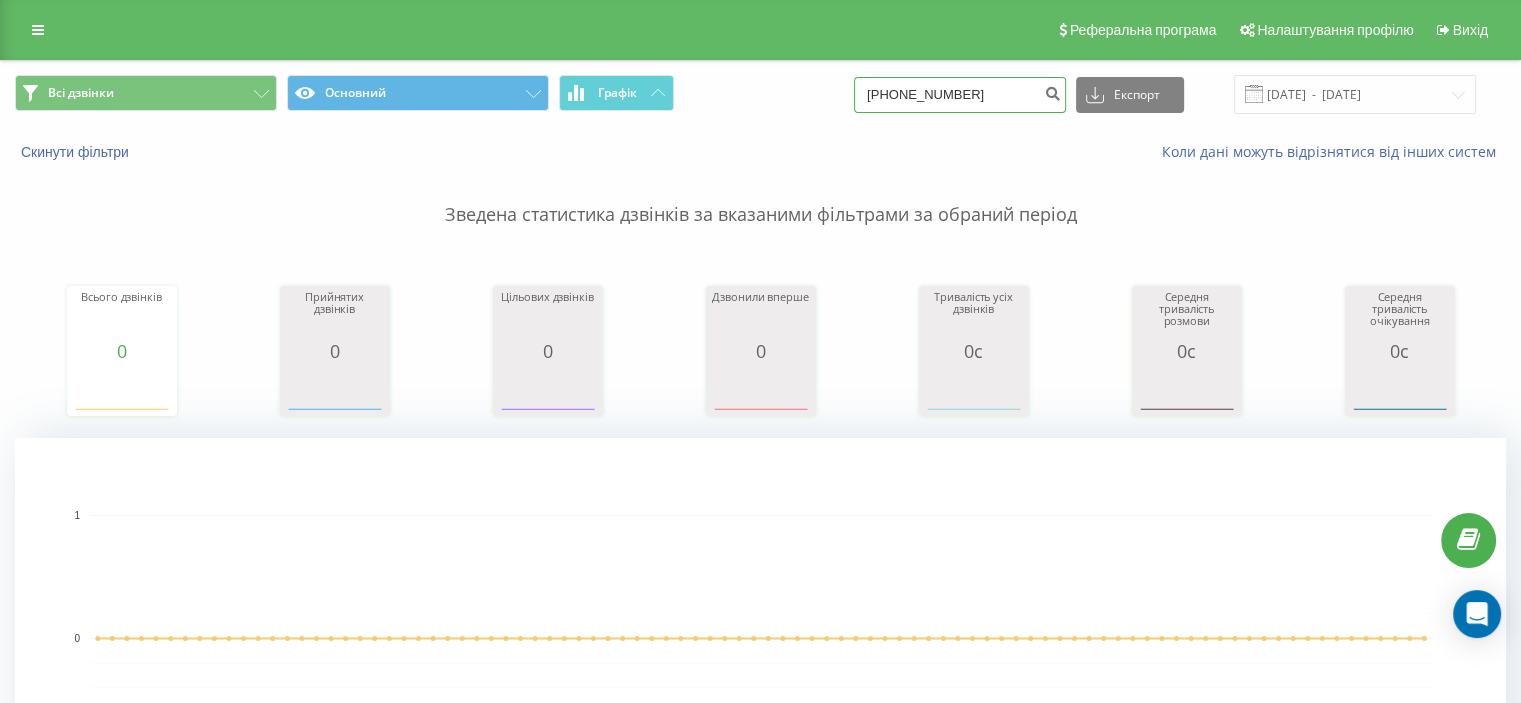 drag, startPoint x: 994, startPoint y: 91, endPoint x: 818, endPoint y: 90, distance: 176.00284 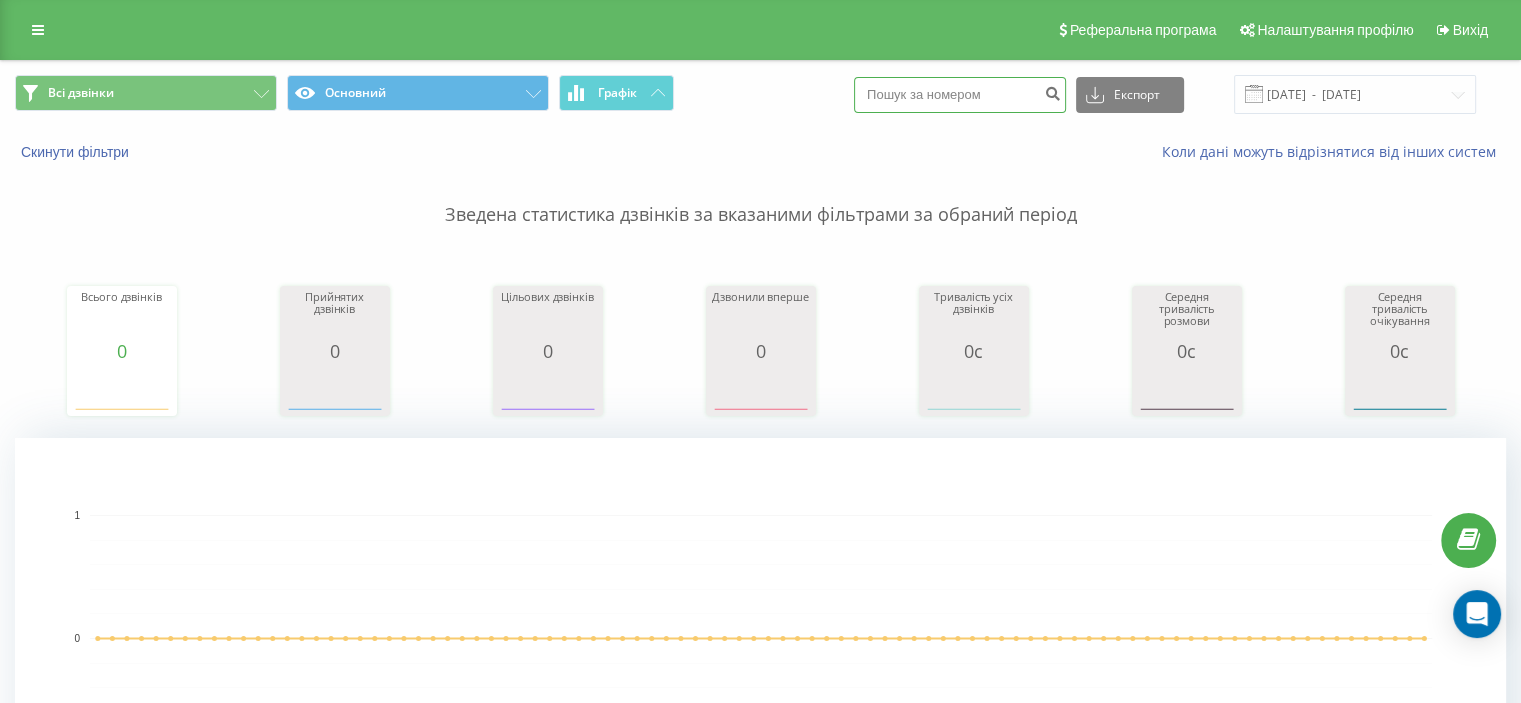 paste on "0977704053" 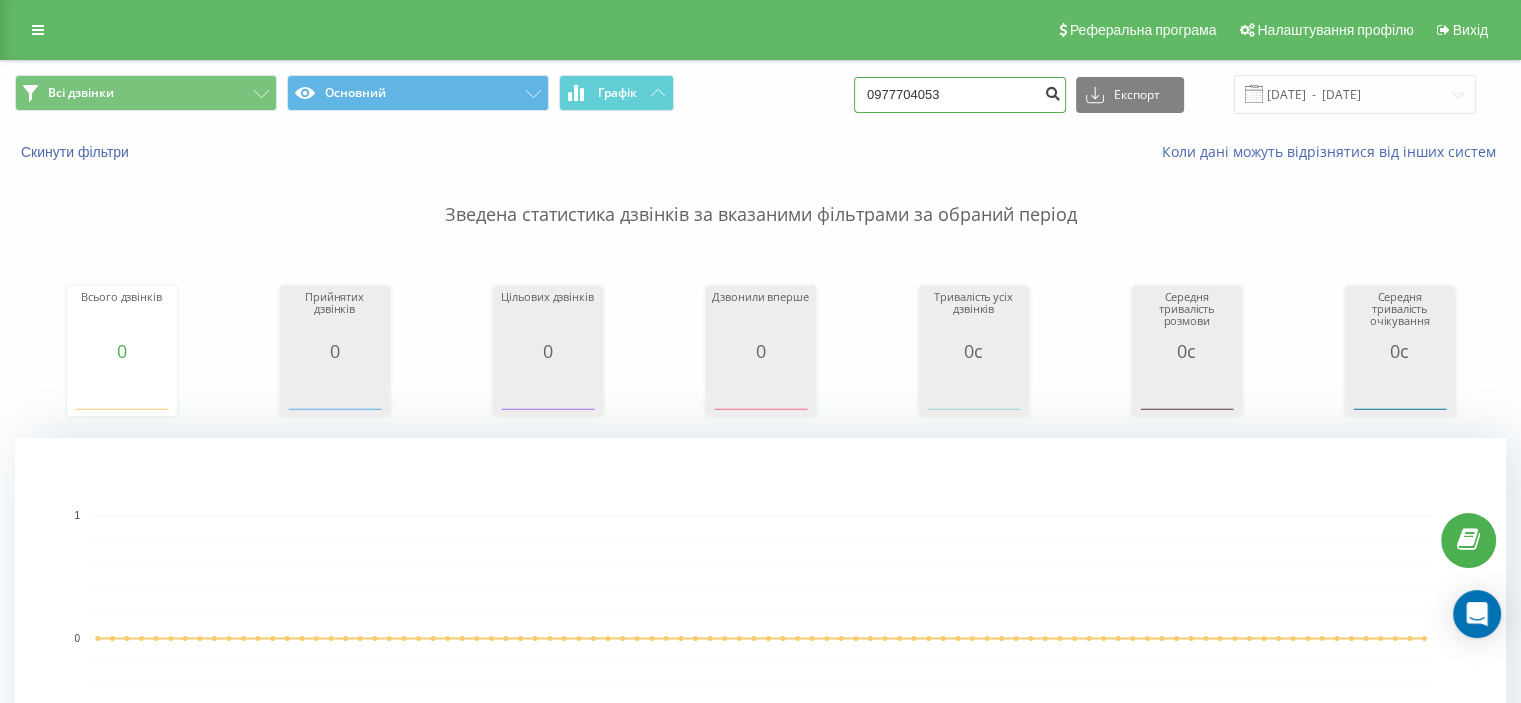 type on "0977704053" 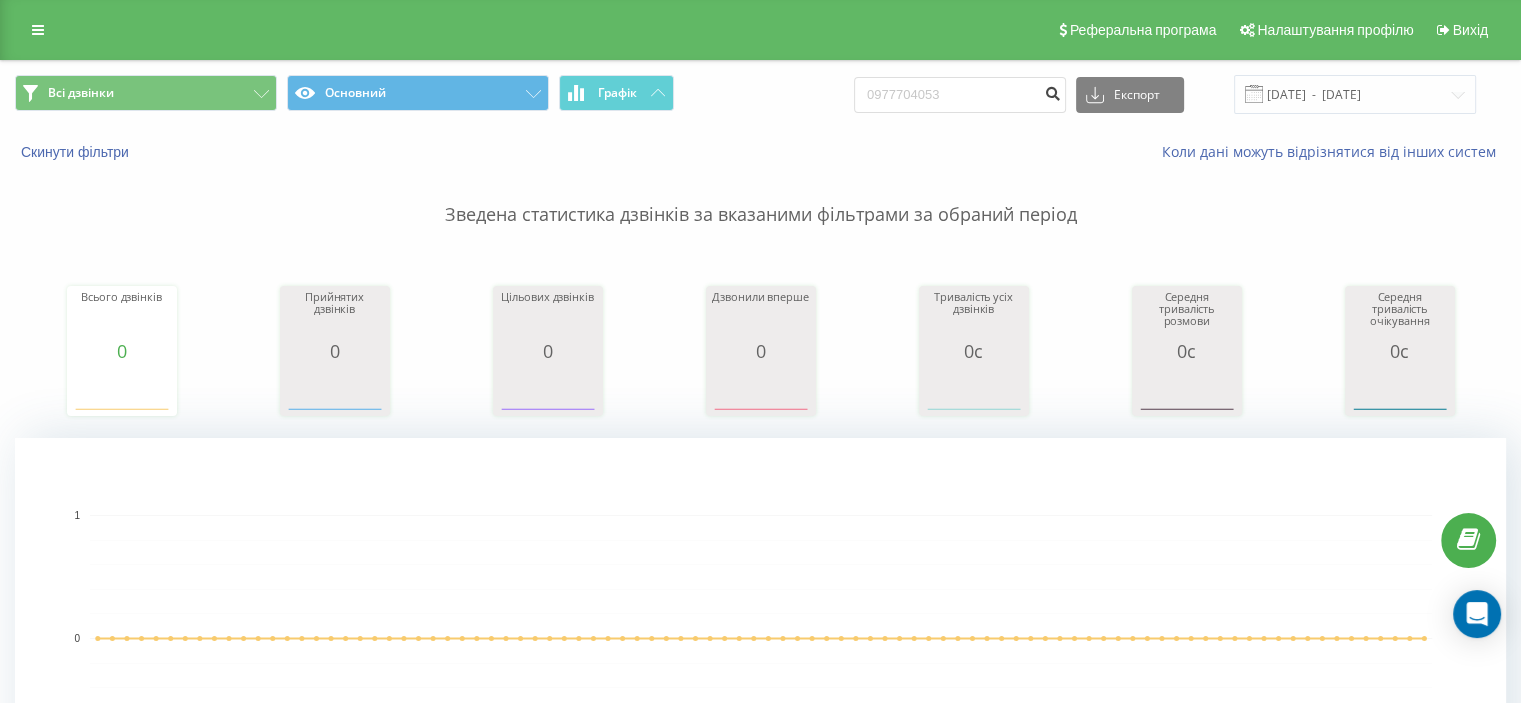 click at bounding box center [1052, 91] 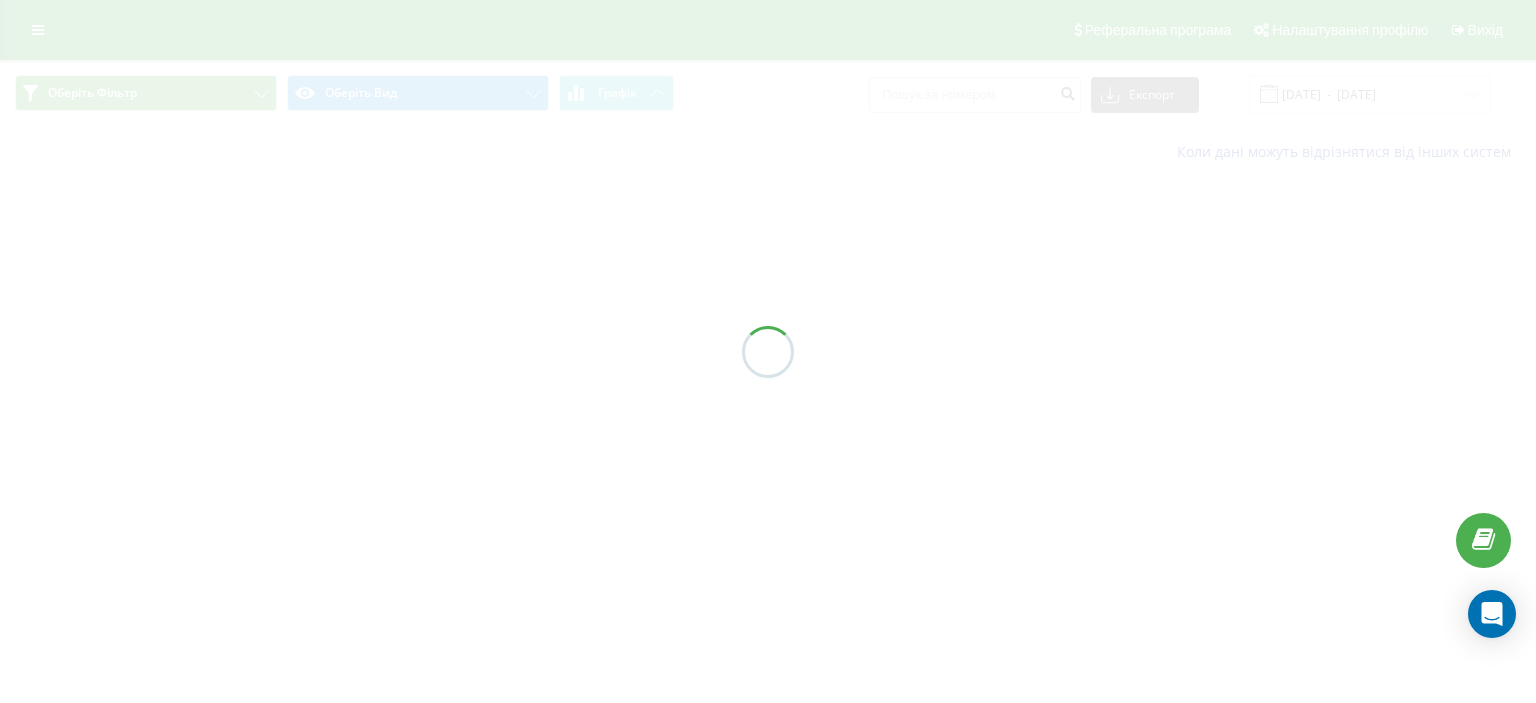 scroll, scrollTop: 0, scrollLeft: 0, axis: both 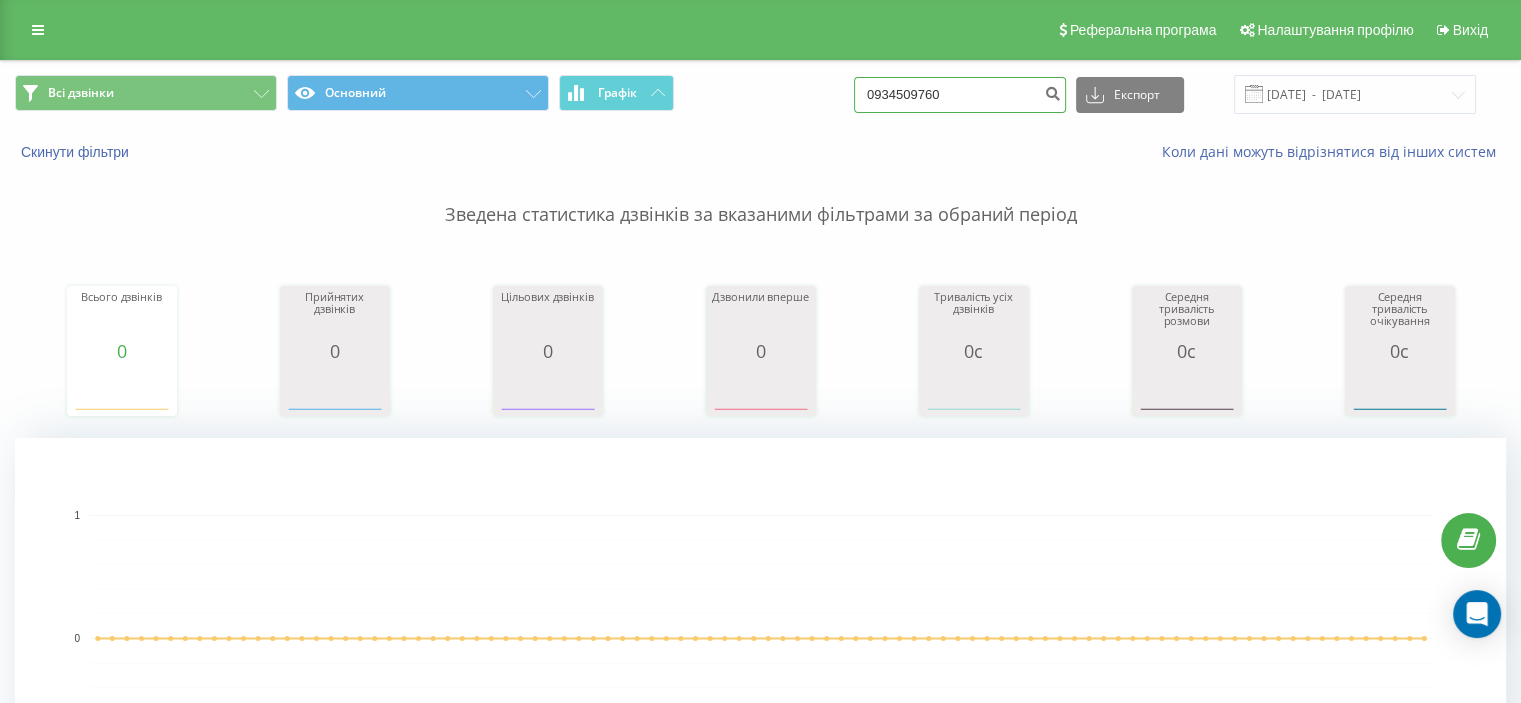 drag, startPoint x: 980, startPoint y: 99, endPoint x: 786, endPoint y: 89, distance: 194.25757 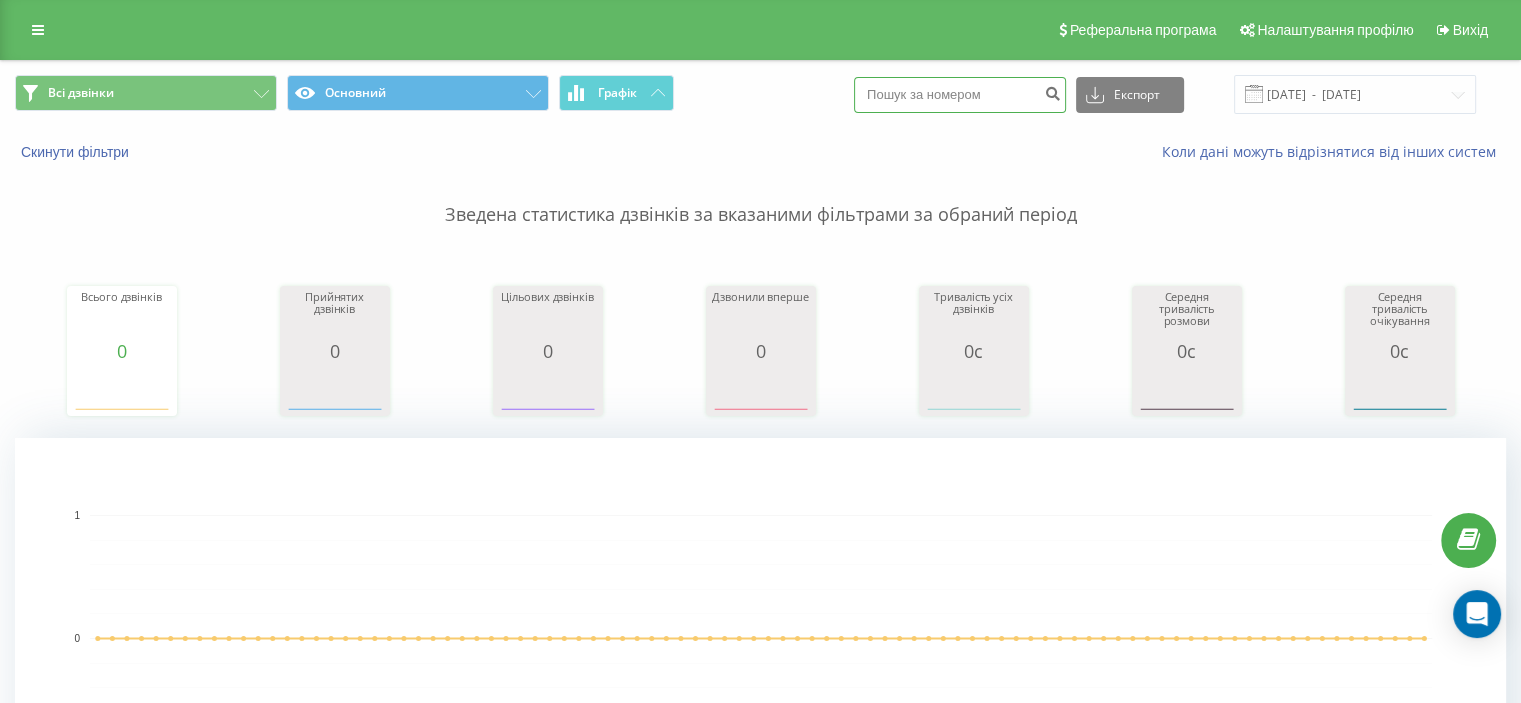 paste on "0985860125" 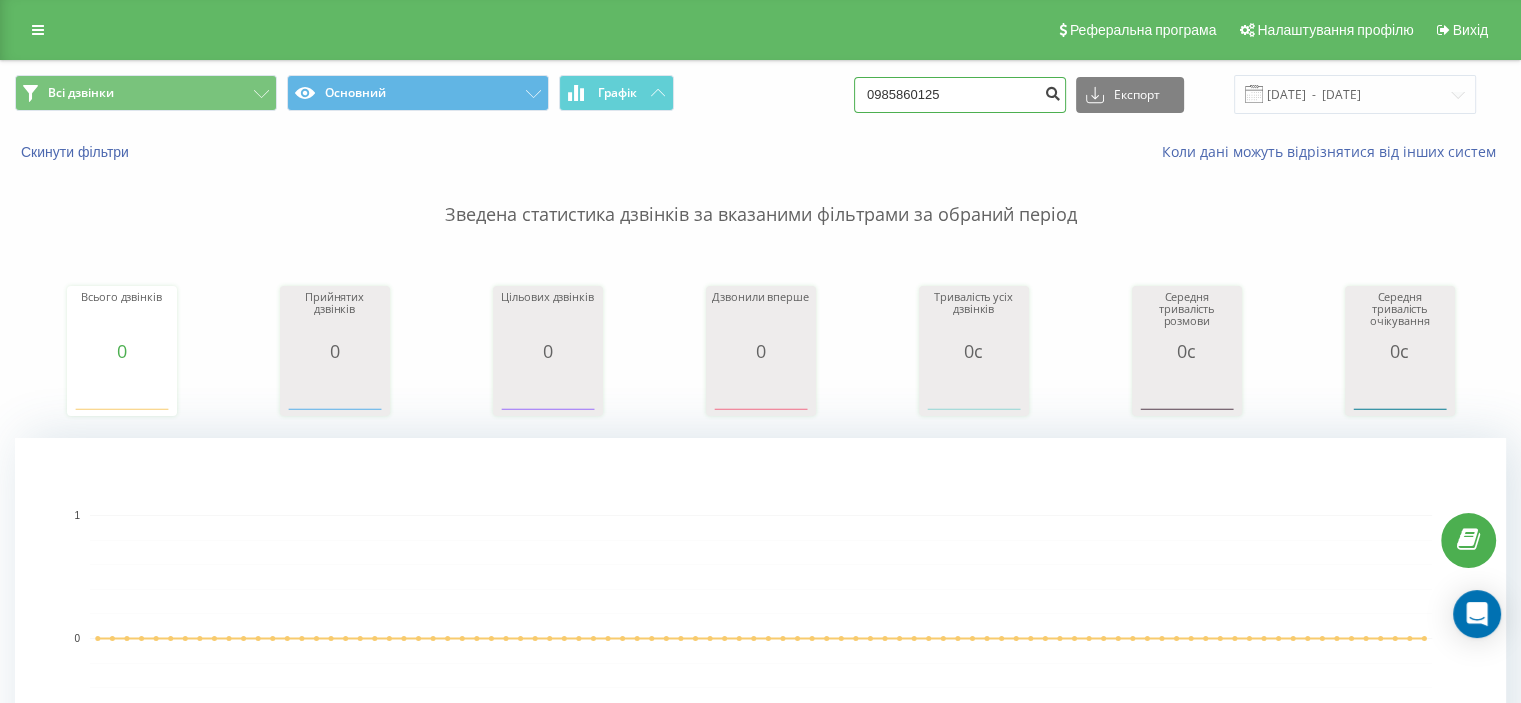 type on "0985860125" 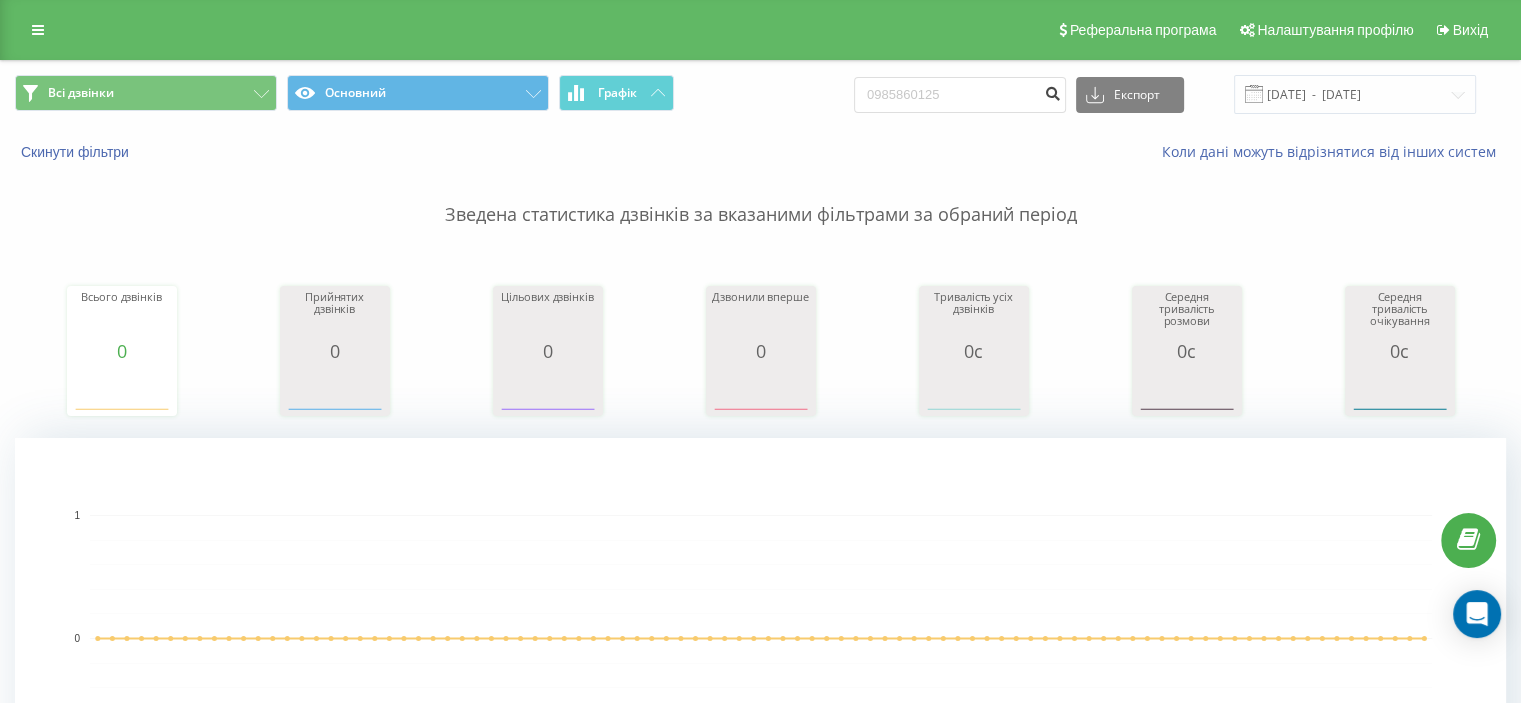 click at bounding box center [1052, 91] 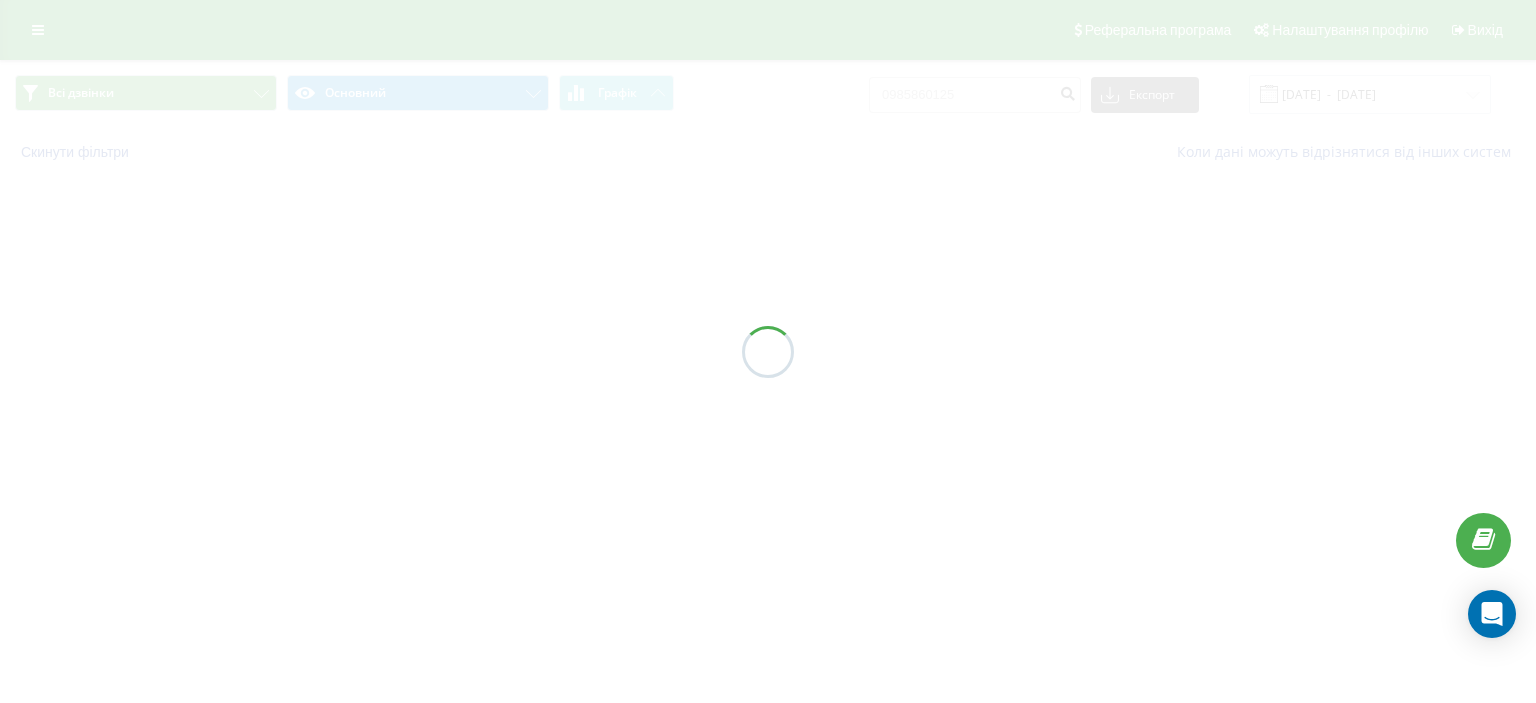 scroll, scrollTop: 0, scrollLeft: 0, axis: both 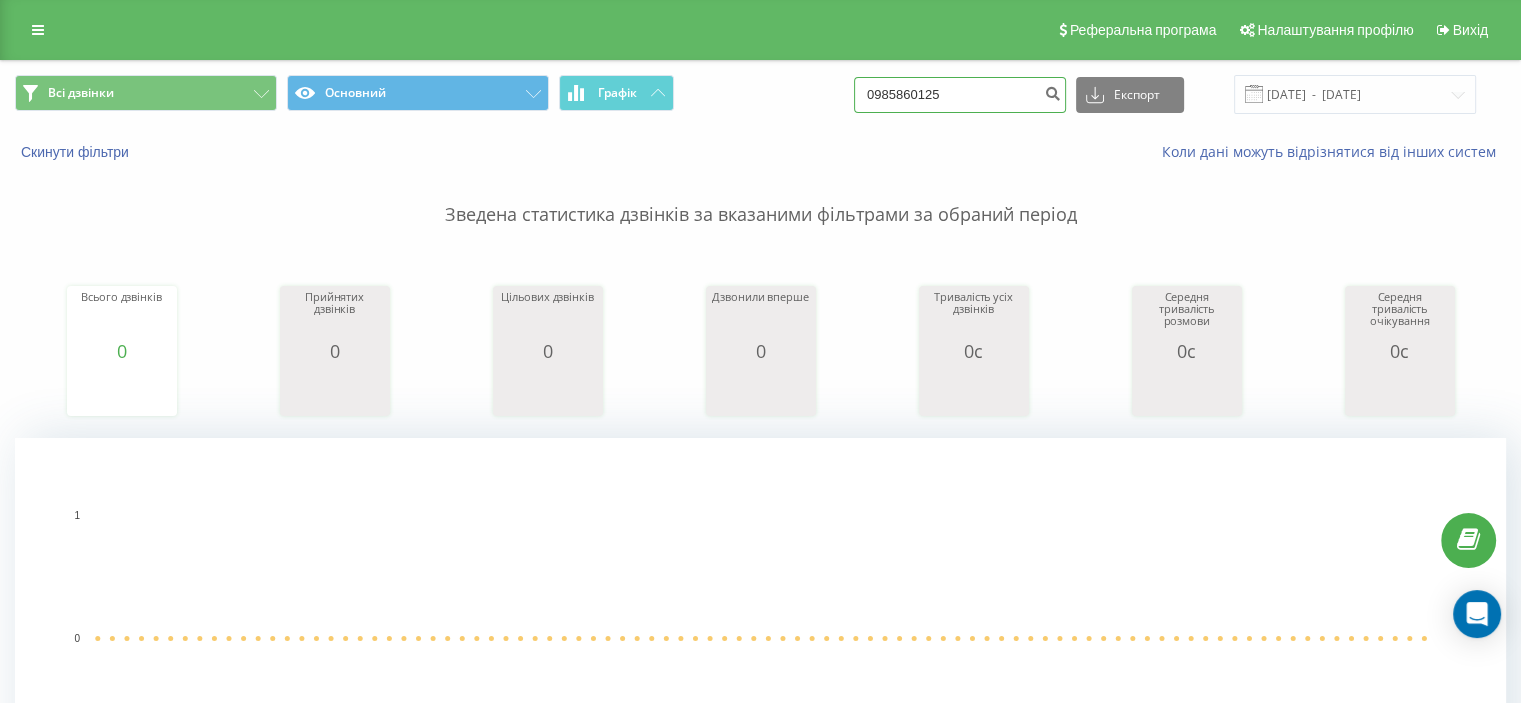 drag, startPoint x: 992, startPoint y: 95, endPoint x: 718, endPoint y: 91, distance: 274.0292 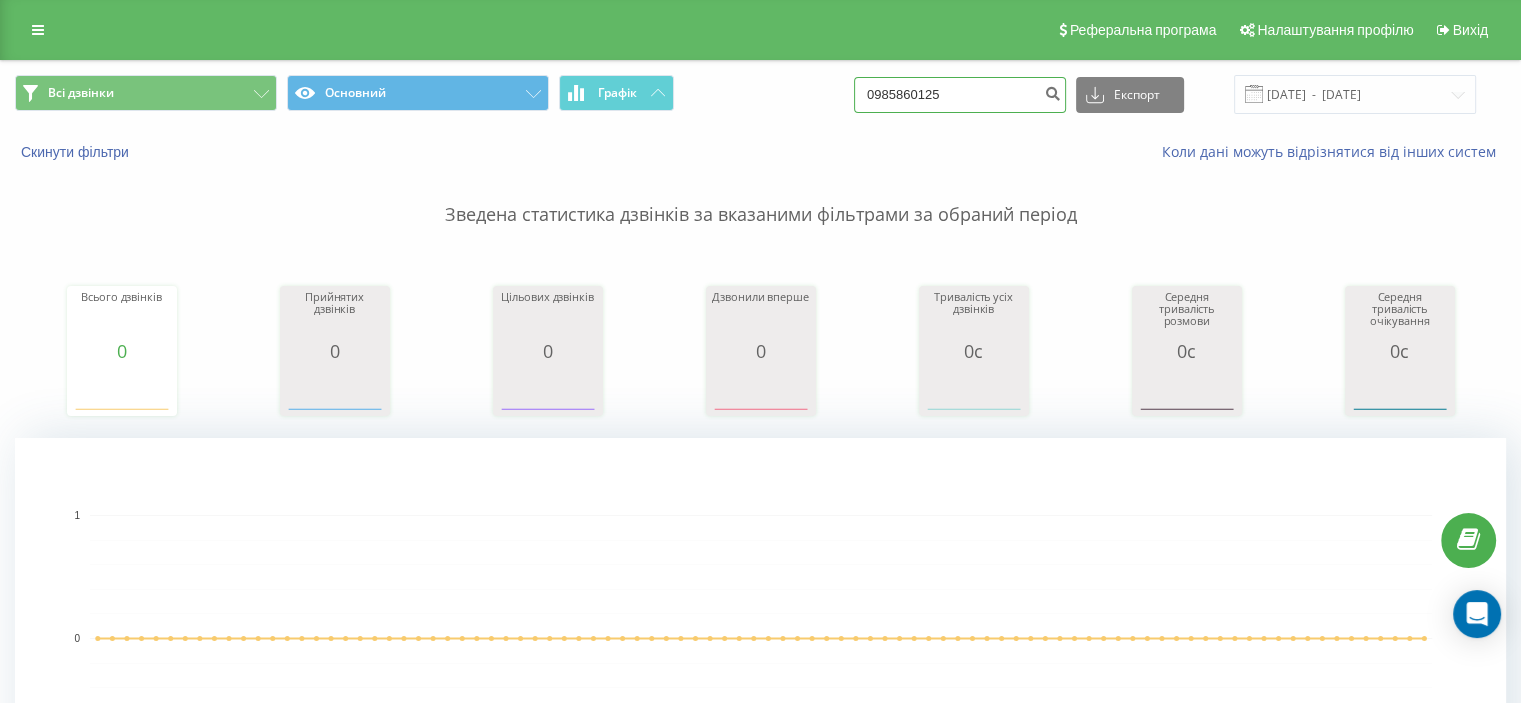 click on "Всі дзвінки Основний Графік 0985860125 Експорт .csv .xls .xlsx [DATE]  -  [DATE]" at bounding box center (760, 94) 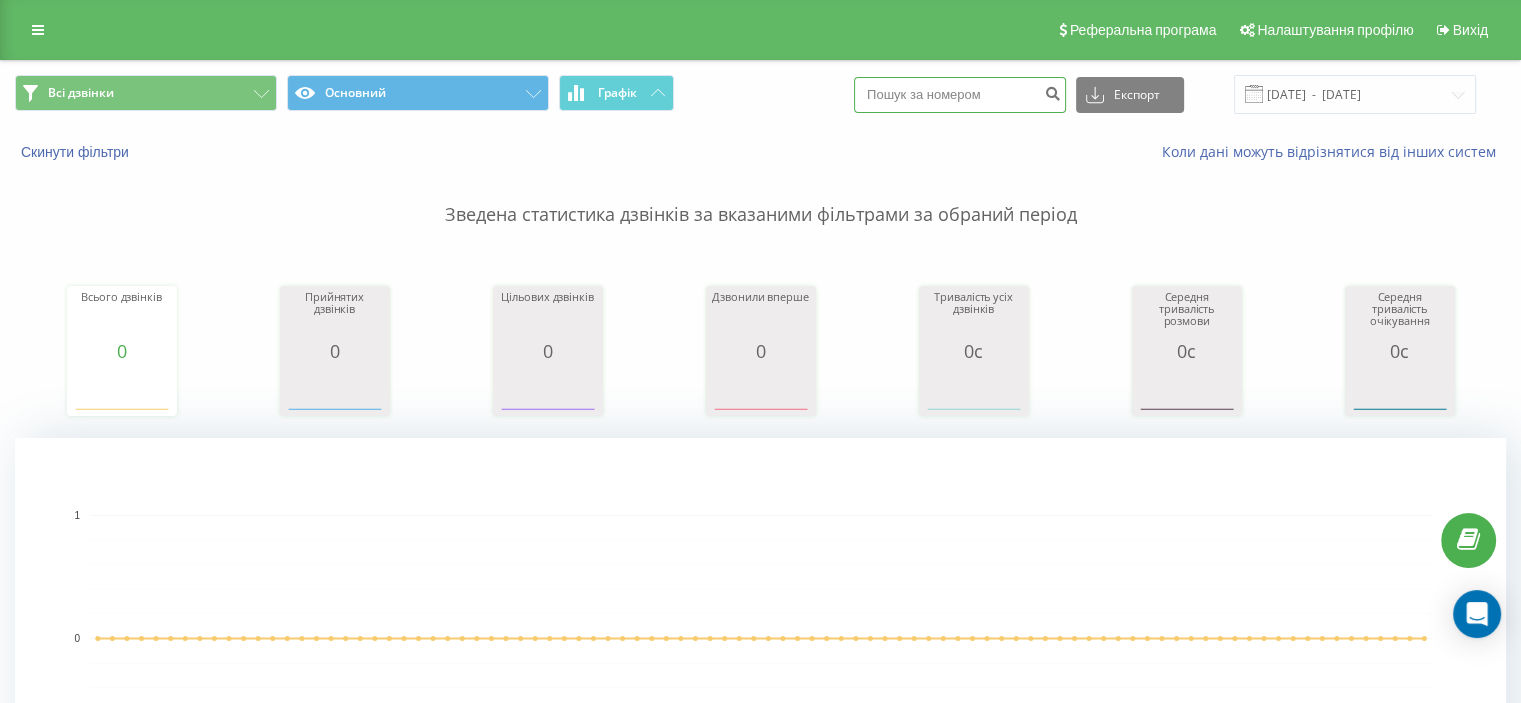 paste on "0679801388" 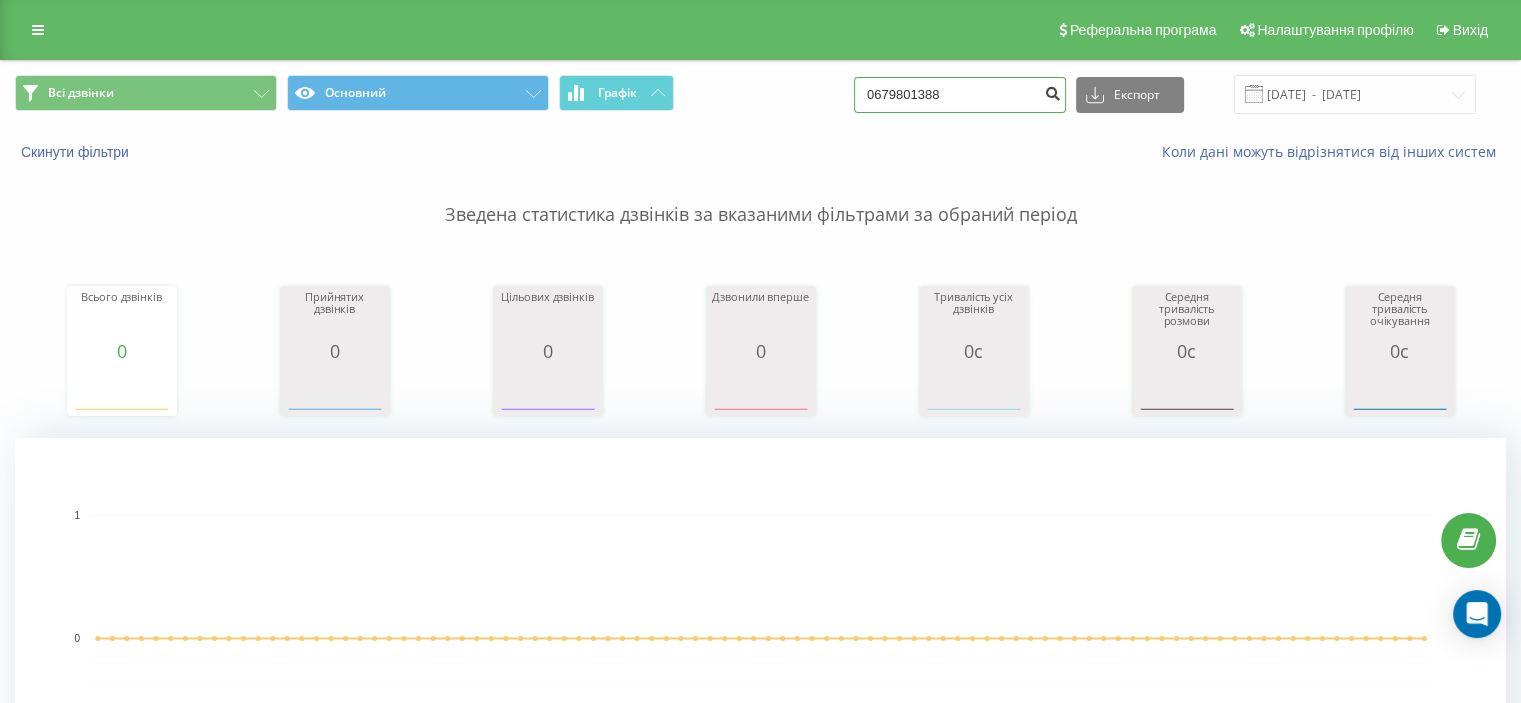 type on "0679801388" 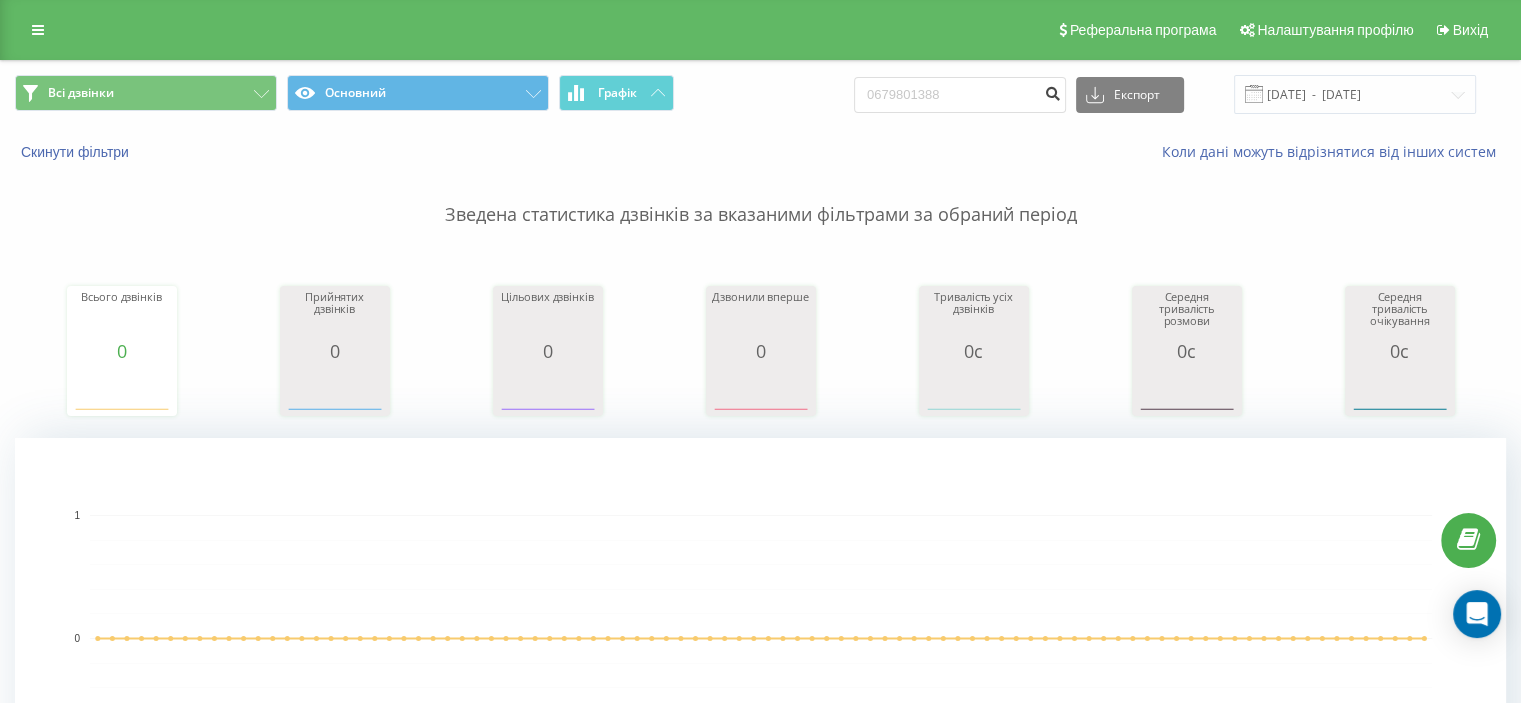 click at bounding box center [1052, 91] 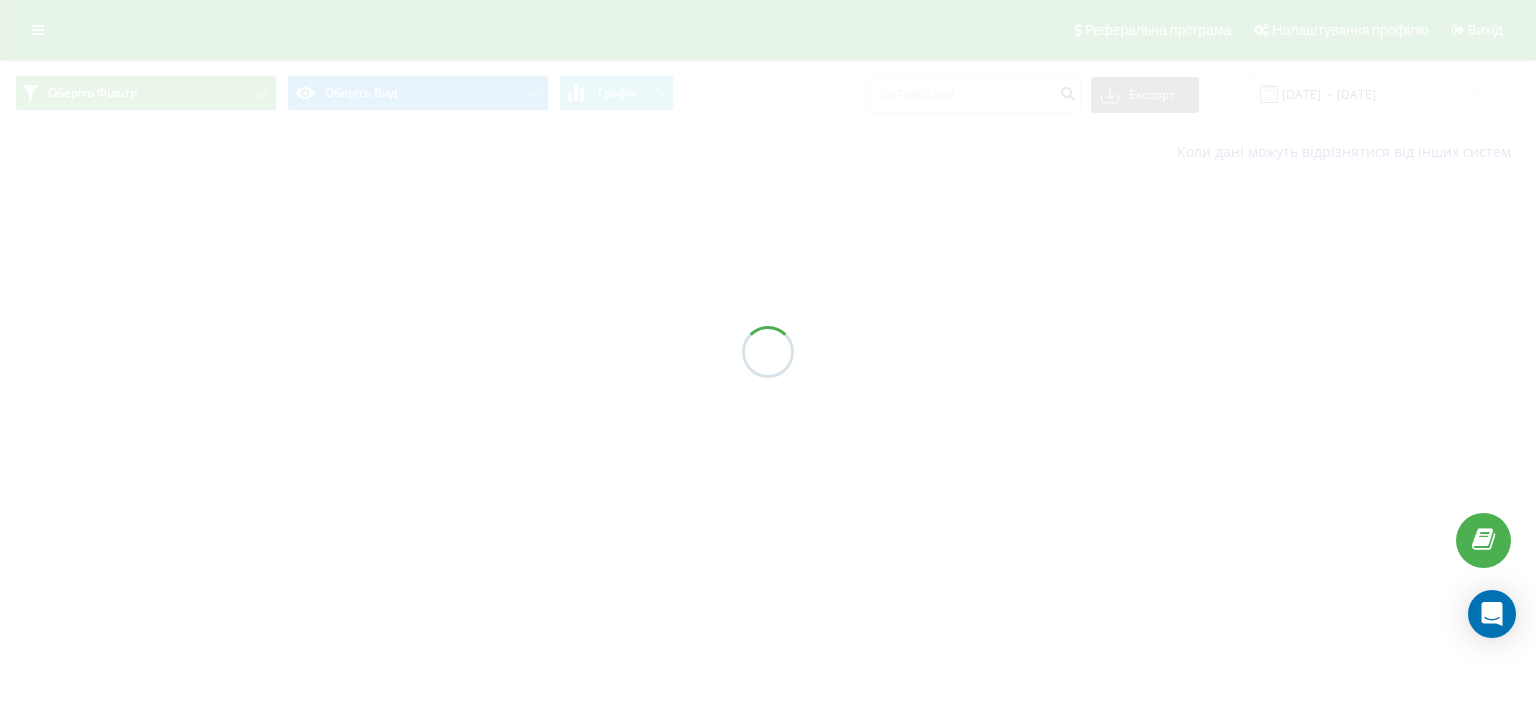 scroll, scrollTop: 0, scrollLeft: 0, axis: both 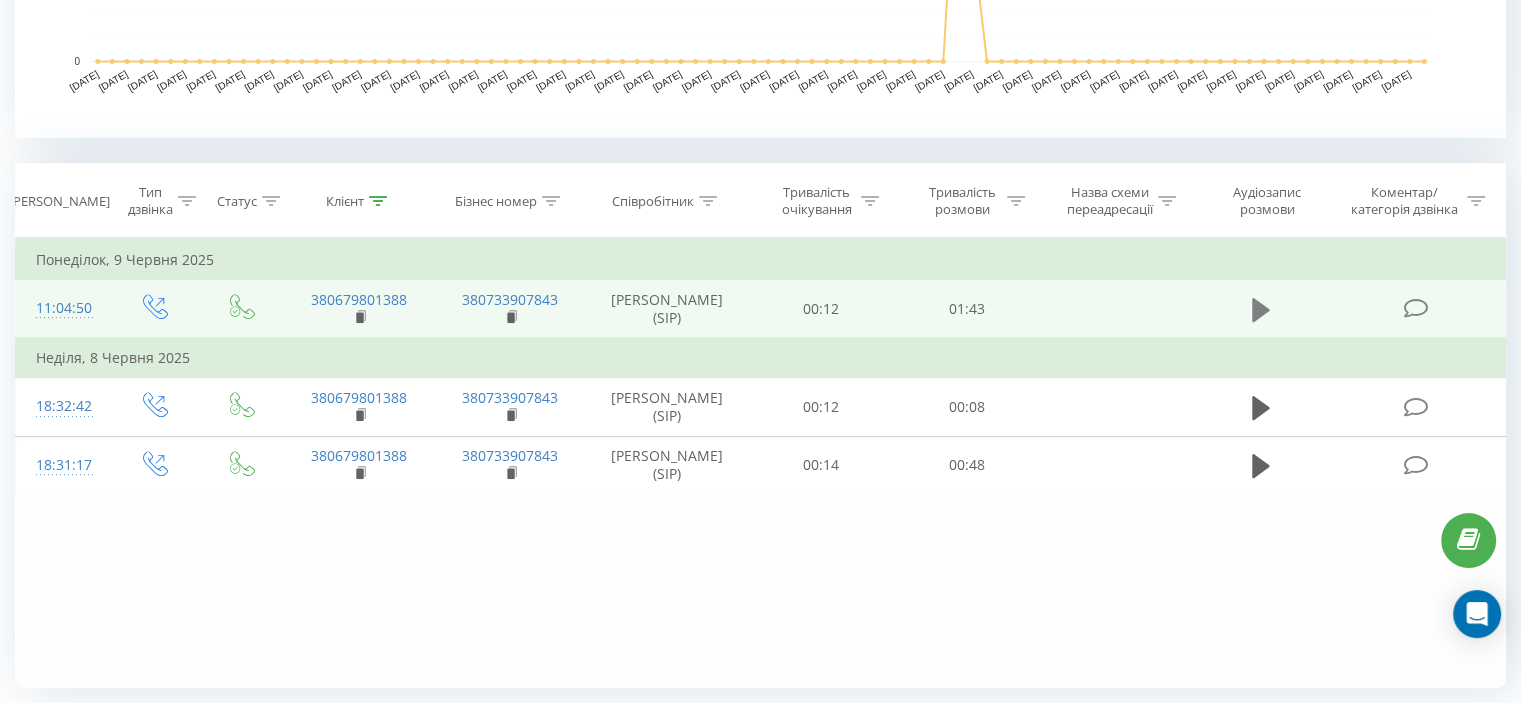 click 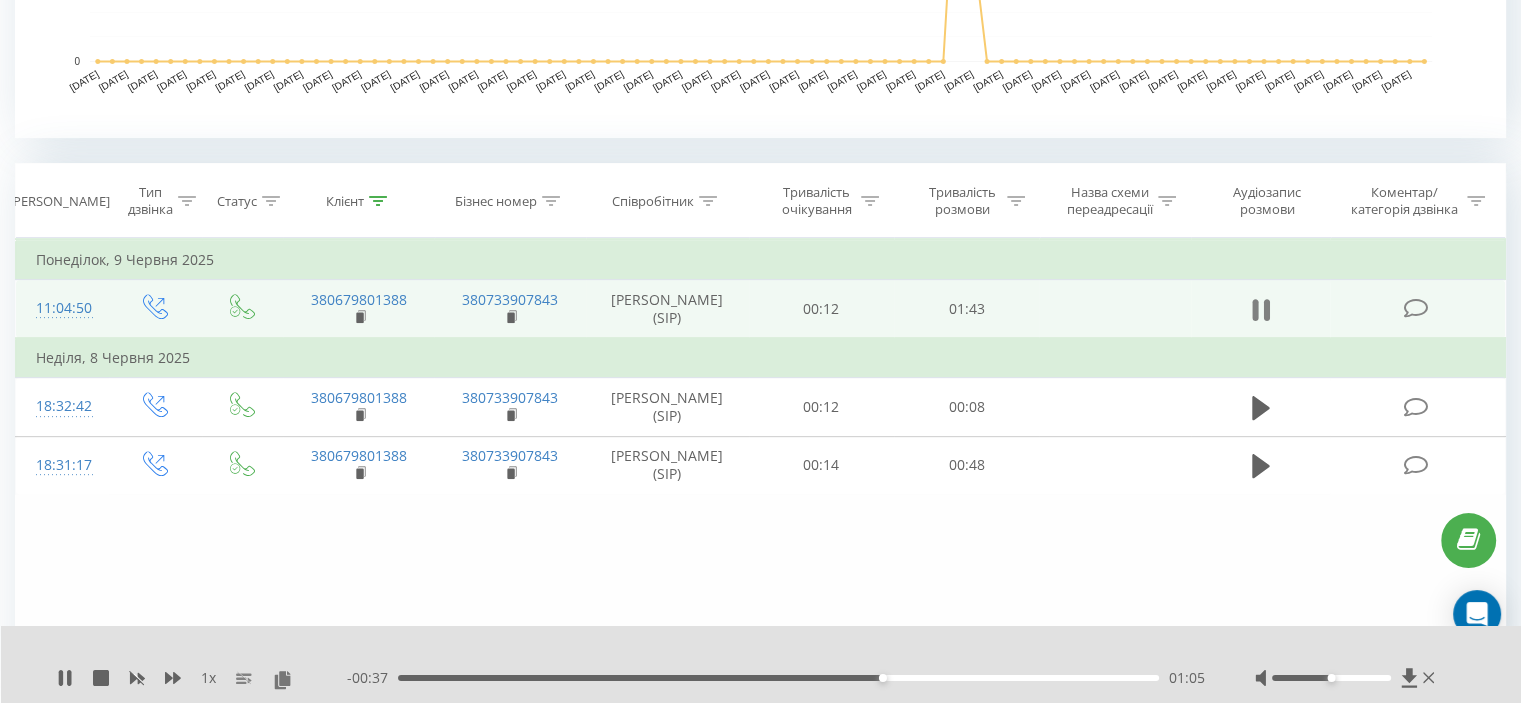 click 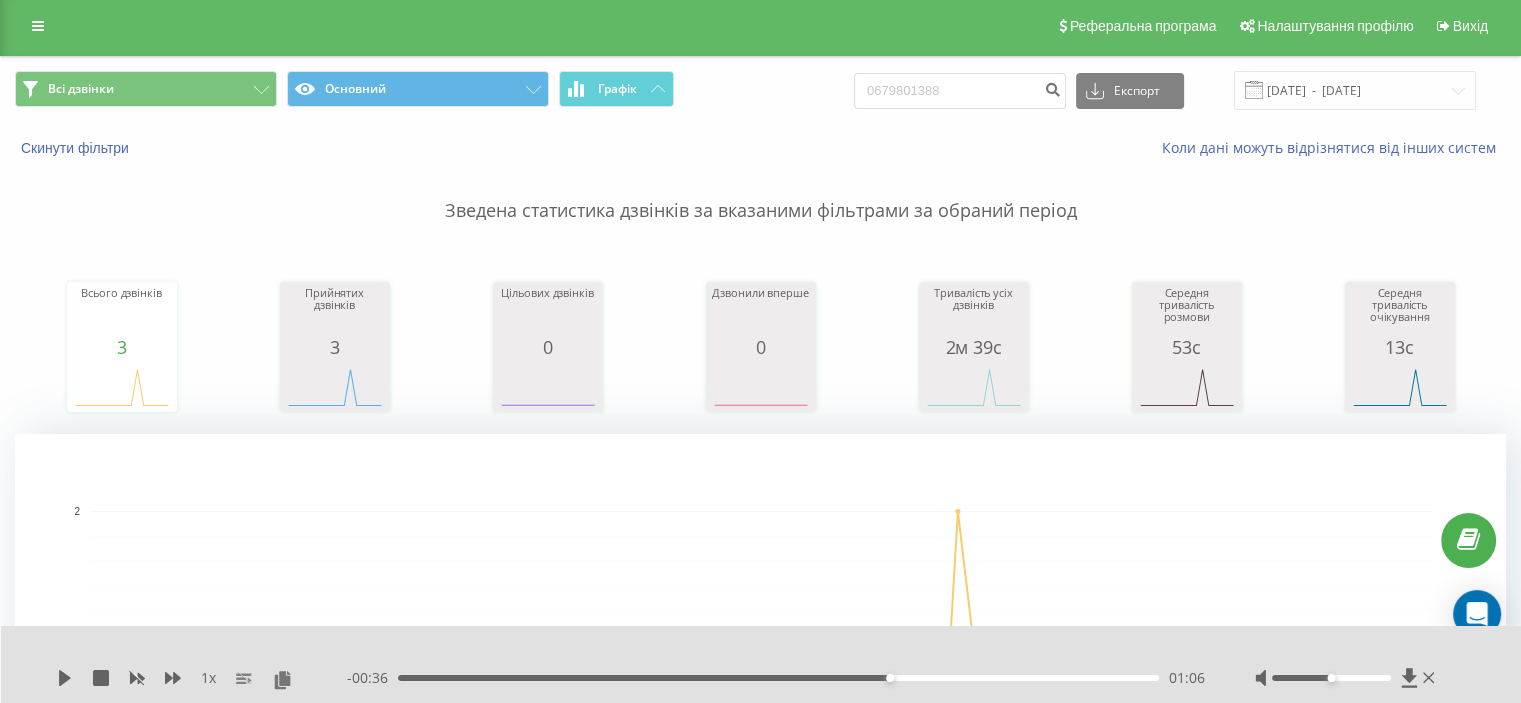 scroll, scrollTop: 0, scrollLeft: 0, axis: both 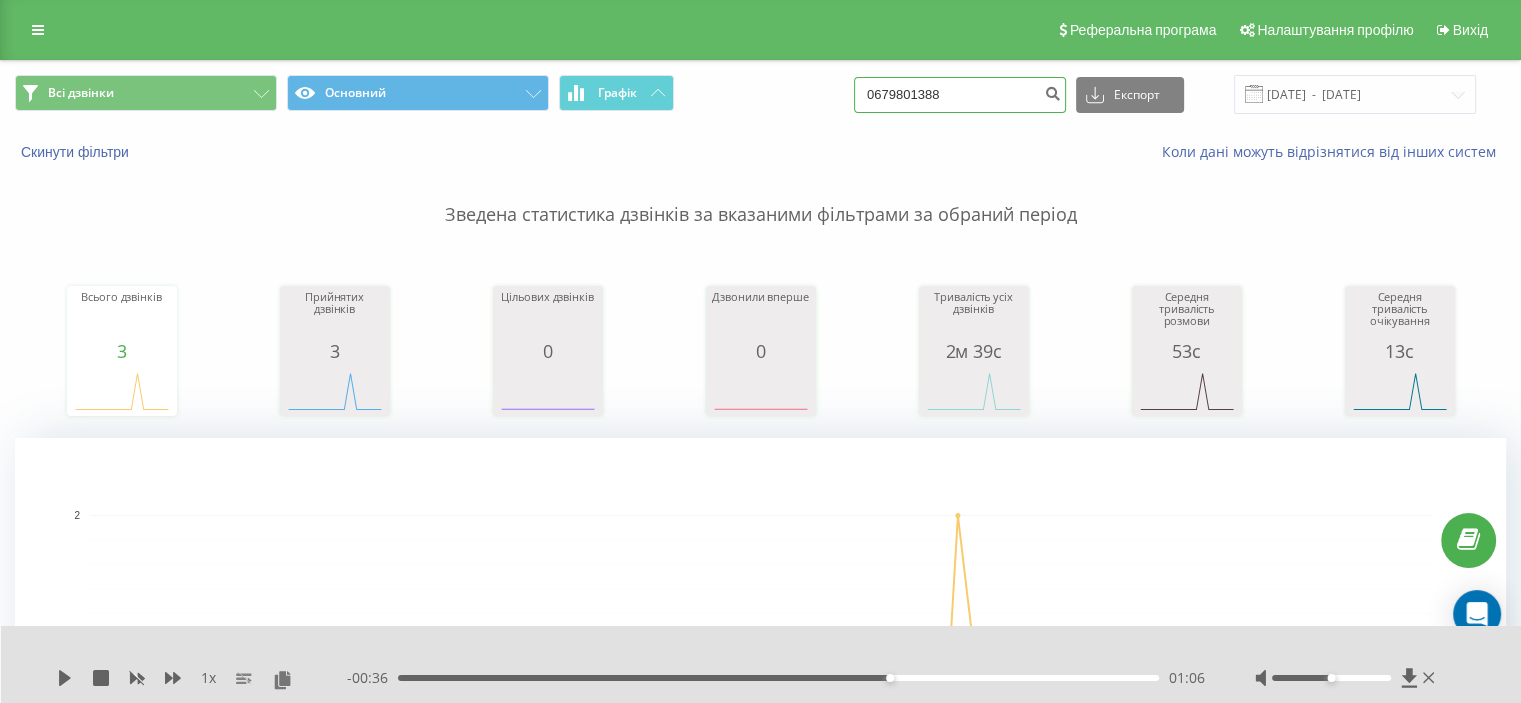 drag, startPoint x: 1004, startPoint y: 95, endPoint x: 775, endPoint y: 81, distance: 229.42755 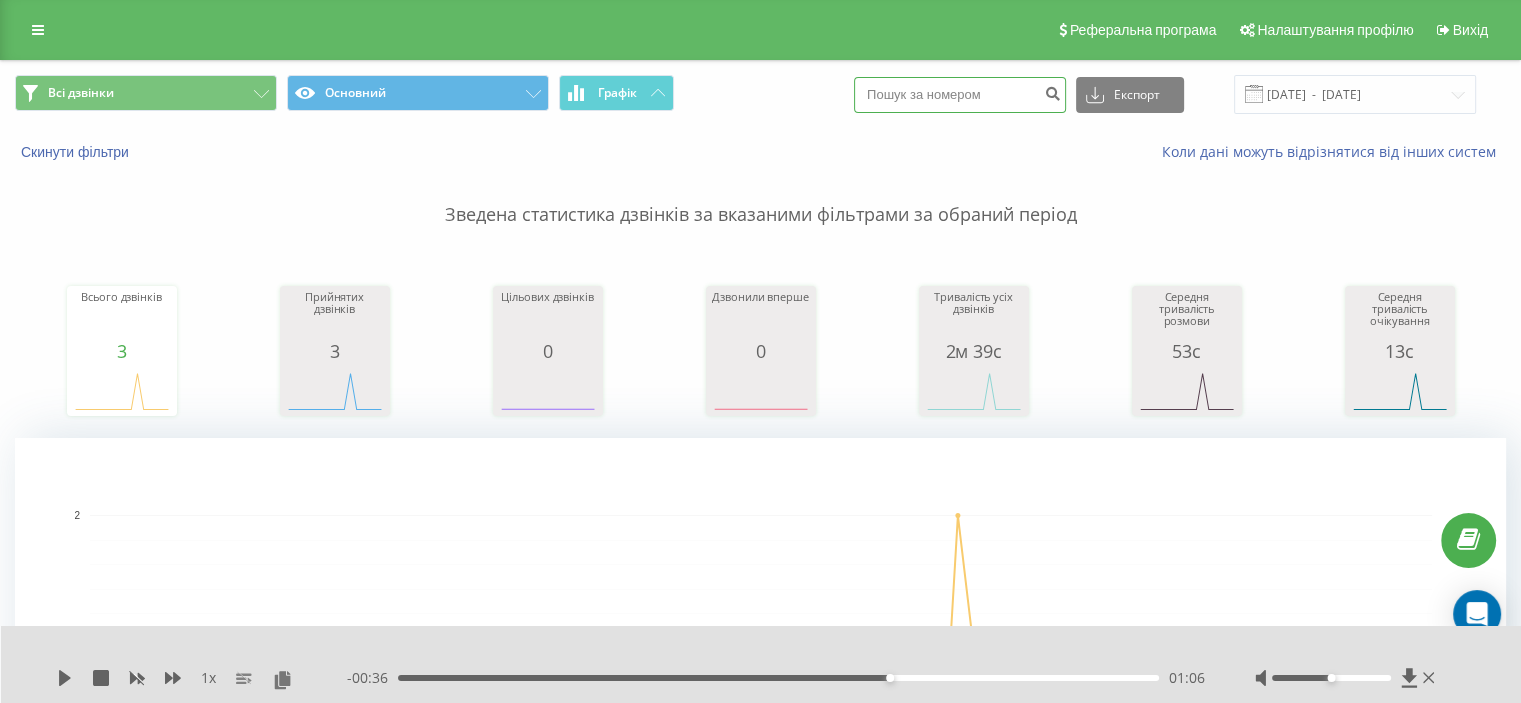 paste on "0982455410" 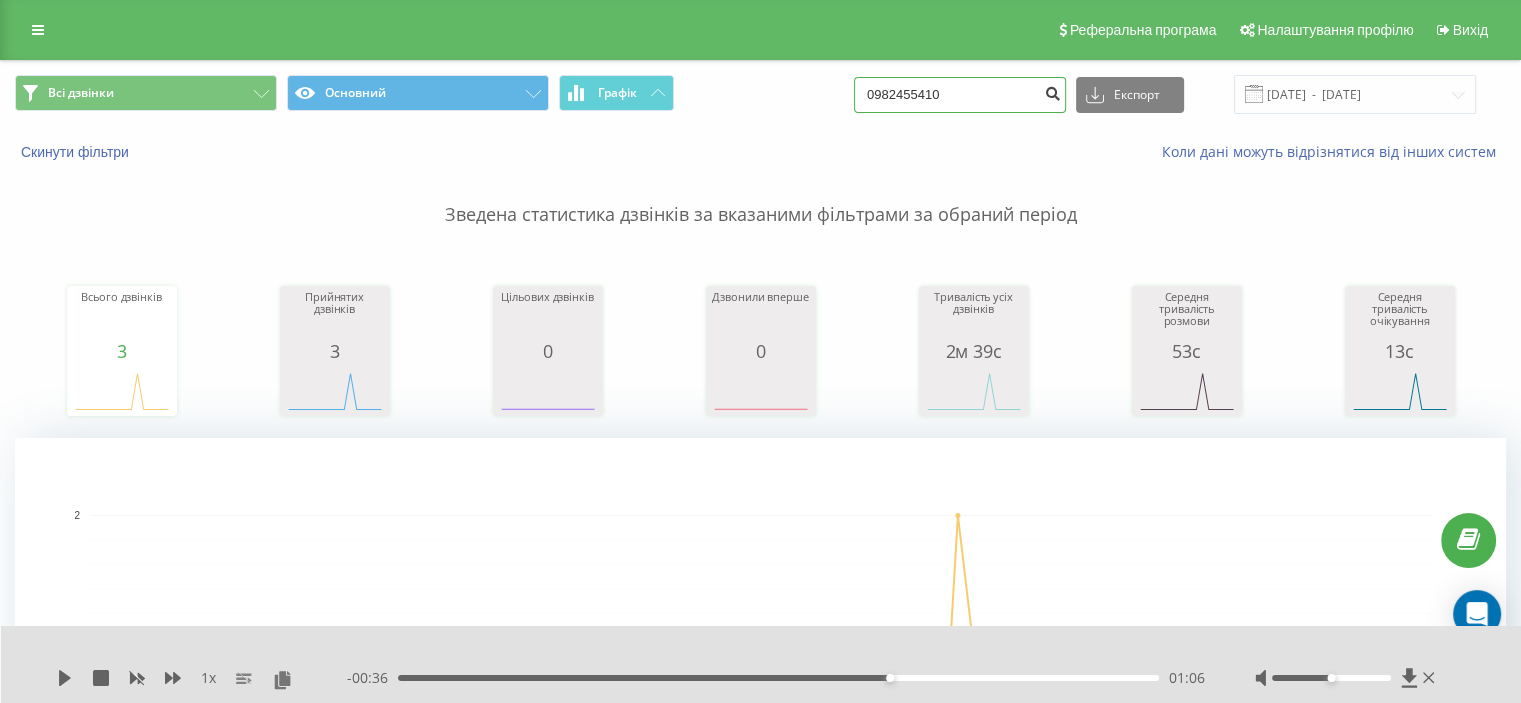 type on "0982455410" 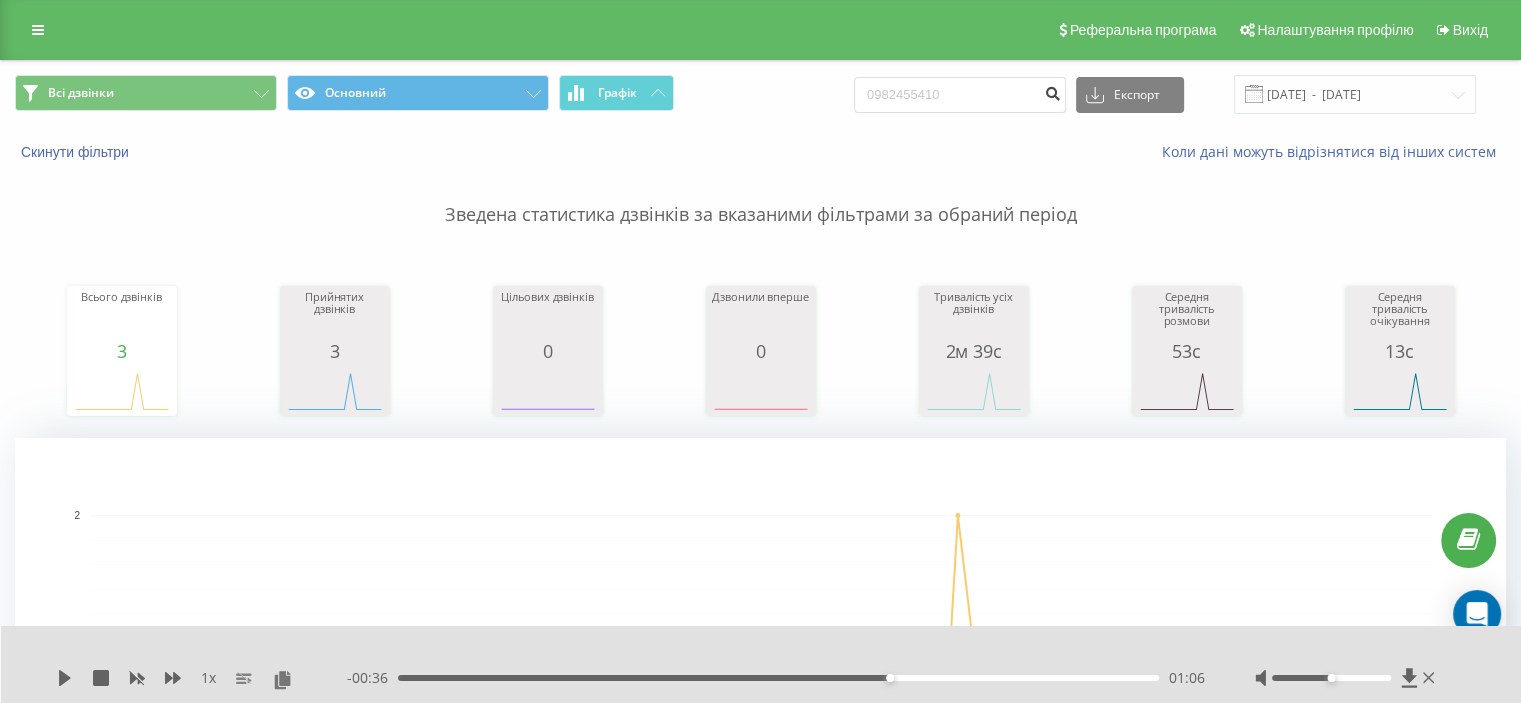click at bounding box center [1052, 95] 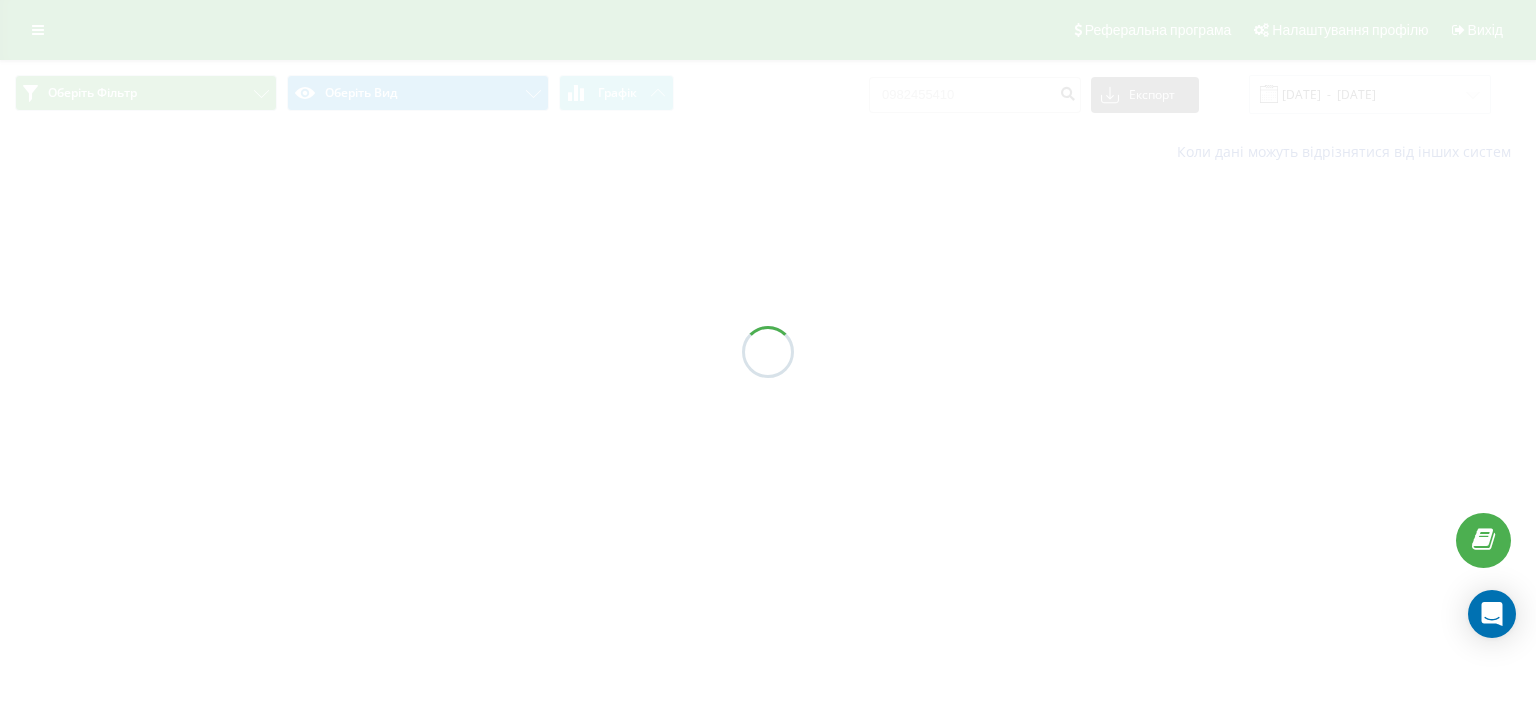 scroll, scrollTop: 0, scrollLeft: 0, axis: both 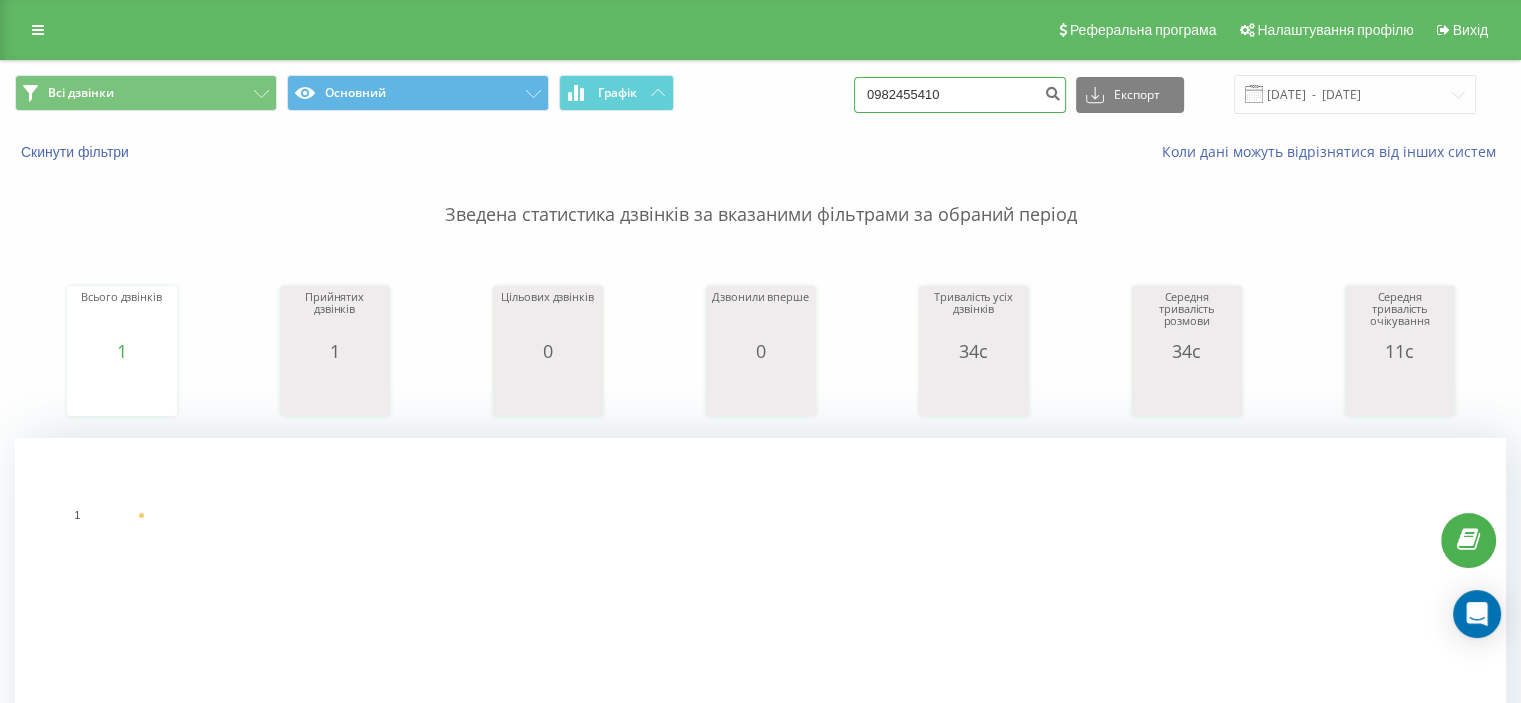 drag, startPoint x: 982, startPoint y: 96, endPoint x: 832, endPoint y: 95, distance: 150.00333 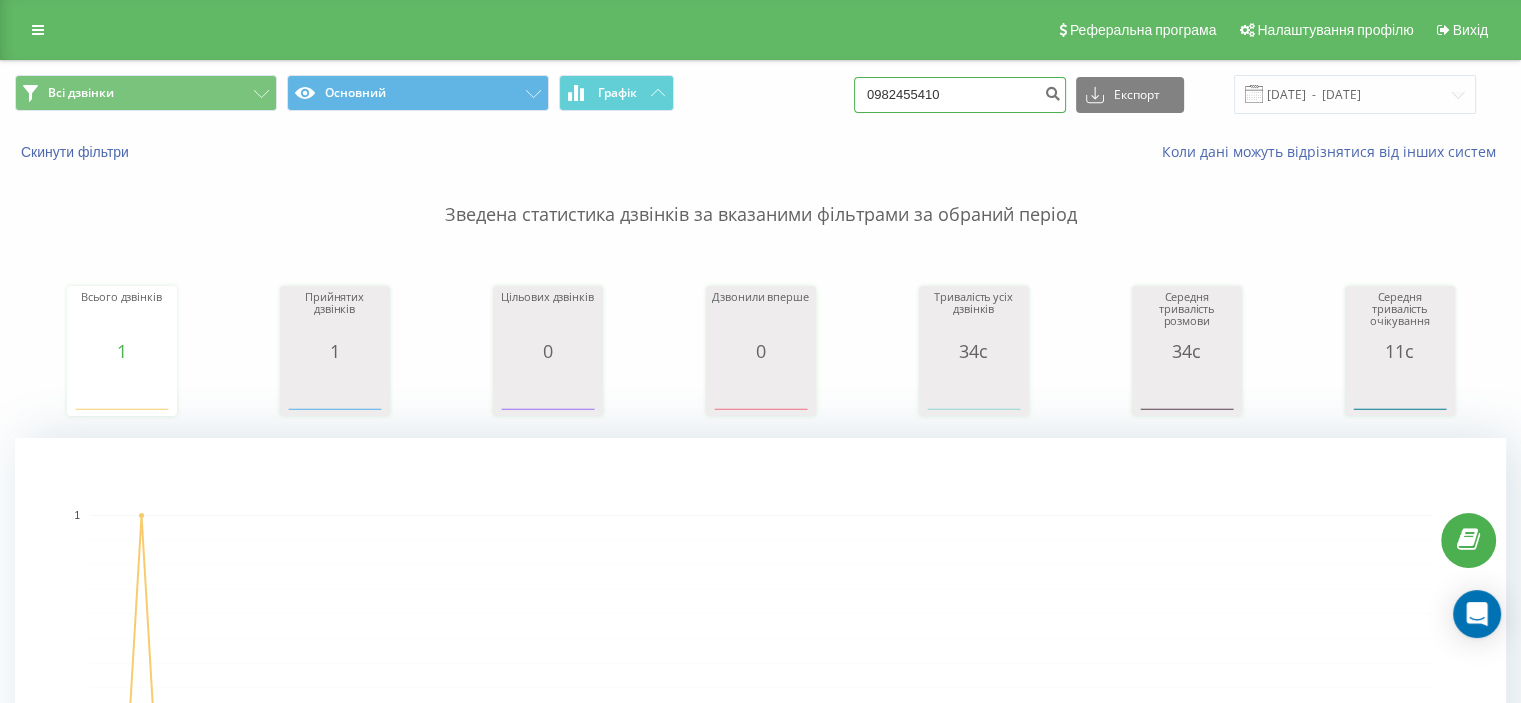 click on "Всі дзвінки Основний Графік 0982455410 Експорт .csv .xls .xlsx 10.04.2025  -  10.07.2025" at bounding box center [760, 94] 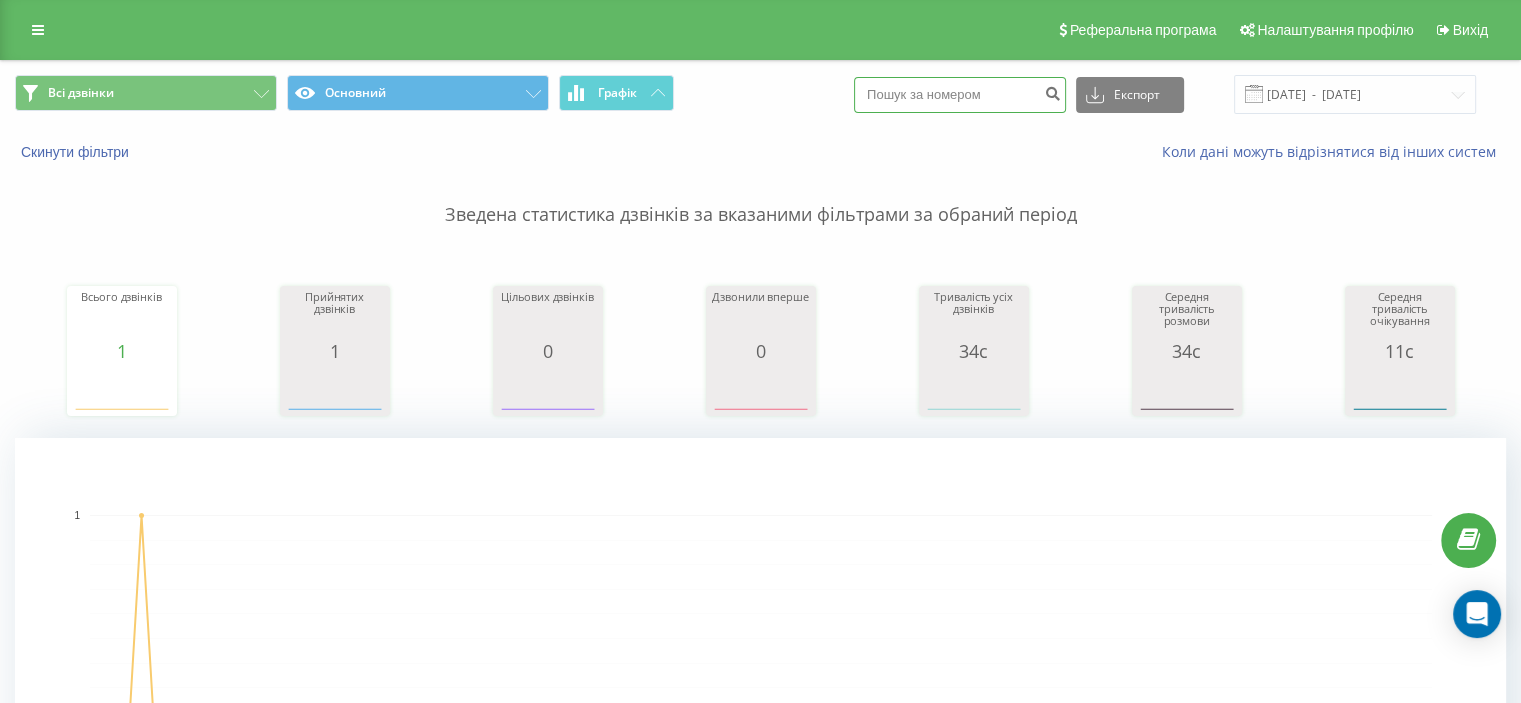 paste on "0965535725" 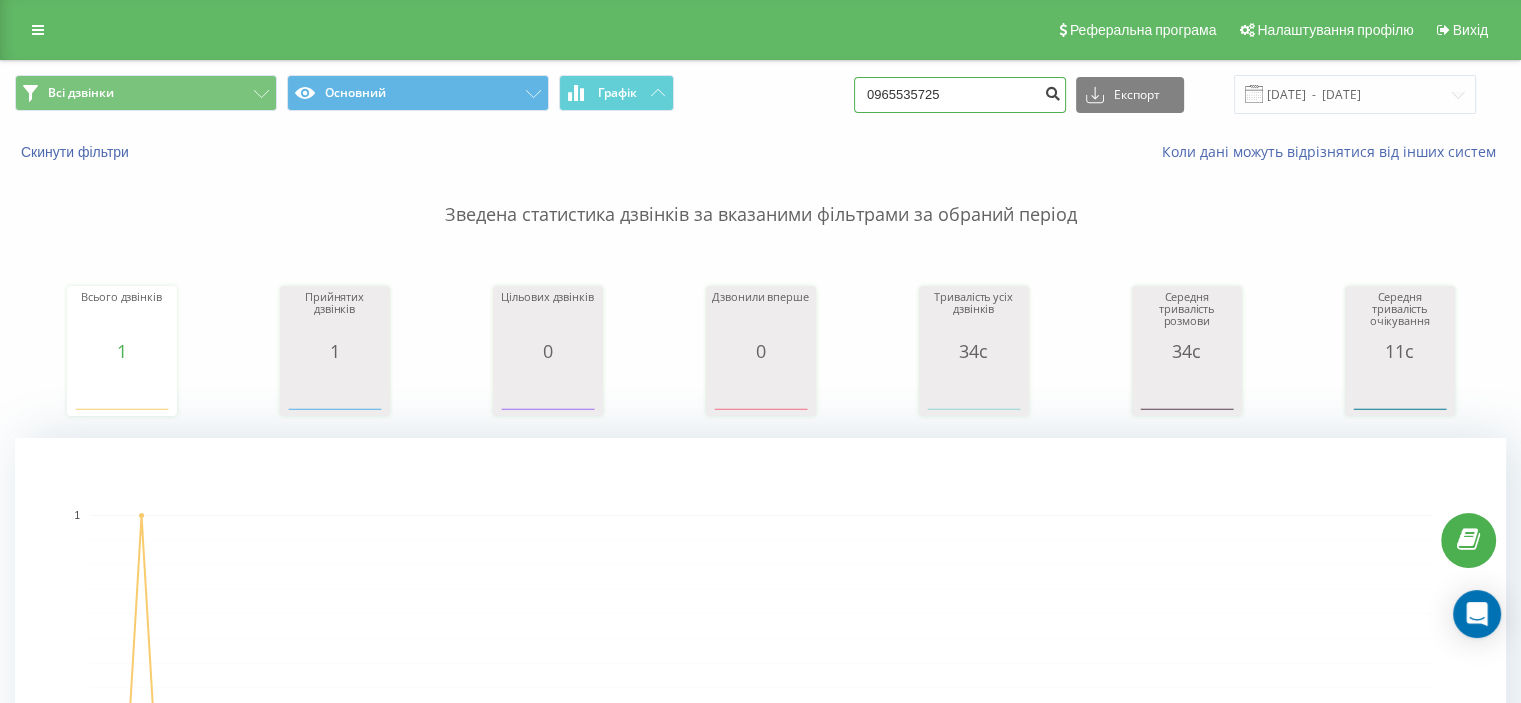 type on "0965535725" 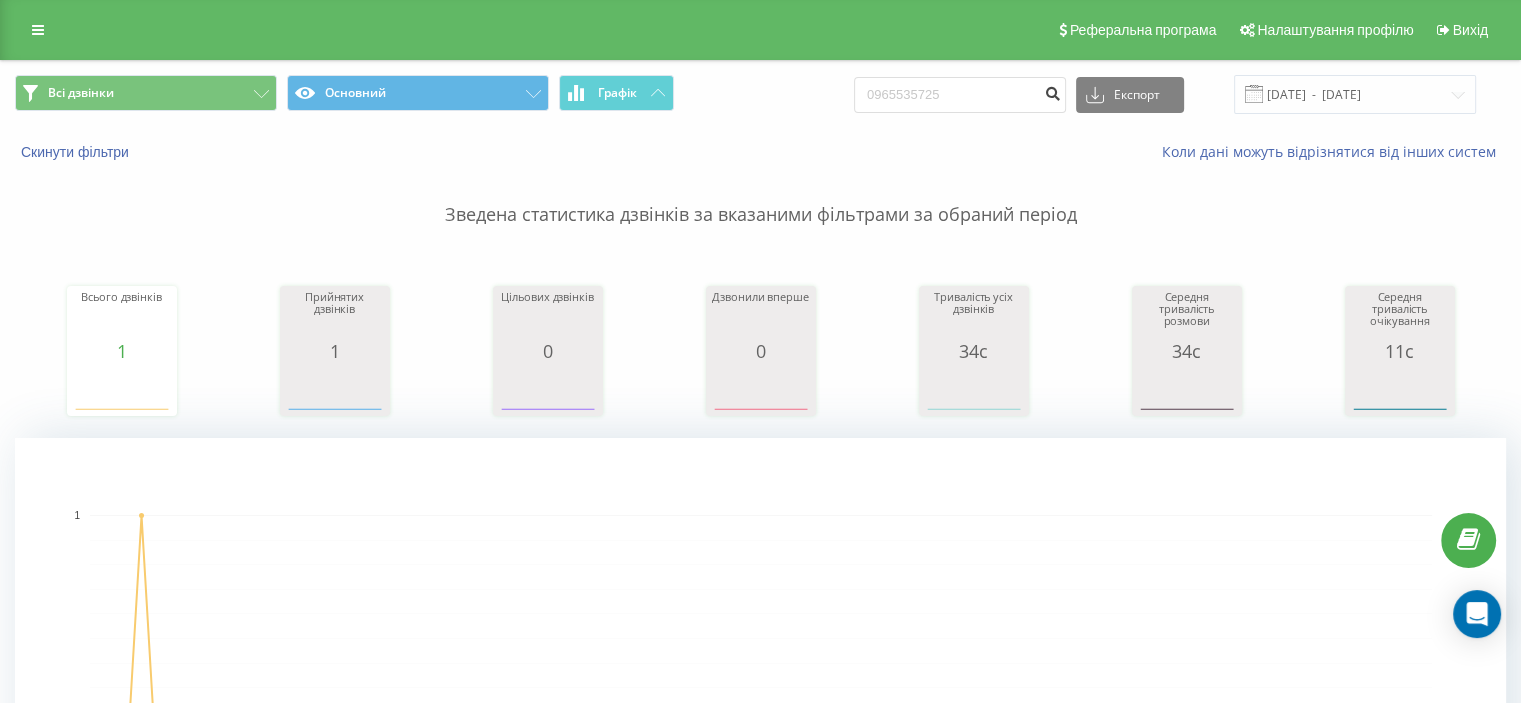 click at bounding box center [1052, 91] 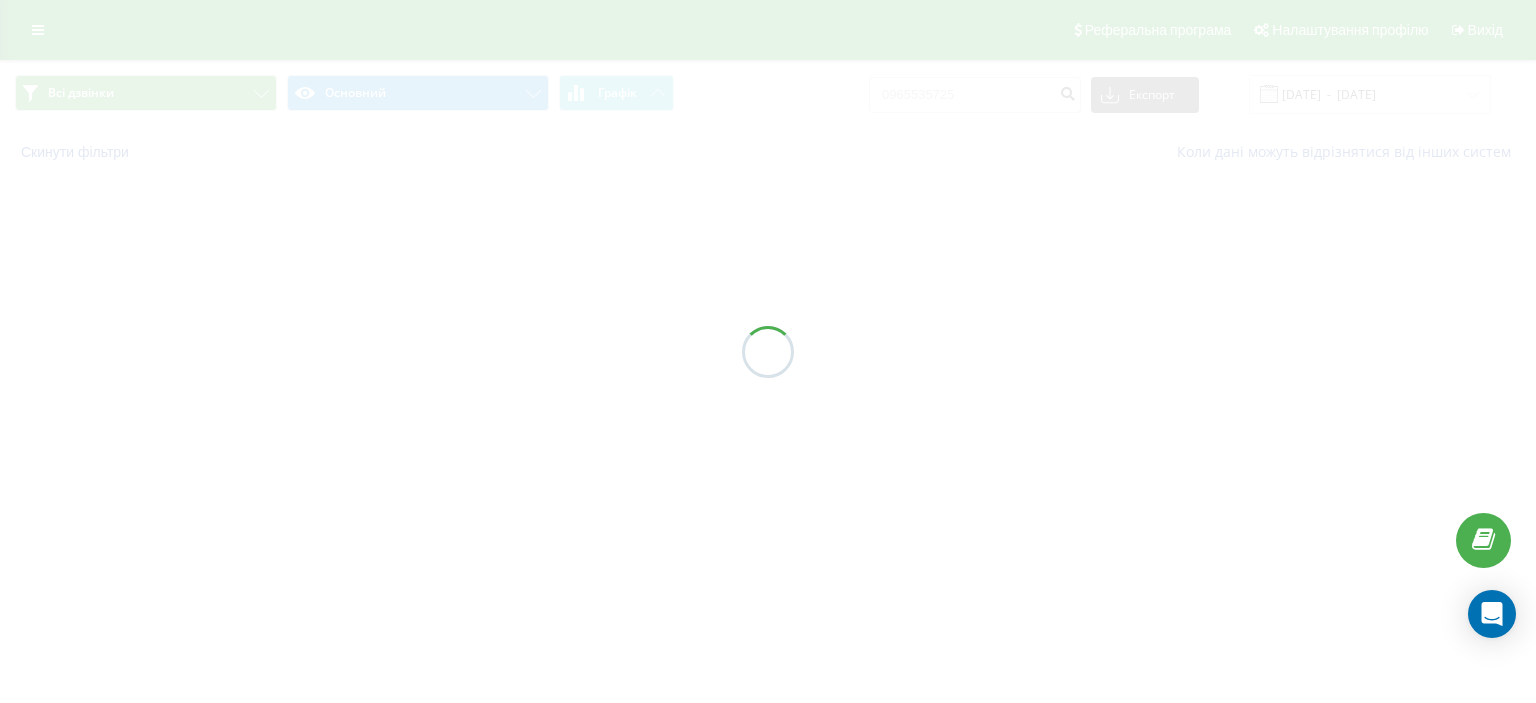 scroll, scrollTop: 0, scrollLeft: 0, axis: both 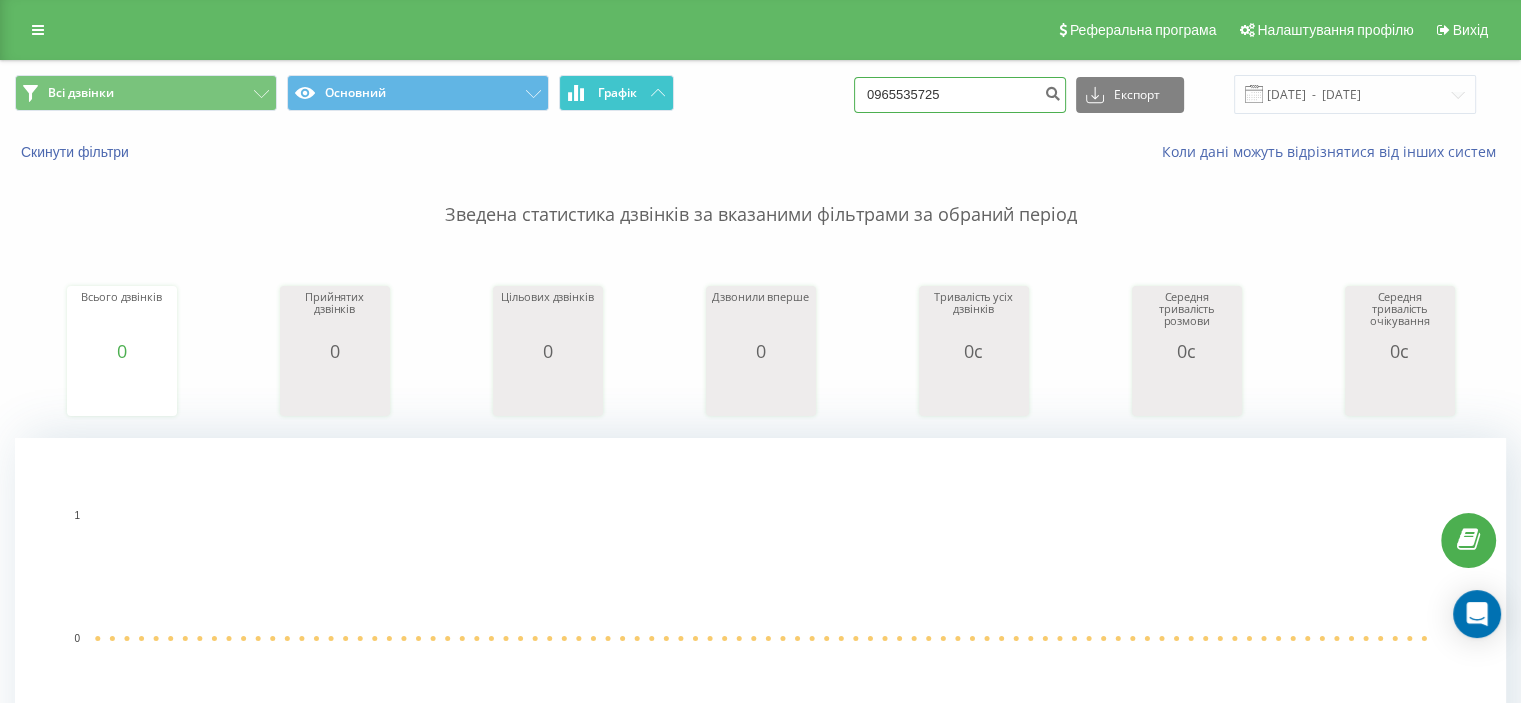 drag, startPoint x: 1003, startPoint y: 103, endPoint x: 661, endPoint y: 83, distance: 342.5843 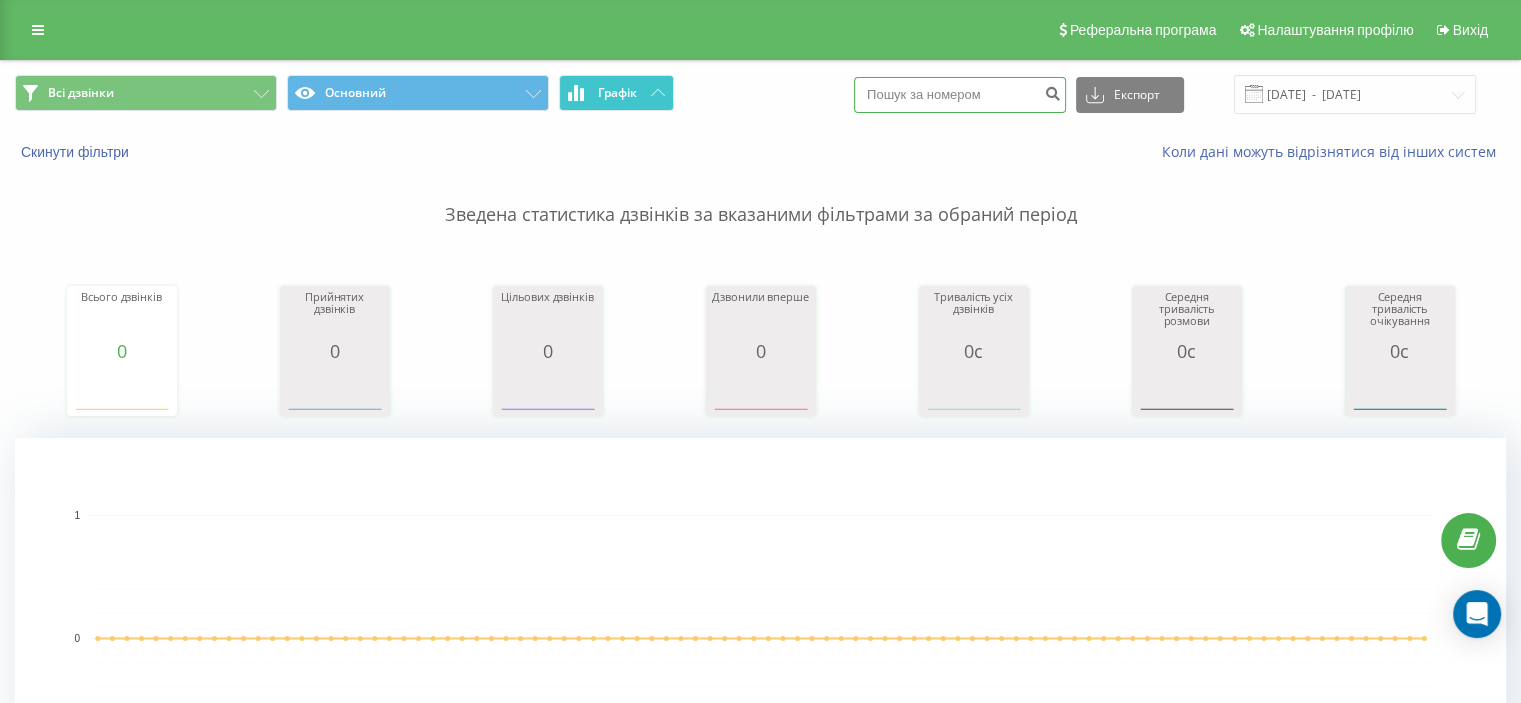 paste on "0975505125" 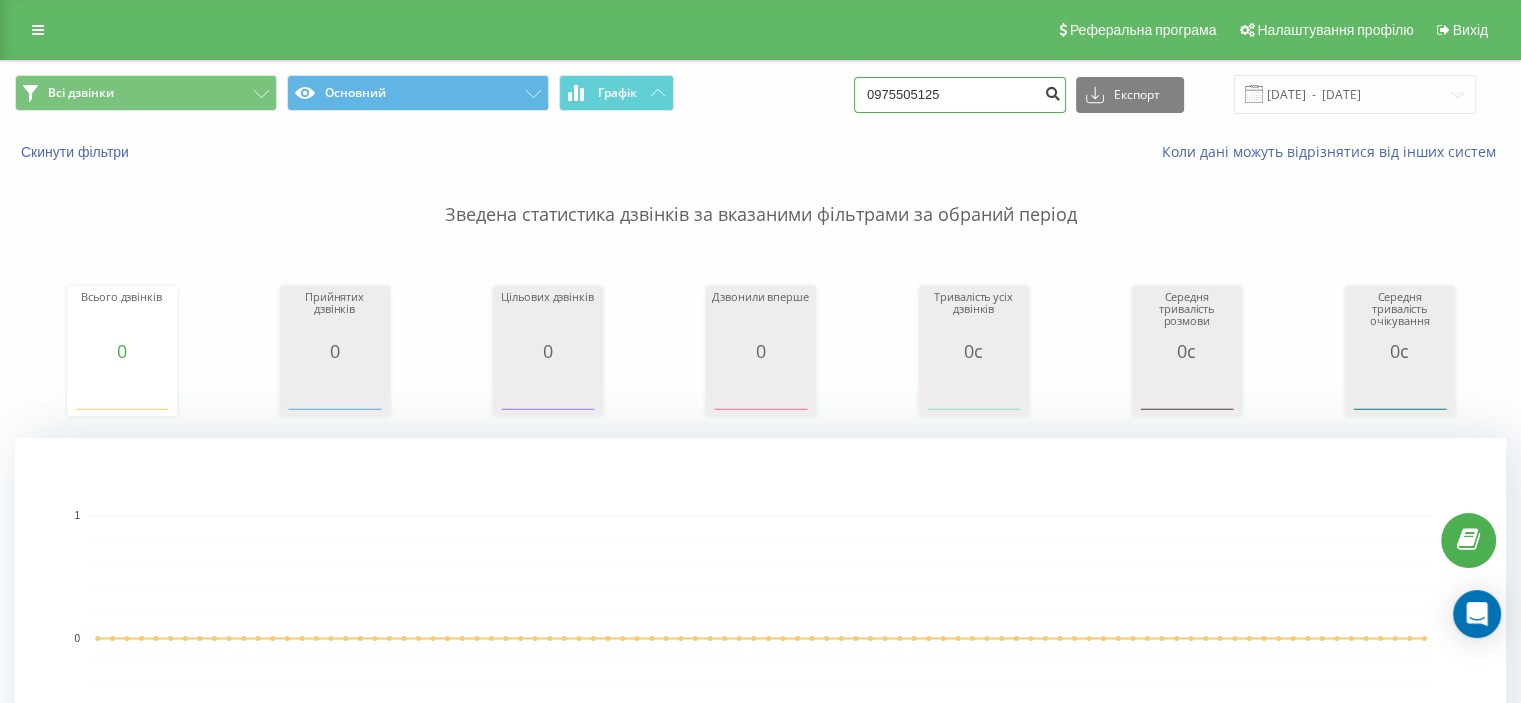 type on "0975505125" 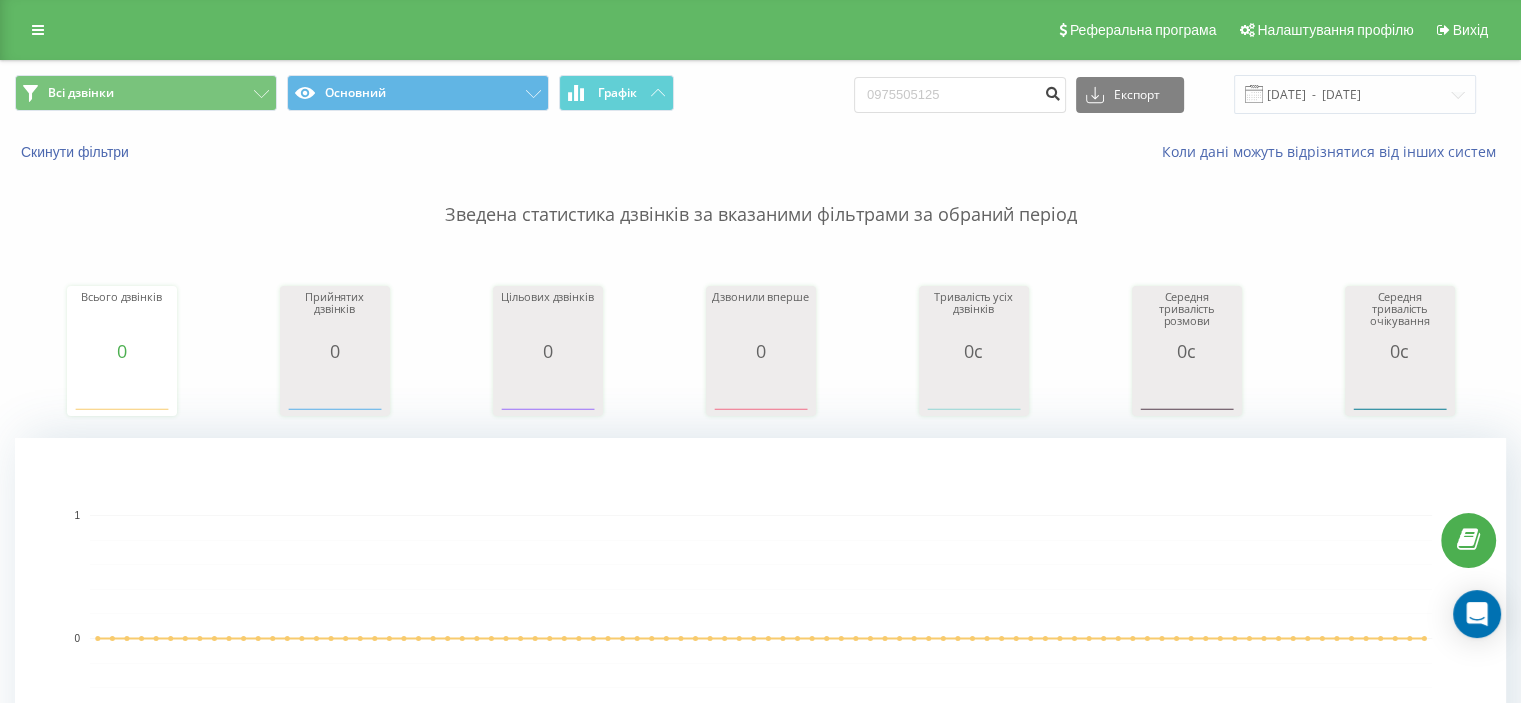 click at bounding box center (1052, 91) 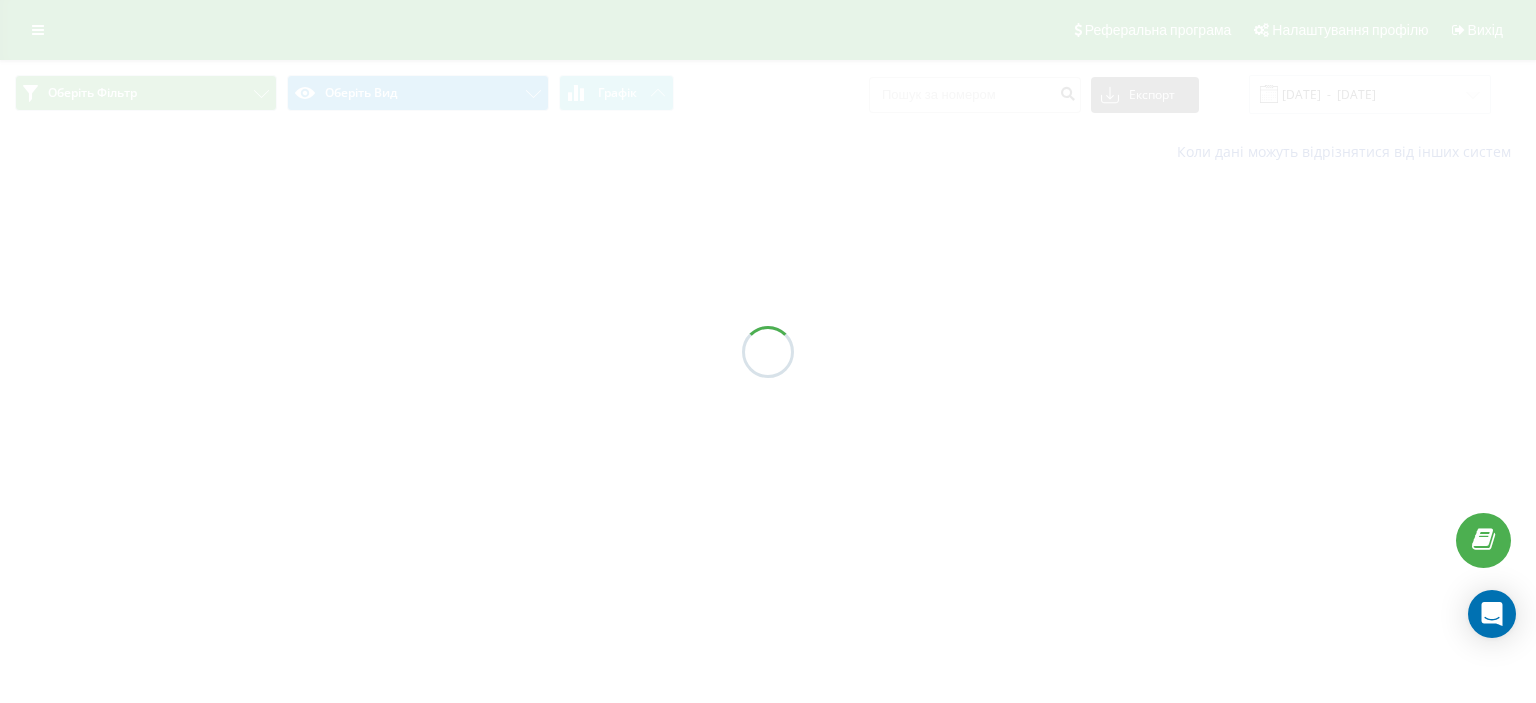 scroll, scrollTop: 0, scrollLeft: 0, axis: both 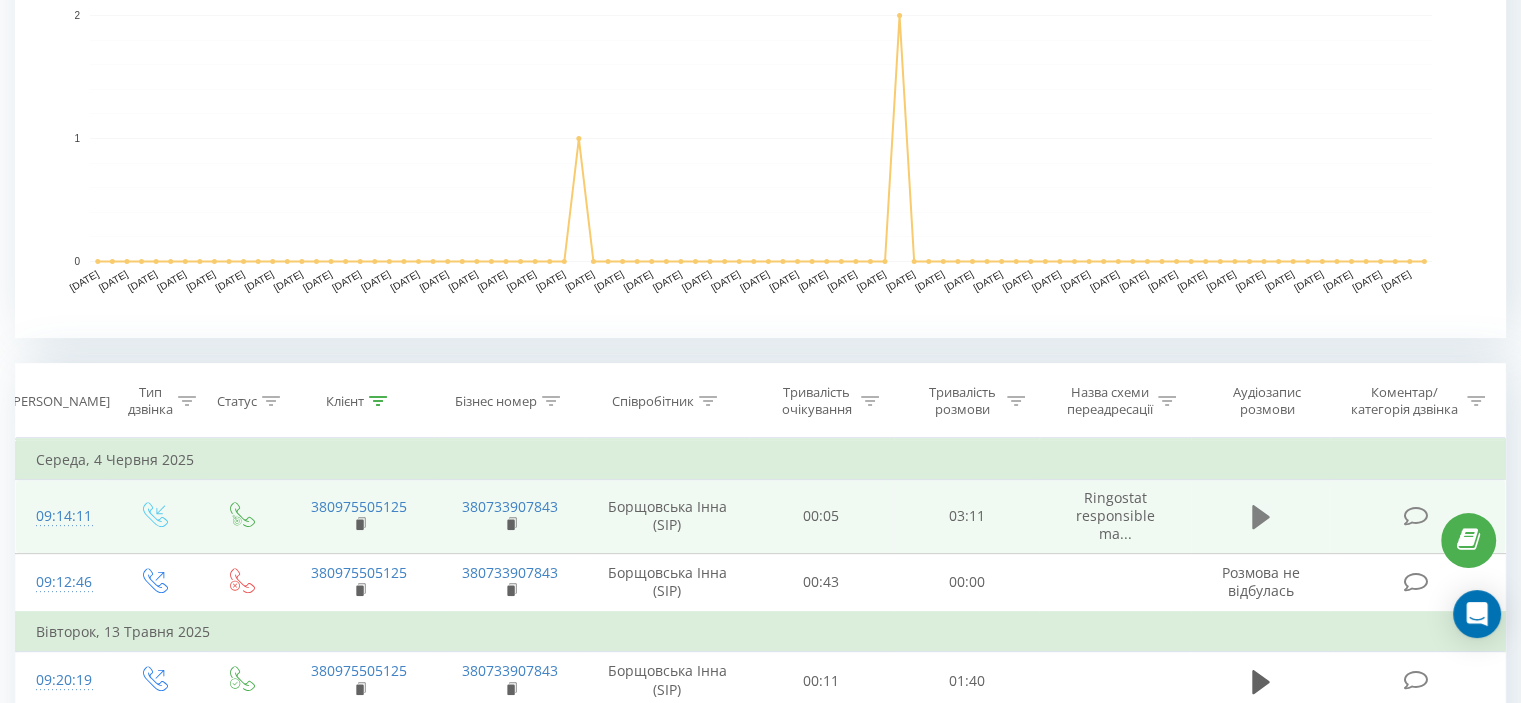 click 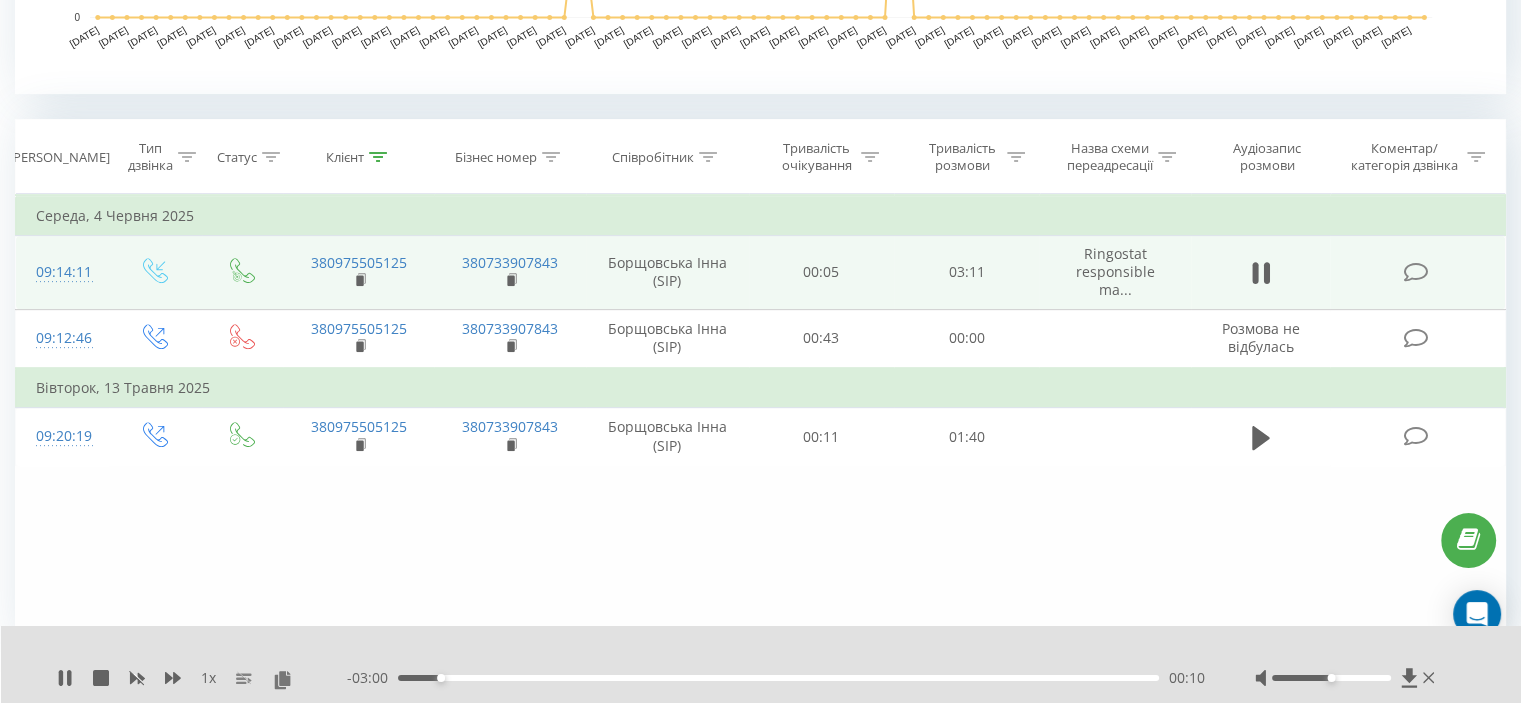 scroll, scrollTop: 759, scrollLeft: 0, axis: vertical 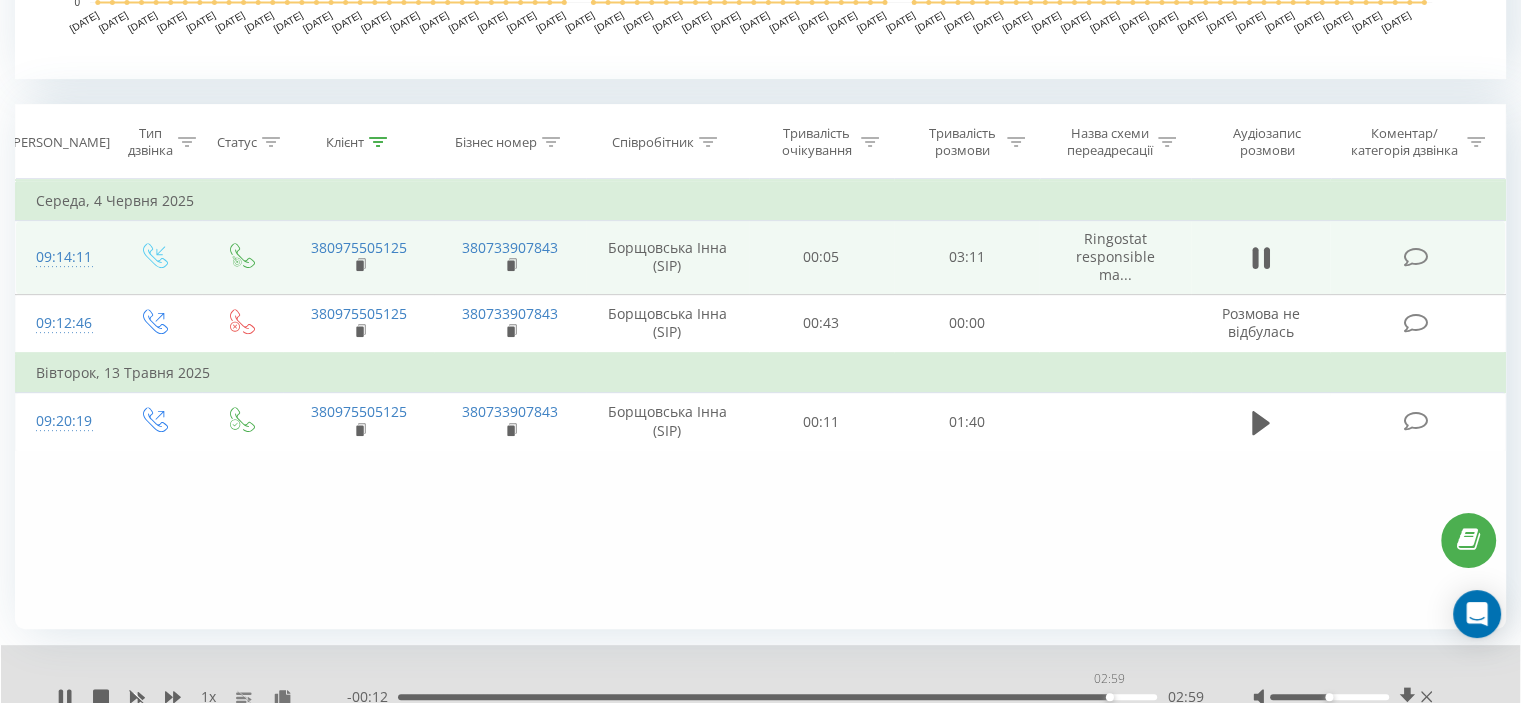 drag, startPoint x: 650, startPoint y: 693, endPoint x: 1109, endPoint y: 713, distance: 459.43552 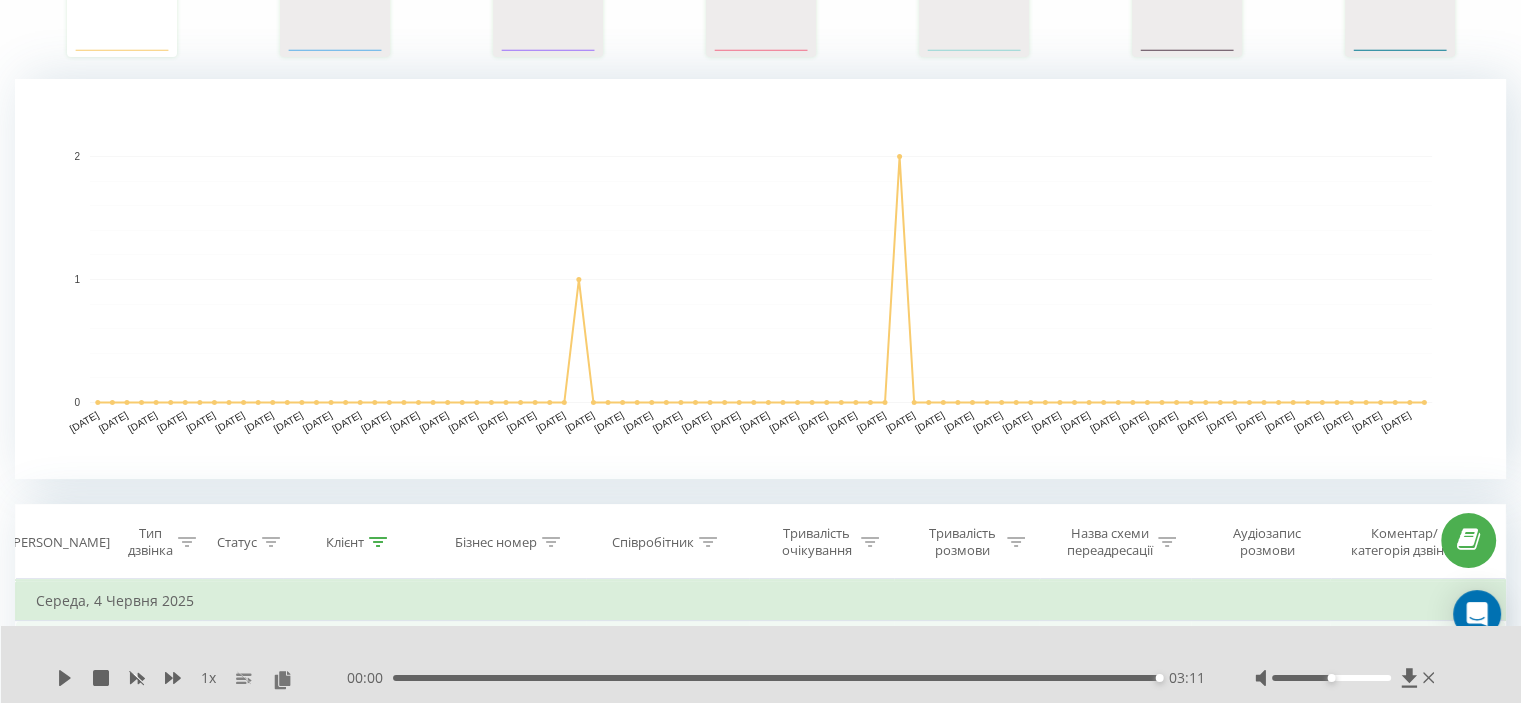 scroll, scrollTop: 0, scrollLeft: 0, axis: both 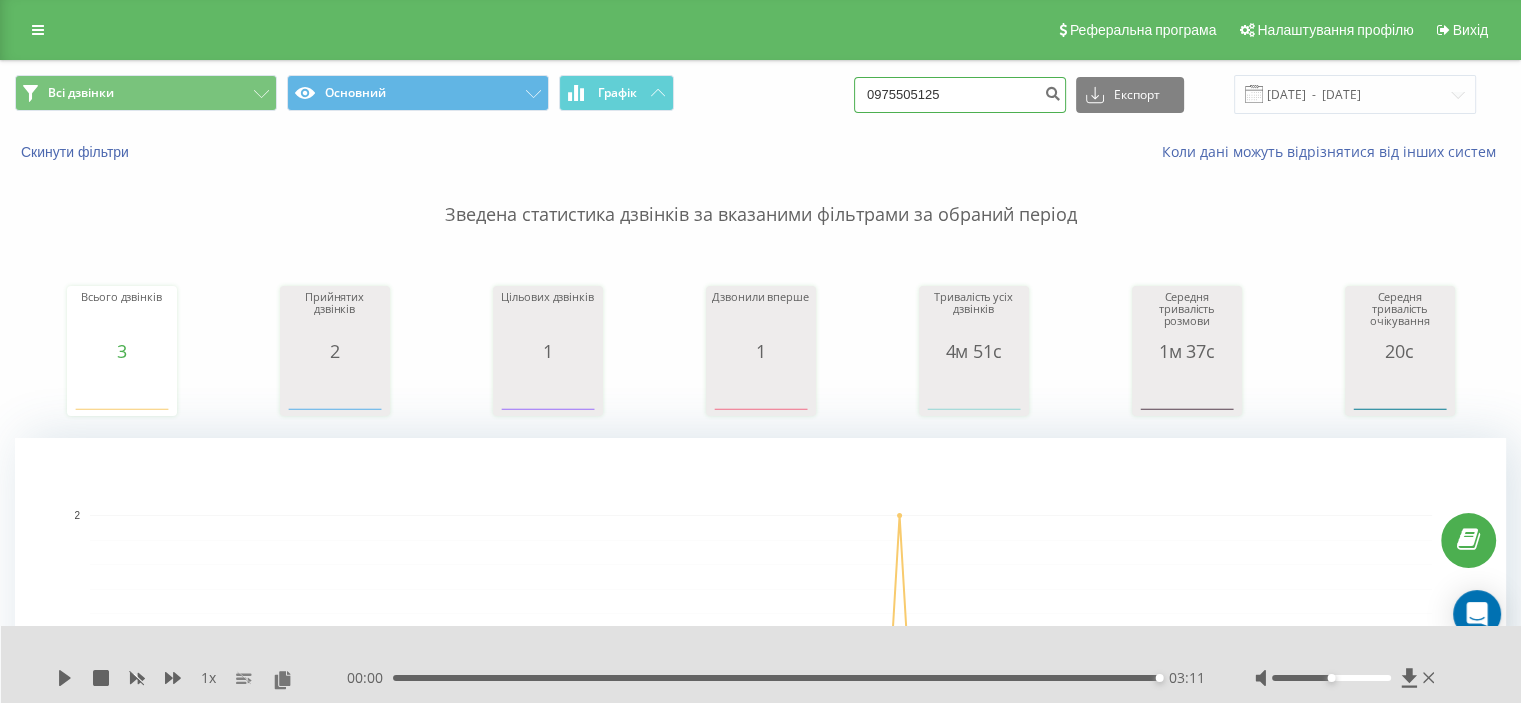 drag, startPoint x: 981, startPoint y: 103, endPoint x: 825, endPoint y: 93, distance: 156.32019 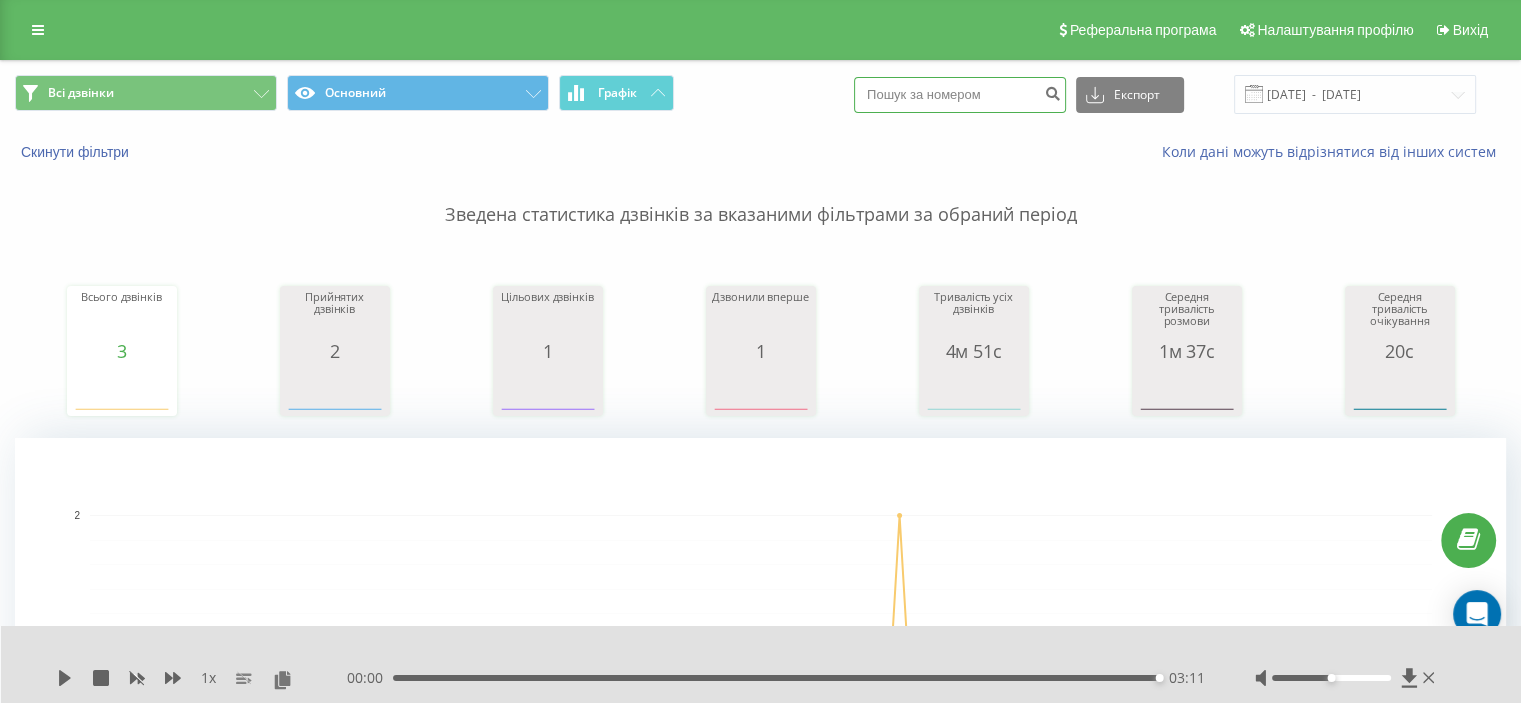 paste on "0964371559" 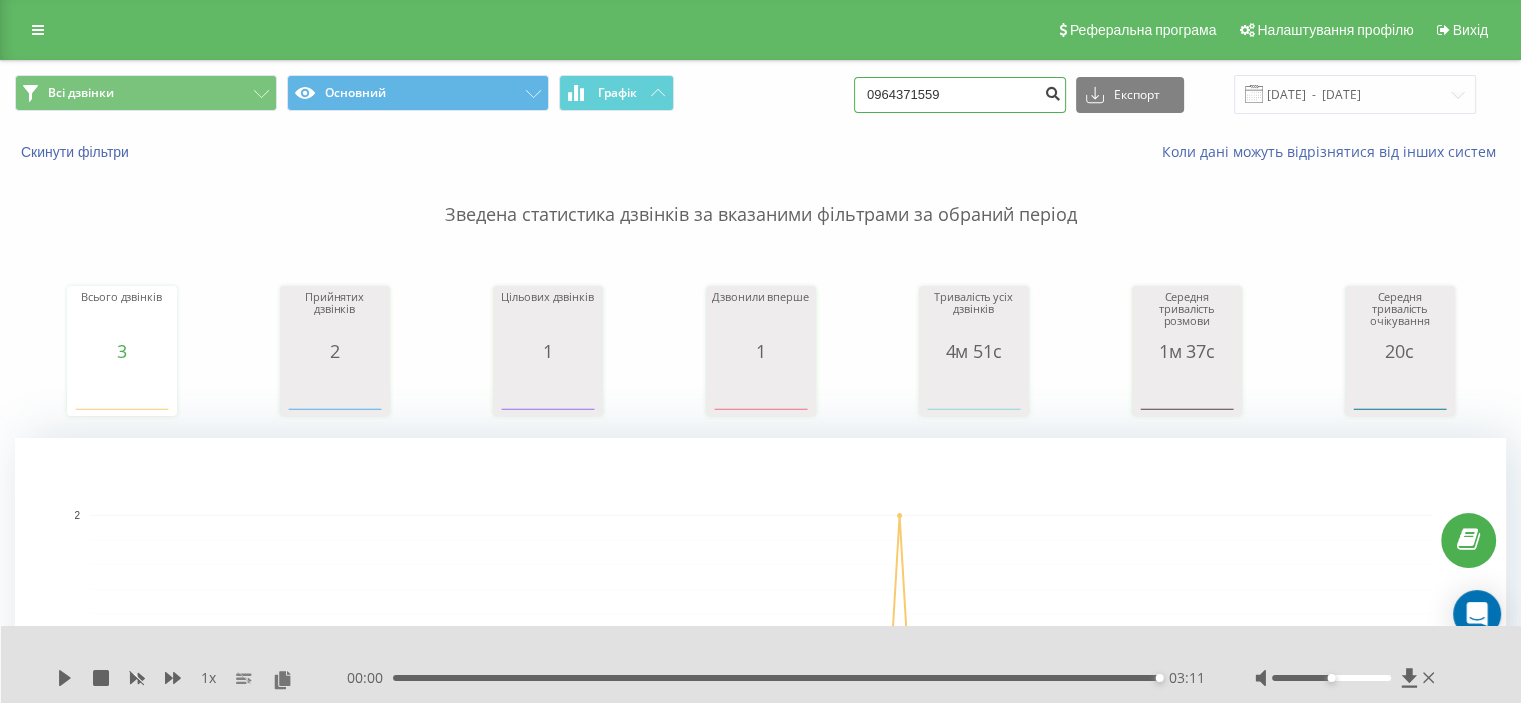 type on "0964371559" 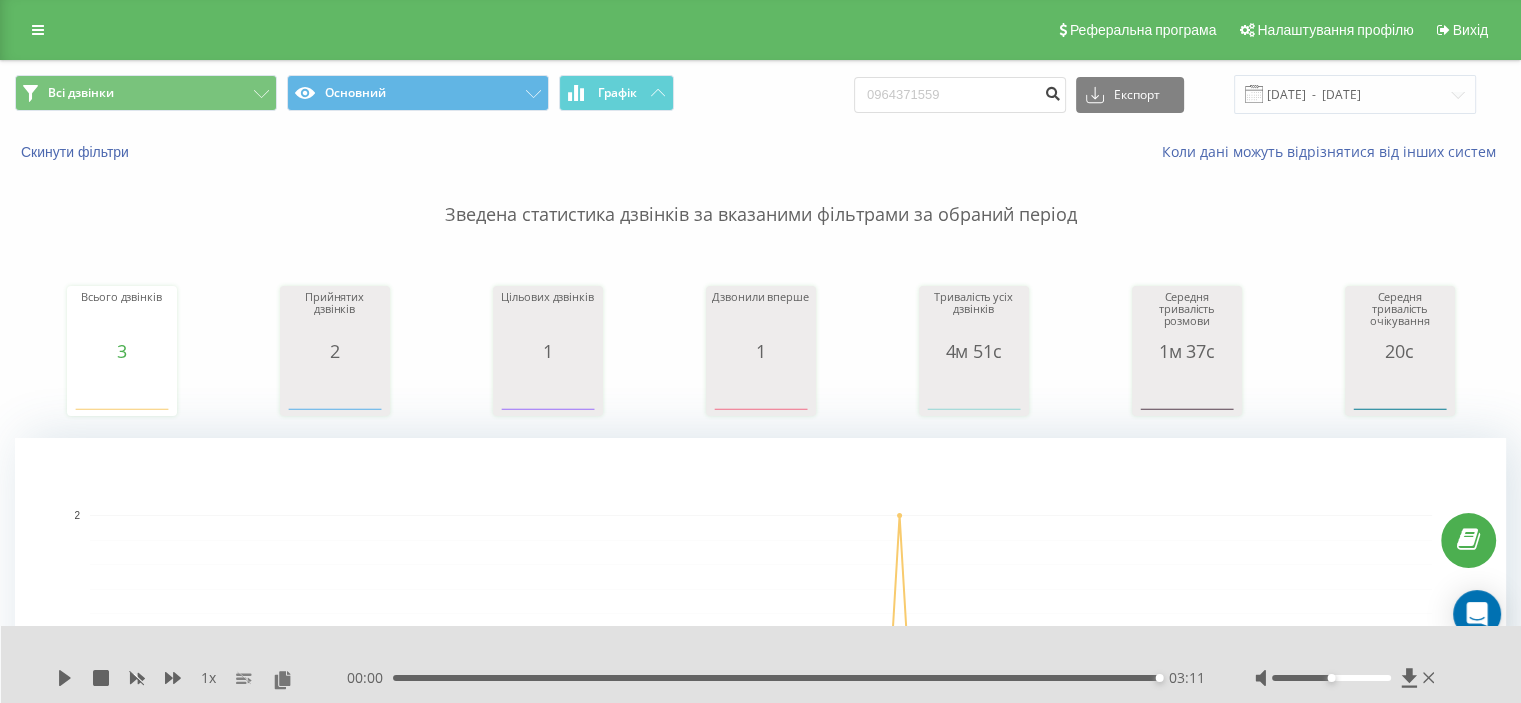 click at bounding box center [1052, 91] 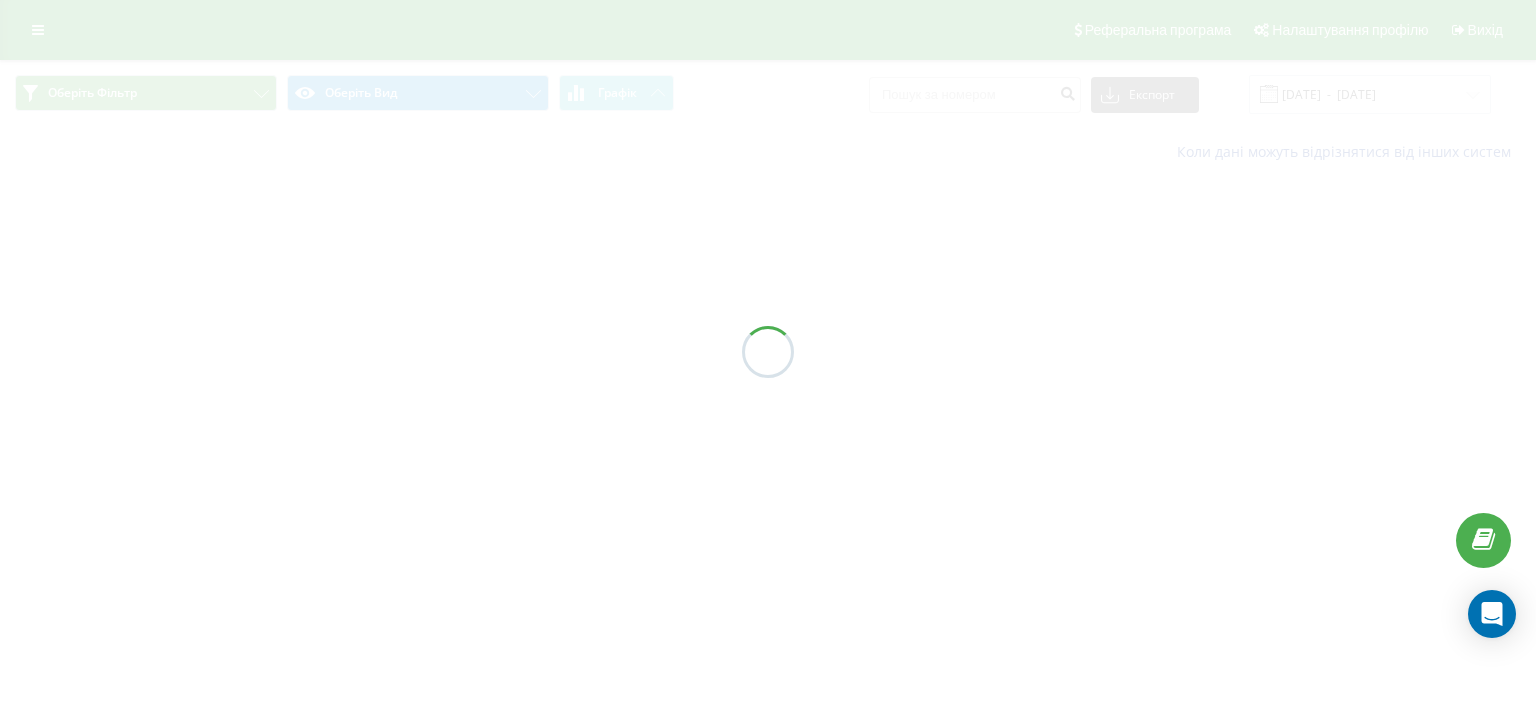 scroll, scrollTop: 0, scrollLeft: 0, axis: both 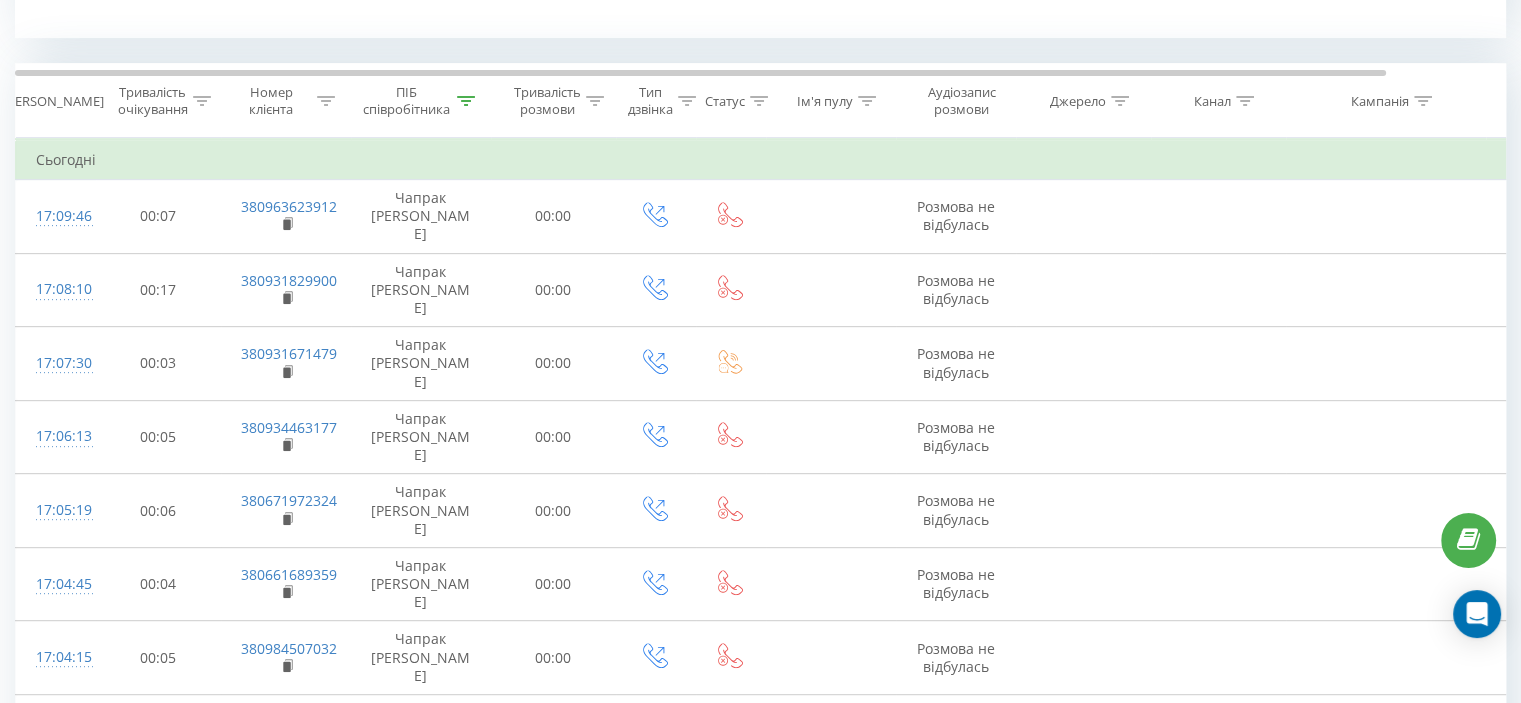 click 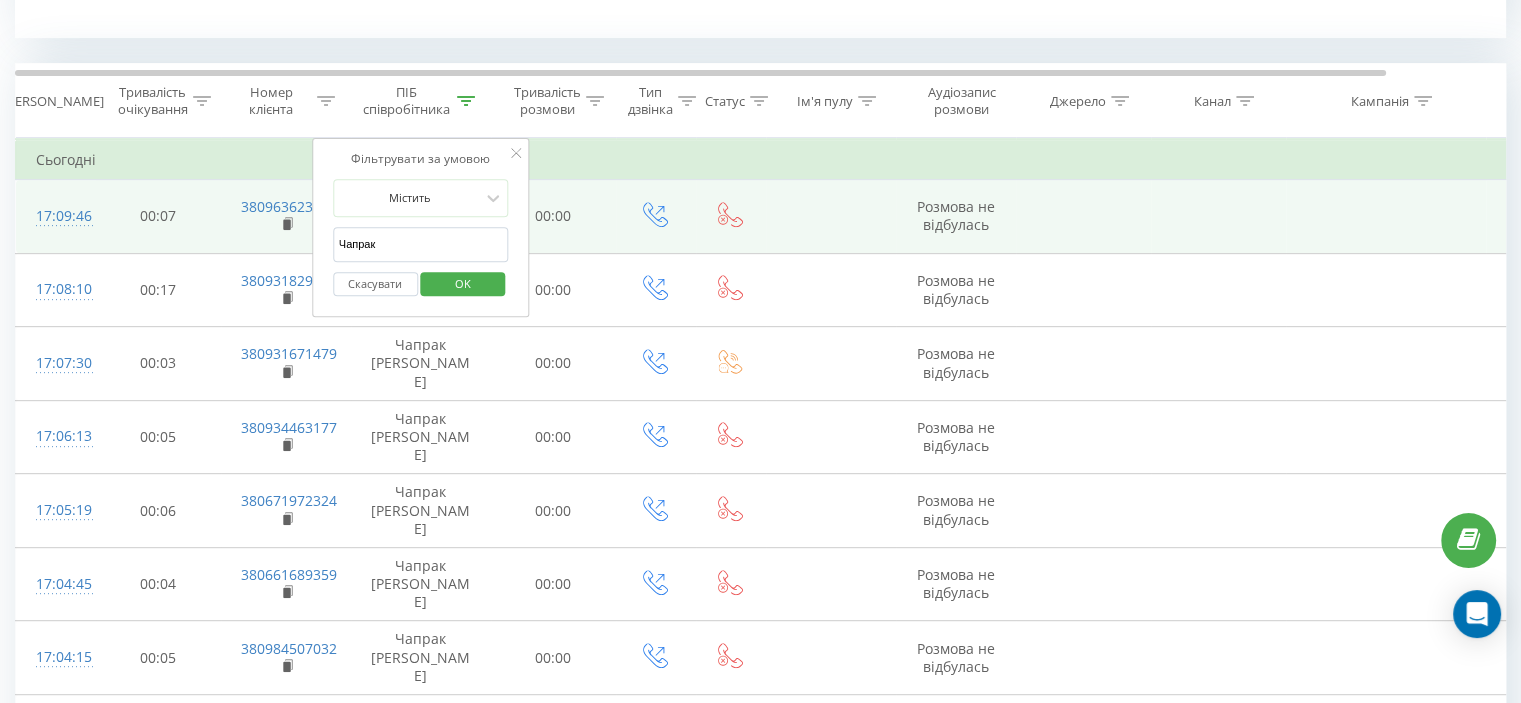 drag, startPoint x: 428, startPoint y: 246, endPoint x: 245, endPoint y: 238, distance: 183.17477 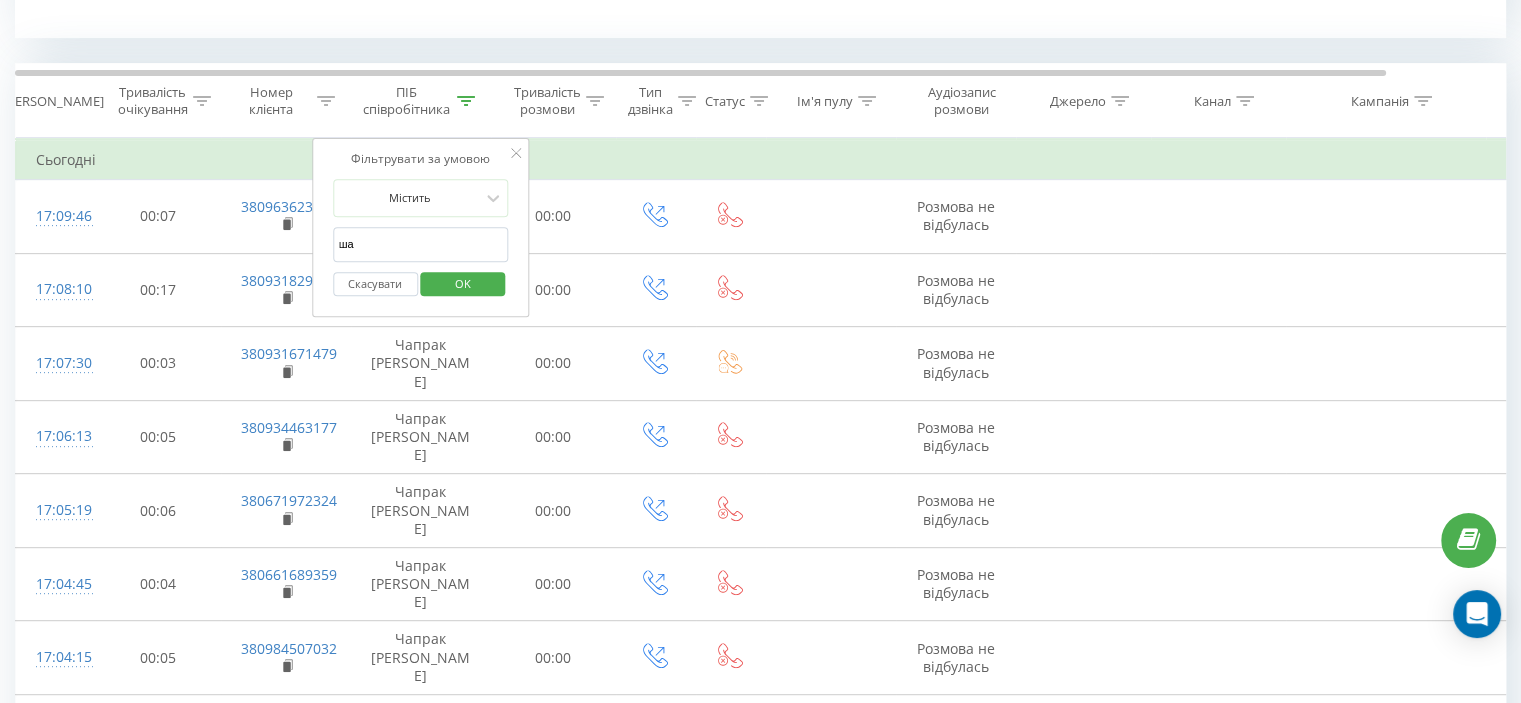 type on "шашкіна" 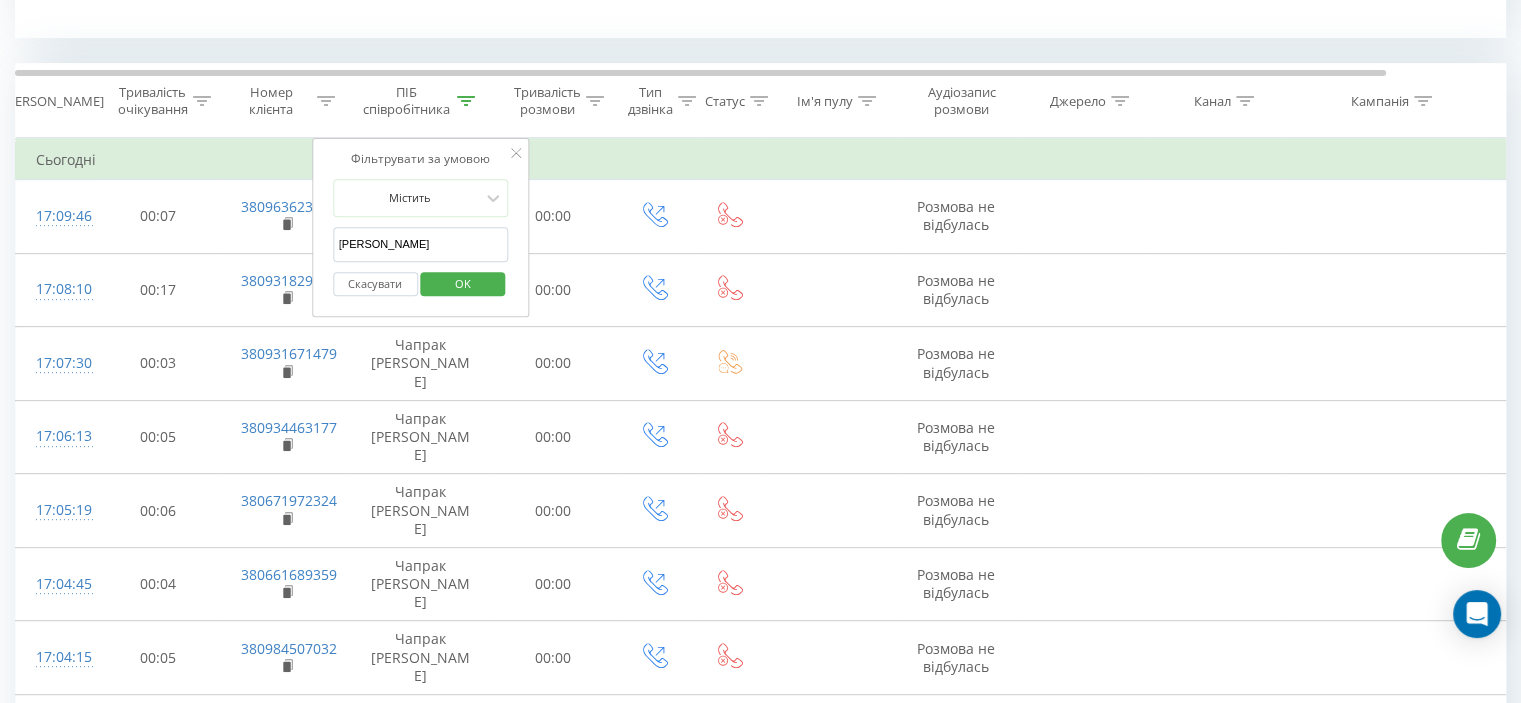 click on "OK" at bounding box center (463, 283) 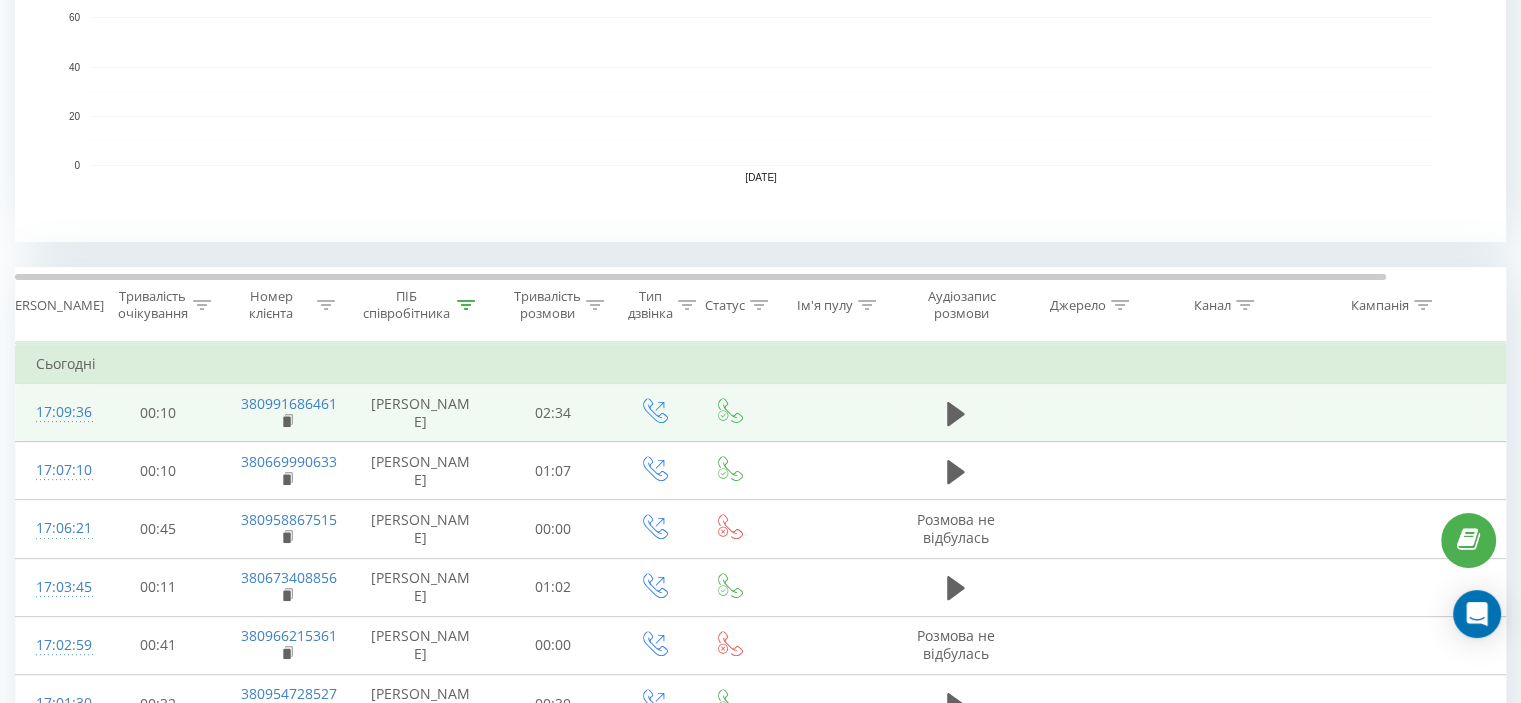 scroll, scrollTop: 600, scrollLeft: 0, axis: vertical 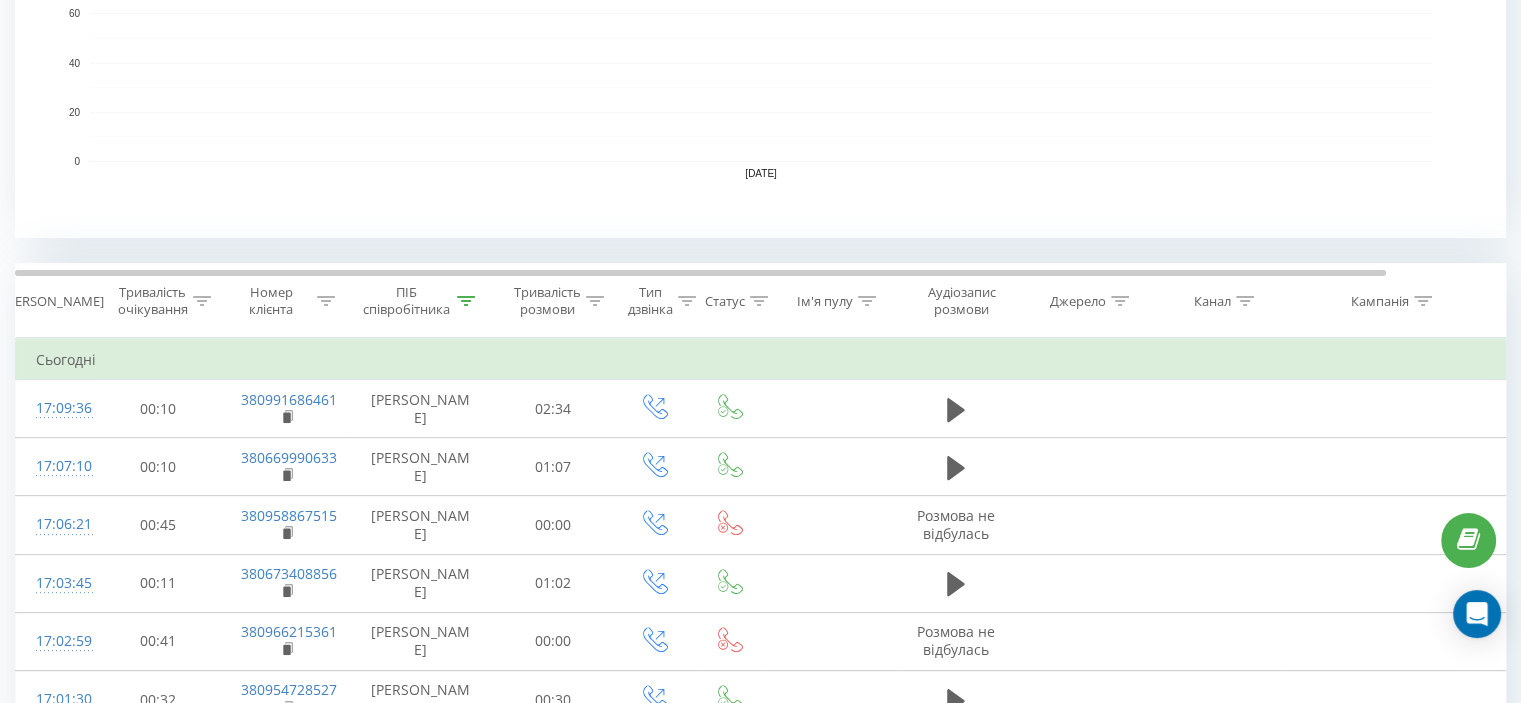 click on "ПІБ співробітника" at bounding box center [418, 301] 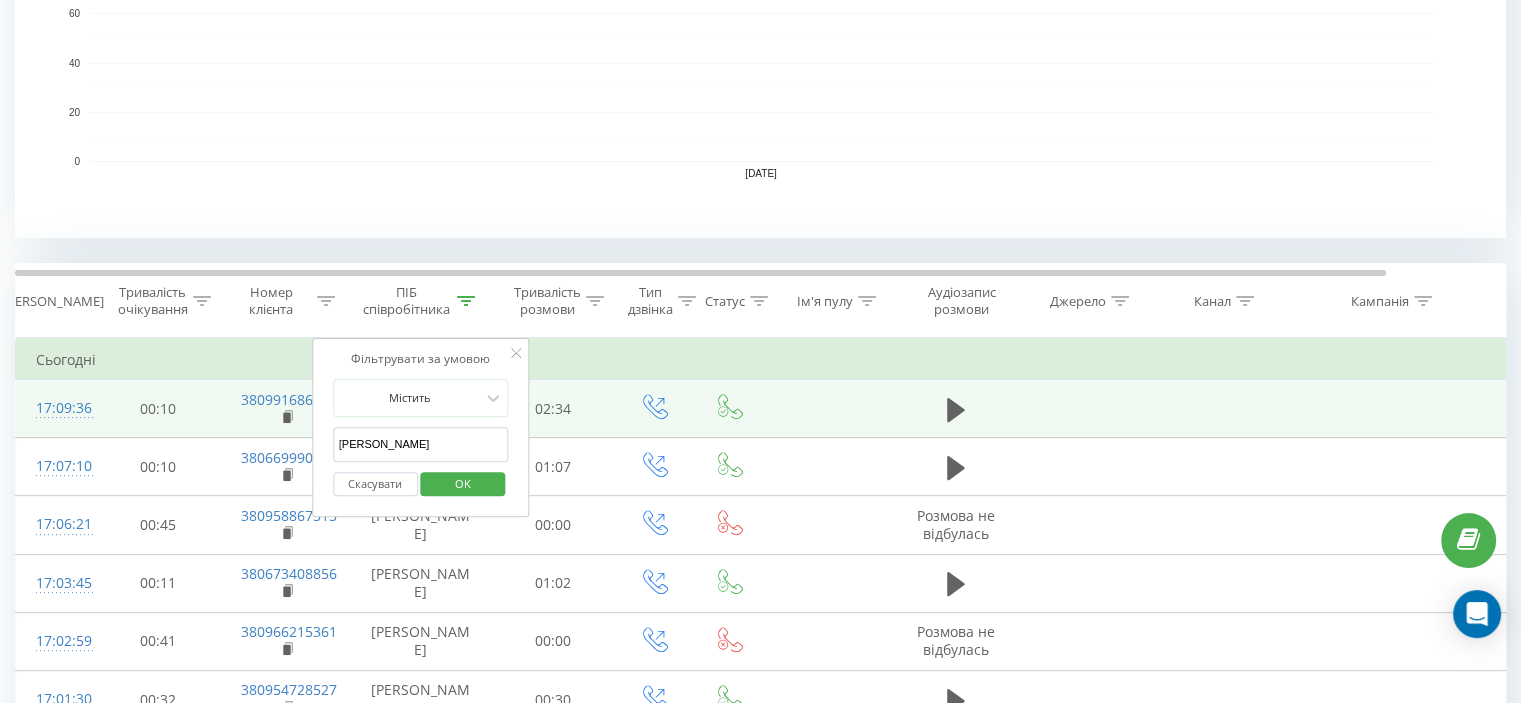 drag, startPoint x: 415, startPoint y: 451, endPoint x: 277, endPoint y: 446, distance: 138.09055 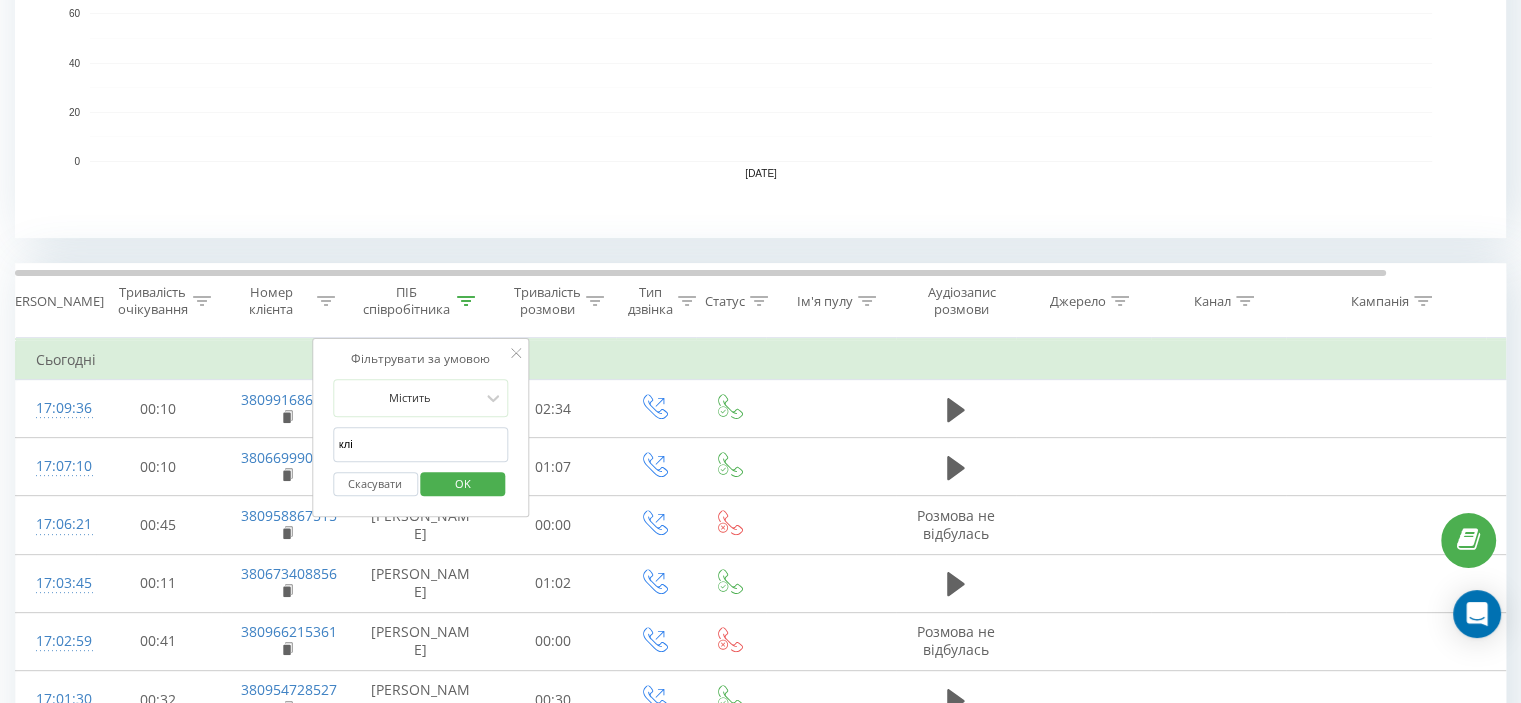 type on "кліменко" 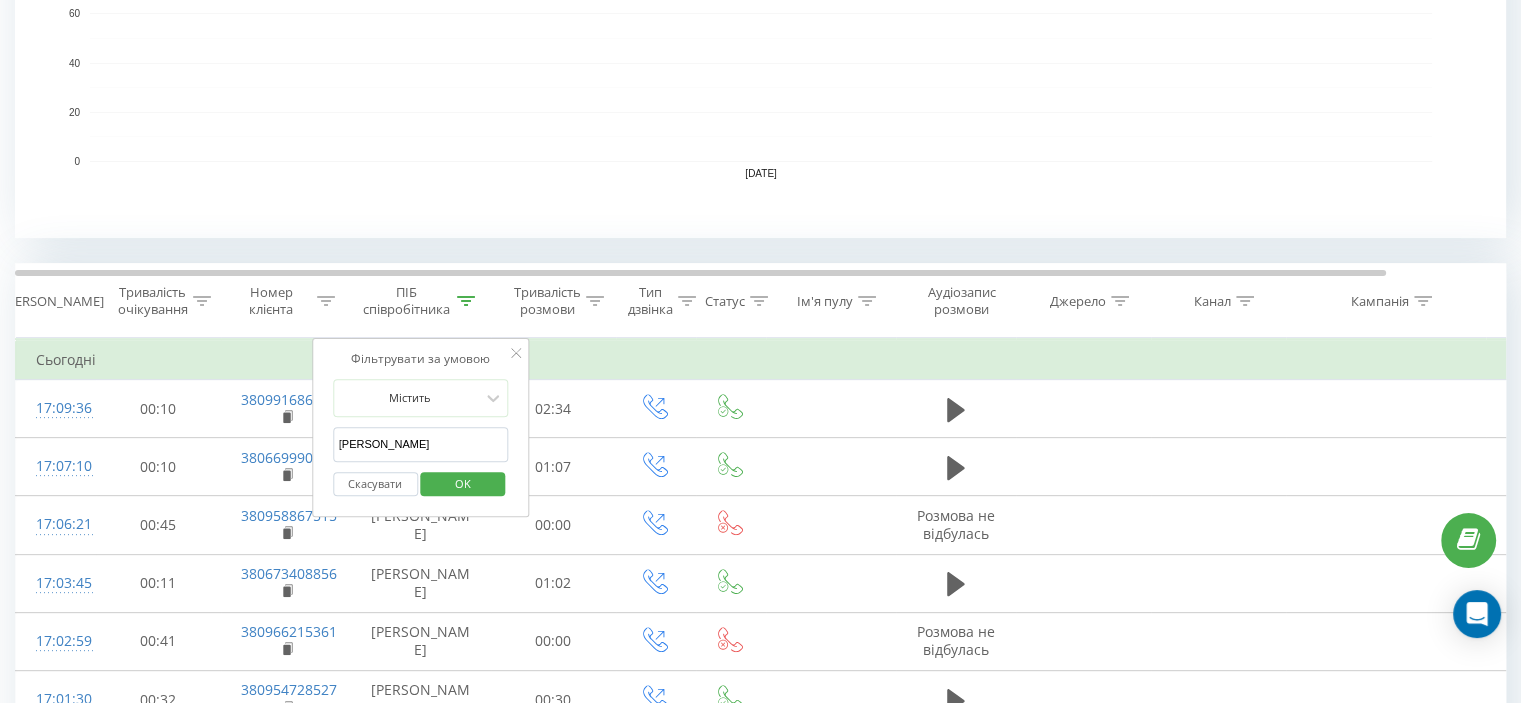 click on "OK" at bounding box center [463, 483] 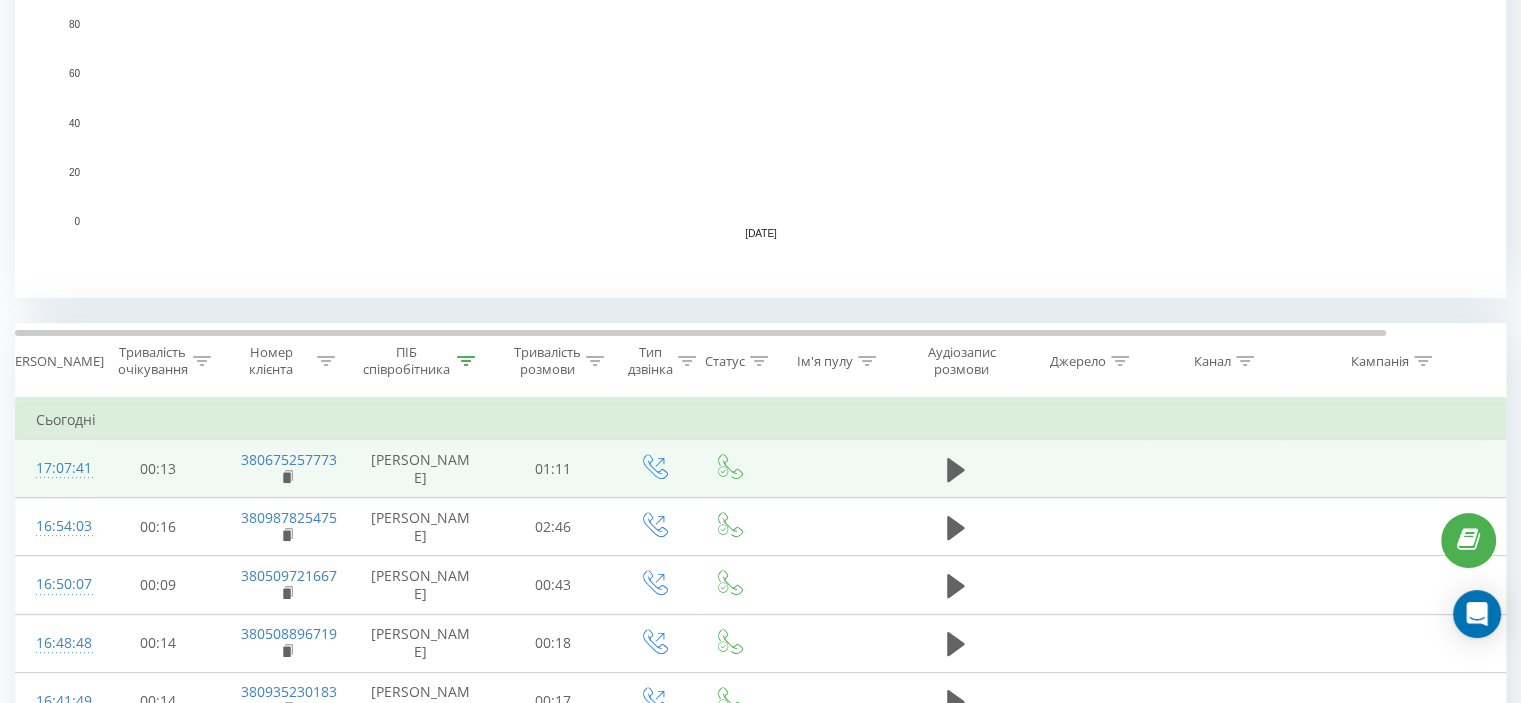 scroll, scrollTop: 600, scrollLeft: 0, axis: vertical 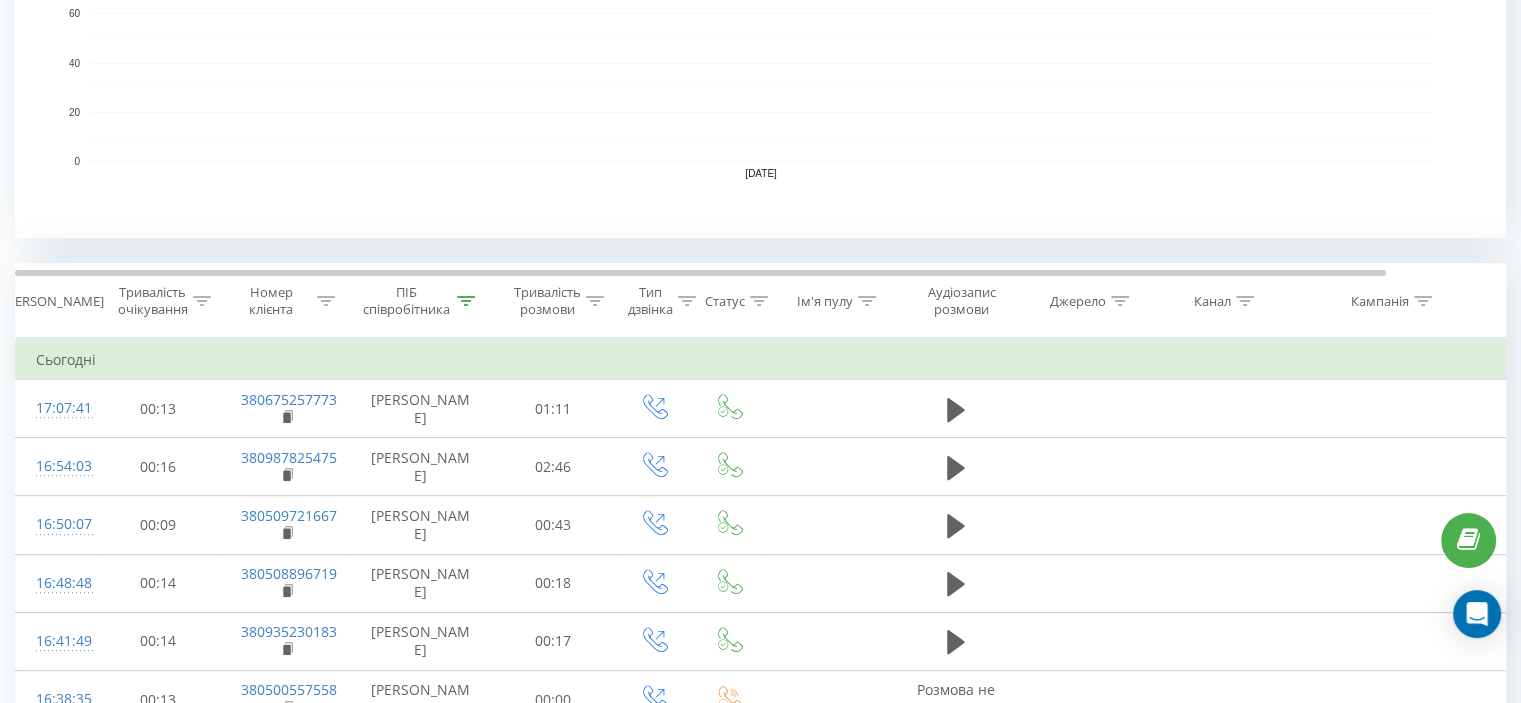 click 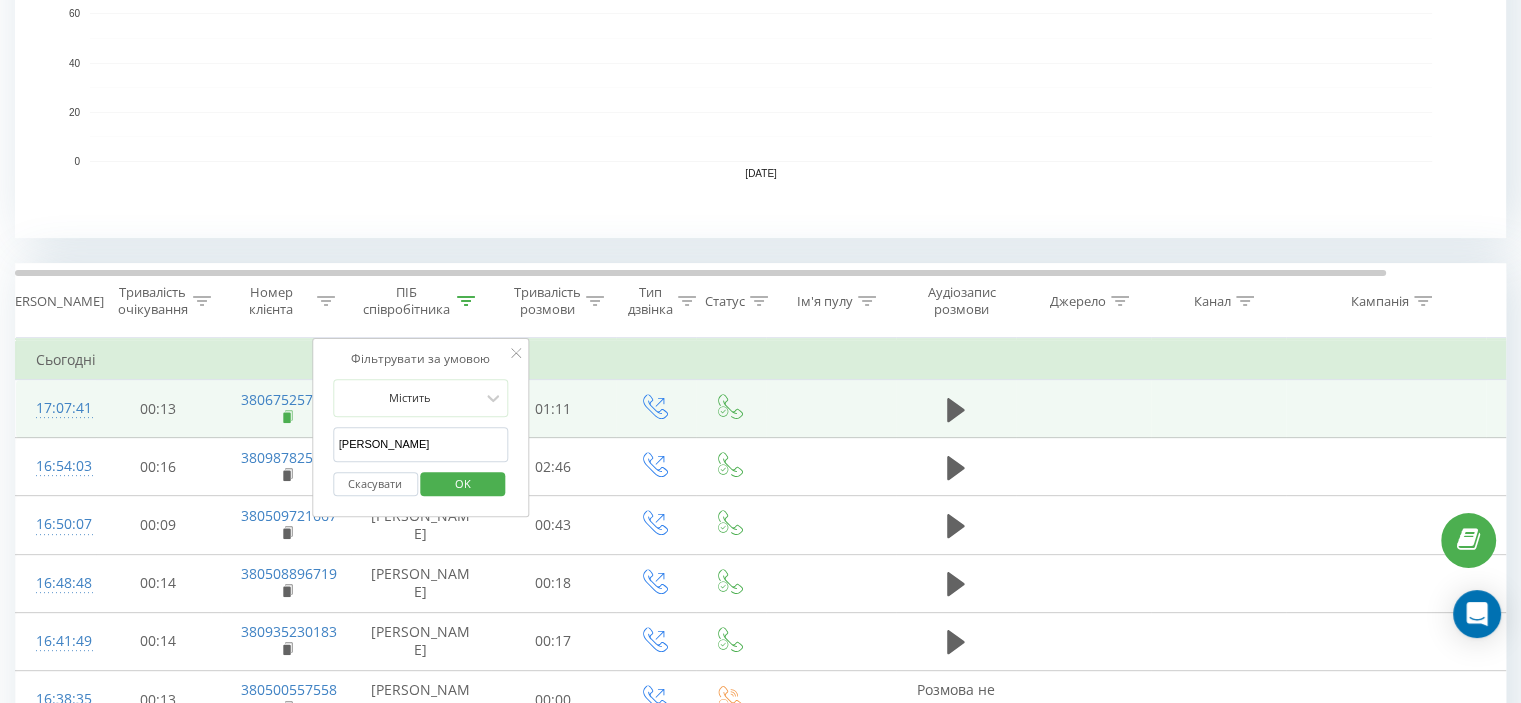 drag, startPoint x: 392, startPoint y: 441, endPoint x: 284, endPoint y: 427, distance: 108.903625 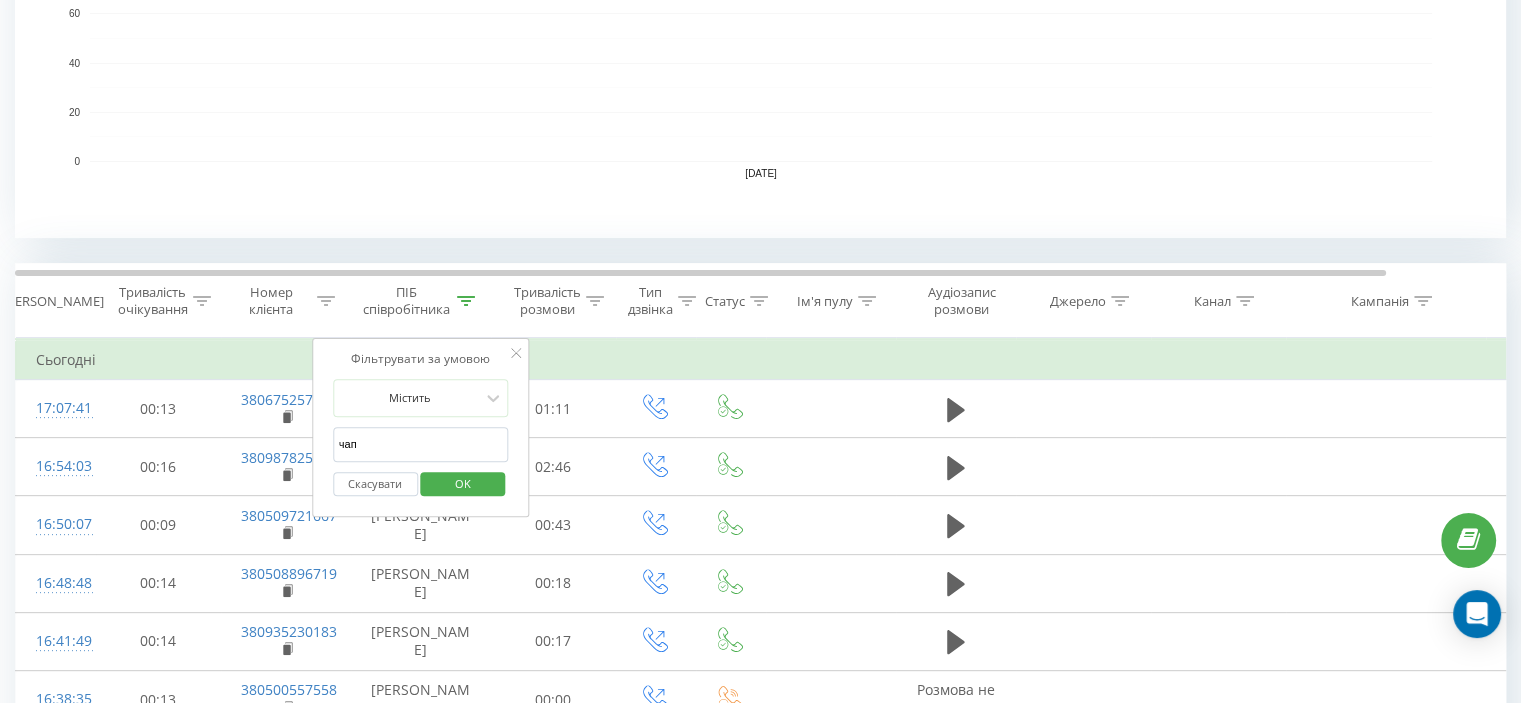 type on "Чапрак" 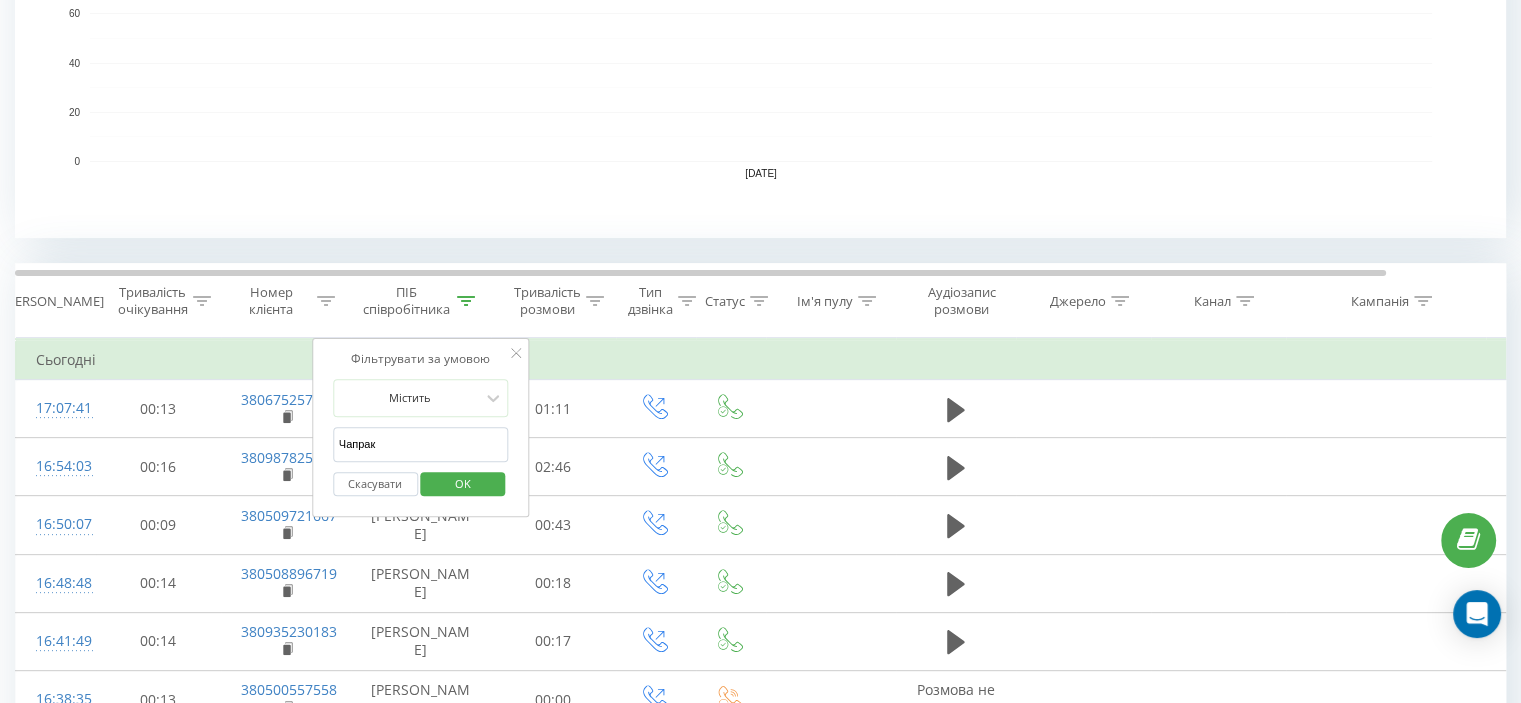 click on "OK" at bounding box center [463, 483] 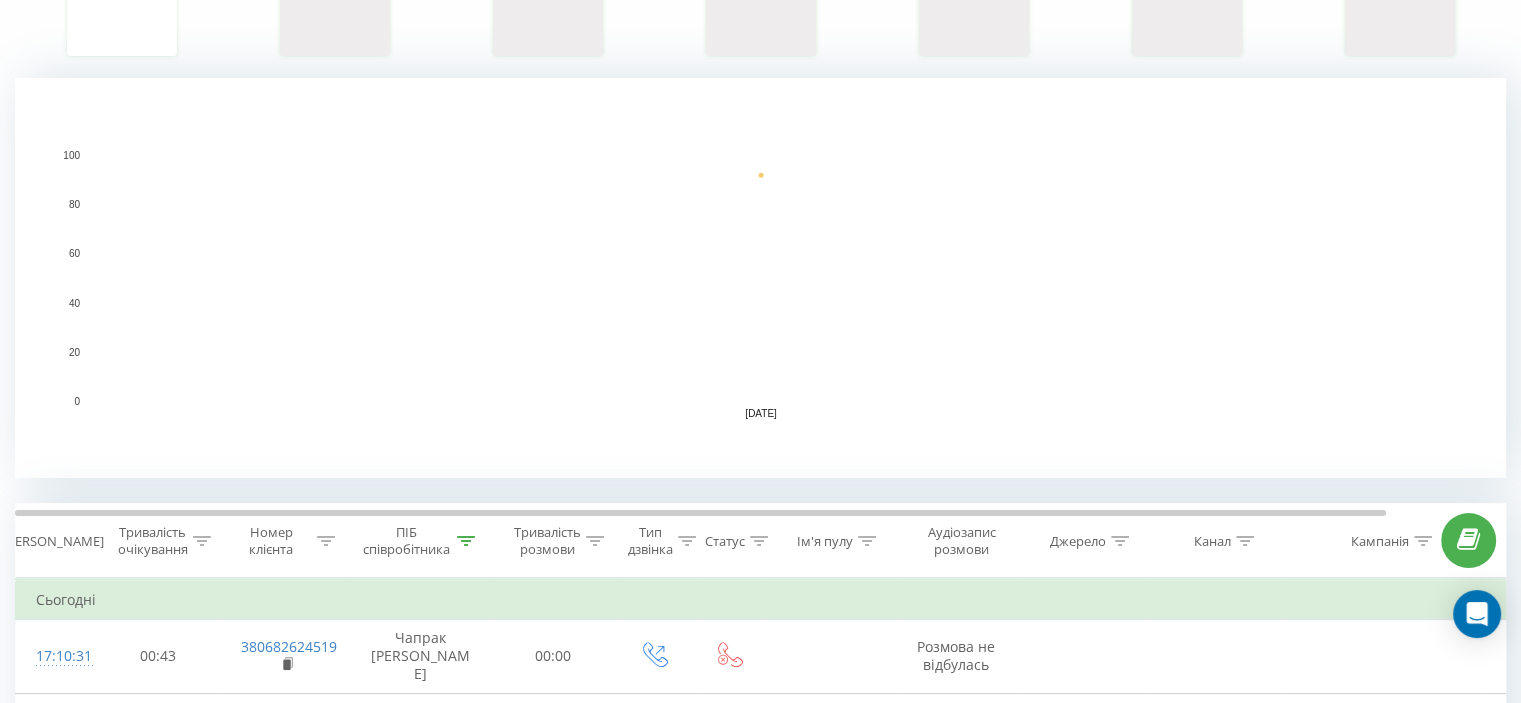scroll, scrollTop: 0, scrollLeft: 0, axis: both 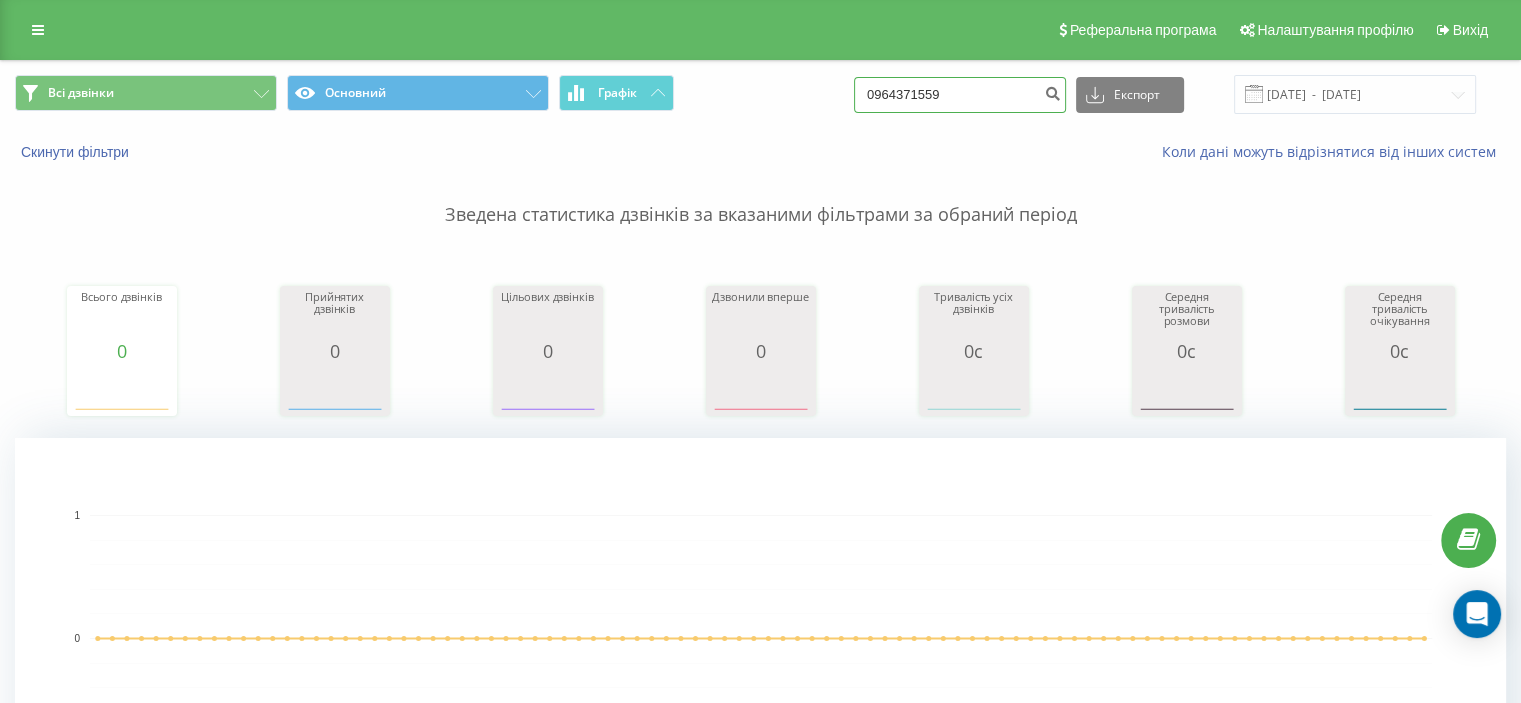 drag, startPoint x: 1014, startPoint y: 98, endPoint x: 772, endPoint y: 69, distance: 243.73141 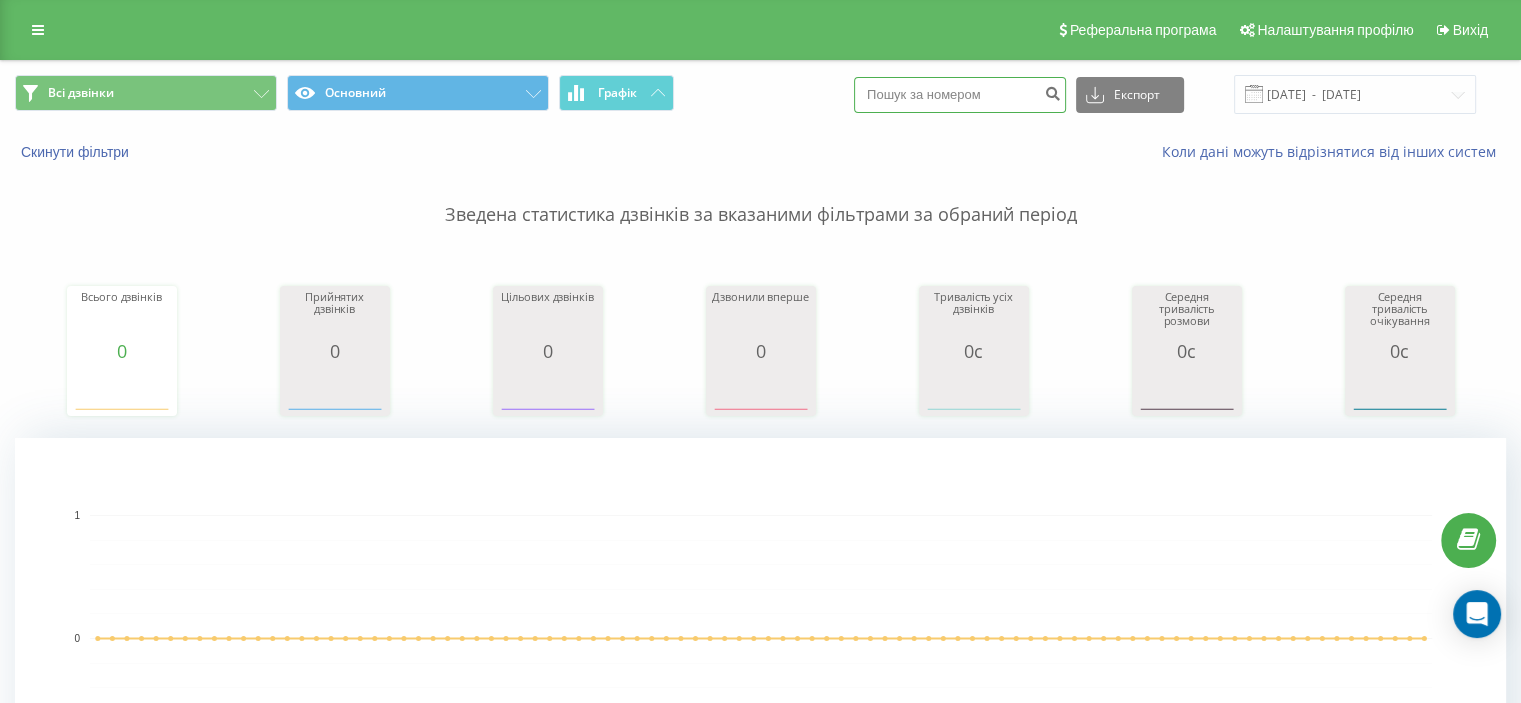 paste on "0500329815" 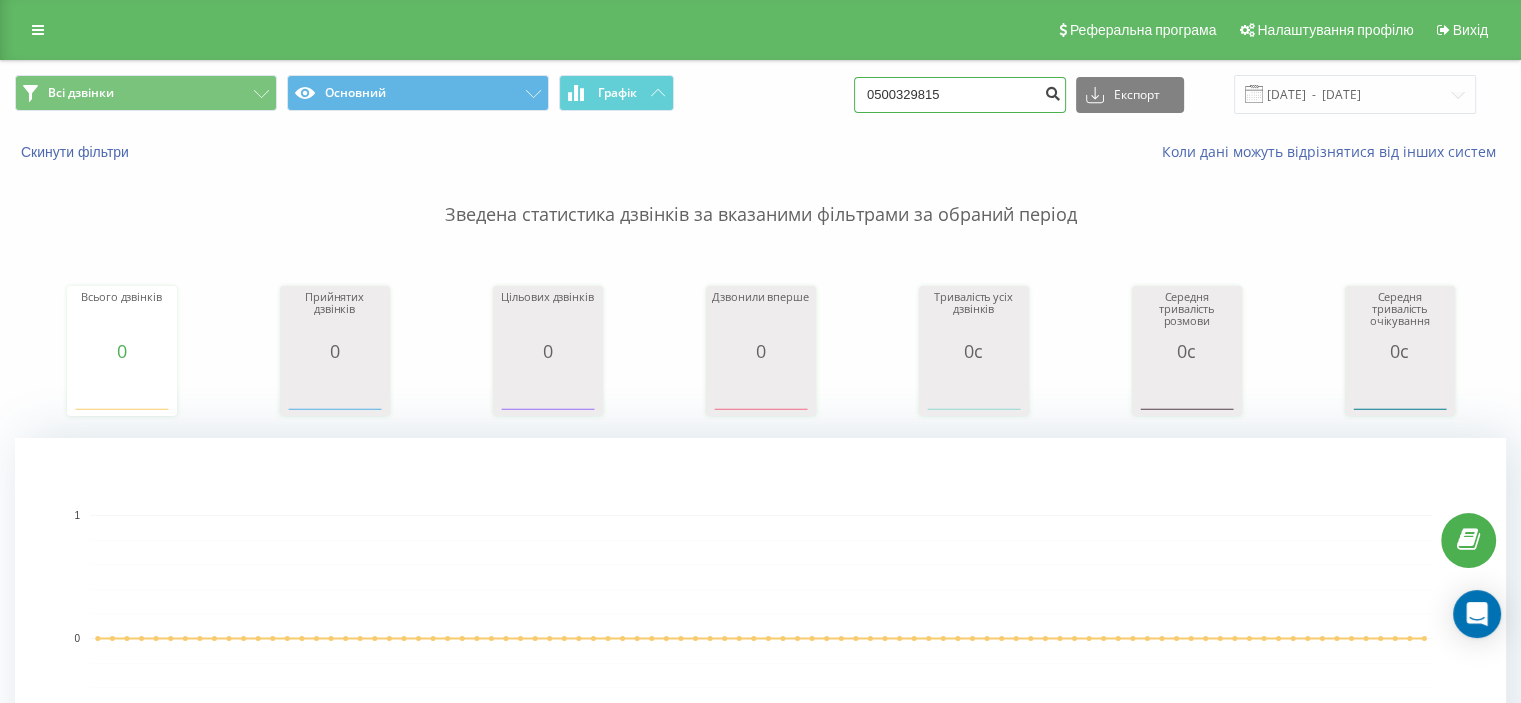 type on "0500329815" 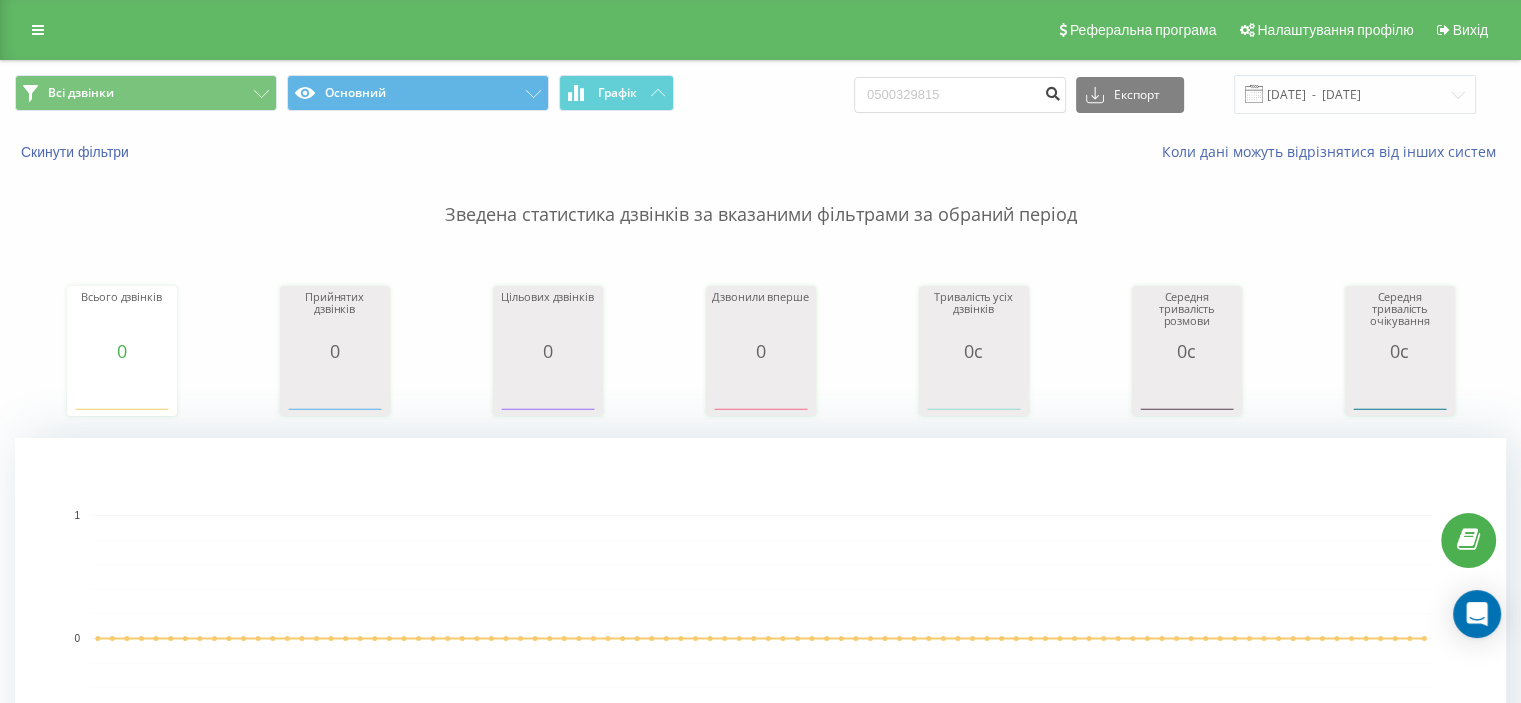 click at bounding box center (1052, 91) 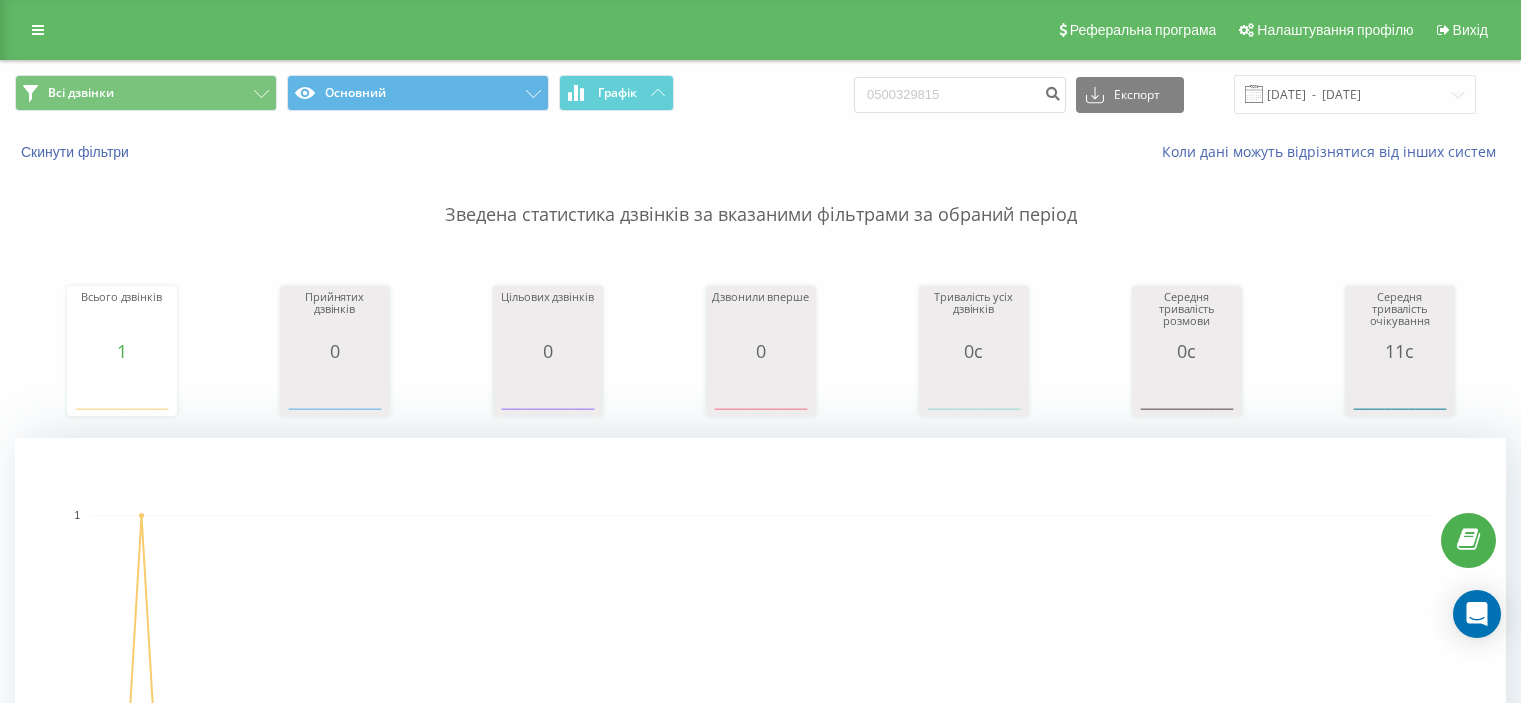 scroll, scrollTop: 0, scrollLeft: 0, axis: both 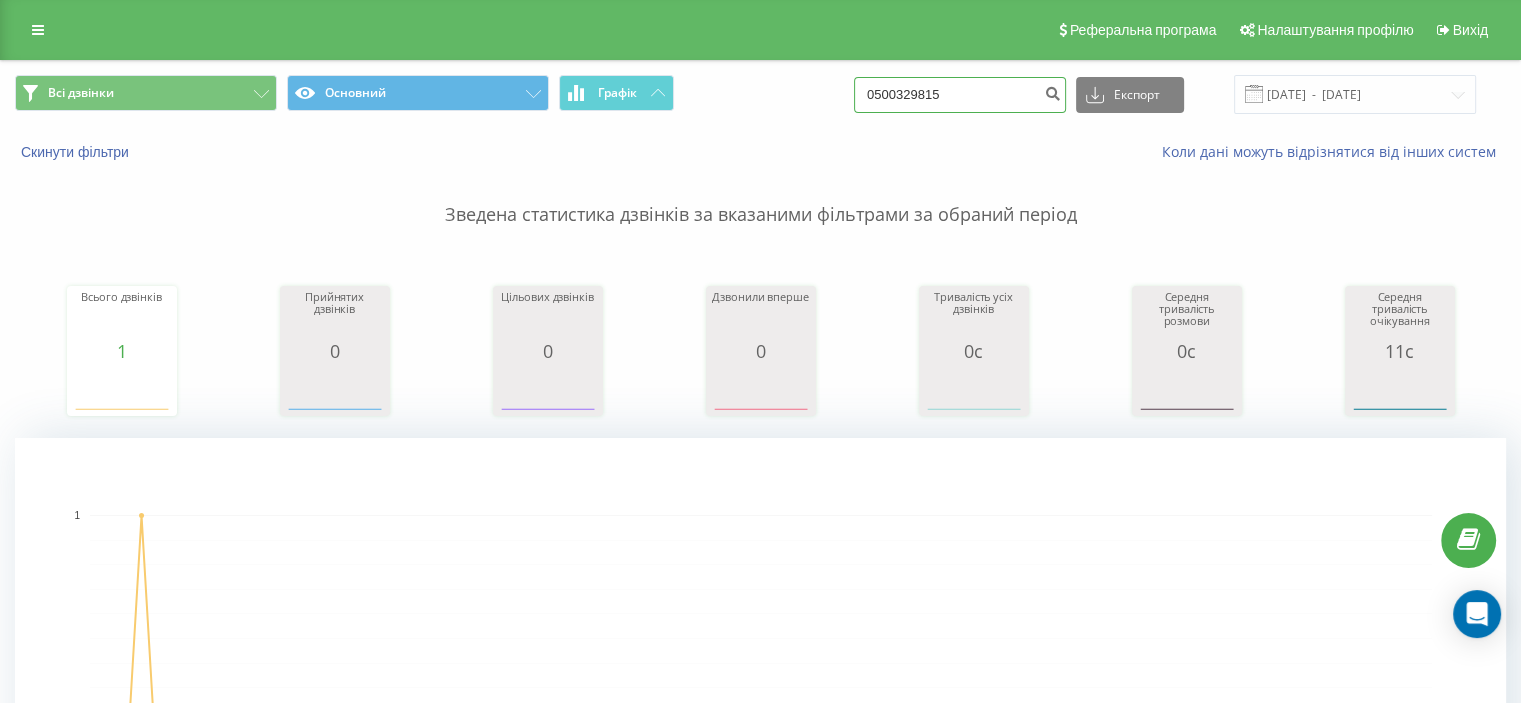 drag, startPoint x: 992, startPoint y: 104, endPoint x: 713, endPoint y: 95, distance: 279.1451 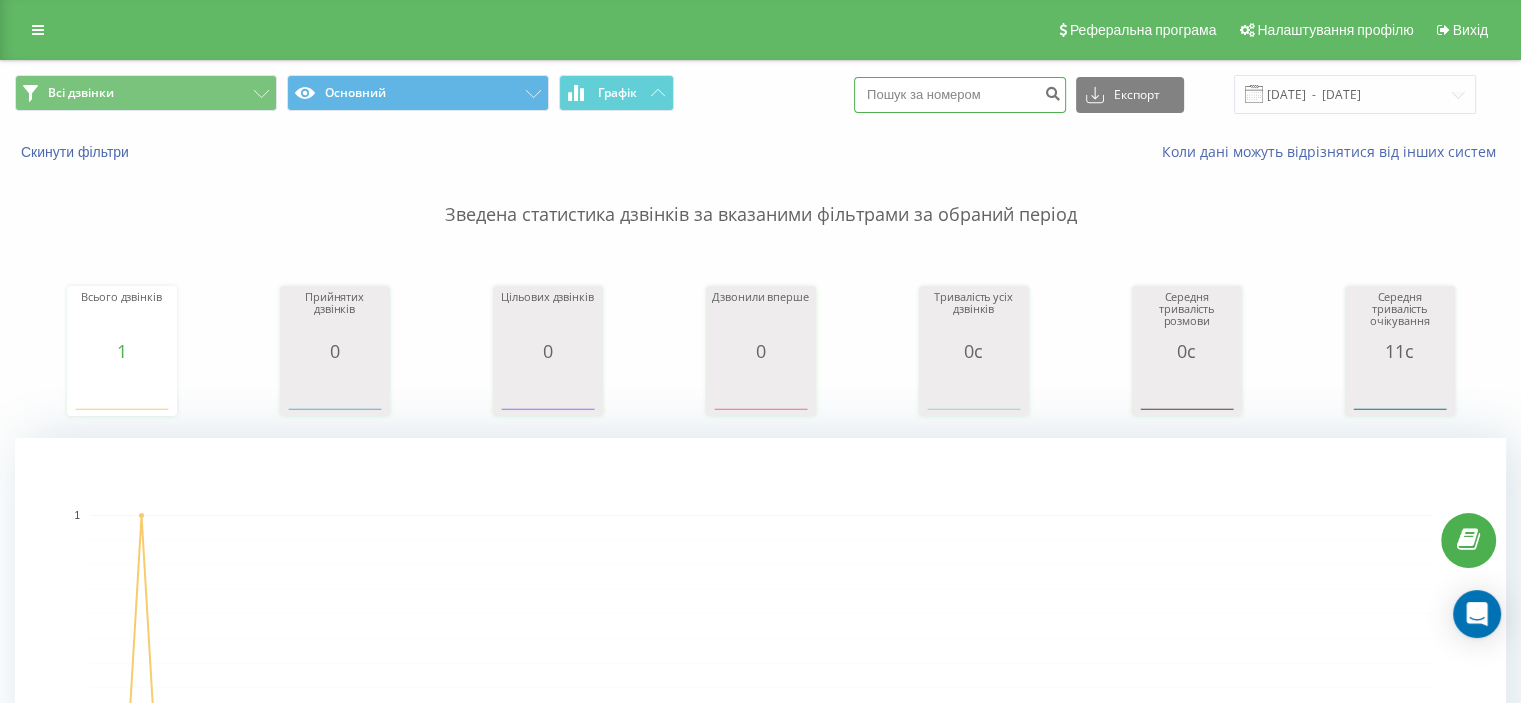 paste on "0992762916" 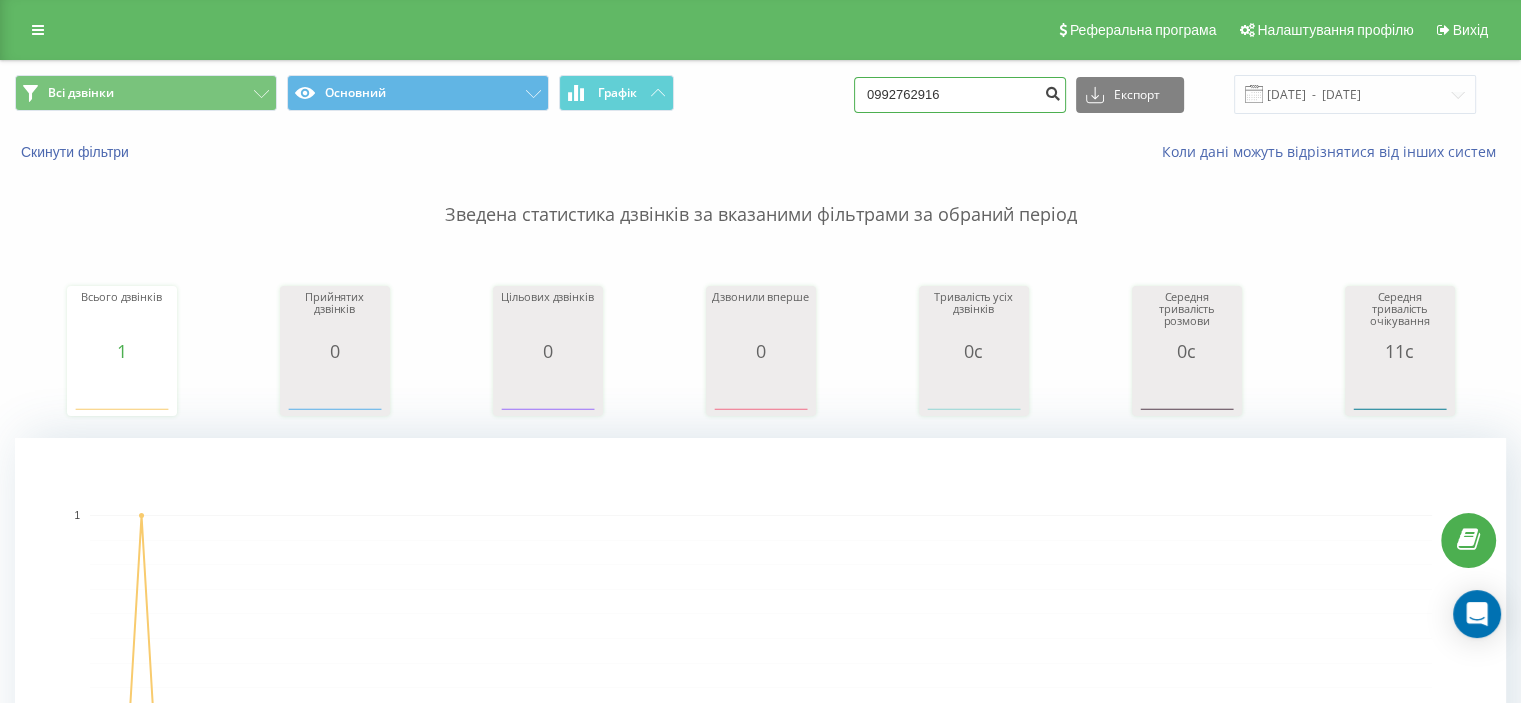 type on "0992762916" 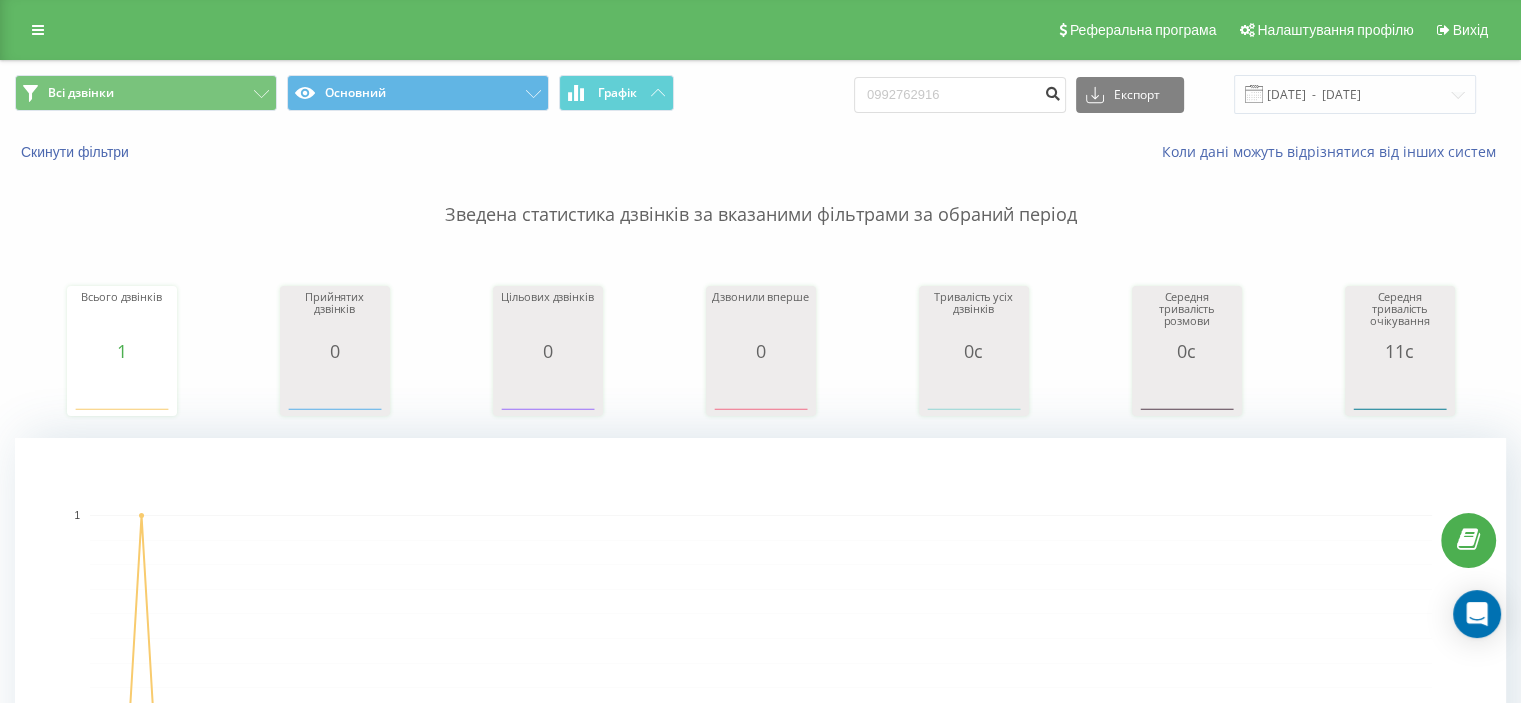 click at bounding box center (1052, 91) 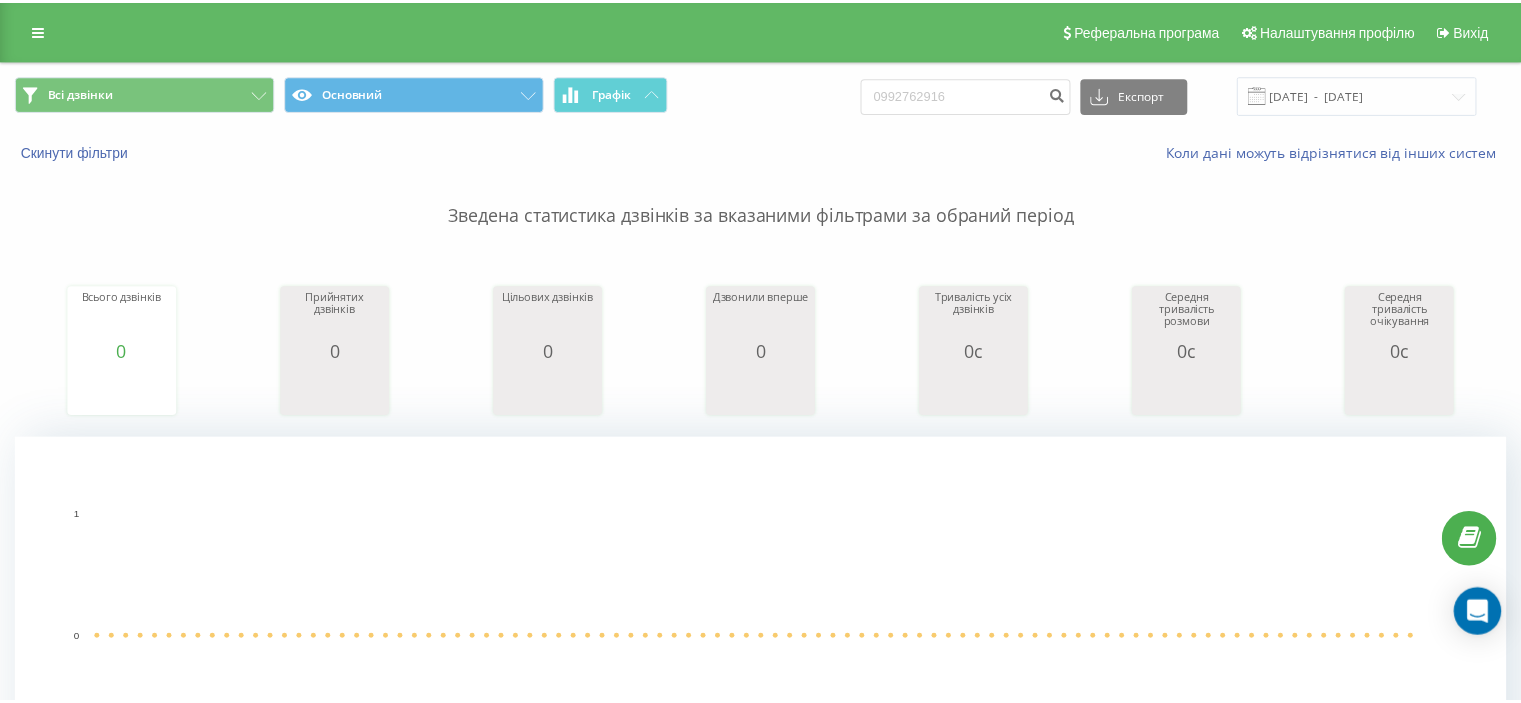 scroll, scrollTop: 0, scrollLeft: 0, axis: both 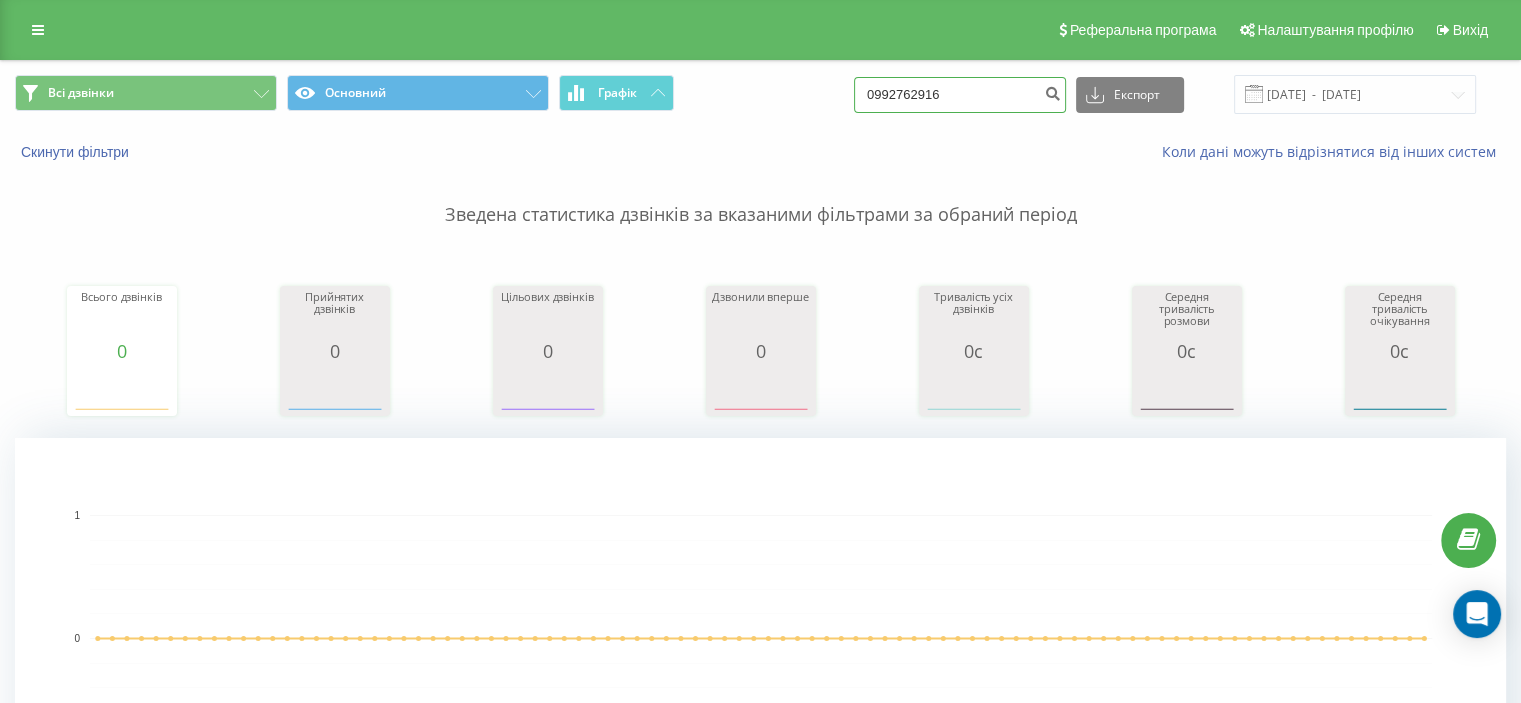 drag, startPoint x: 972, startPoint y: 103, endPoint x: 813, endPoint y: 100, distance: 159.0283 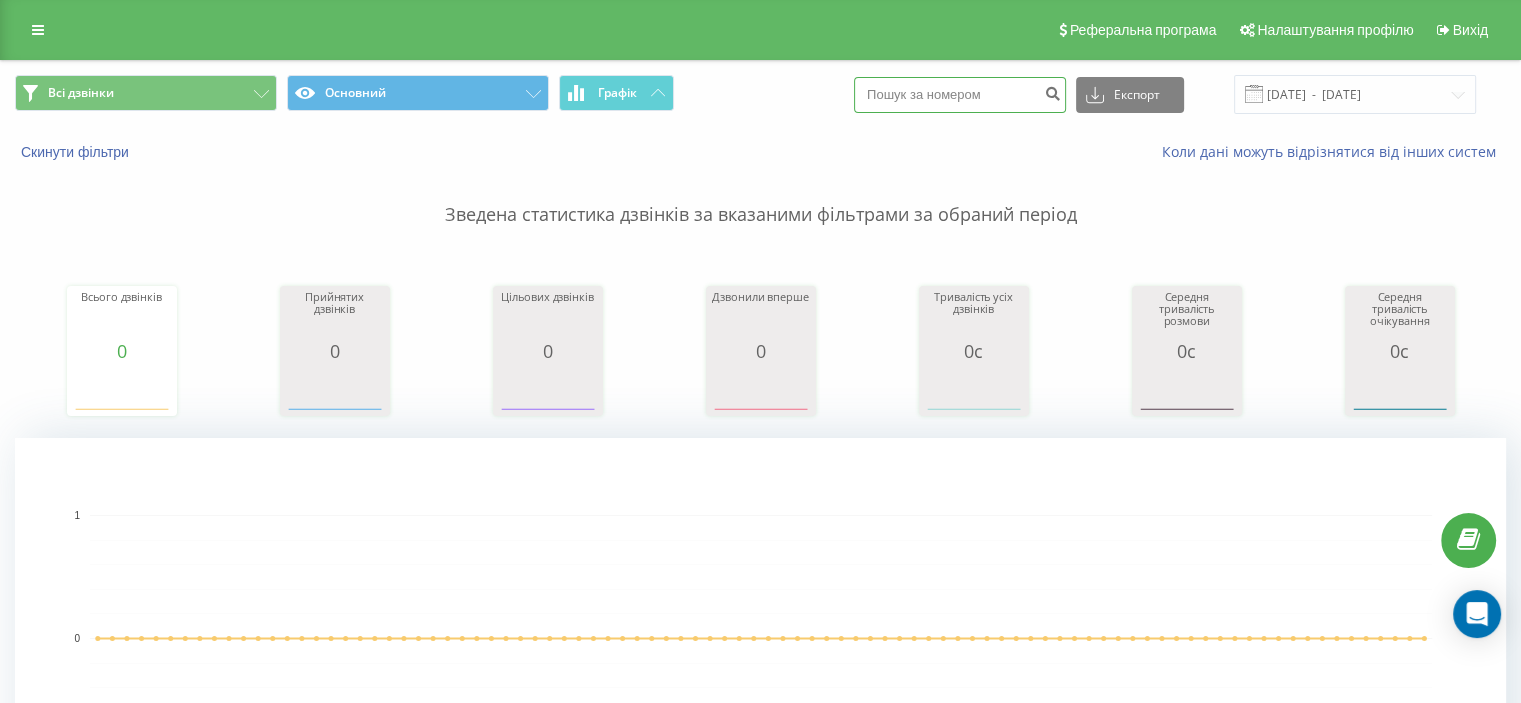 paste on "050 495 2881" 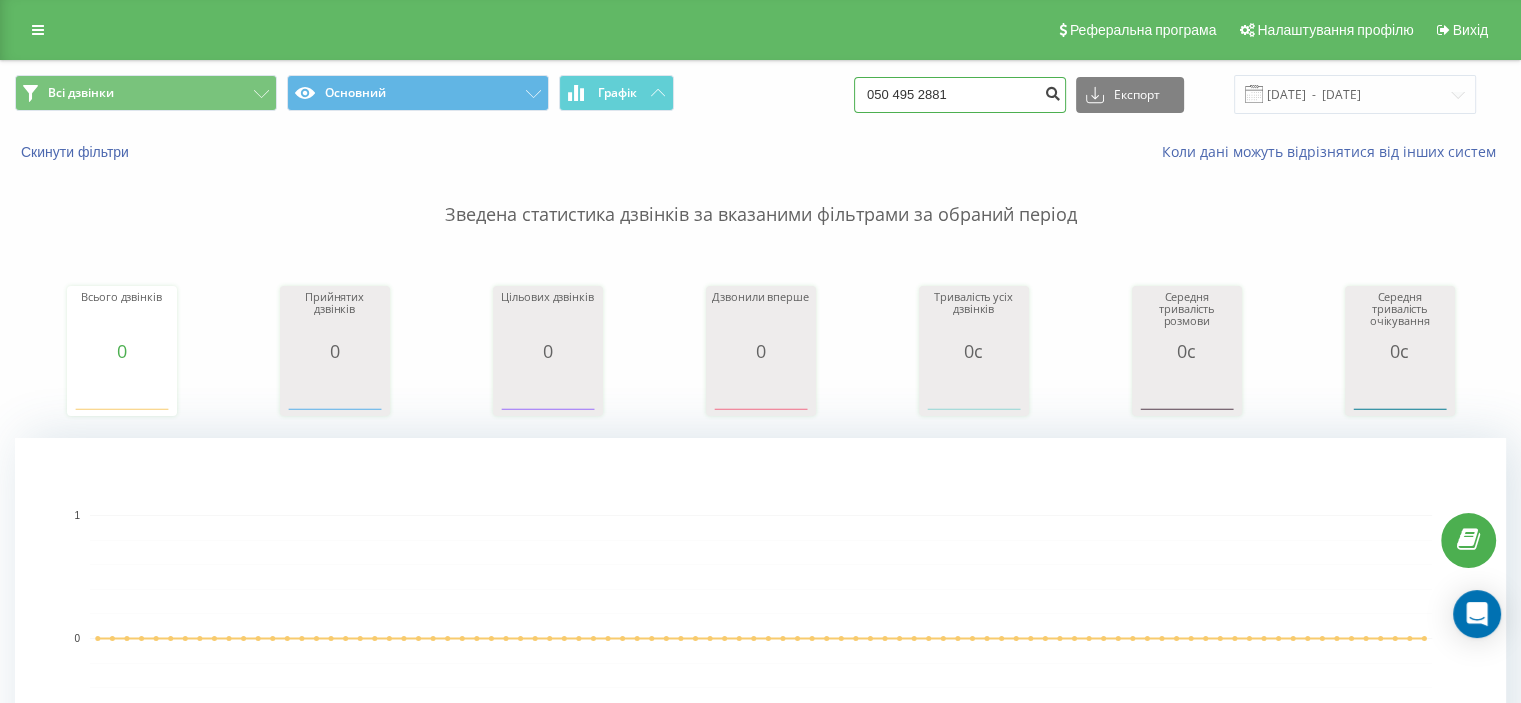 type on "050 495 2881" 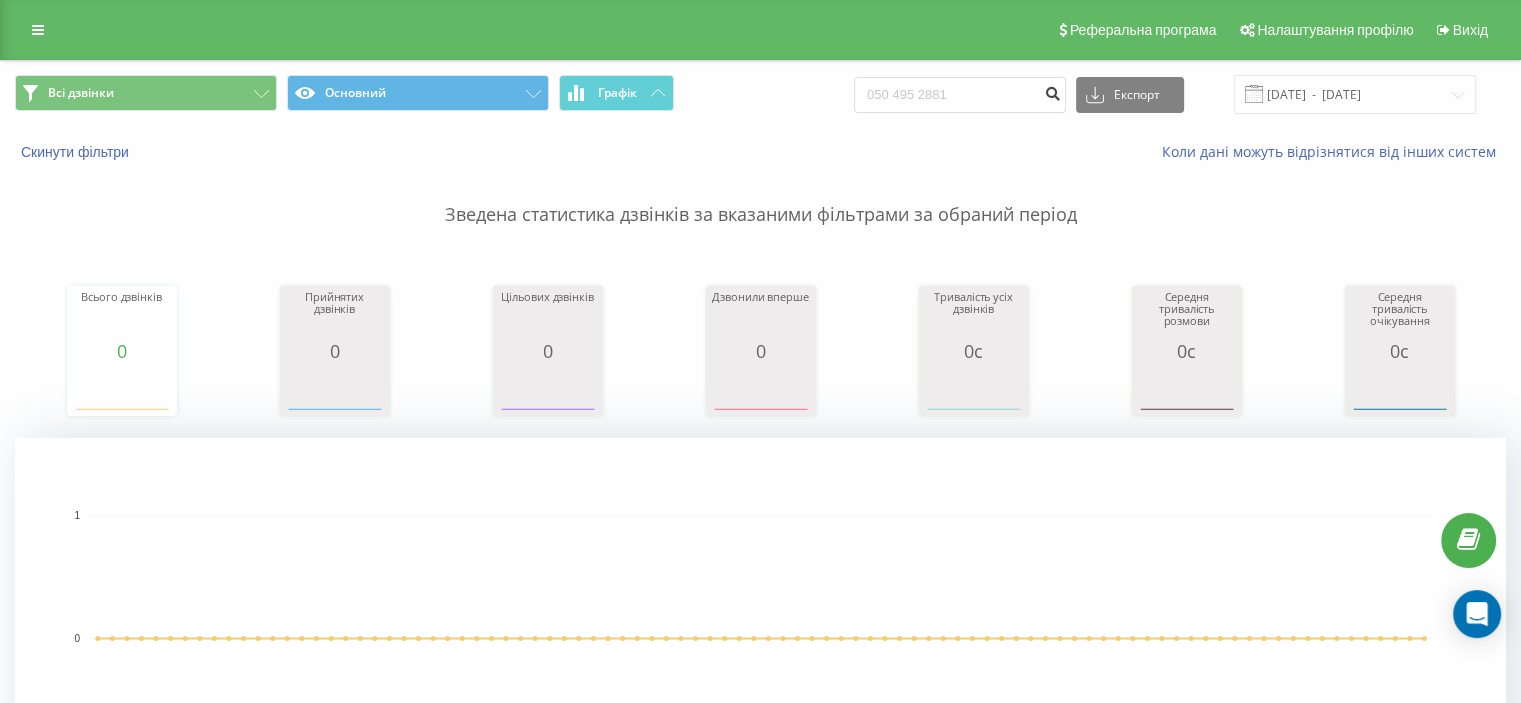 click at bounding box center [1052, 91] 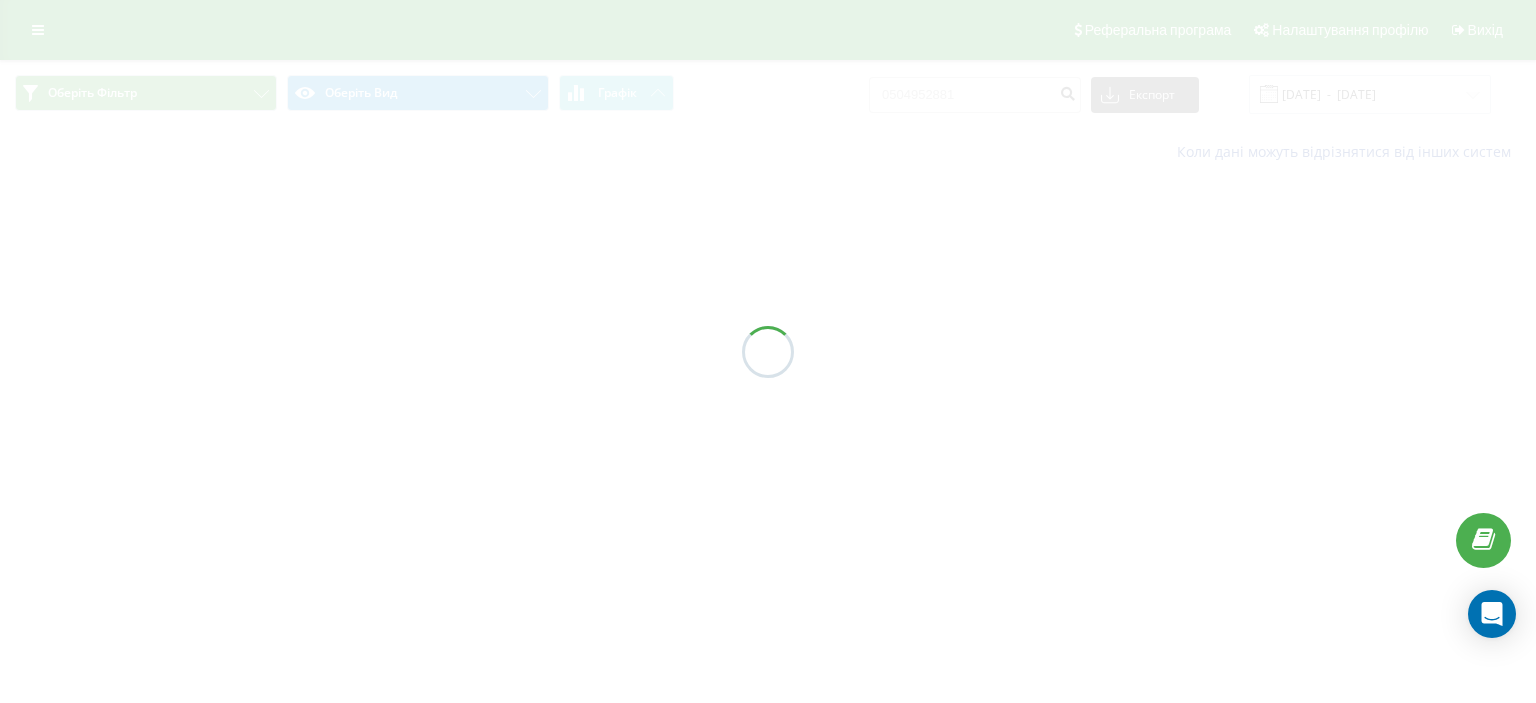 scroll, scrollTop: 0, scrollLeft: 0, axis: both 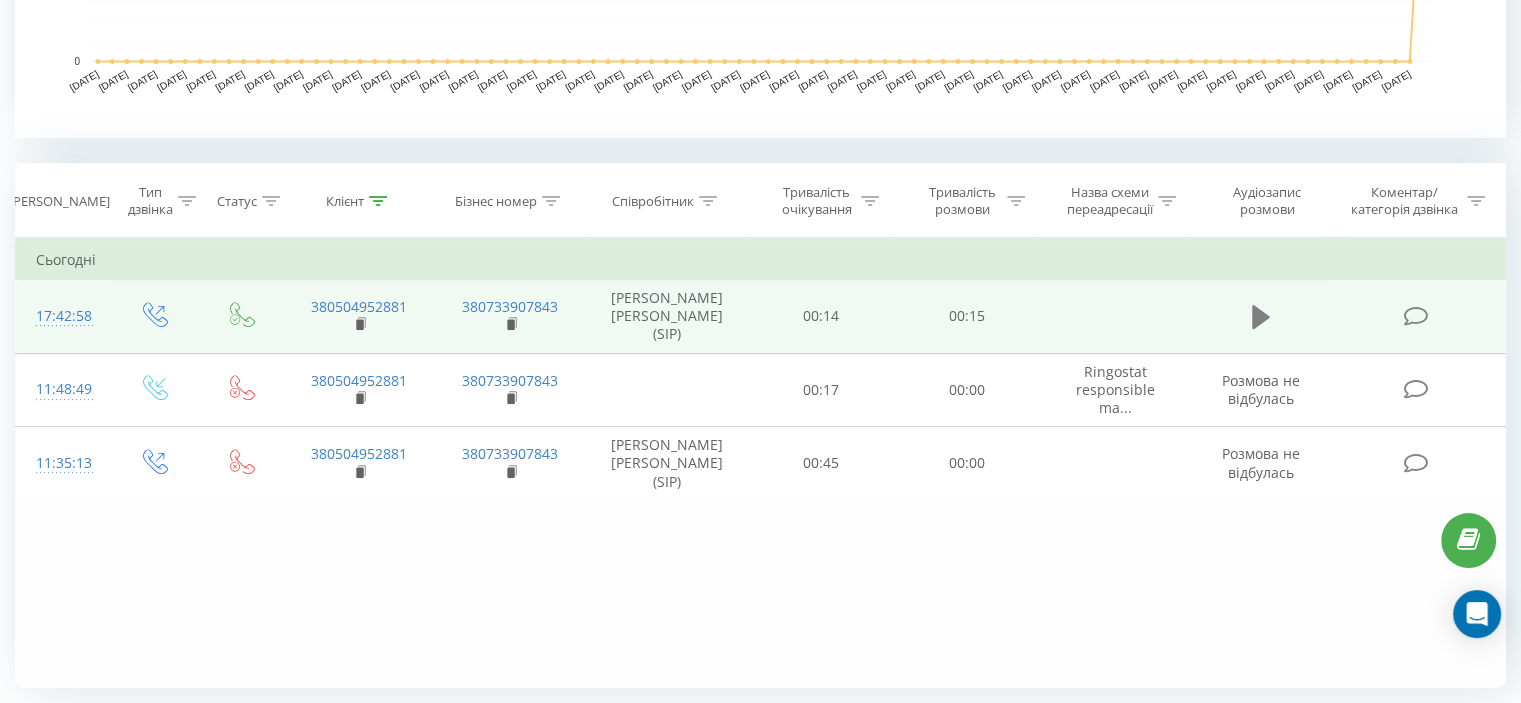 click 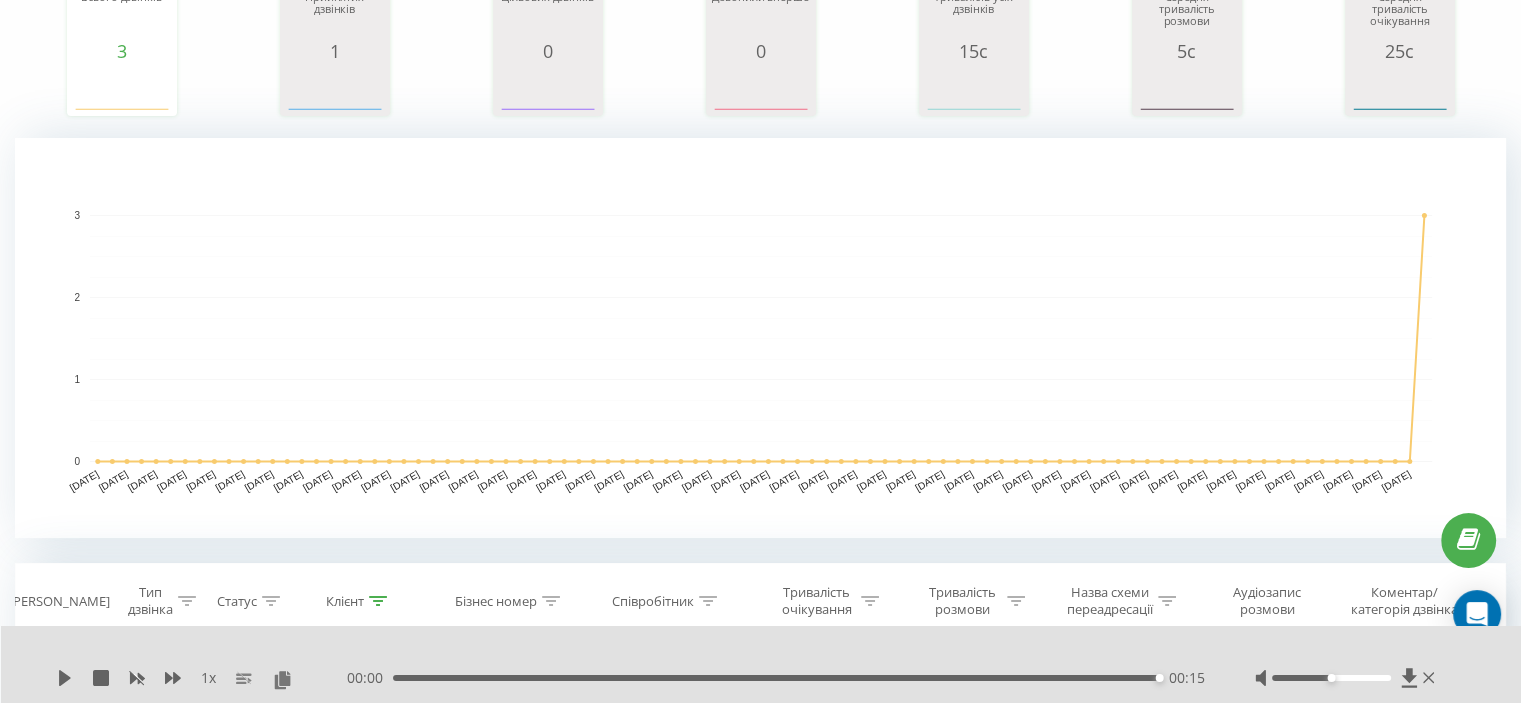 scroll, scrollTop: 0, scrollLeft: 0, axis: both 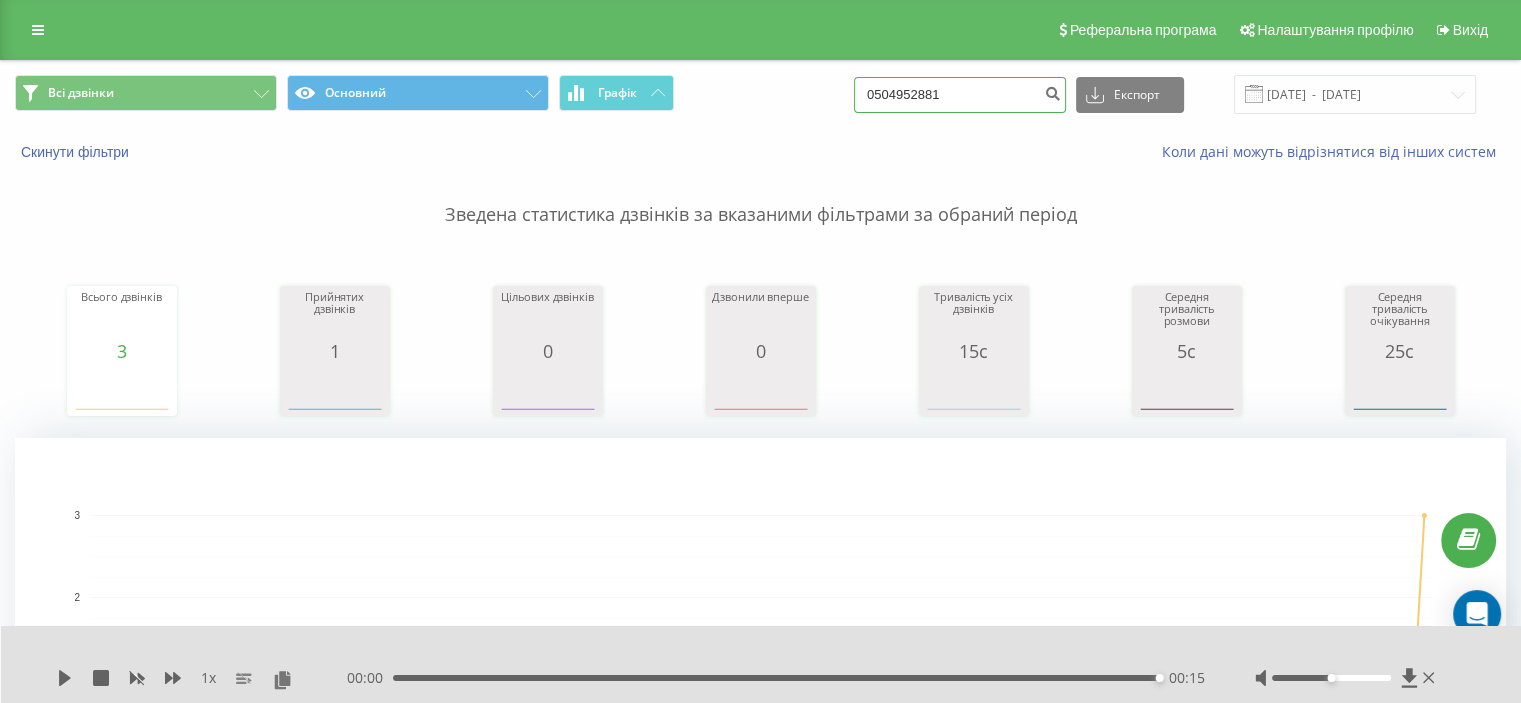 drag, startPoint x: 992, startPoint y: 98, endPoint x: 797, endPoint y: 85, distance: 195.43285 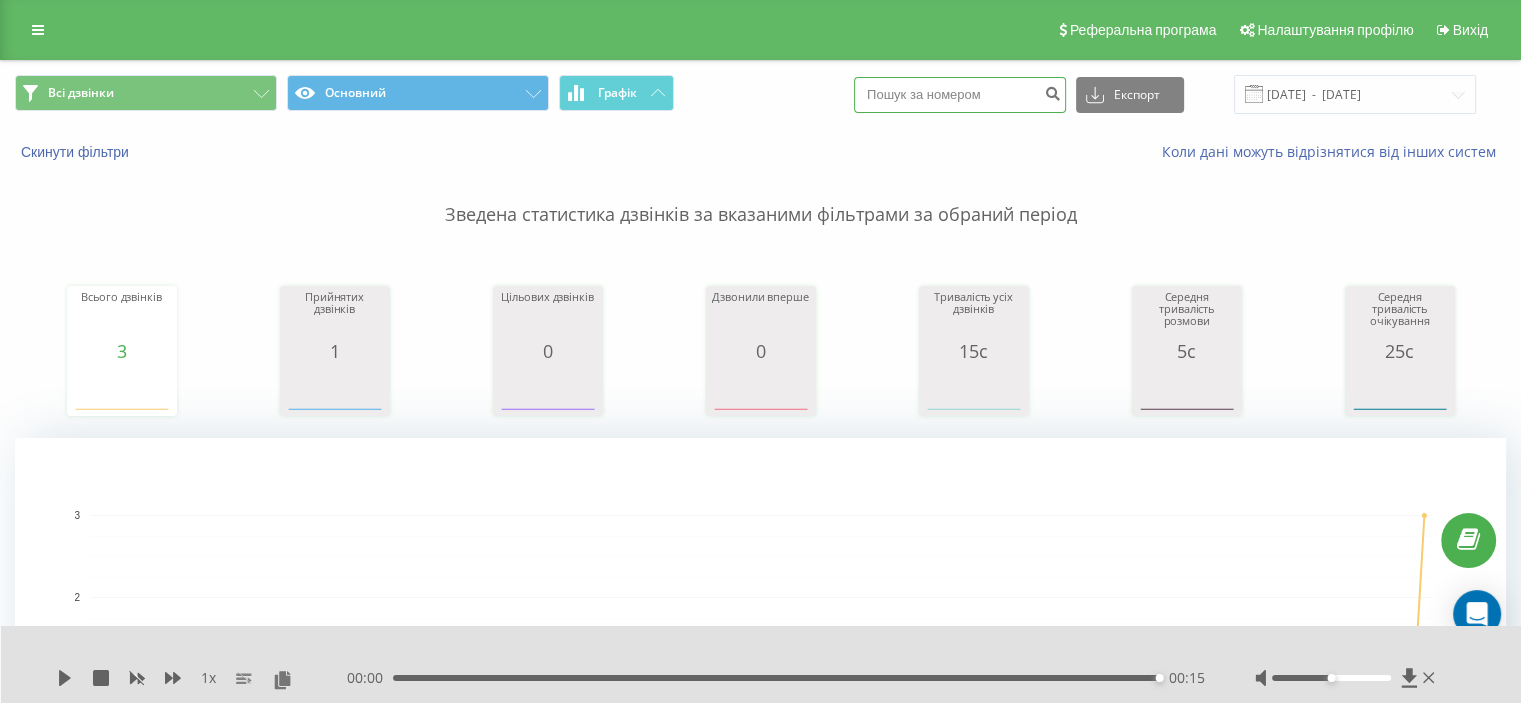 paste on "0500669948" 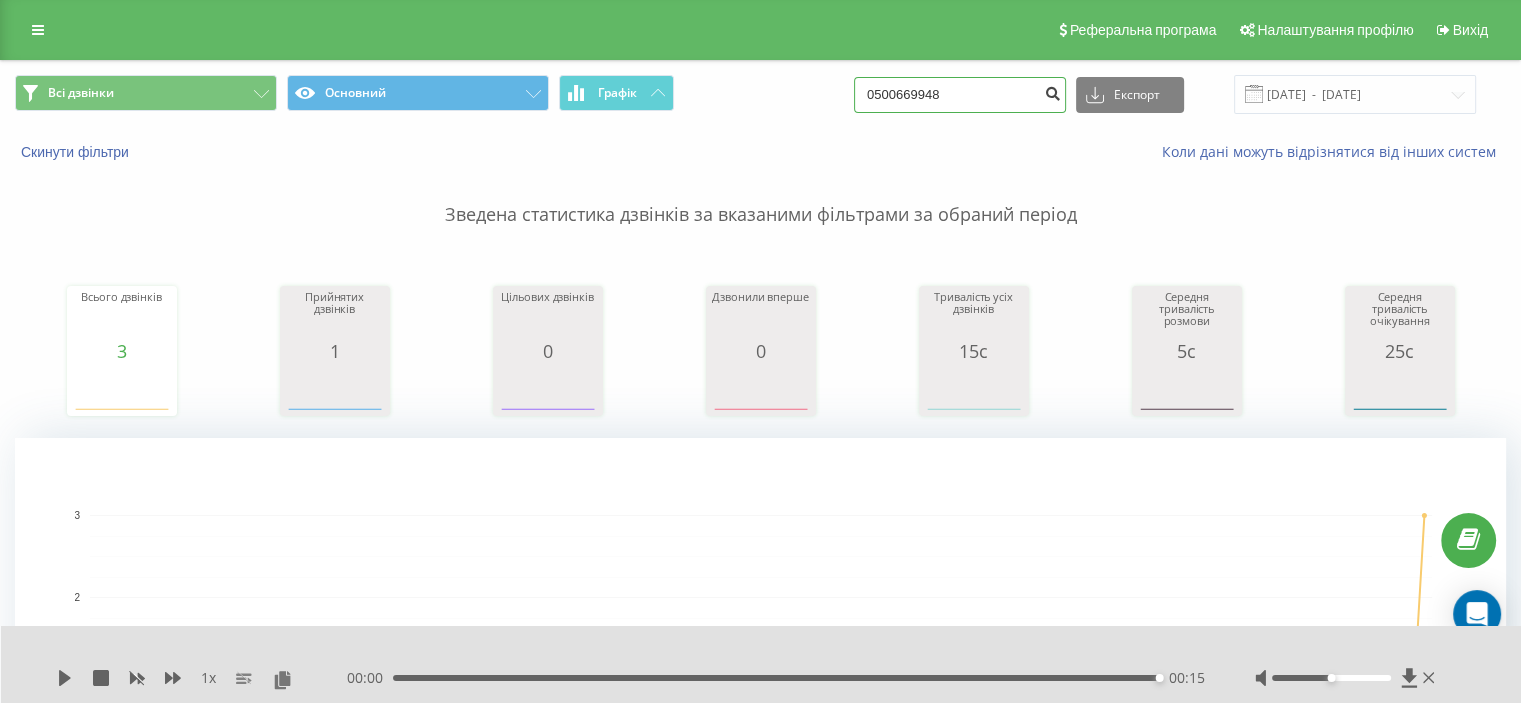 type on "0500669948" 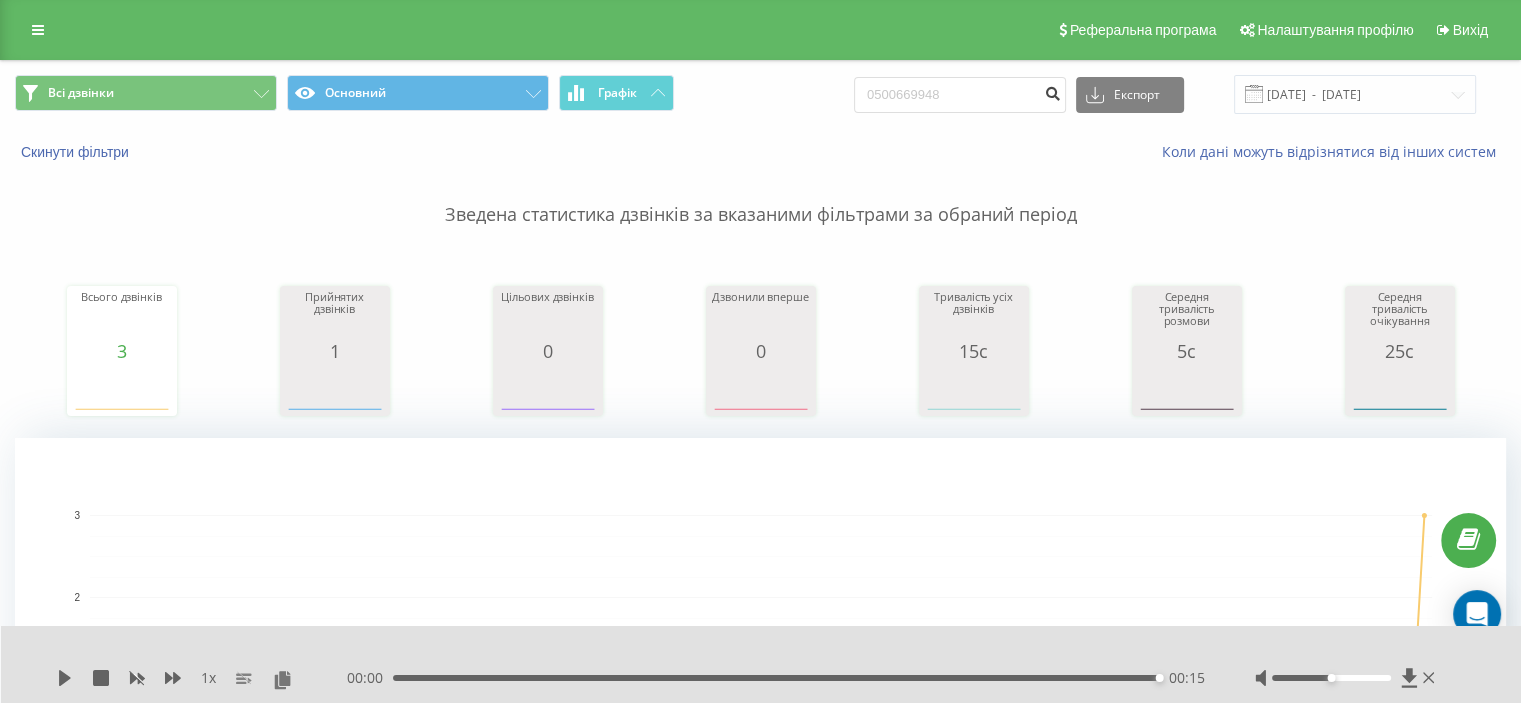 click at bounding box center (1052, 91) 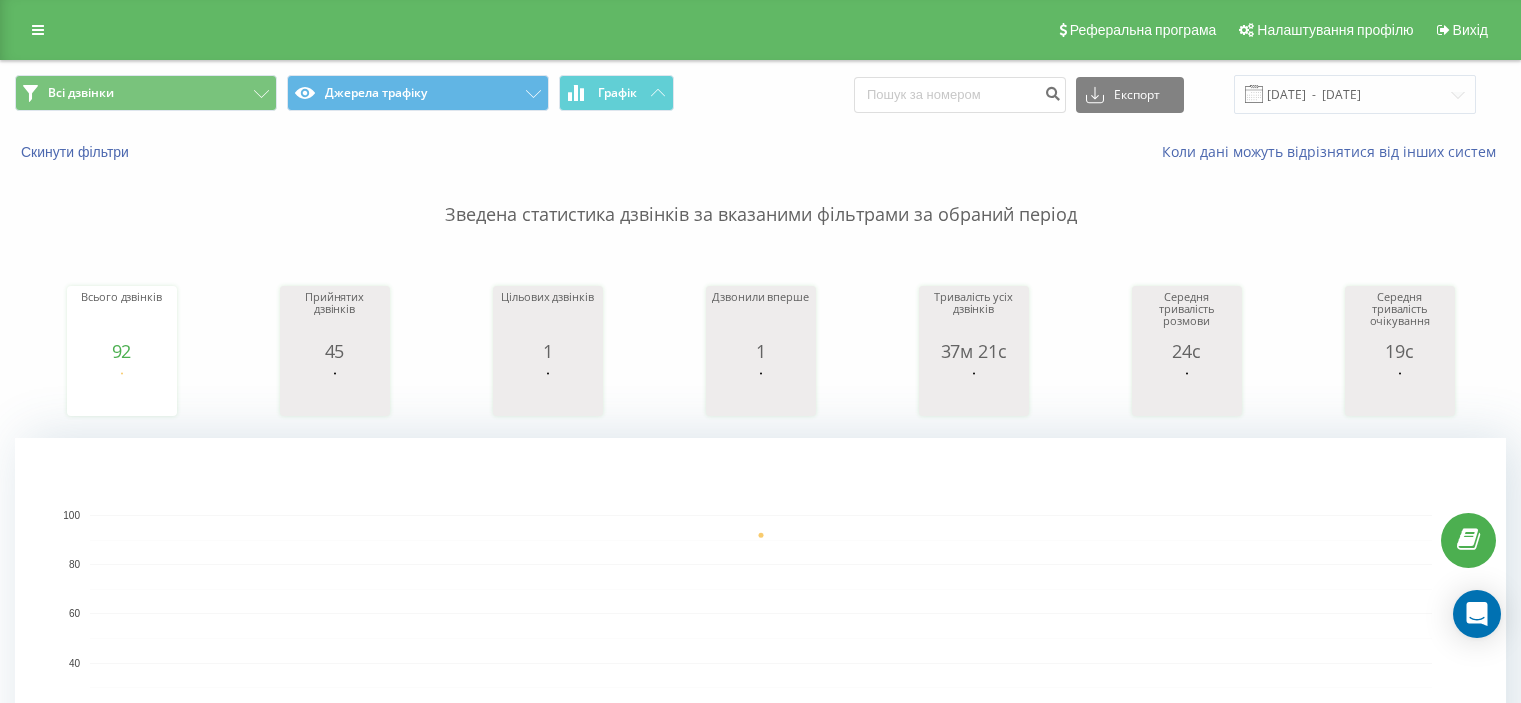 scroll, scrollTop: 0, scrollLeft: 0, axis: both 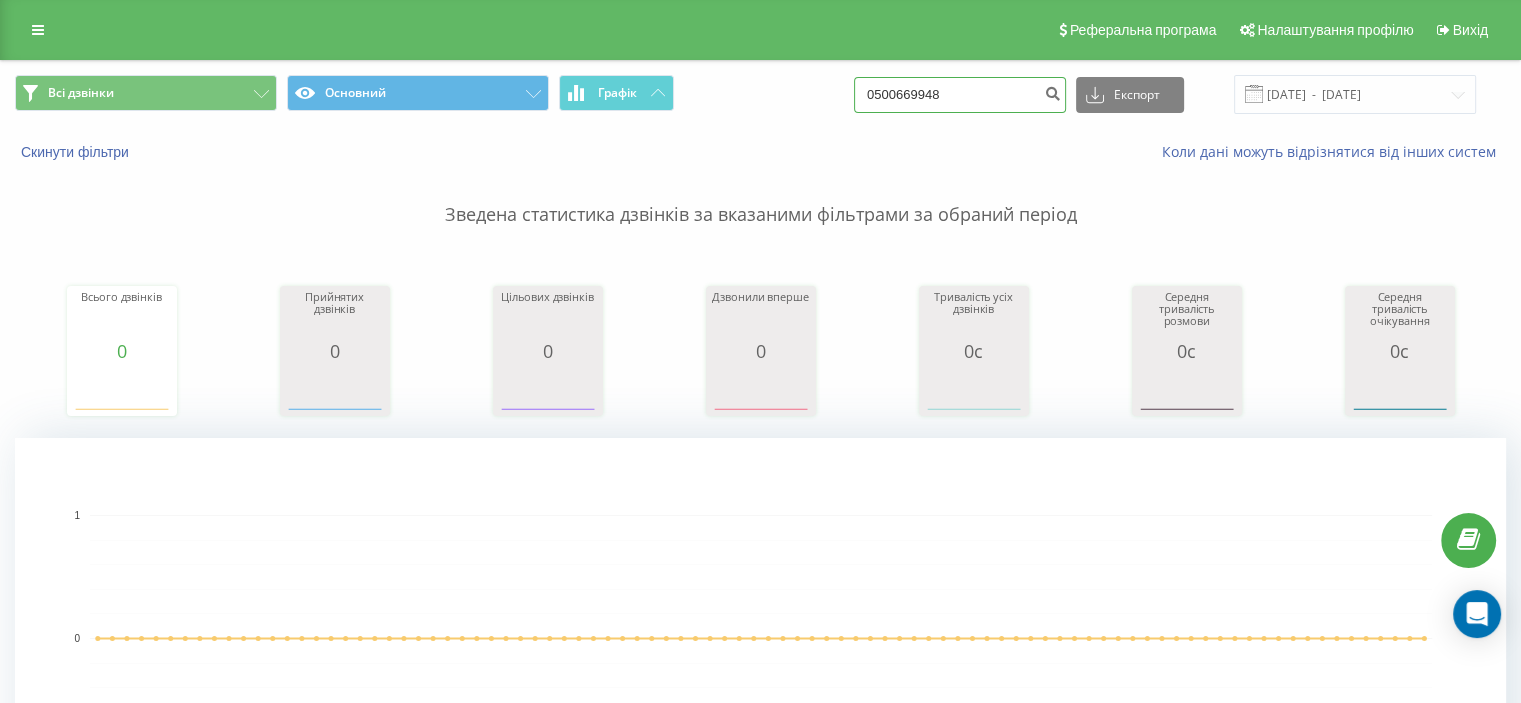 drag, startPoint x: 986, startPoint y: 98, endPoint x: 727, endPoint y: 84, distance: 259.3781 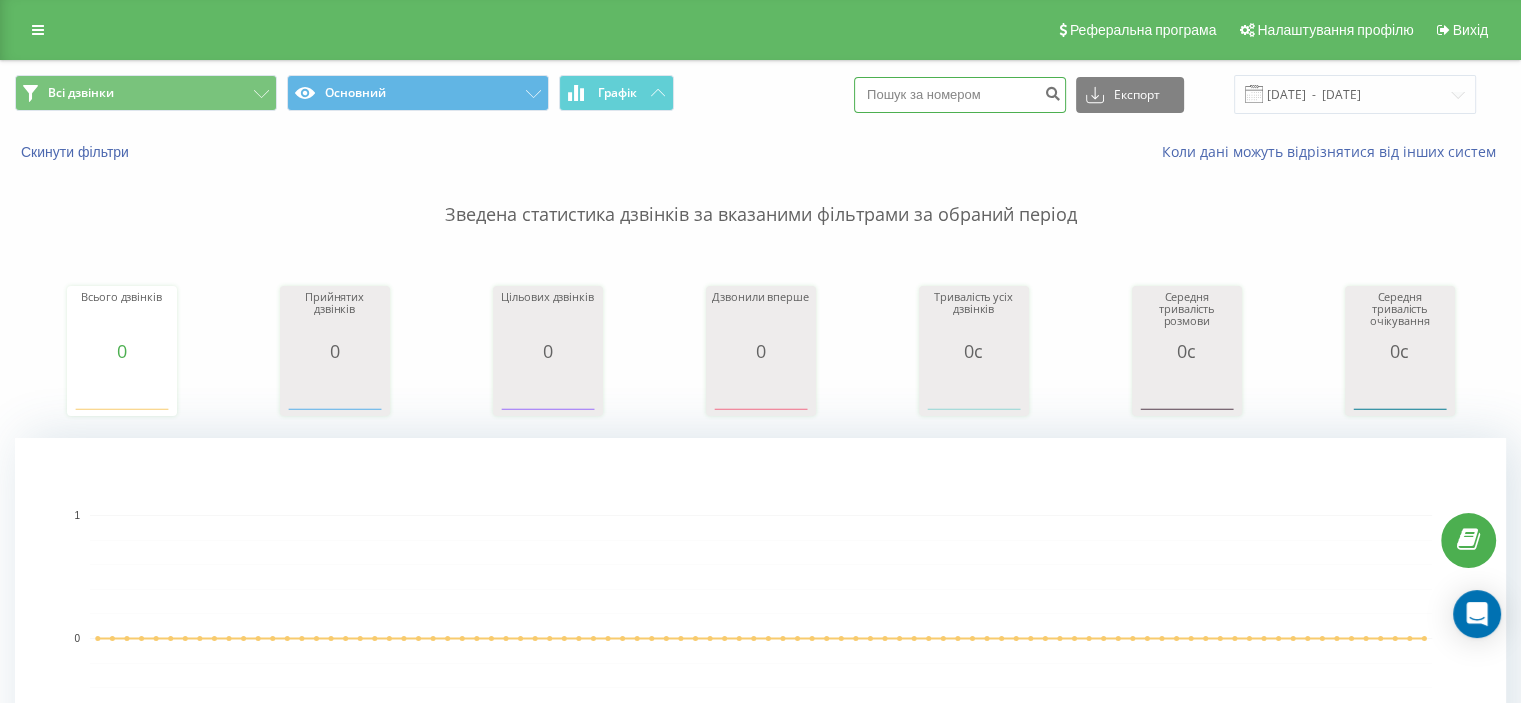 paste on "0981513098" 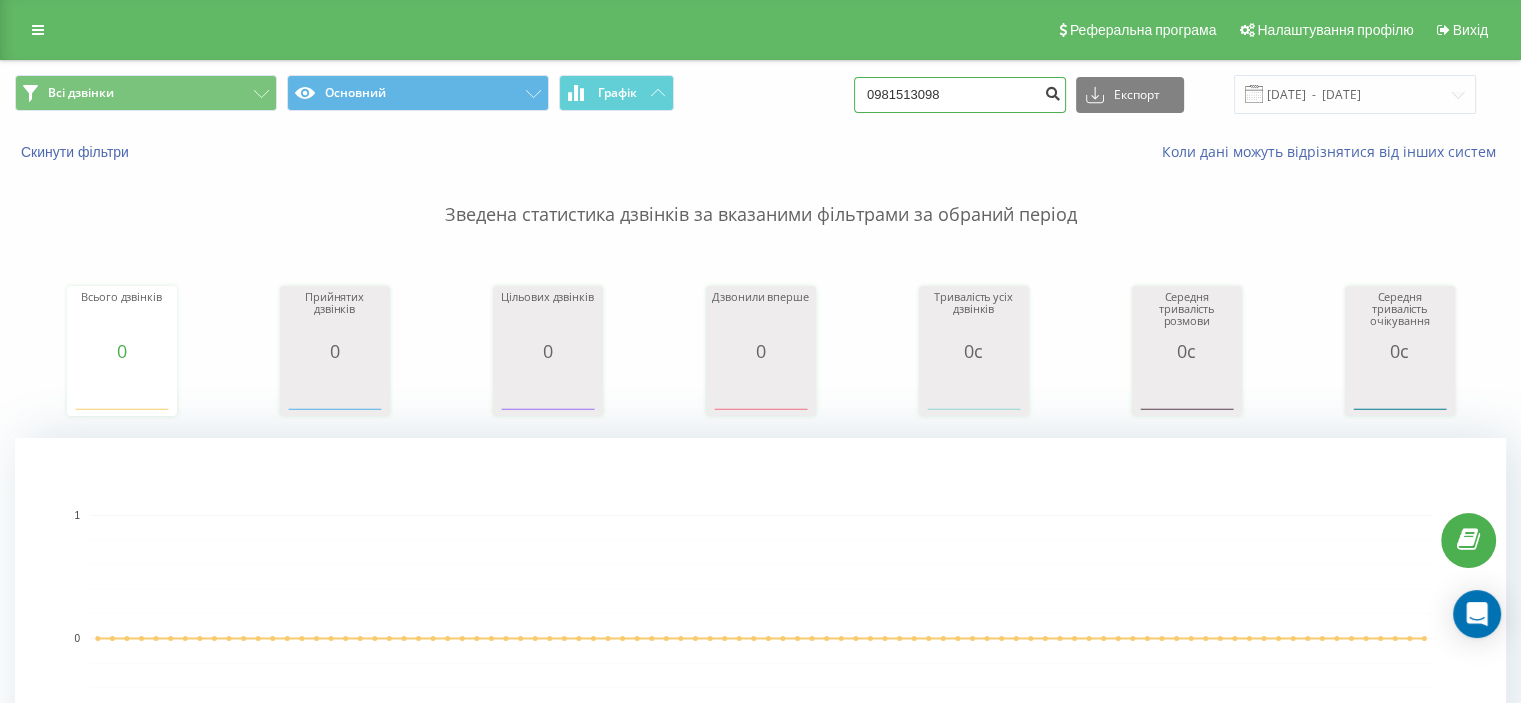 type on "0981513098" 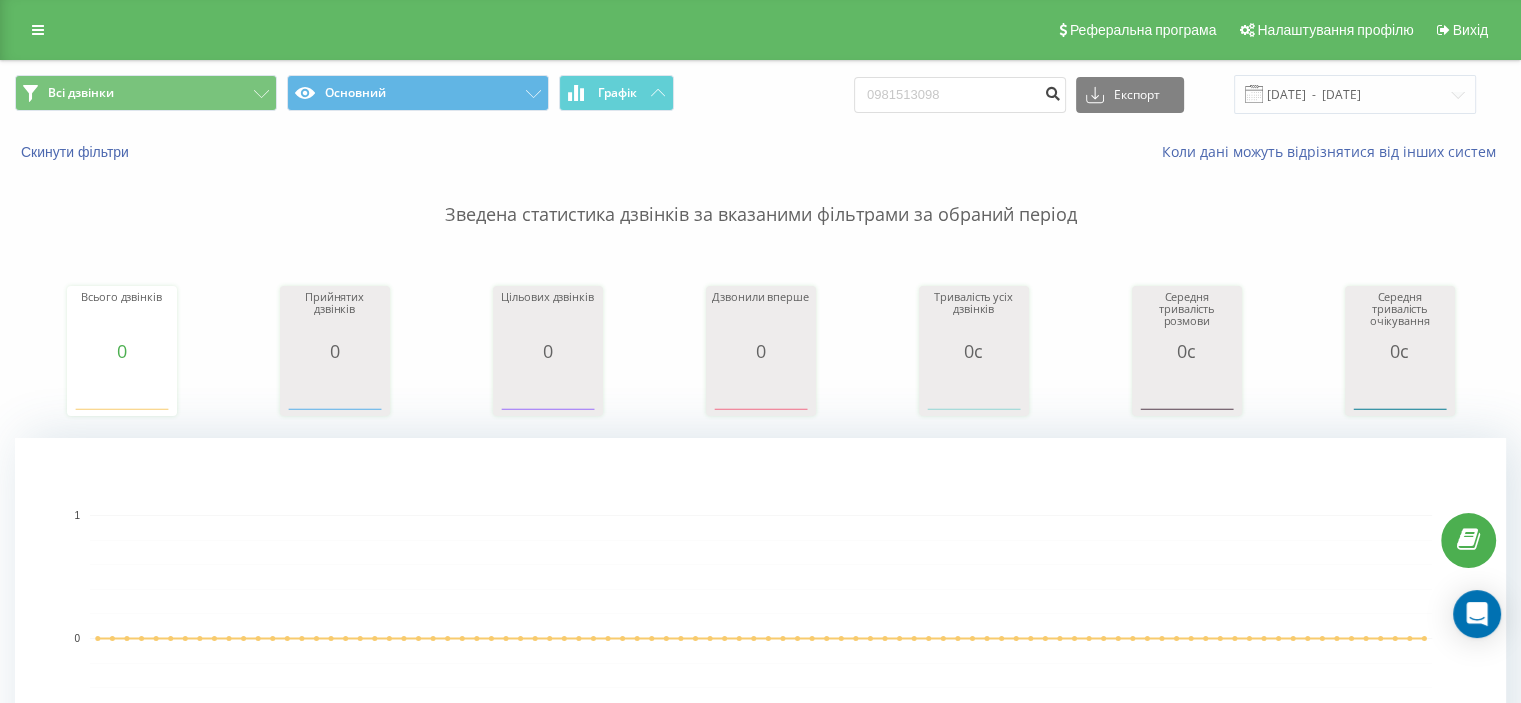 click at bounding box center [1052, 91] 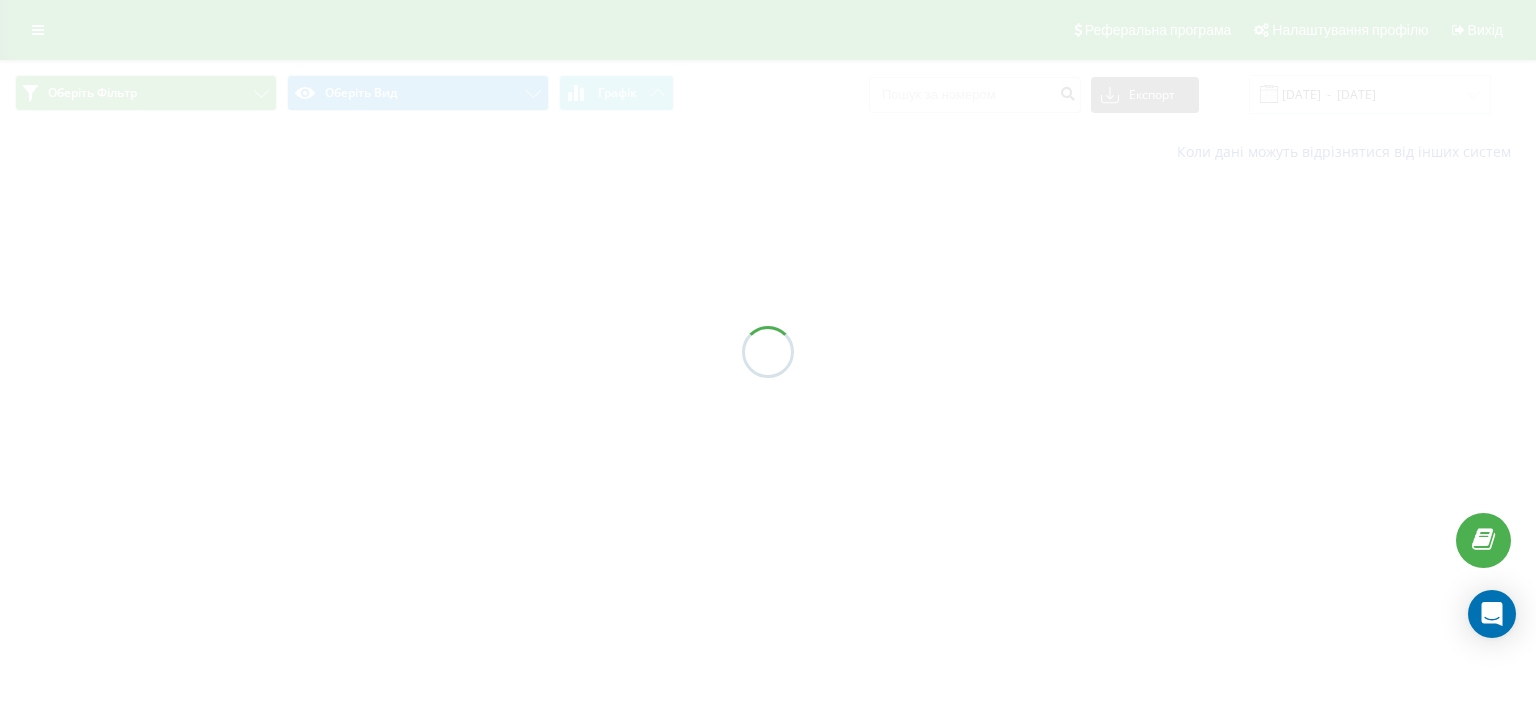 scroll, scrollTop: 0, scrollLeft: 0, axis: both 